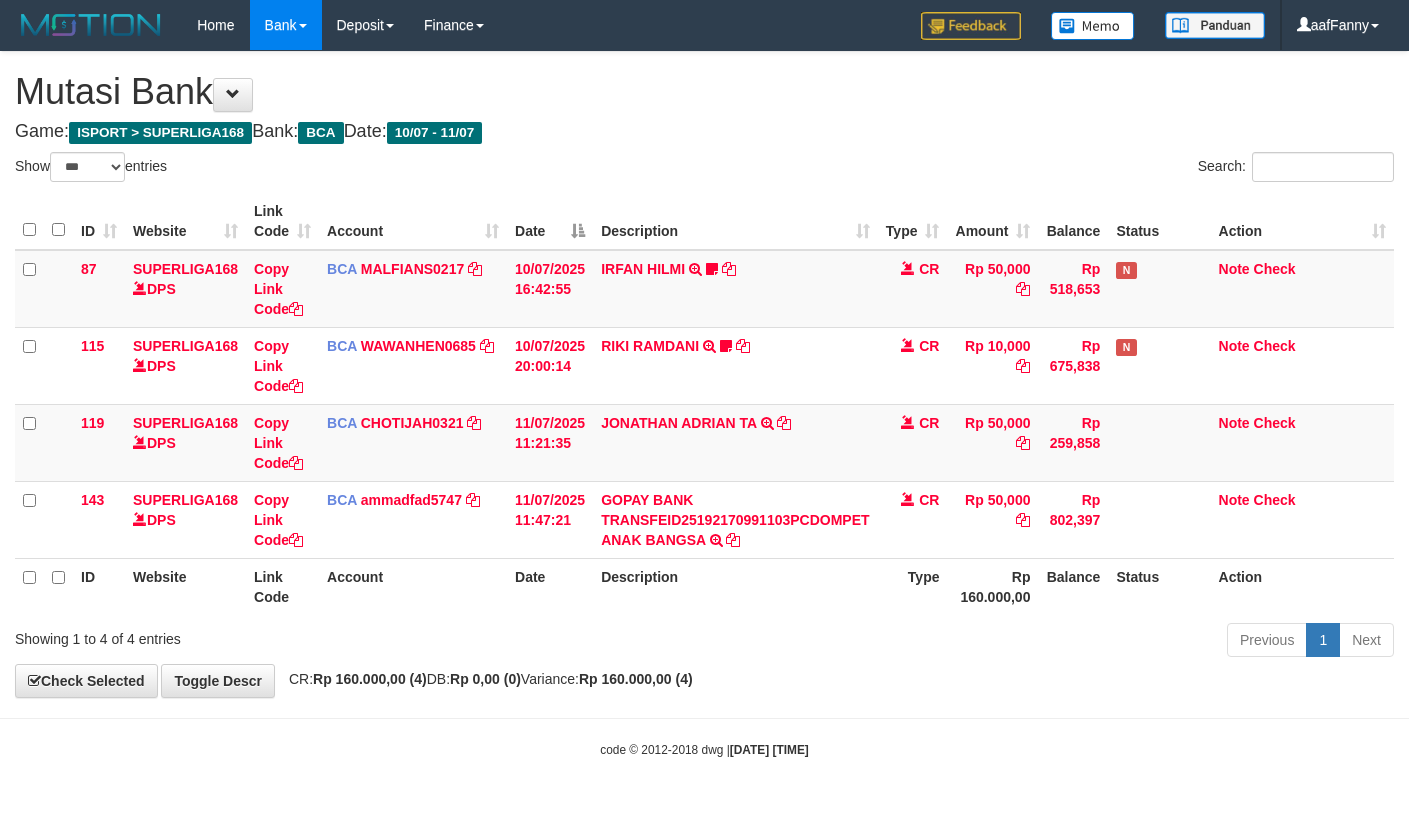 select on "***" 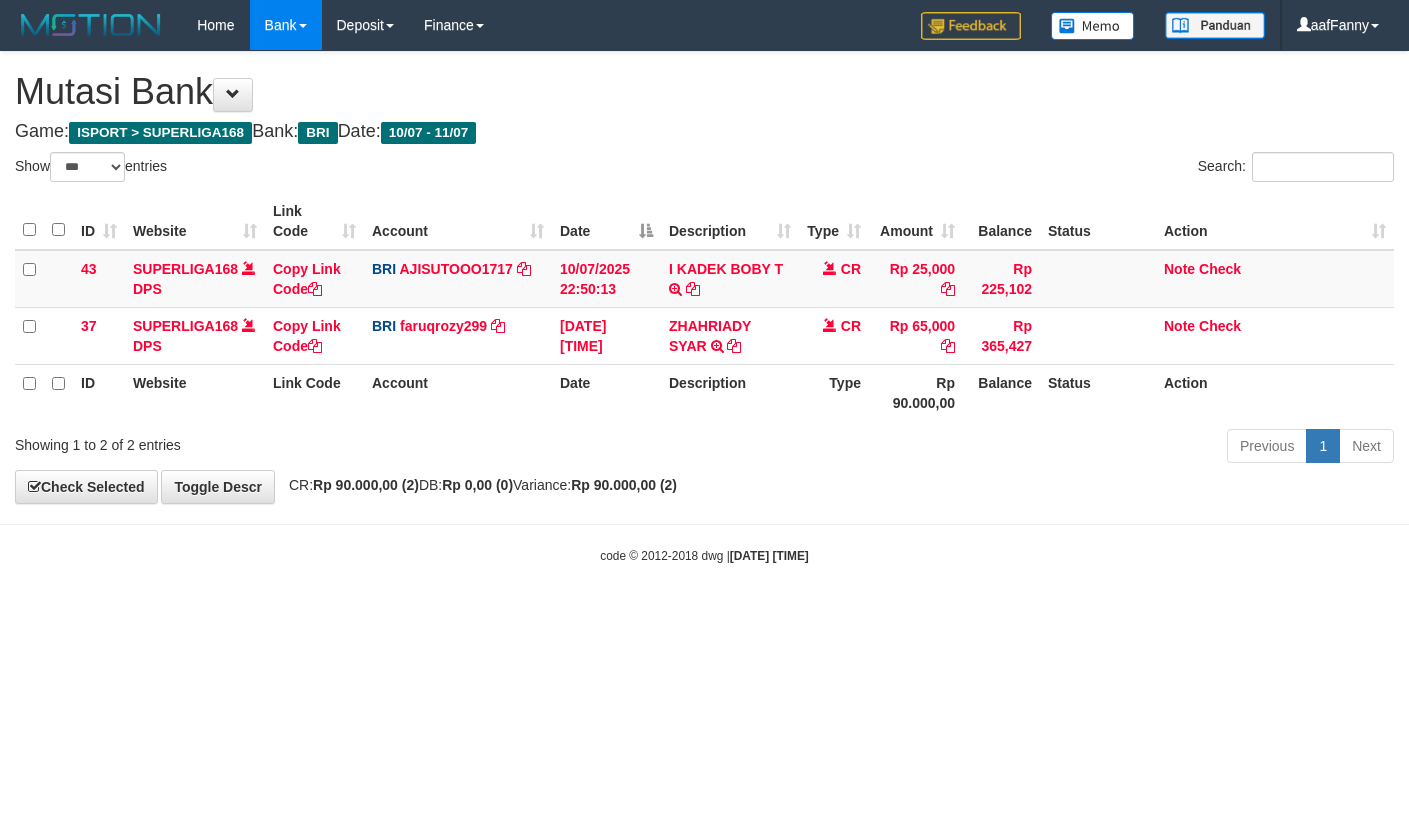 select on "***" 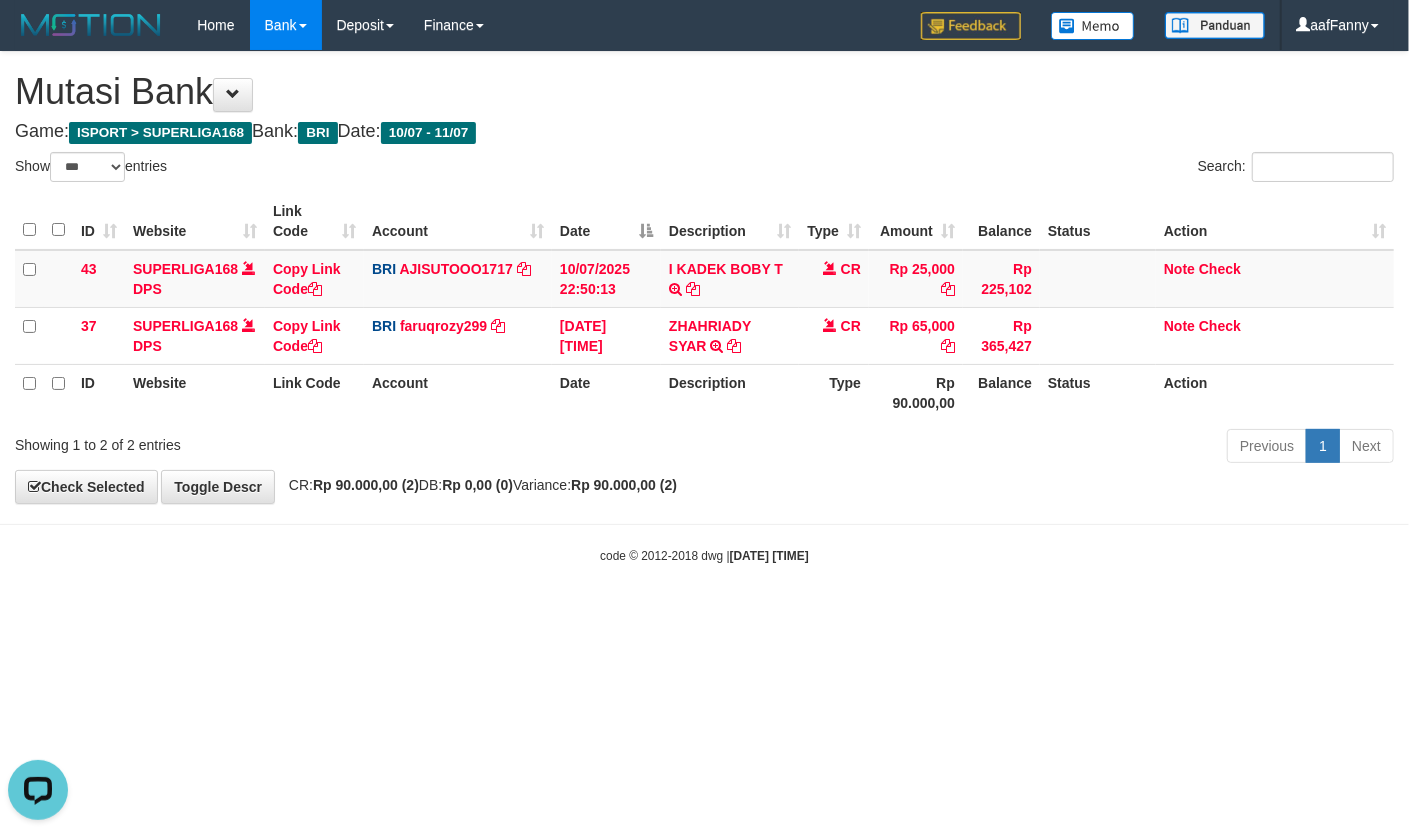 scroll, scrollTop: 0, scrollLeft: 0, axis: both 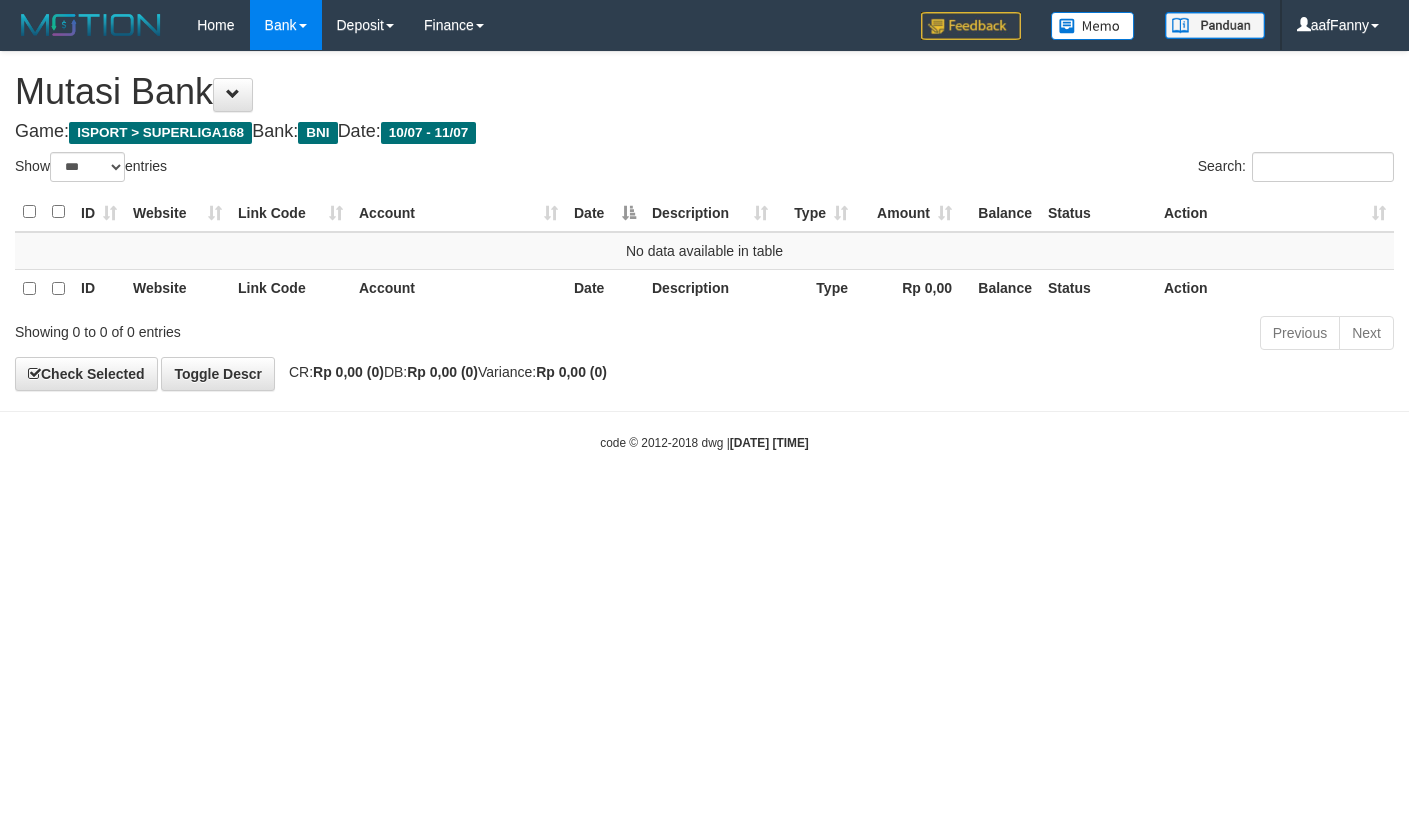 select on "***" 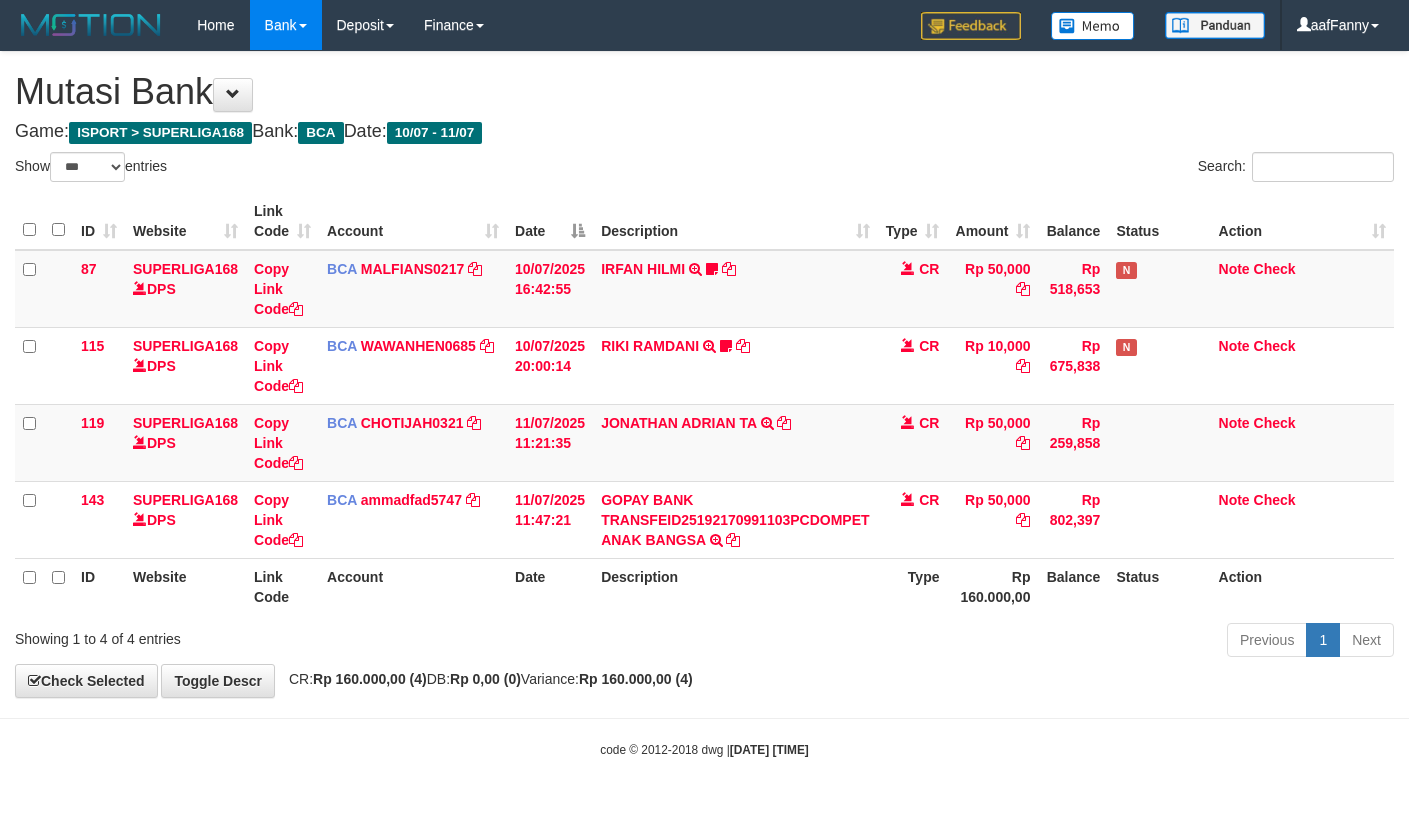 select on "***" 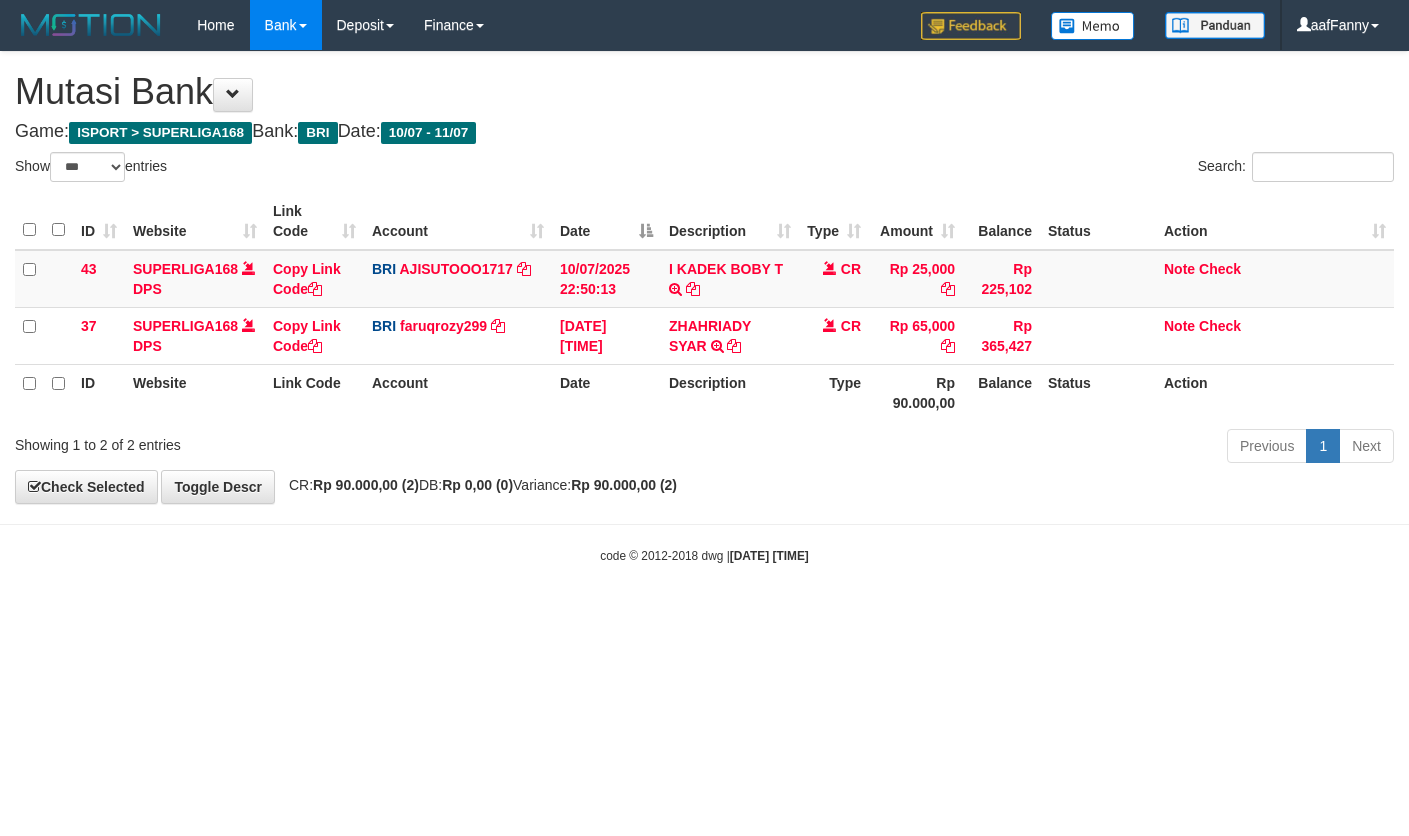 select on "***" 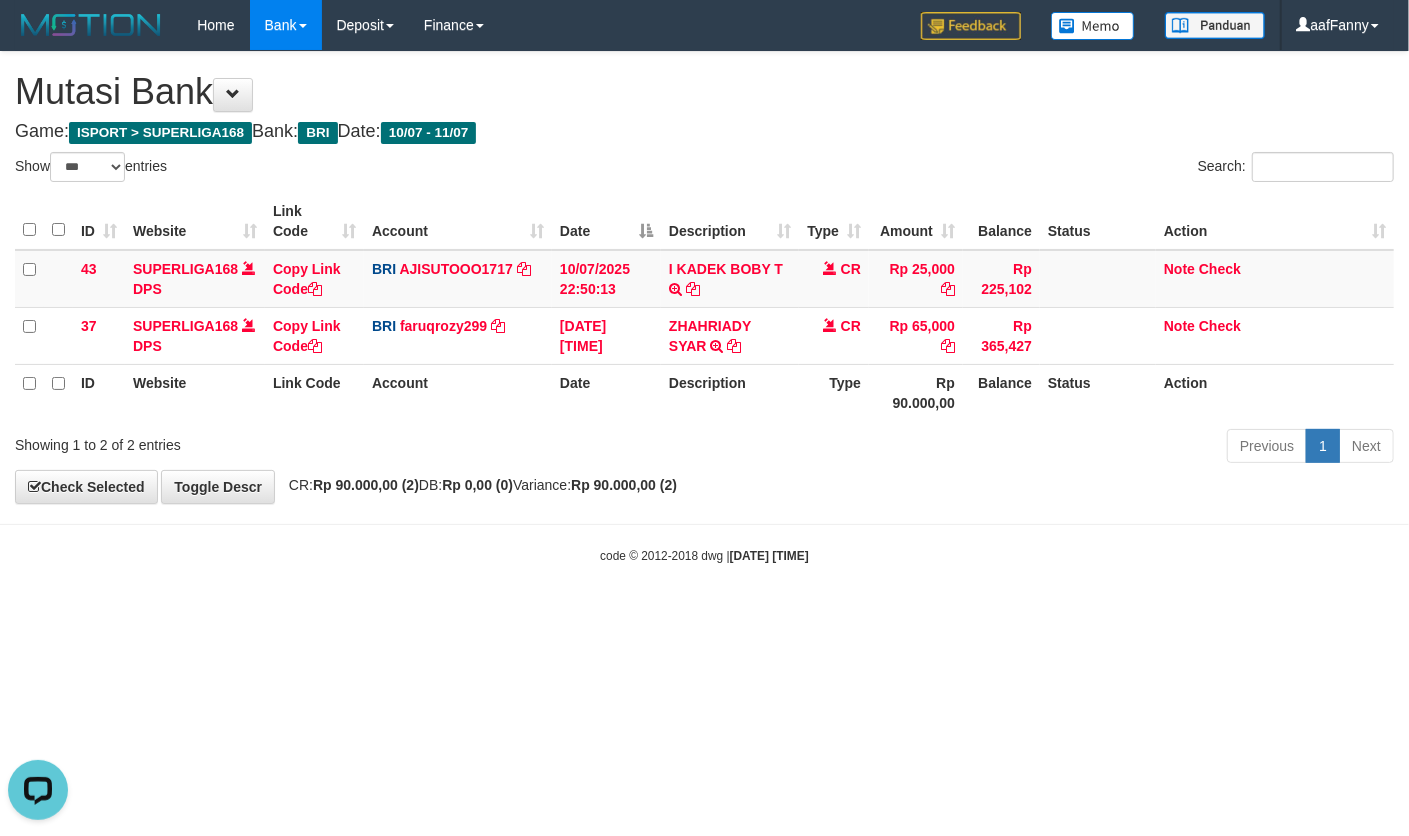 scroll, scrollTop: 0, scrollLeft: 0, axis: both 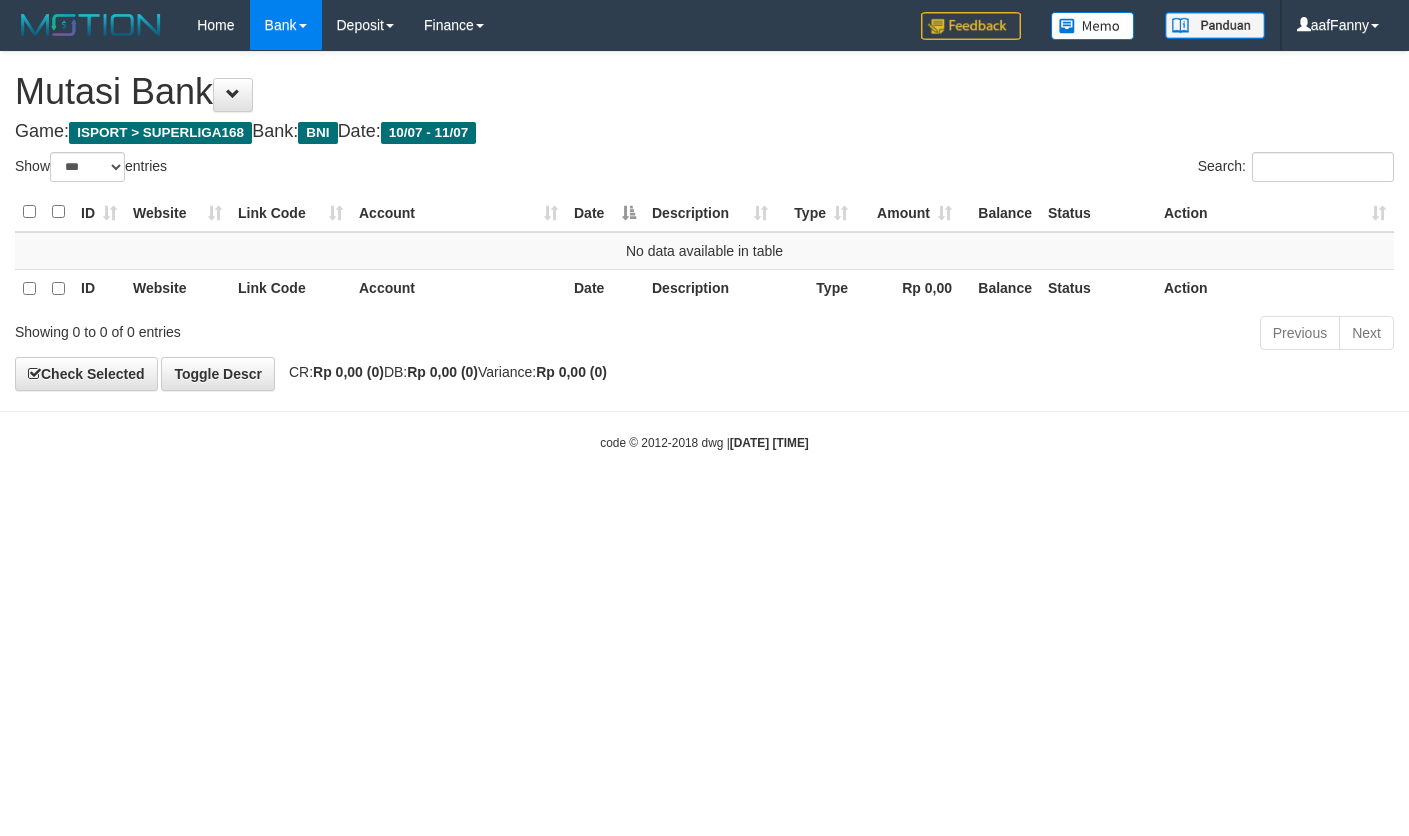 select on "***" 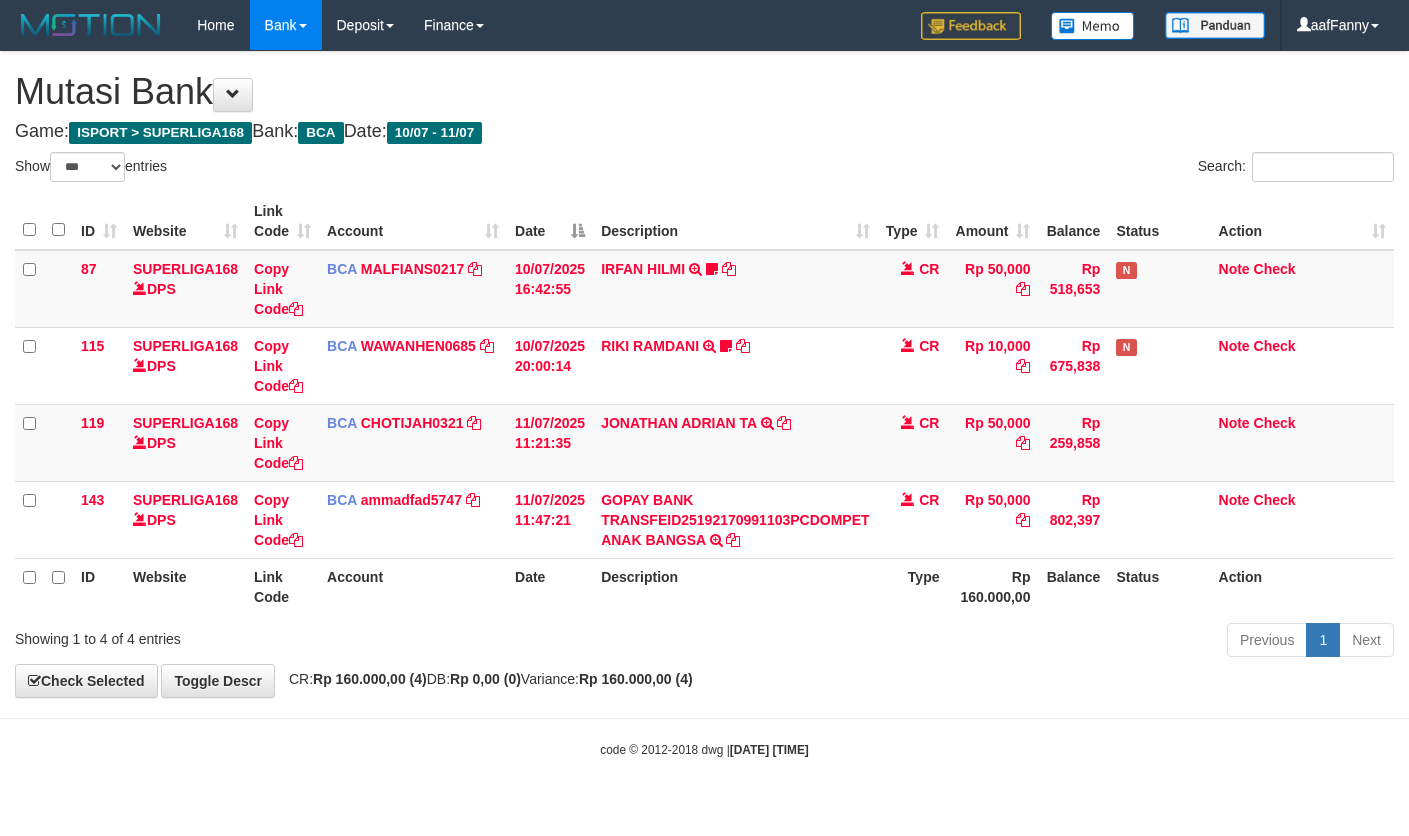 select on "***" 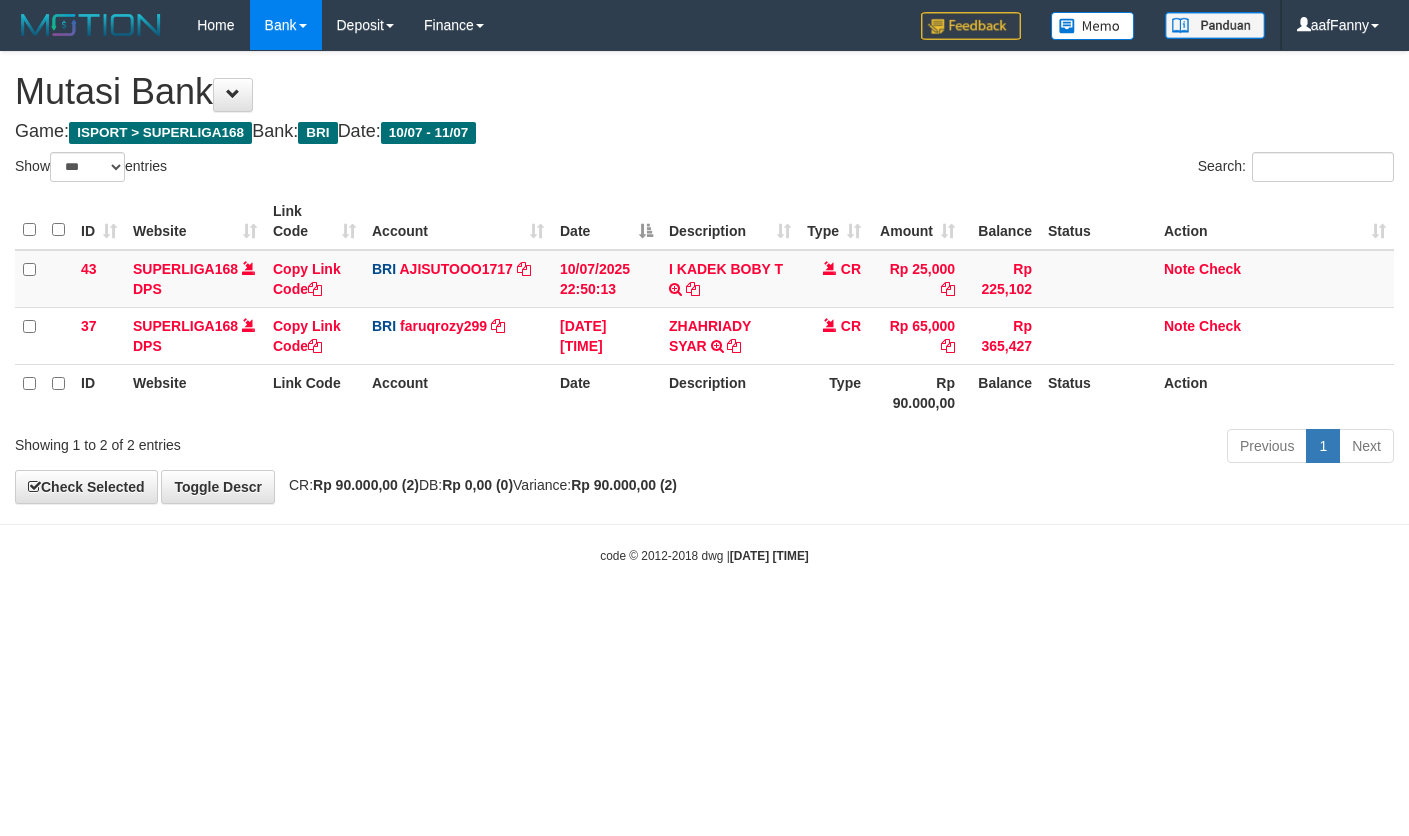 select on "***" 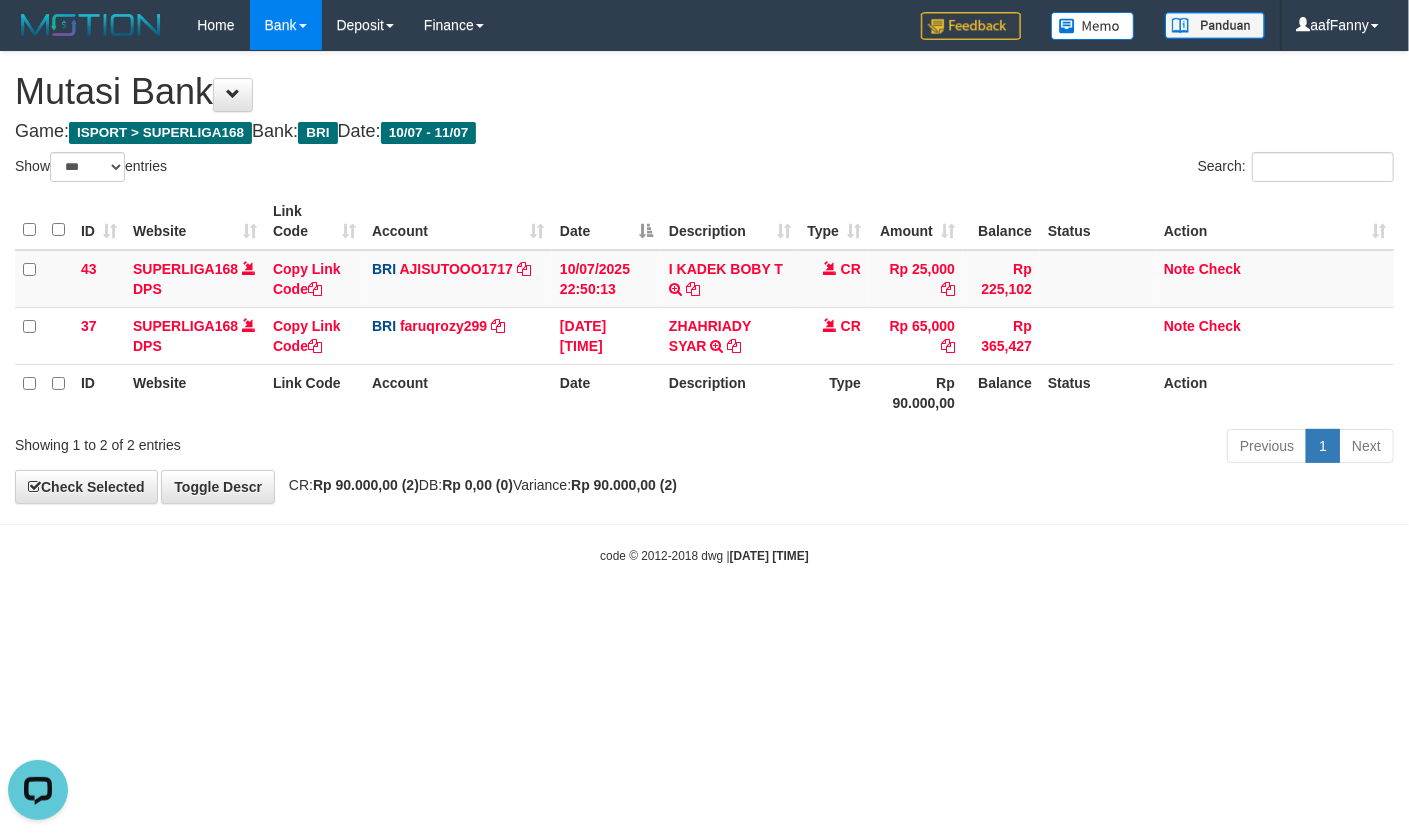 scroll, scrollTop: 0, scrollLeft: 0, axis: both 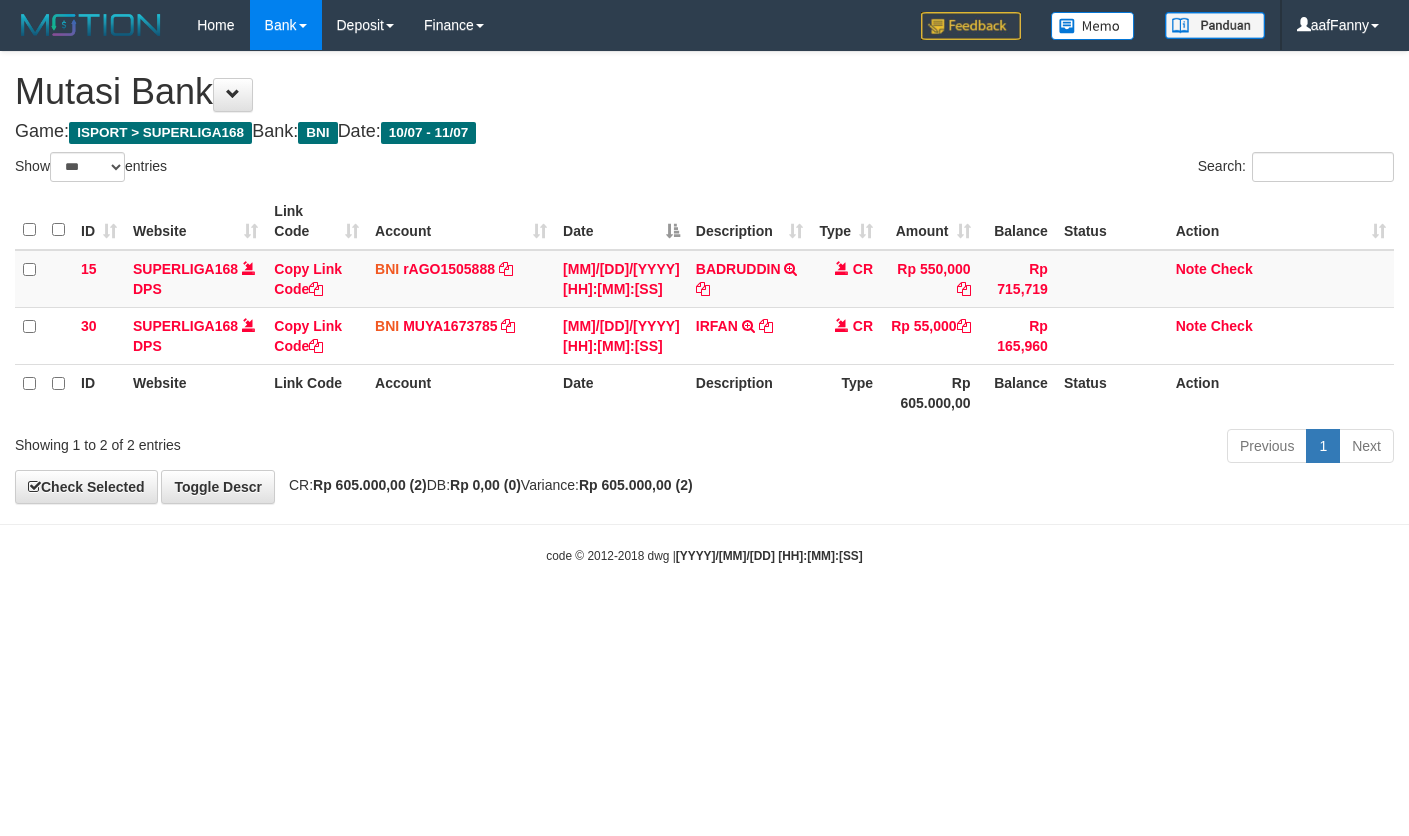 select on "***" 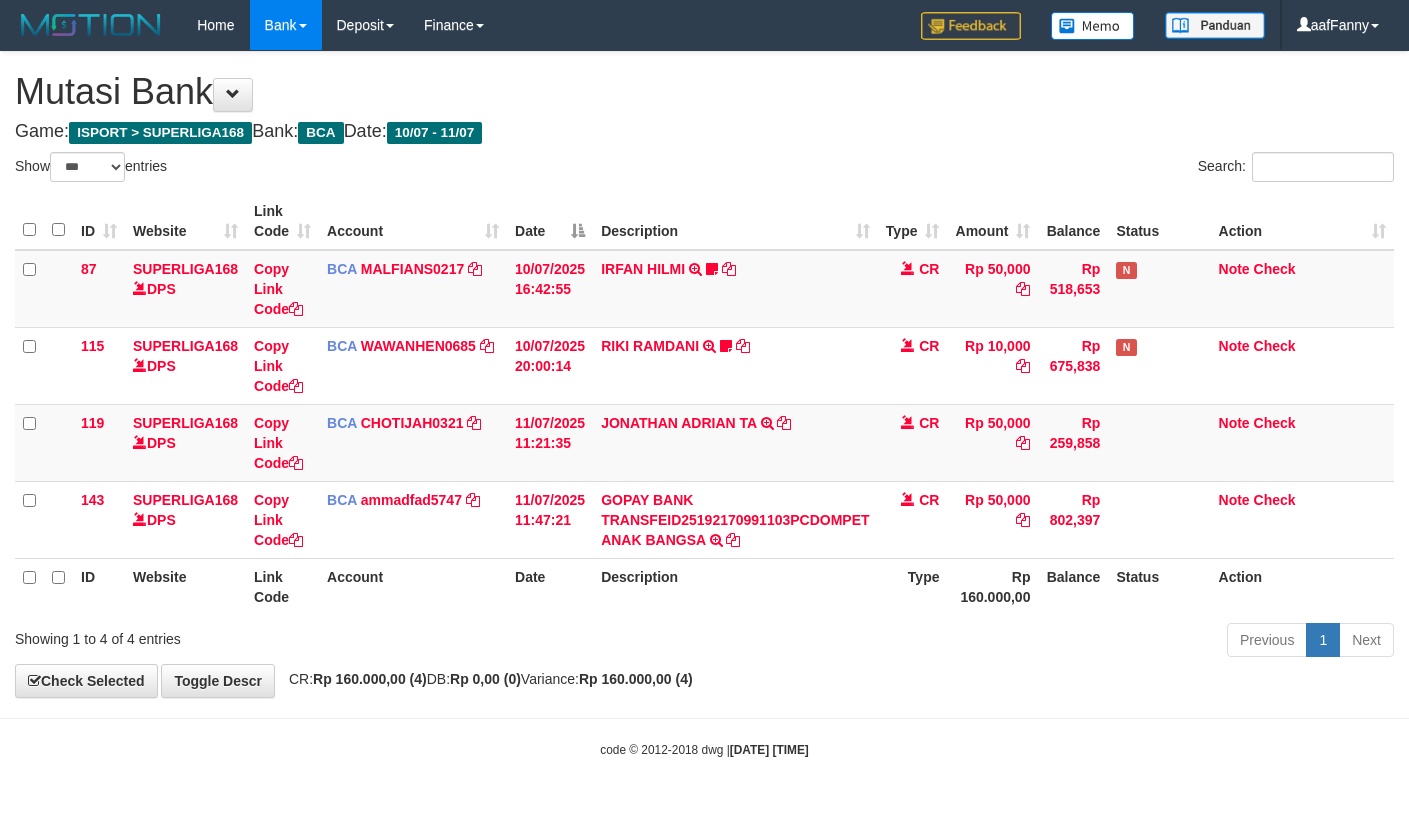 select on "***" 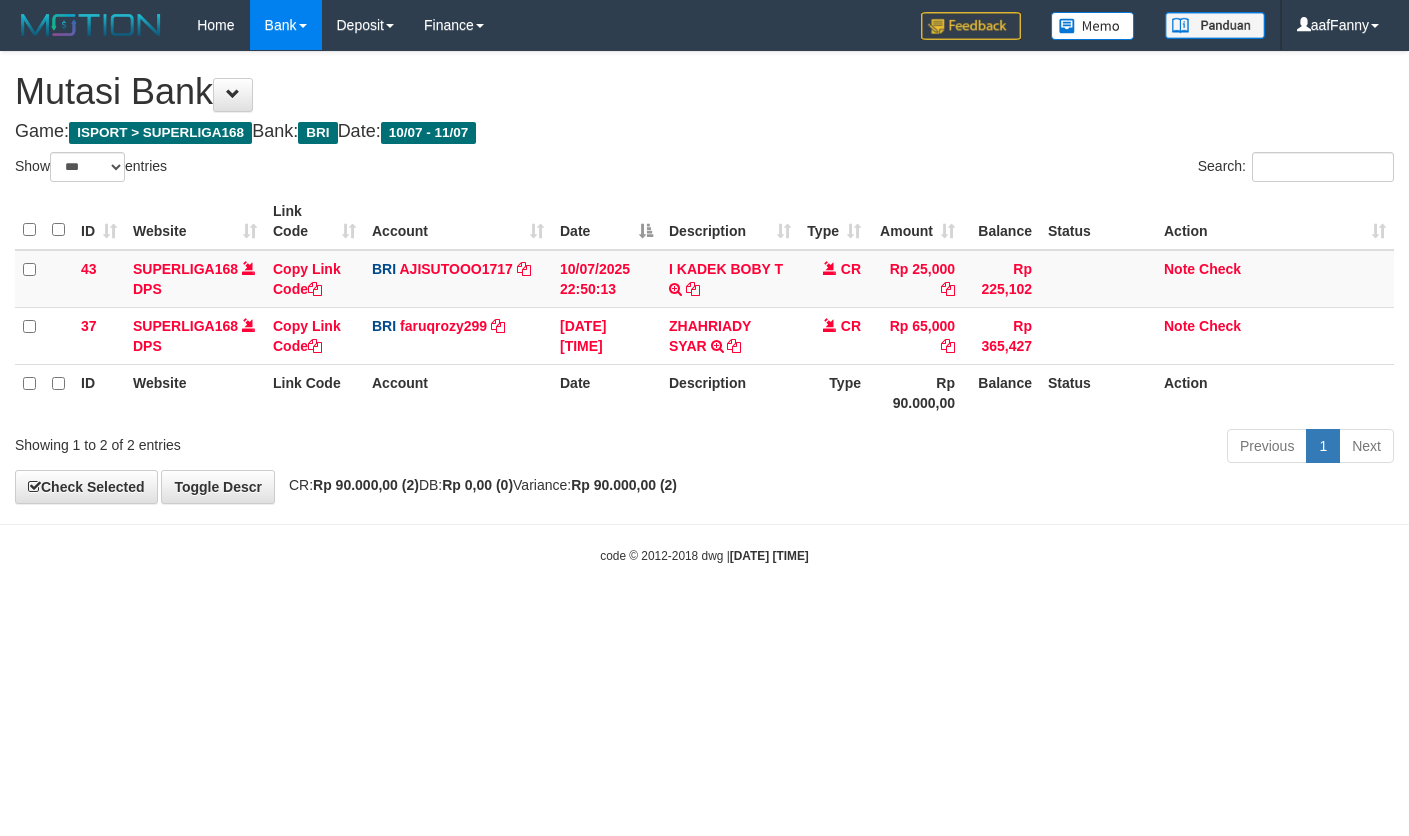 select on "***" 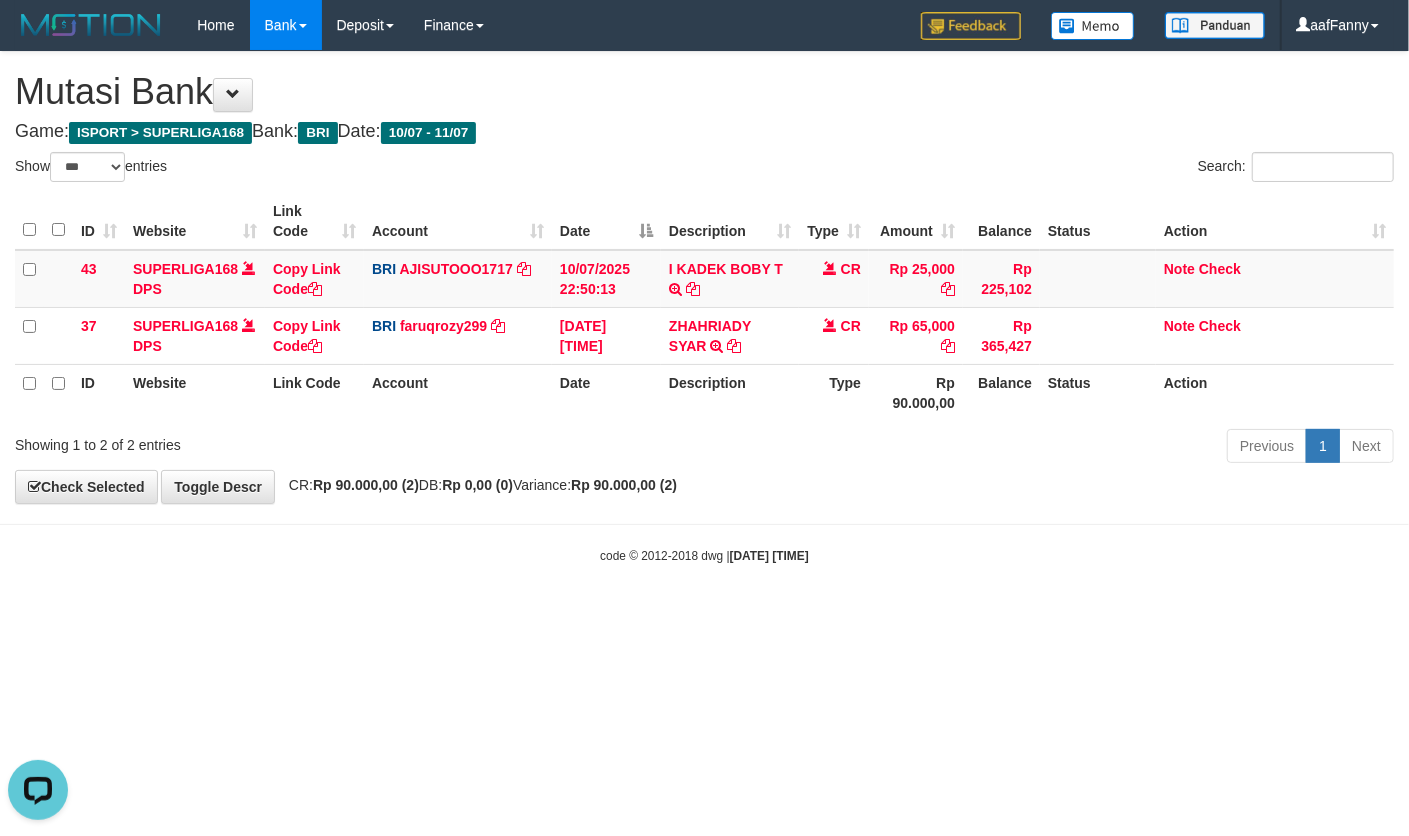 scroll, scrollTop: 0, scrollLeft: 0, axis: both 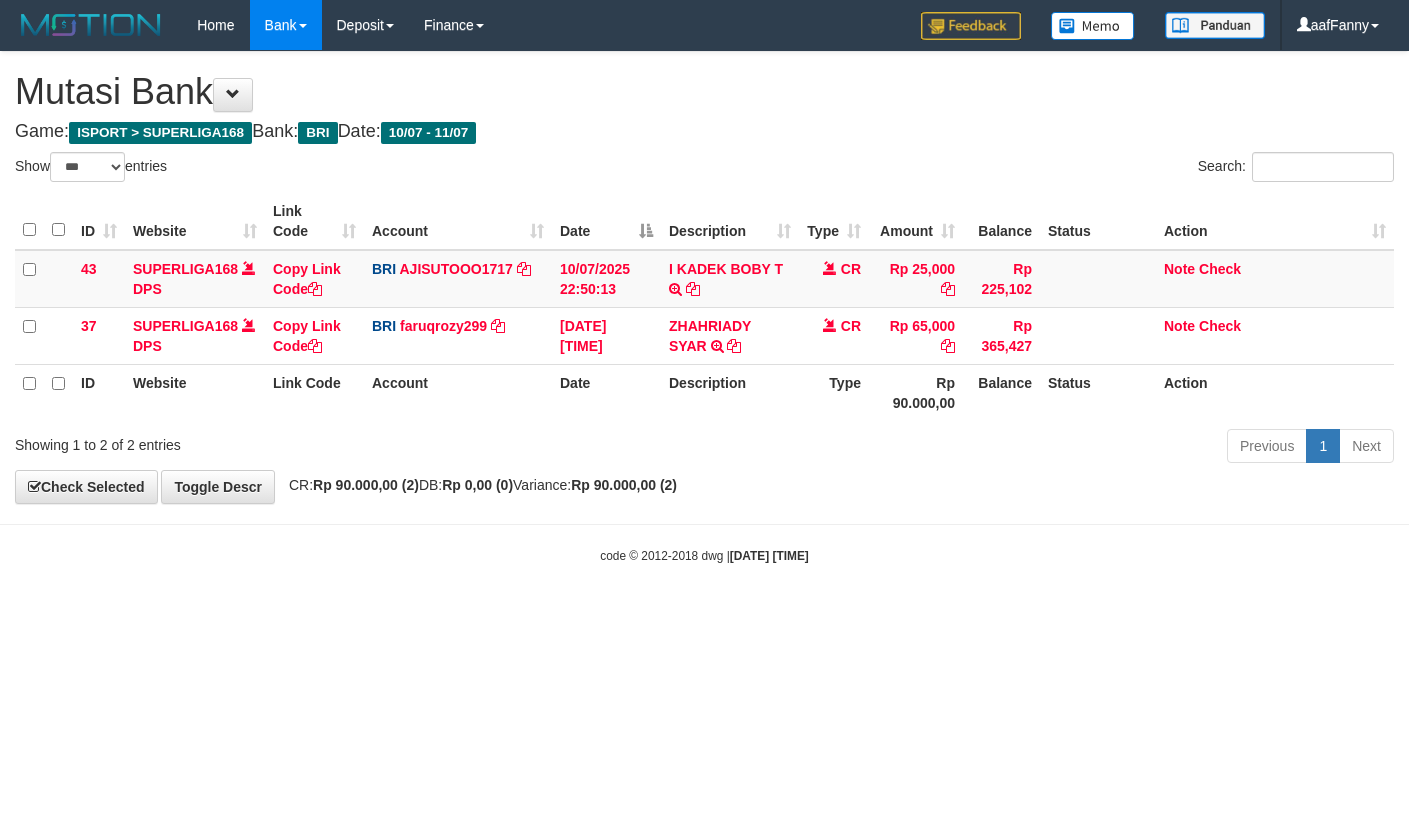 select on "***" 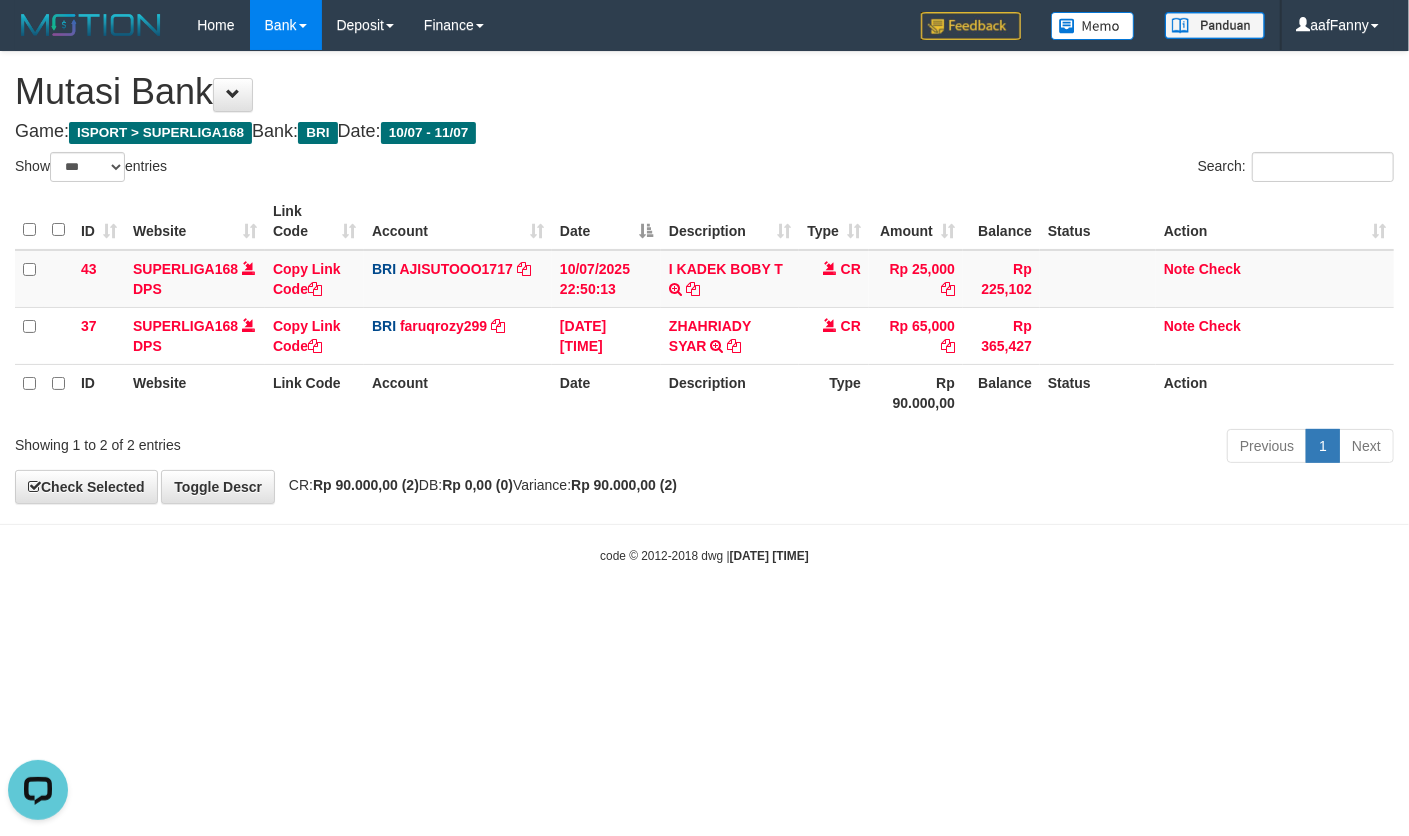 scroll, scrollTop: 0, scrollLeft: 0, axis: both 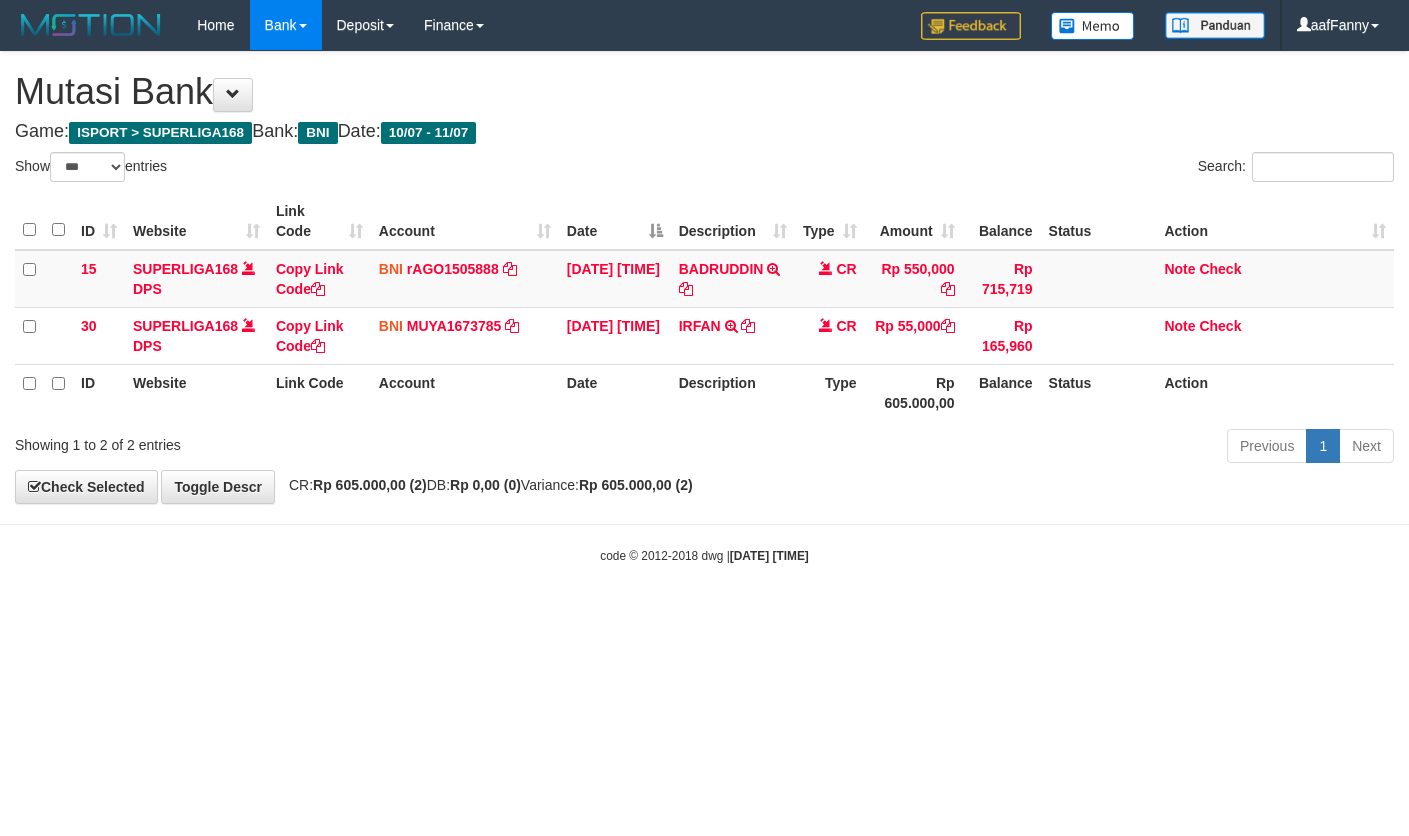select on "***" 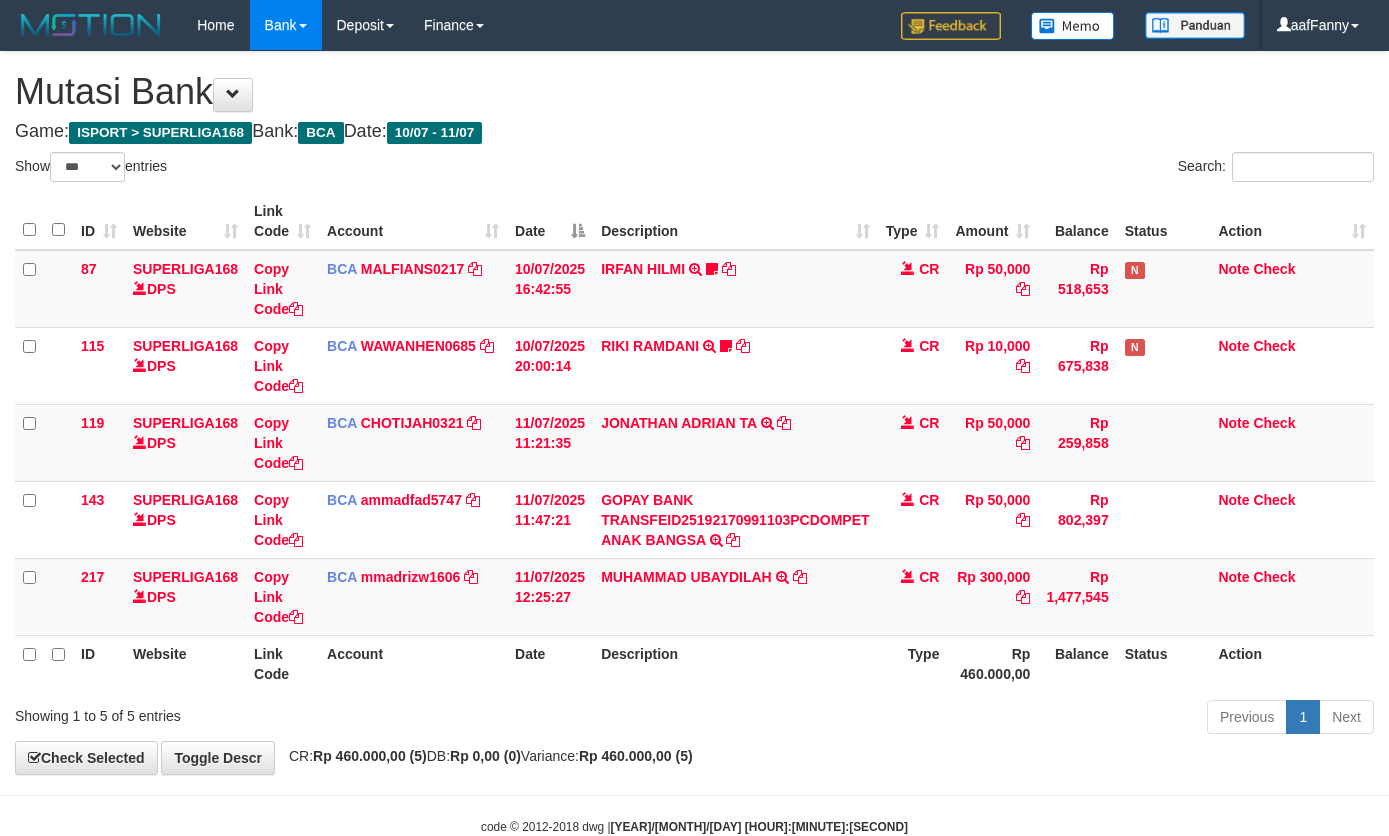 select on "***" 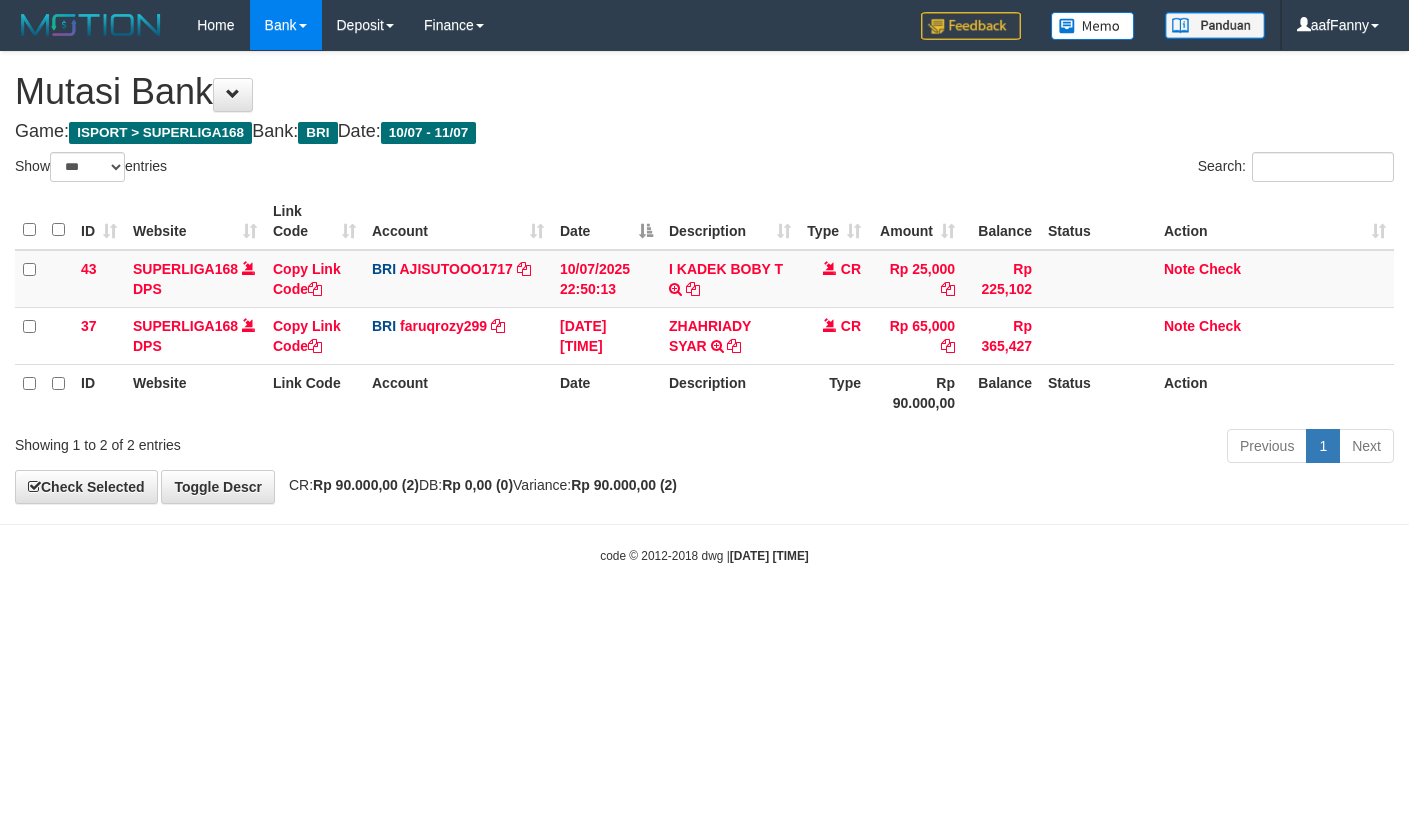 select on "***" 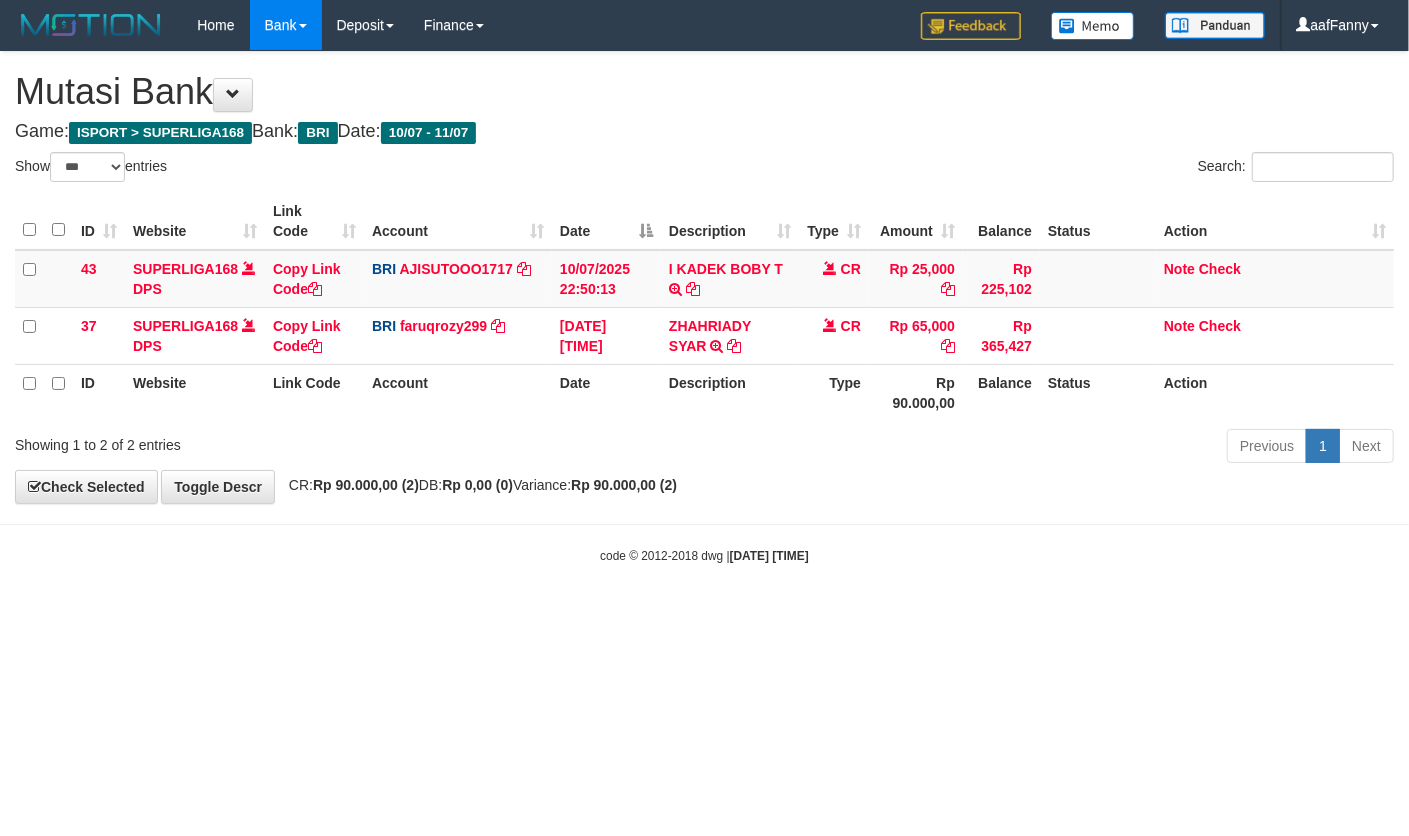 click on "Toggle navigation
Home
Bank
Account List
Load
By Website
Group
[ISPORT]													SUPERLIGA168
By Load Group (DPS)" at bounding box center (704, 307) 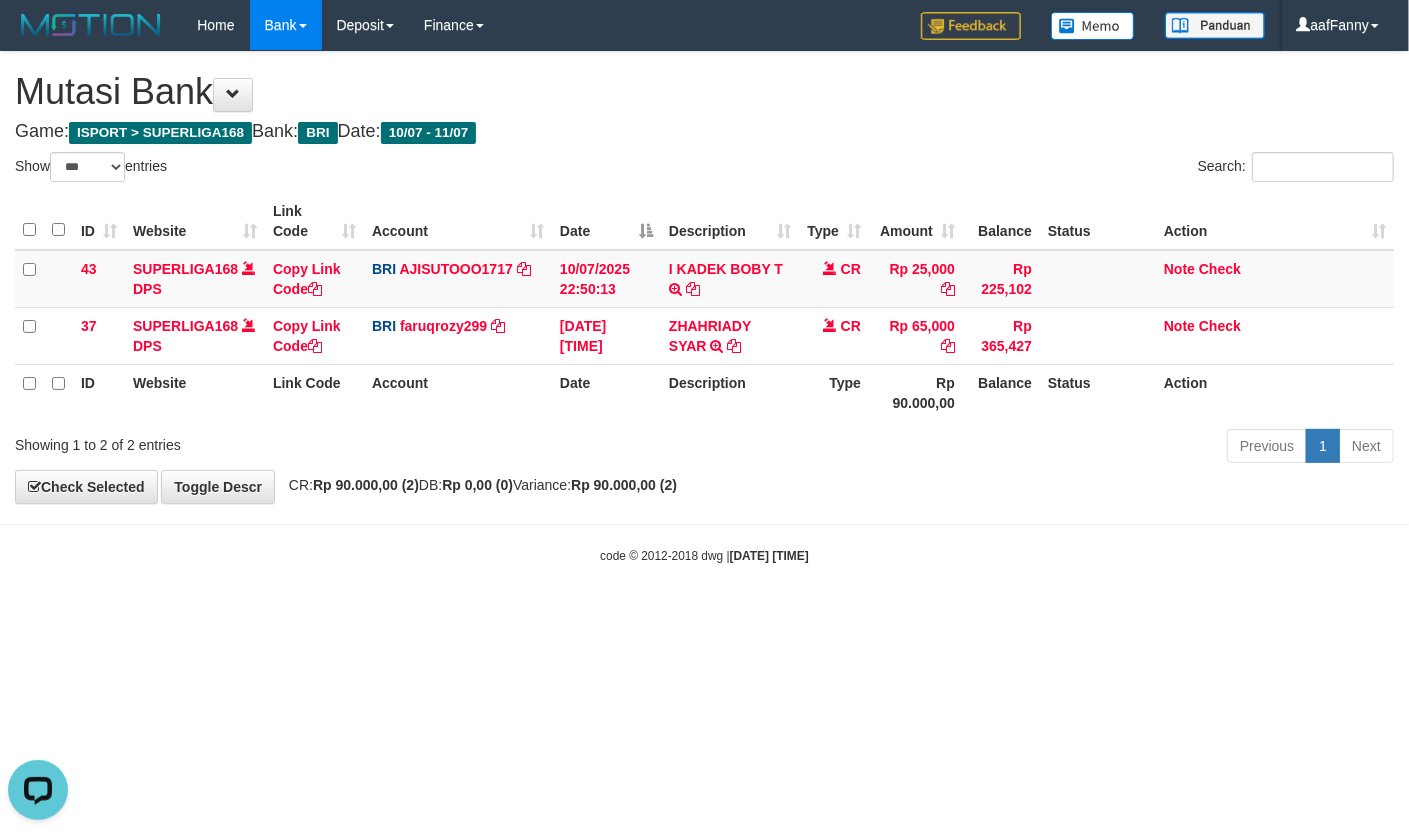 scroll, scrollTop: 0, scrollLeft: 0, axis: both 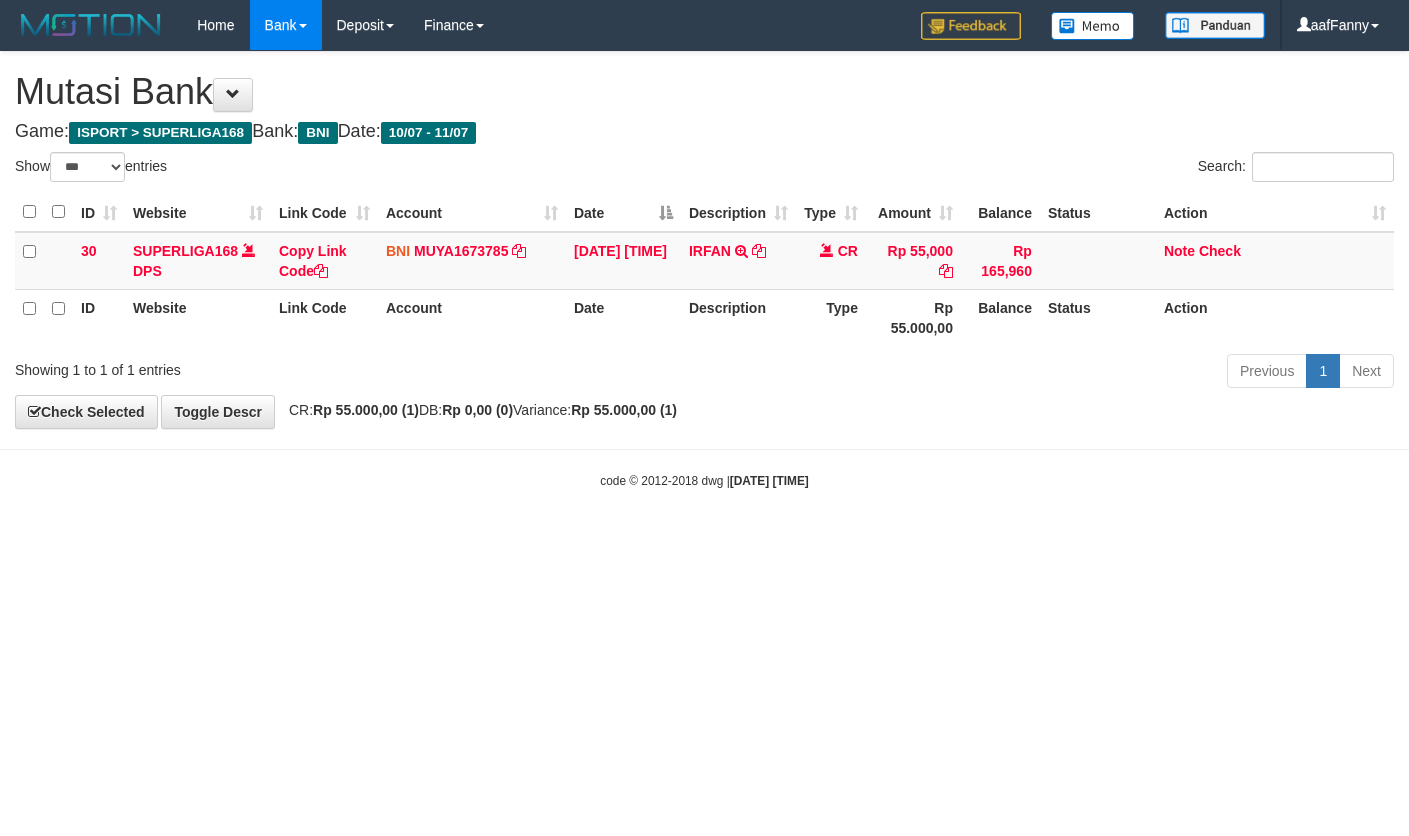select on "***" 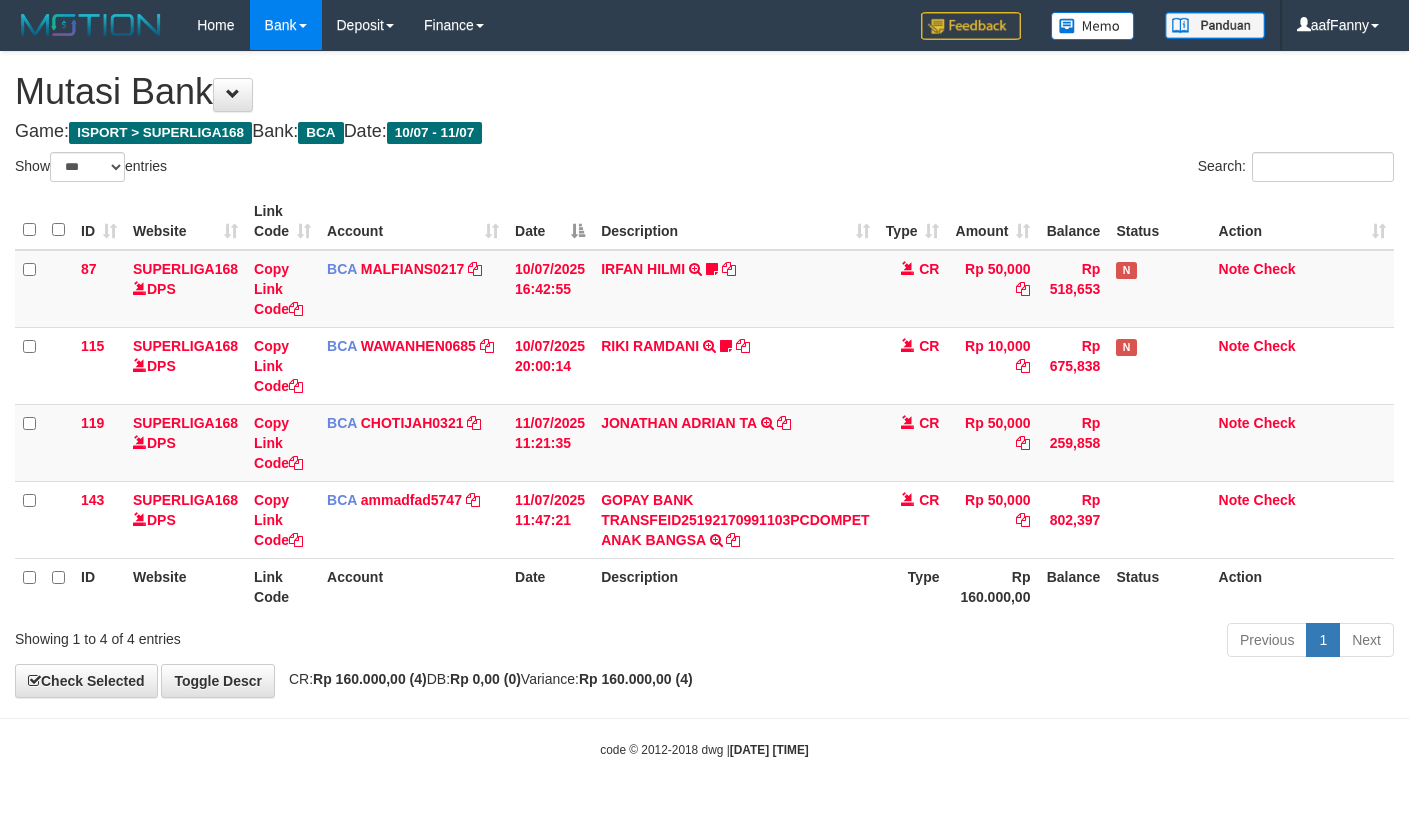 select on "***" 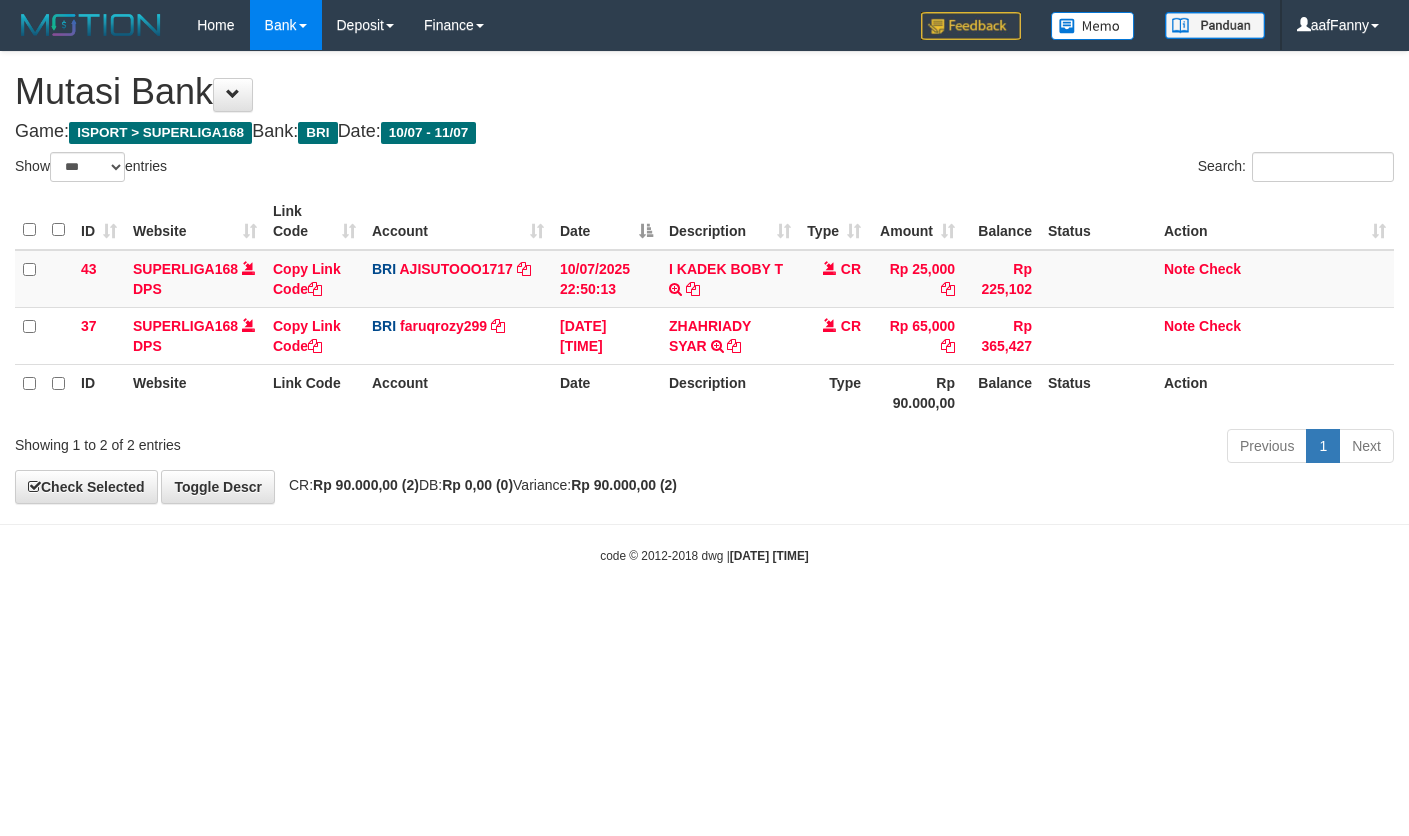 select on "***" 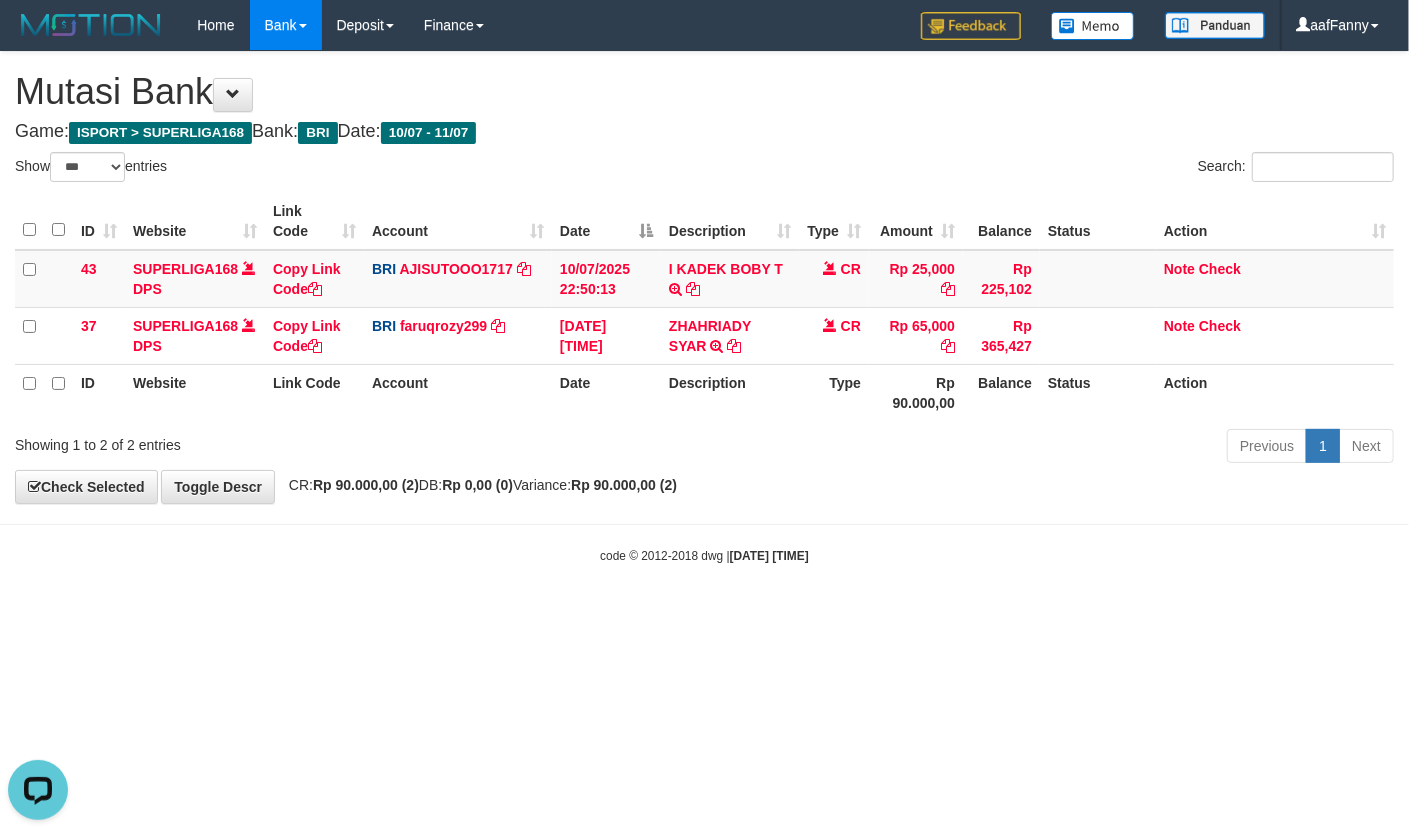 scroll, scrollTop: 0, scrollLeft: 0, axis: both 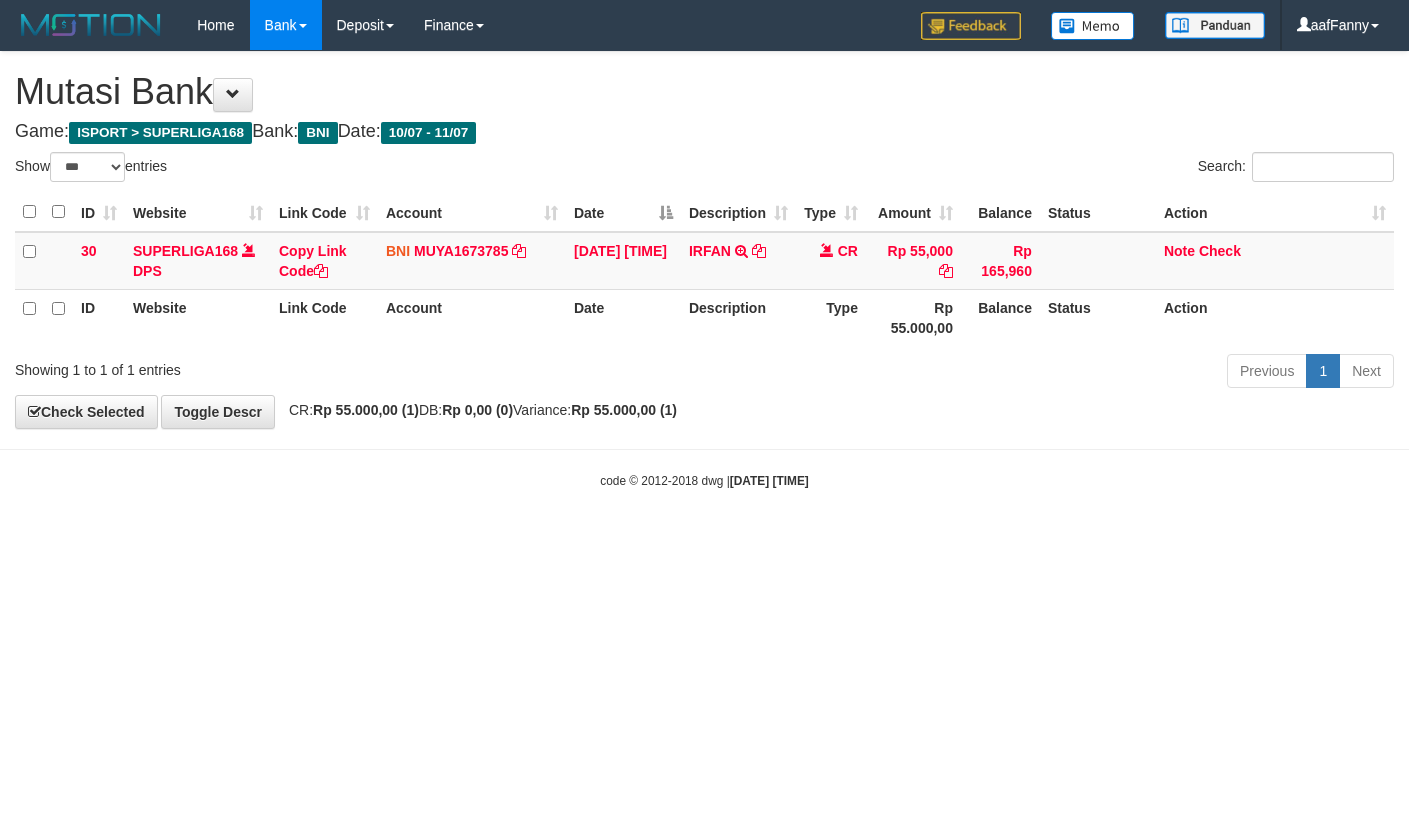 select on "***" 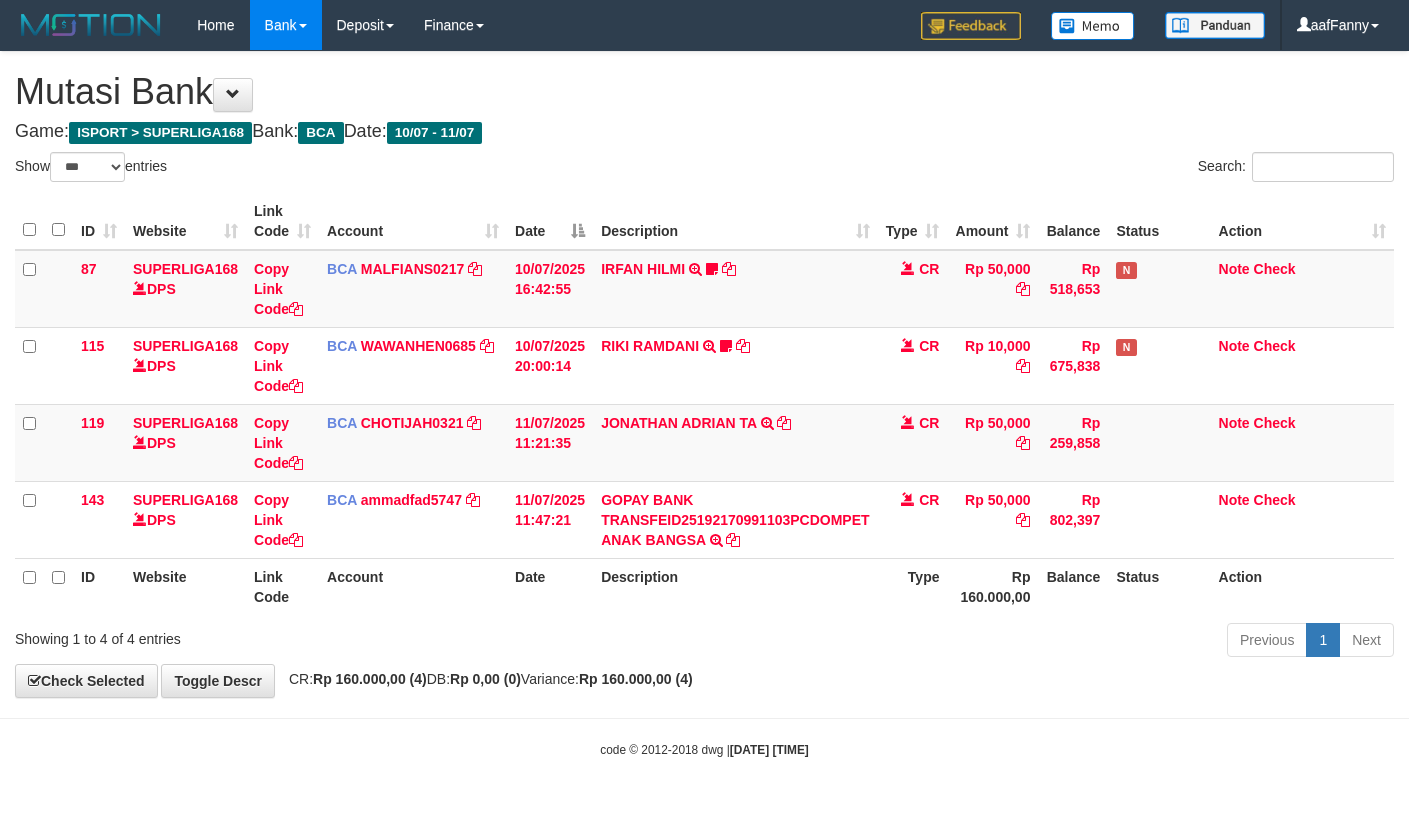 select on "***" 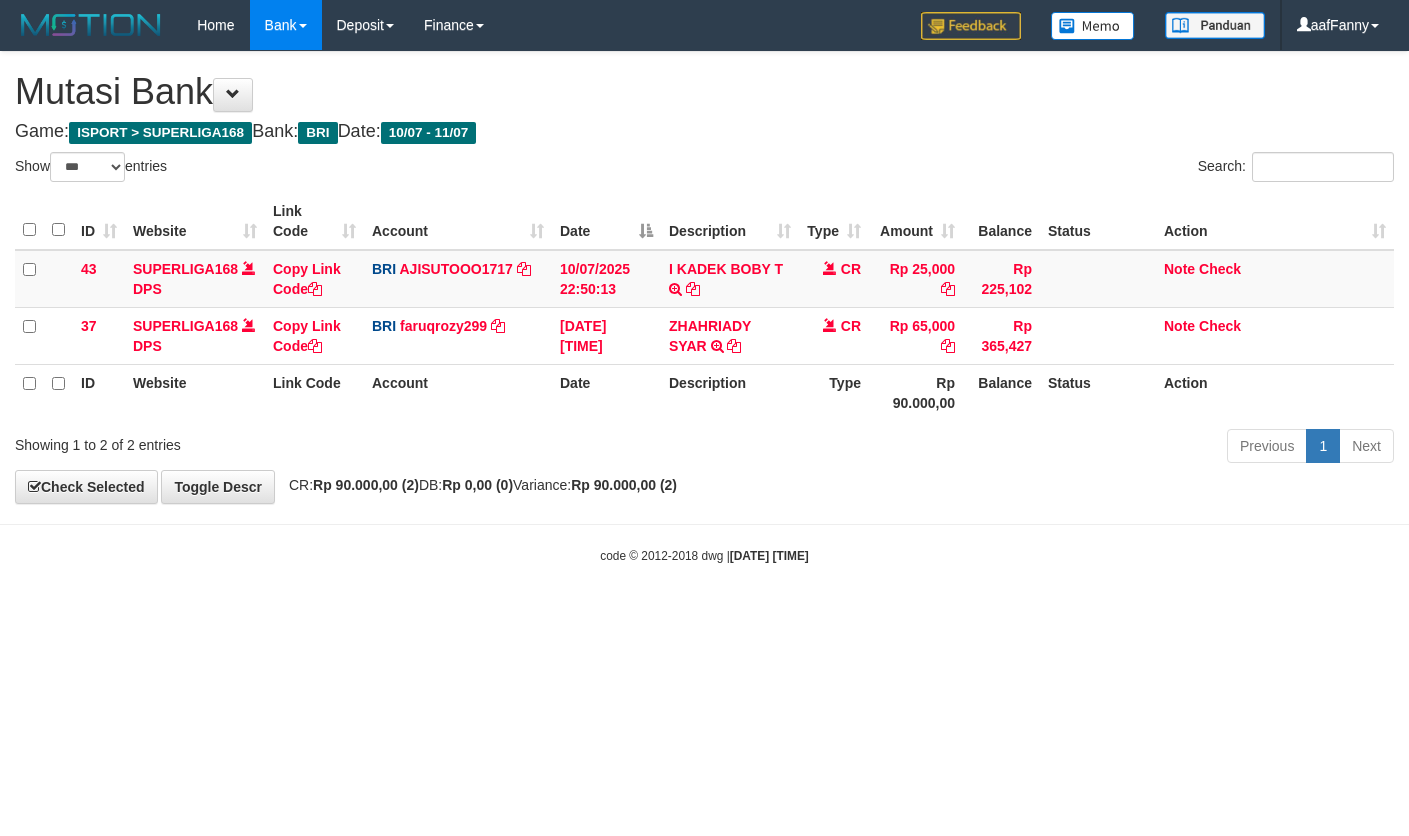select on "***" 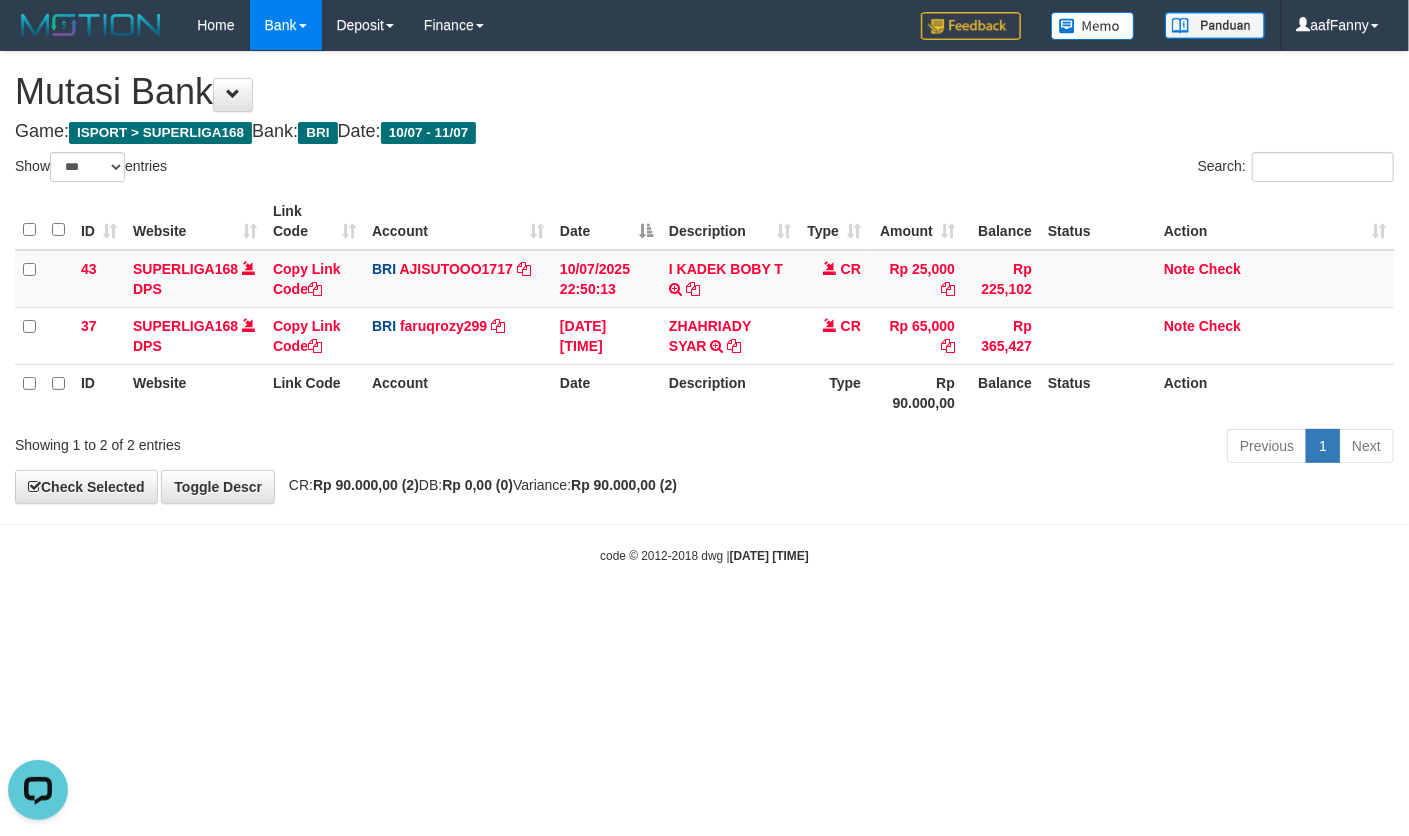 scroll, scrollTop: 0, scrollLeft: 0, axis: both 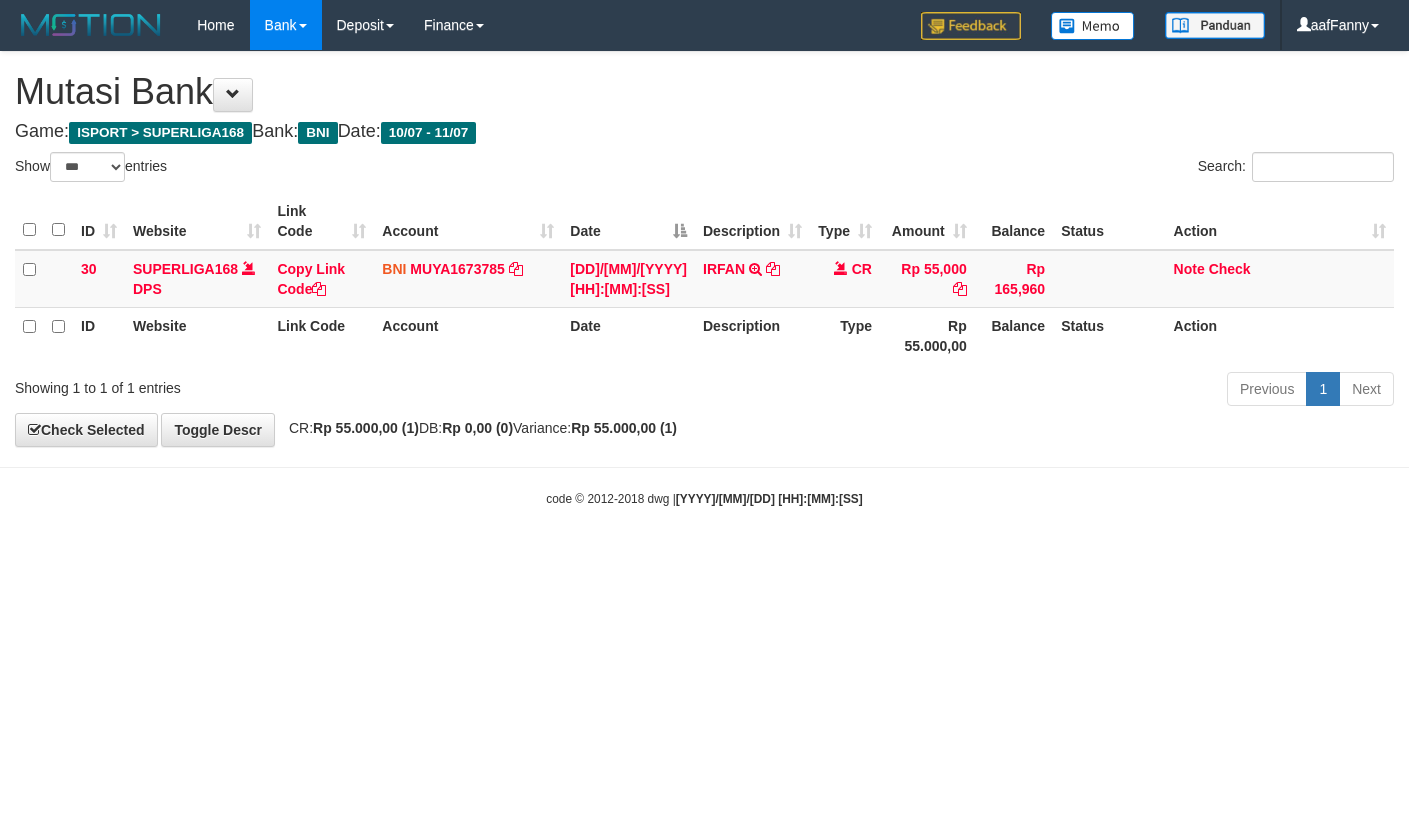 select on "***" 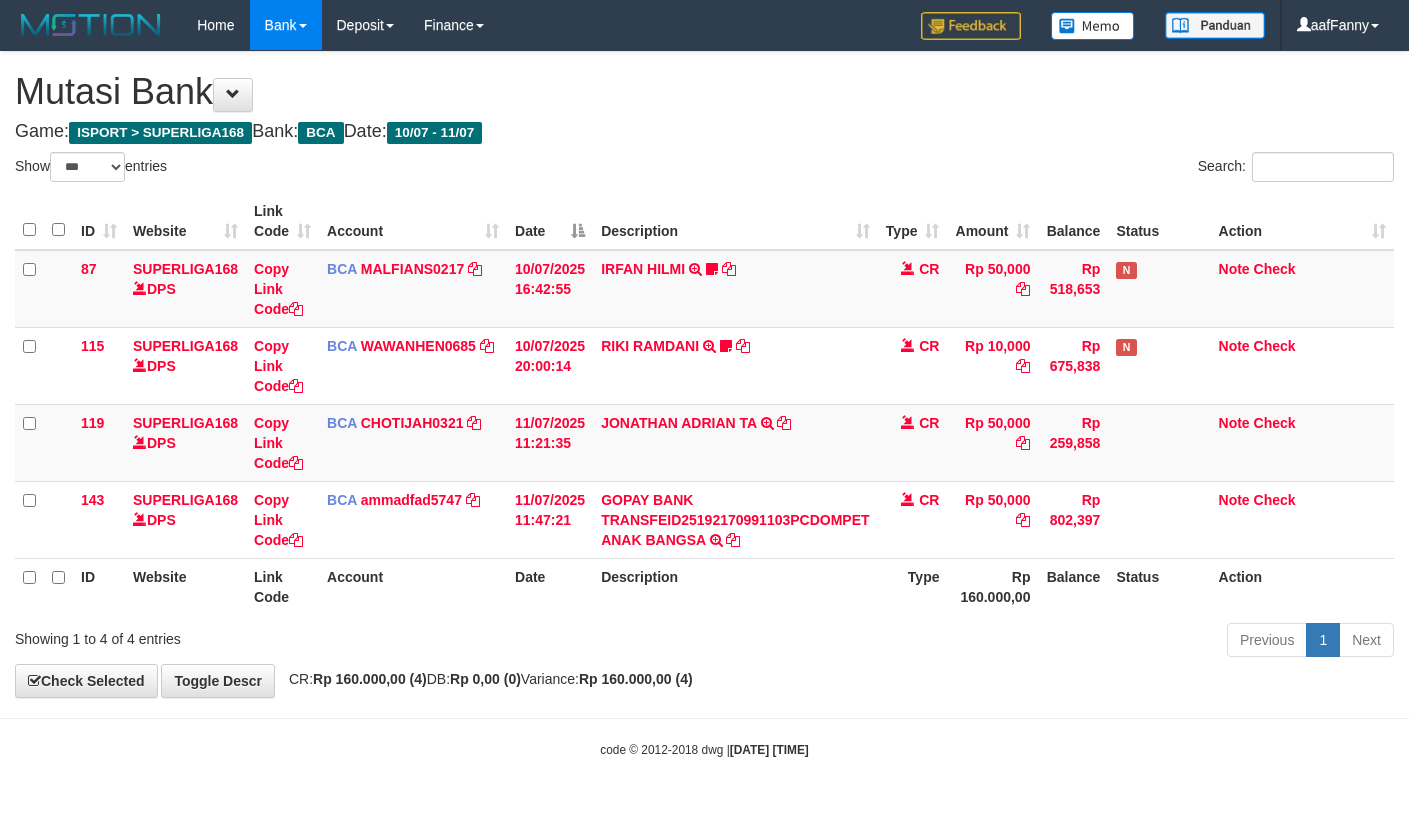 select on "***" 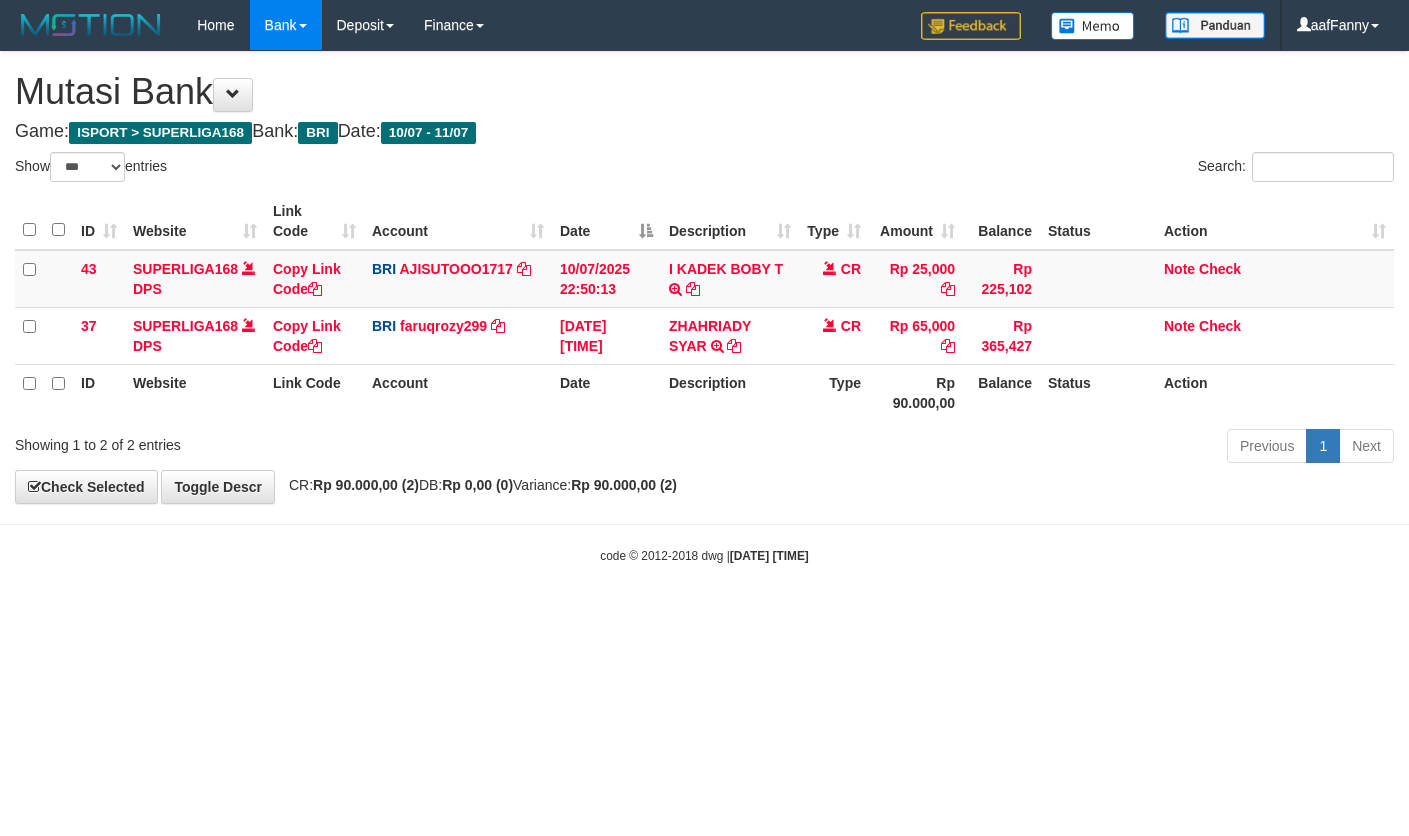 select on "***" 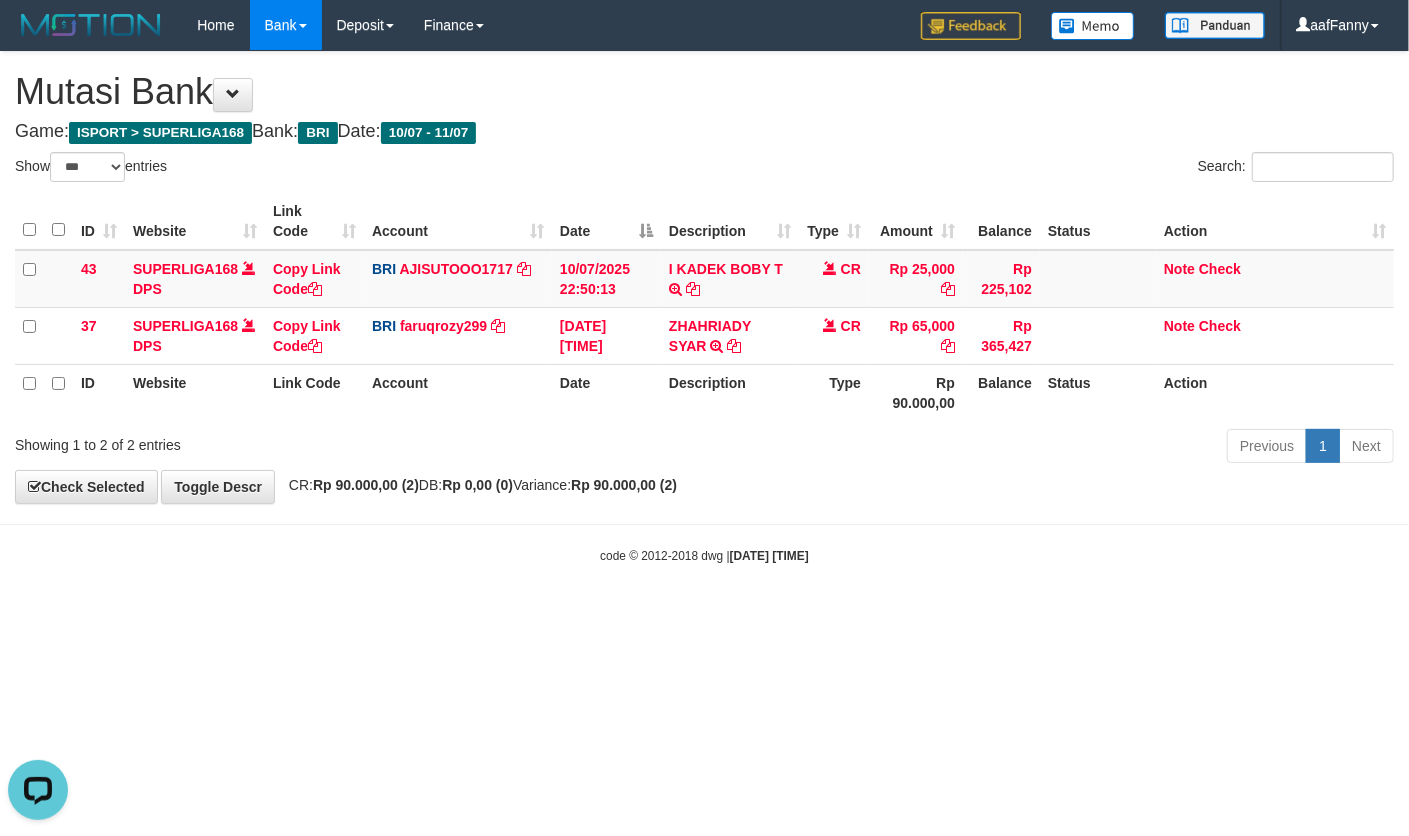 scroll, scrollTop: 0, scrollLeft: 0, axis: both 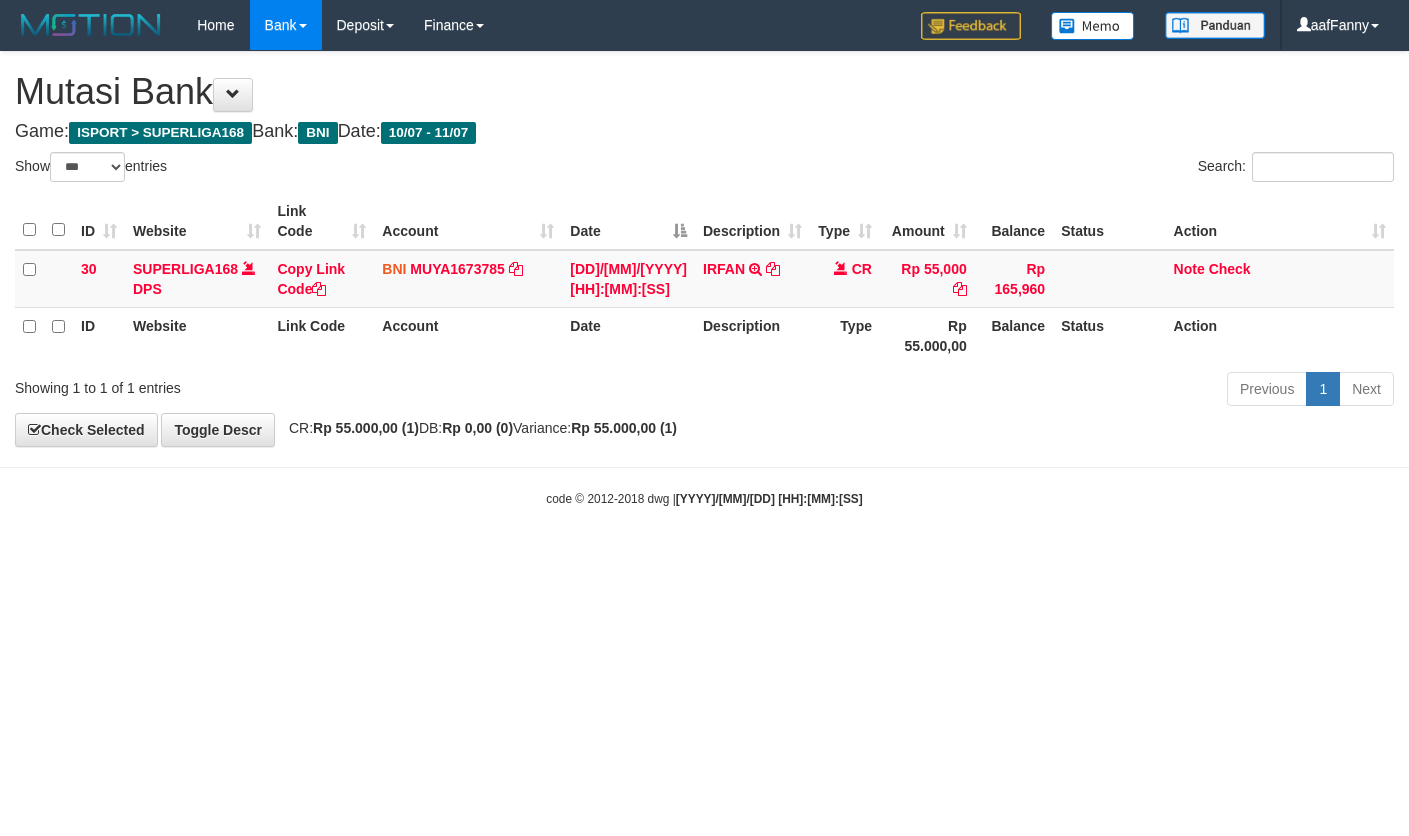 select on "***" 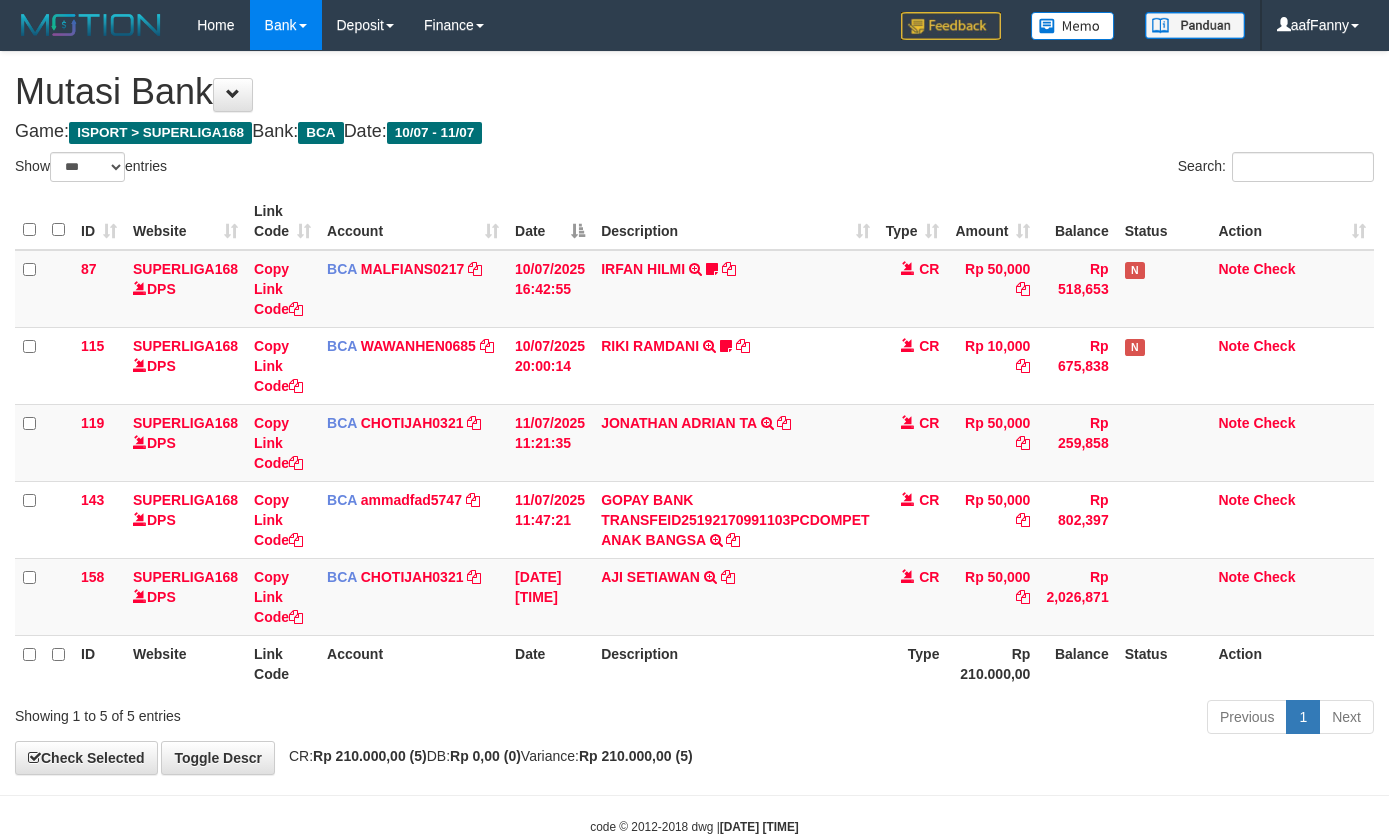 select on "***" 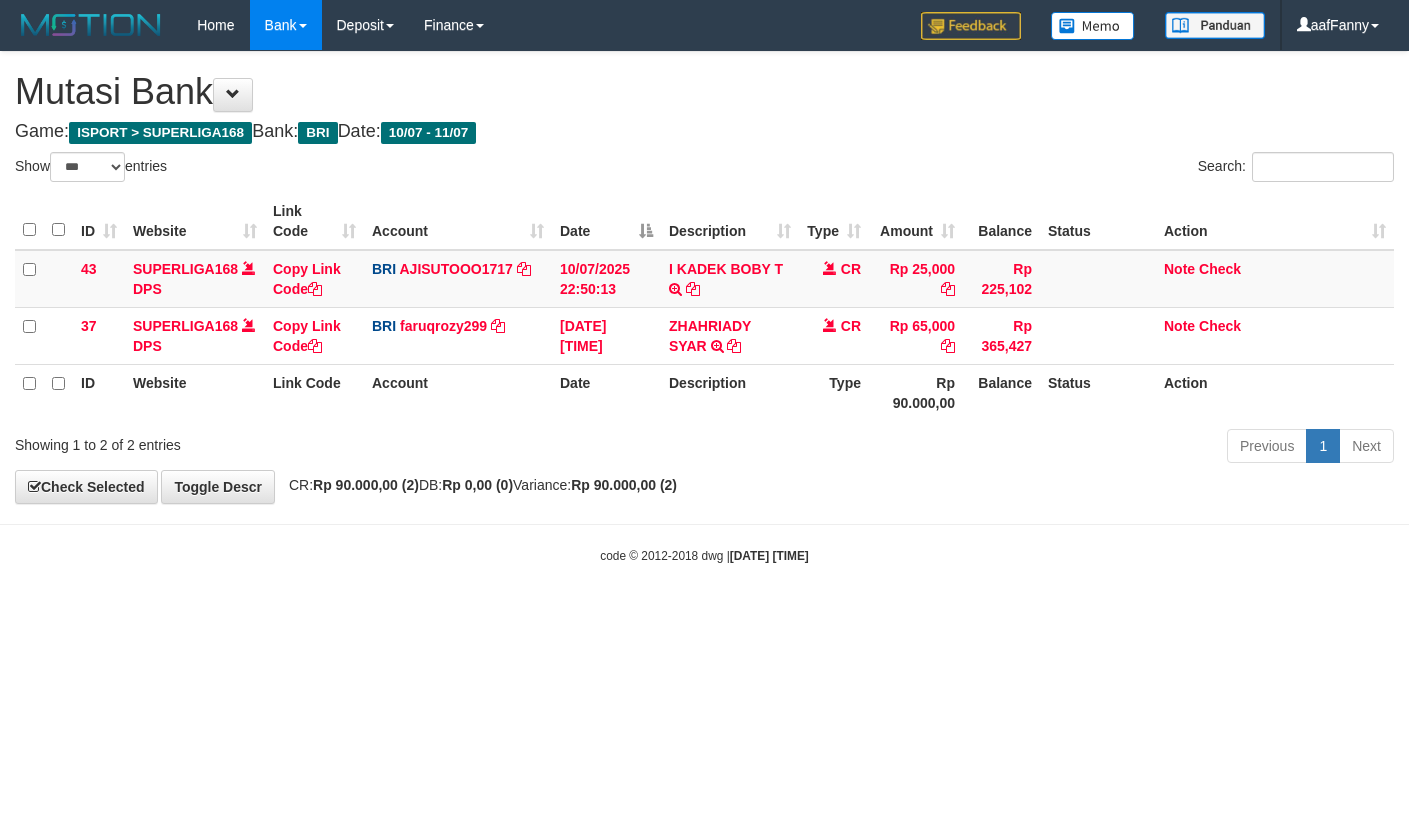 select on "***" 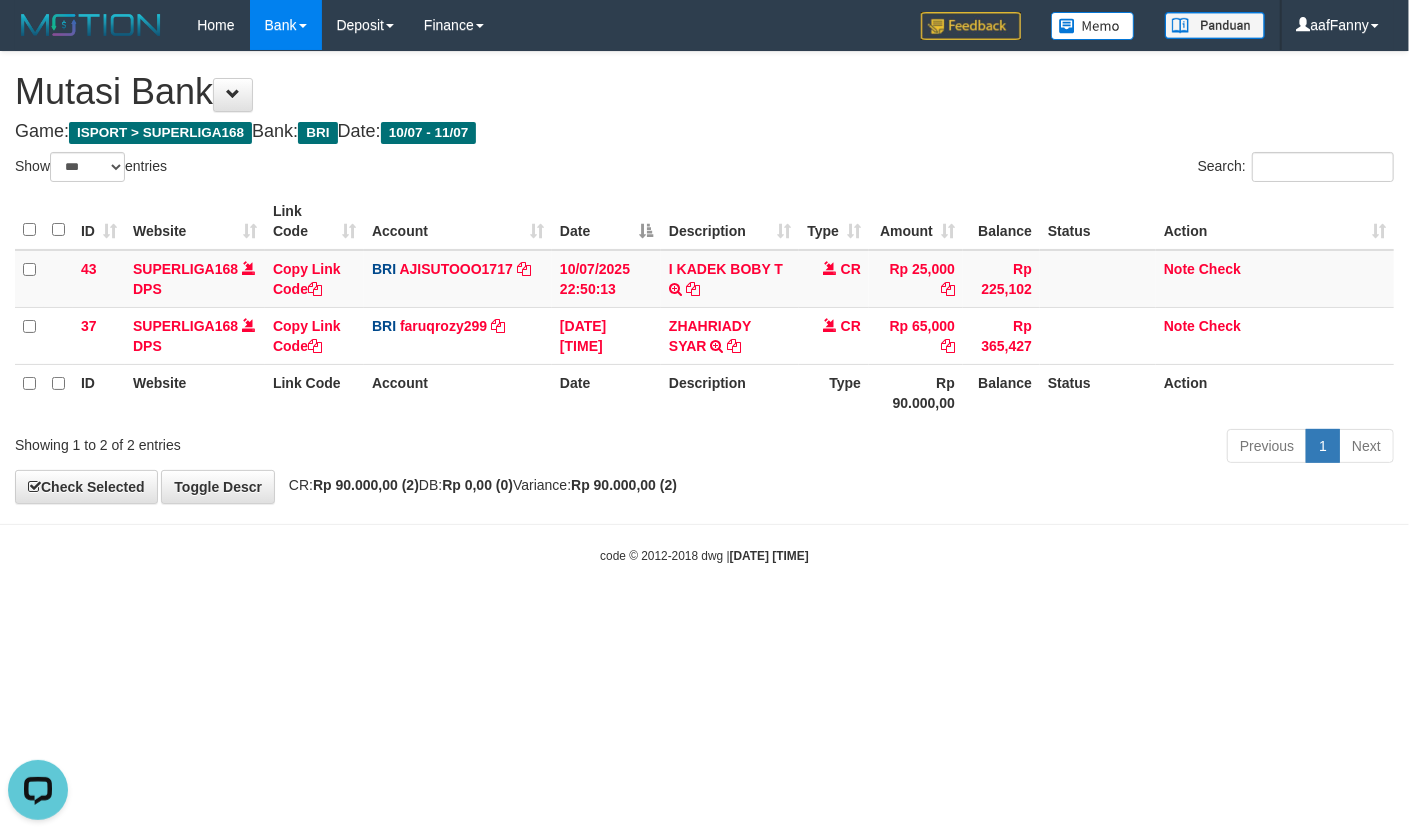 scroll, scrollTop: 0, scrollLeft: 0, axis: both 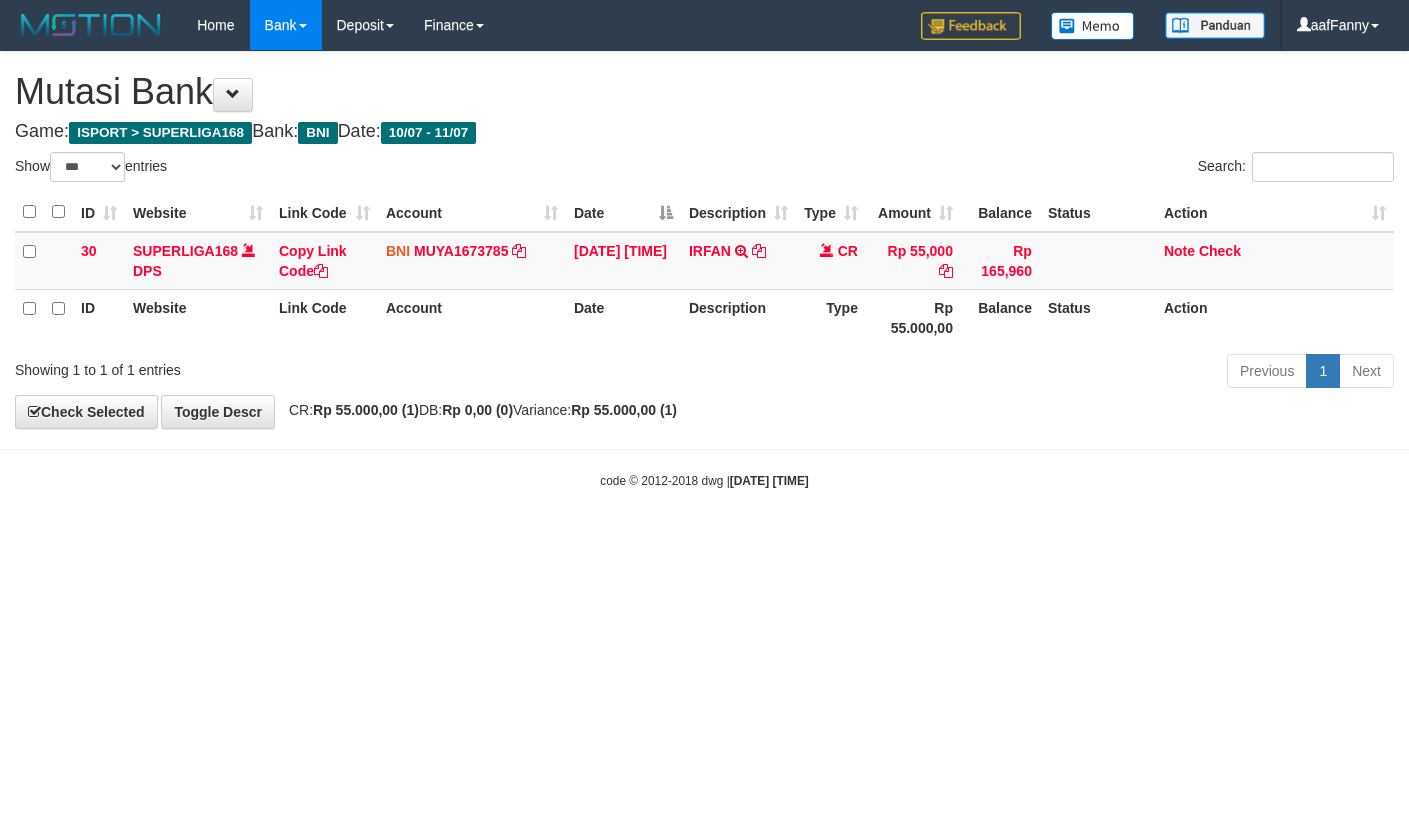 select on "***" 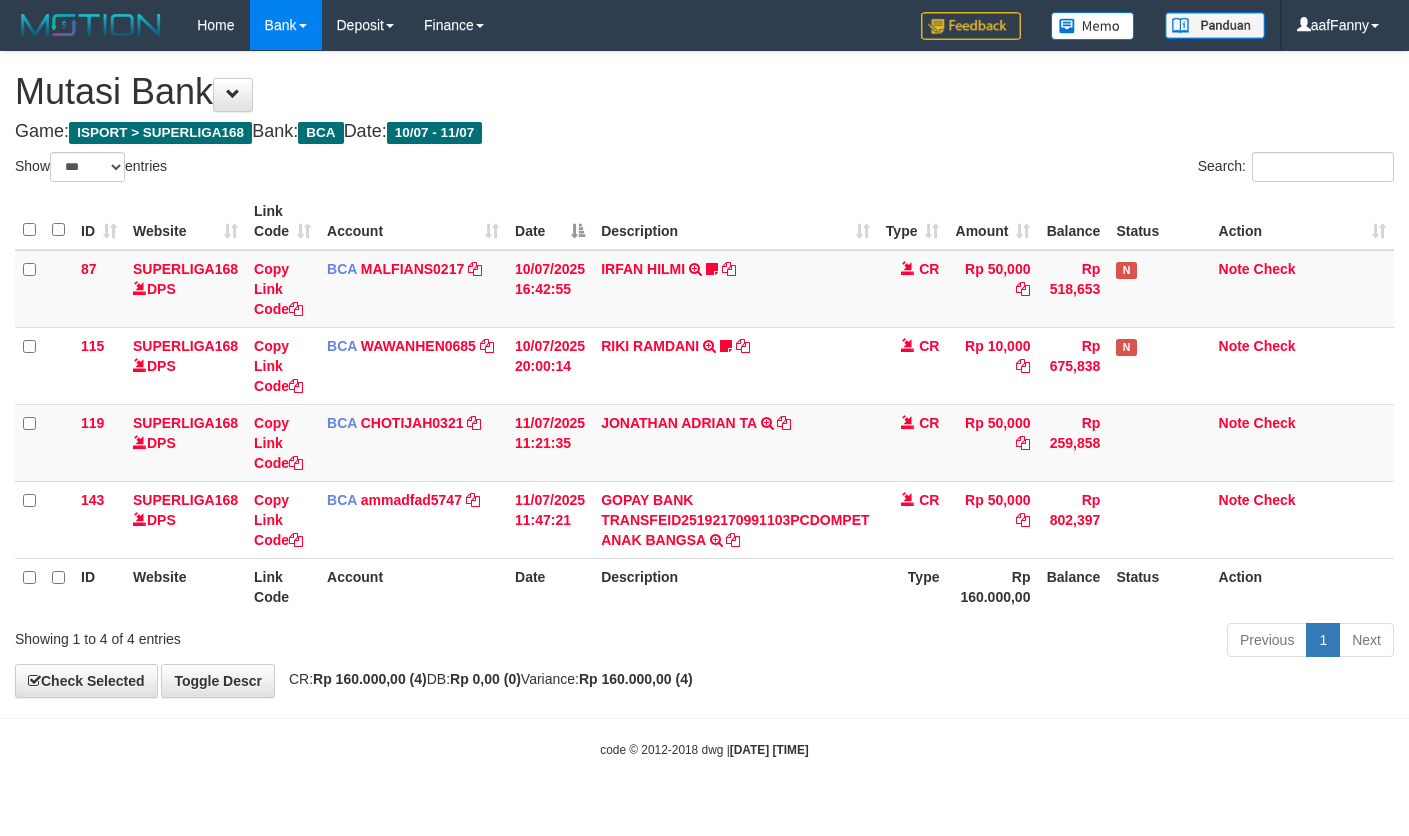 select on "***" 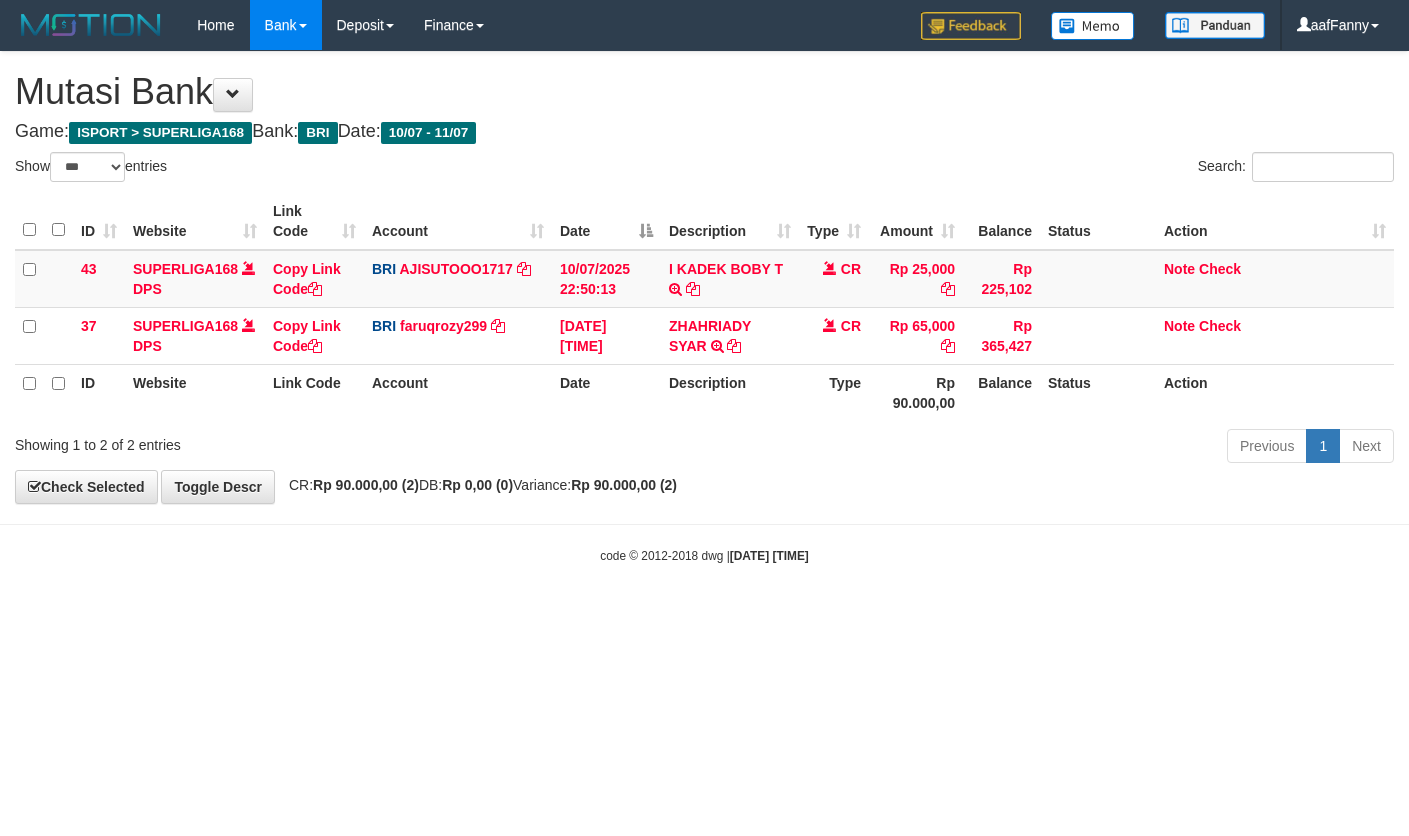 select on "***" 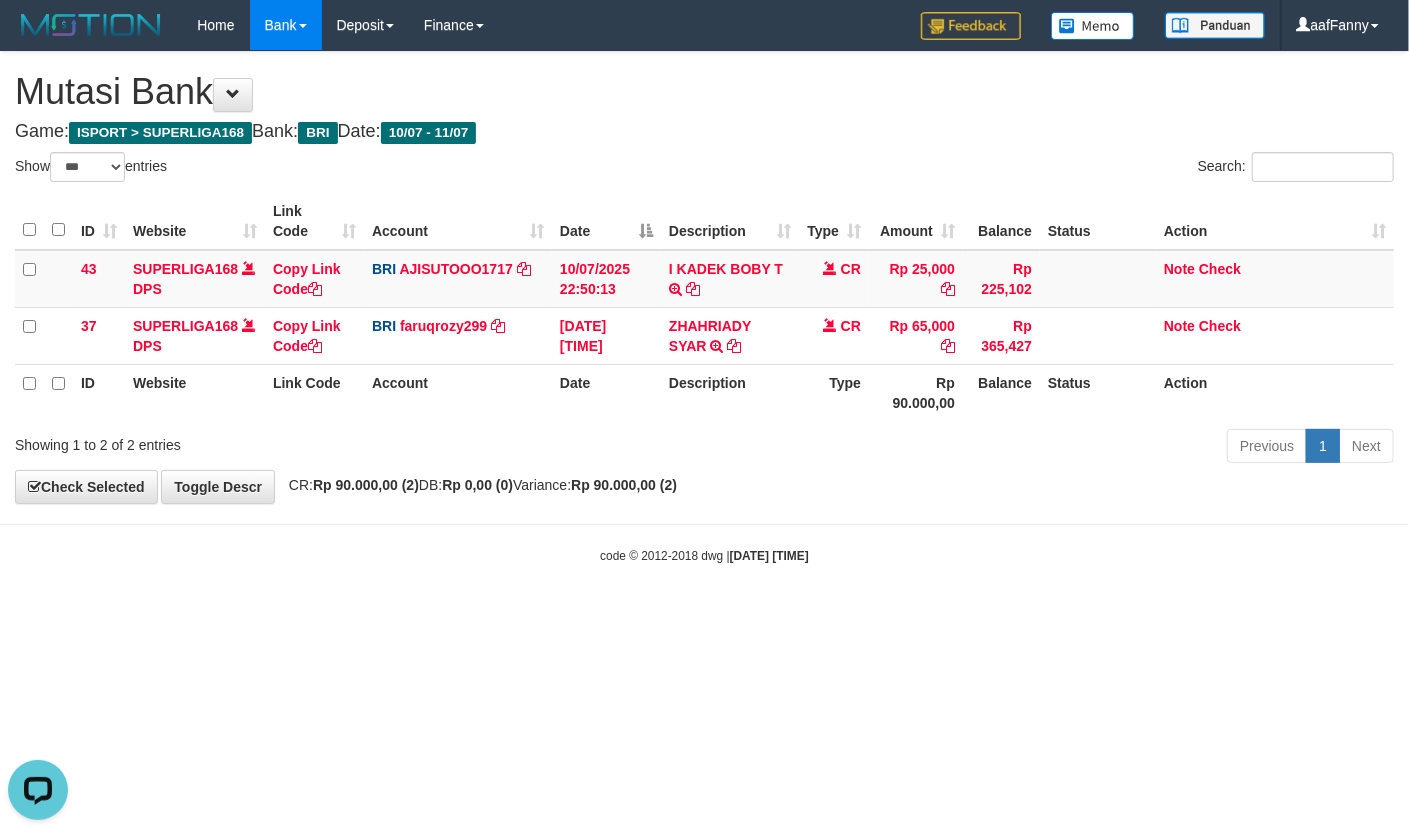 scroll, scrollTop: 0, scrollLeft: 0, axis: both 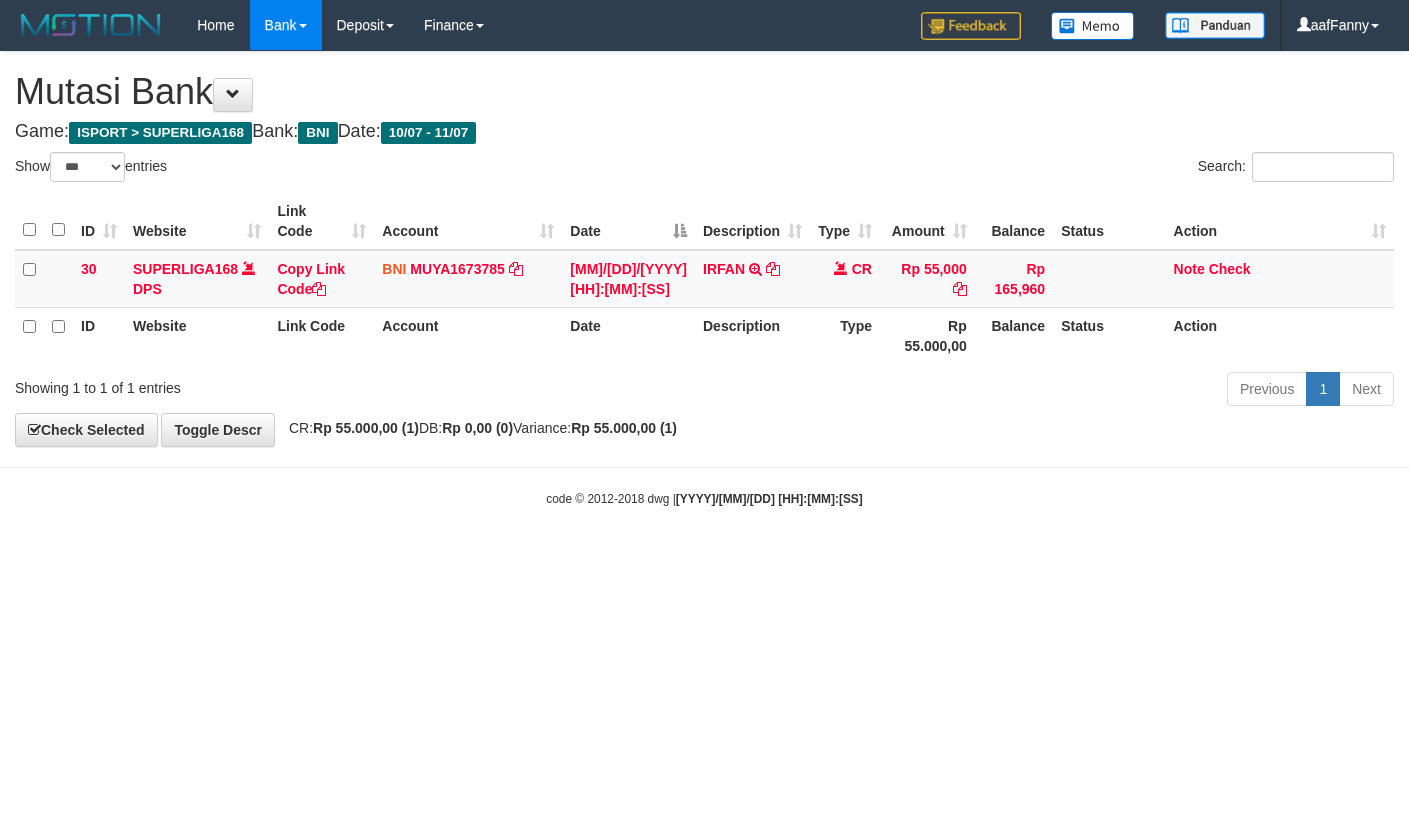 select on "***" 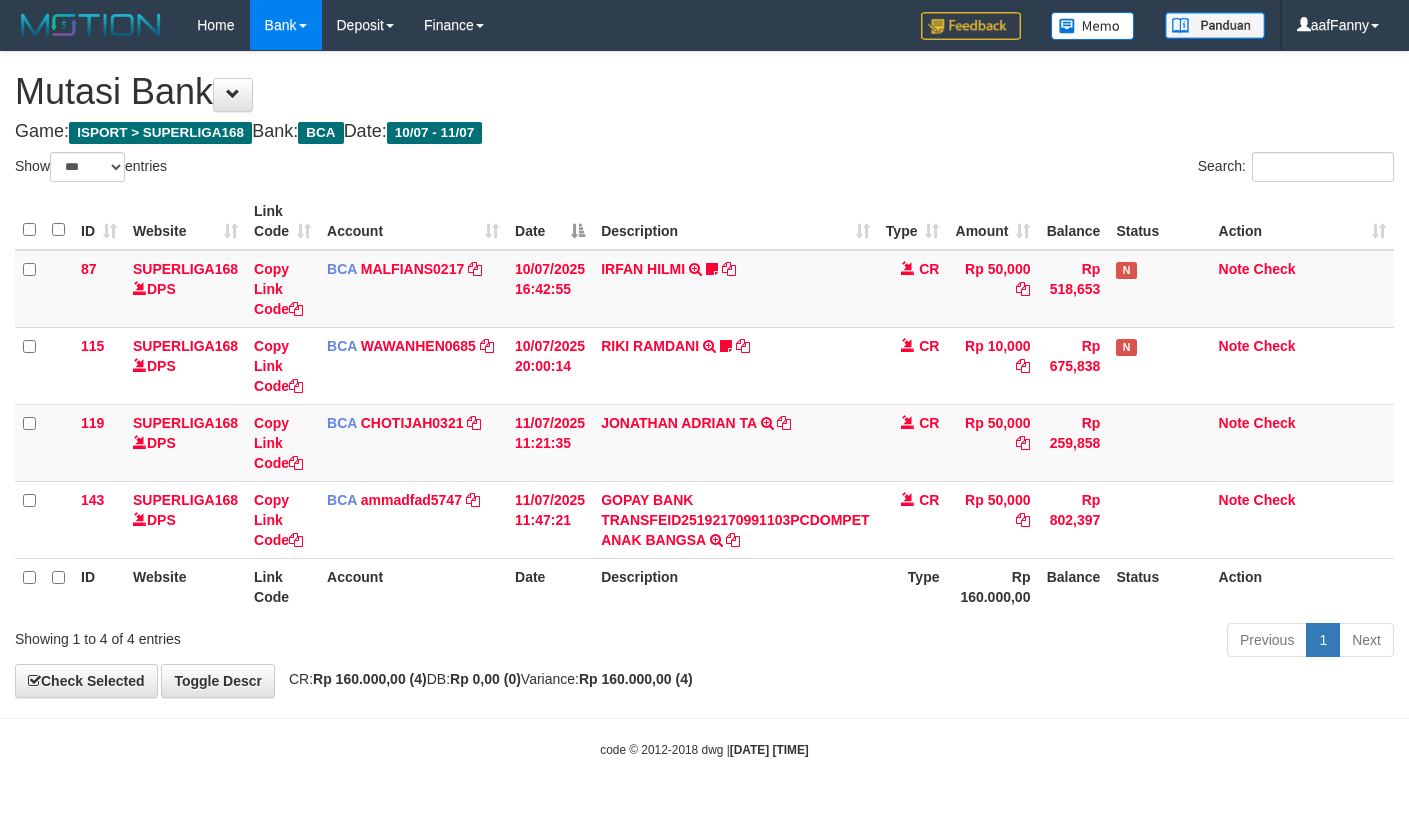 select on "***" 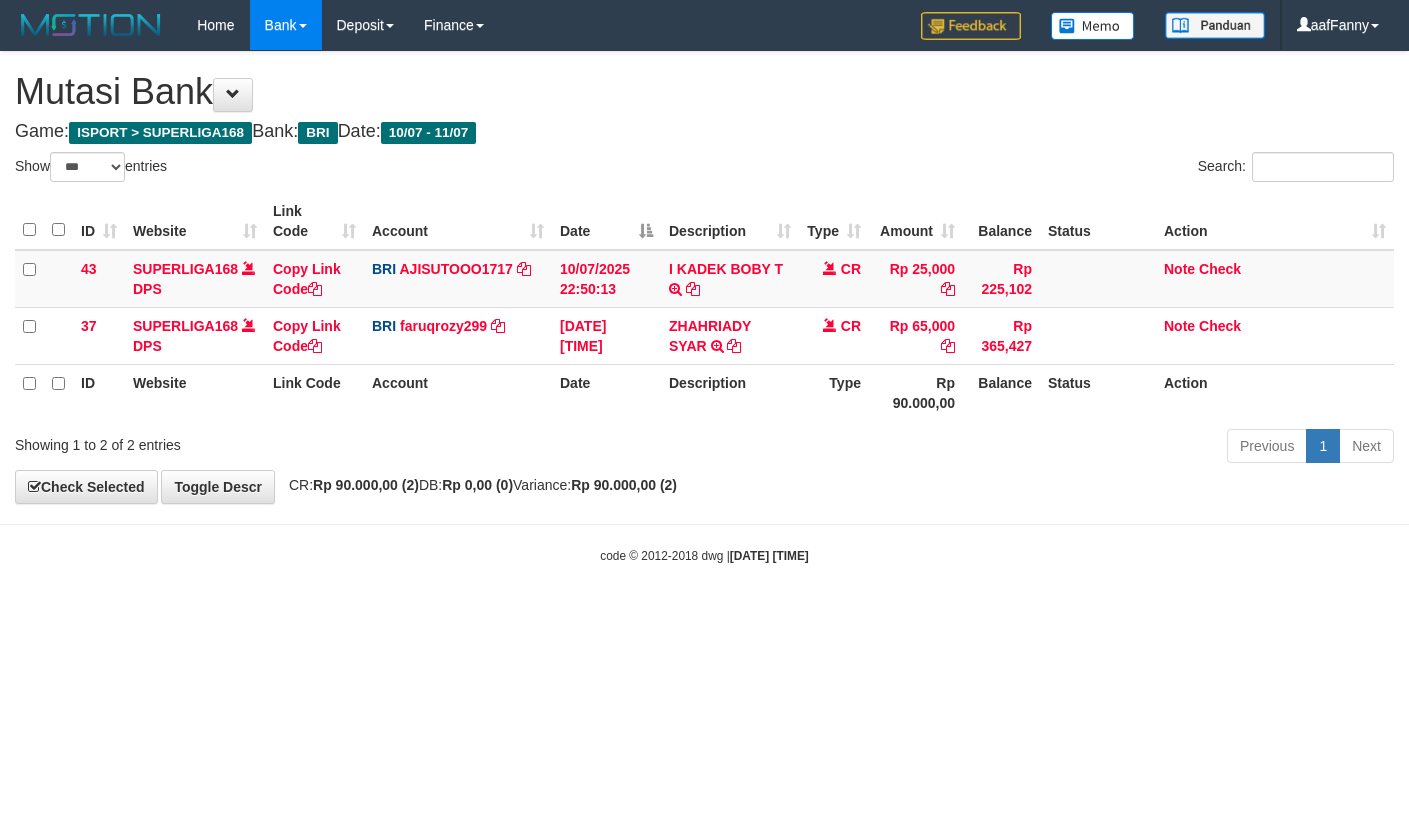 select on "***" 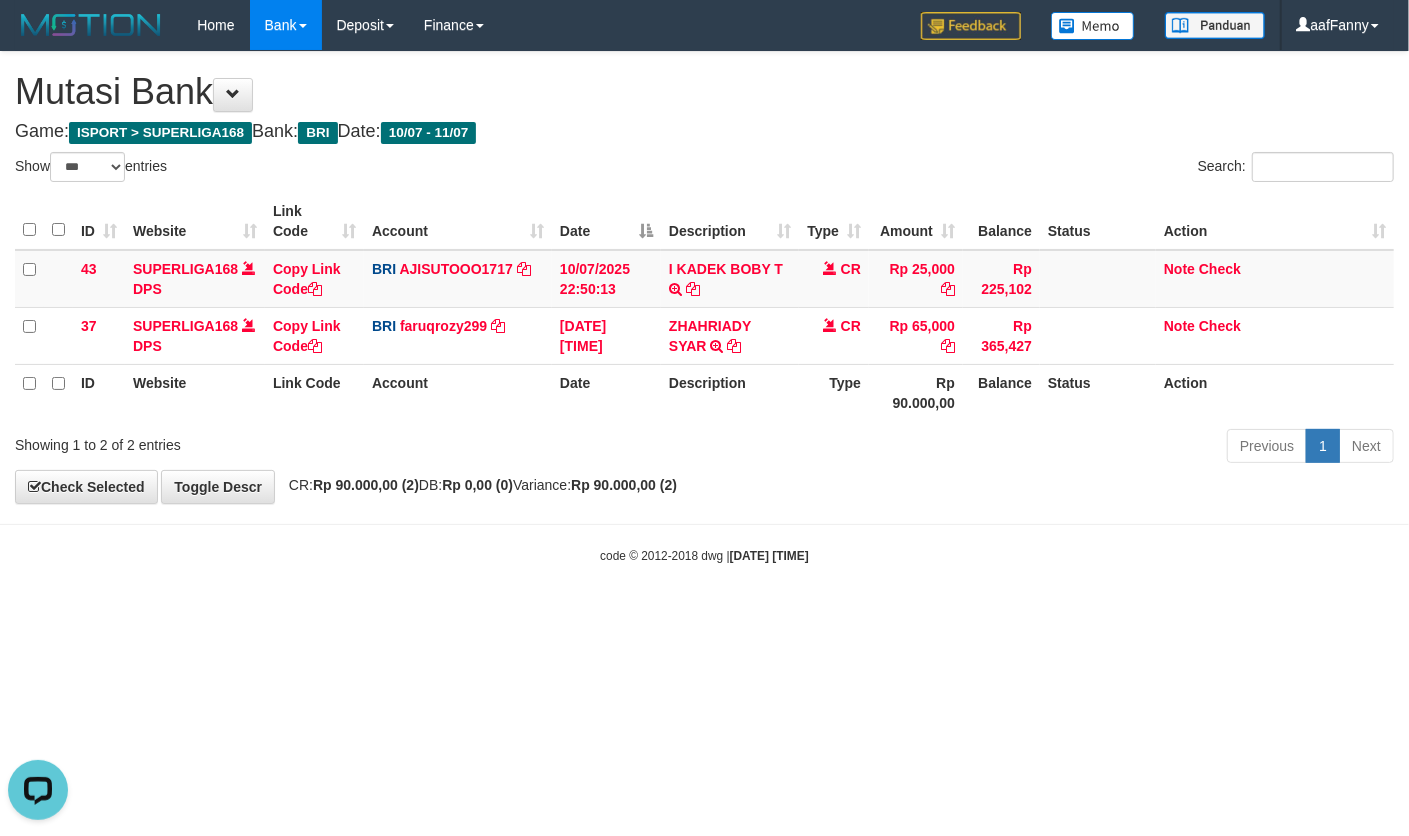 scroll, scrollTop: 0, scrollLeft: 0, axis: both 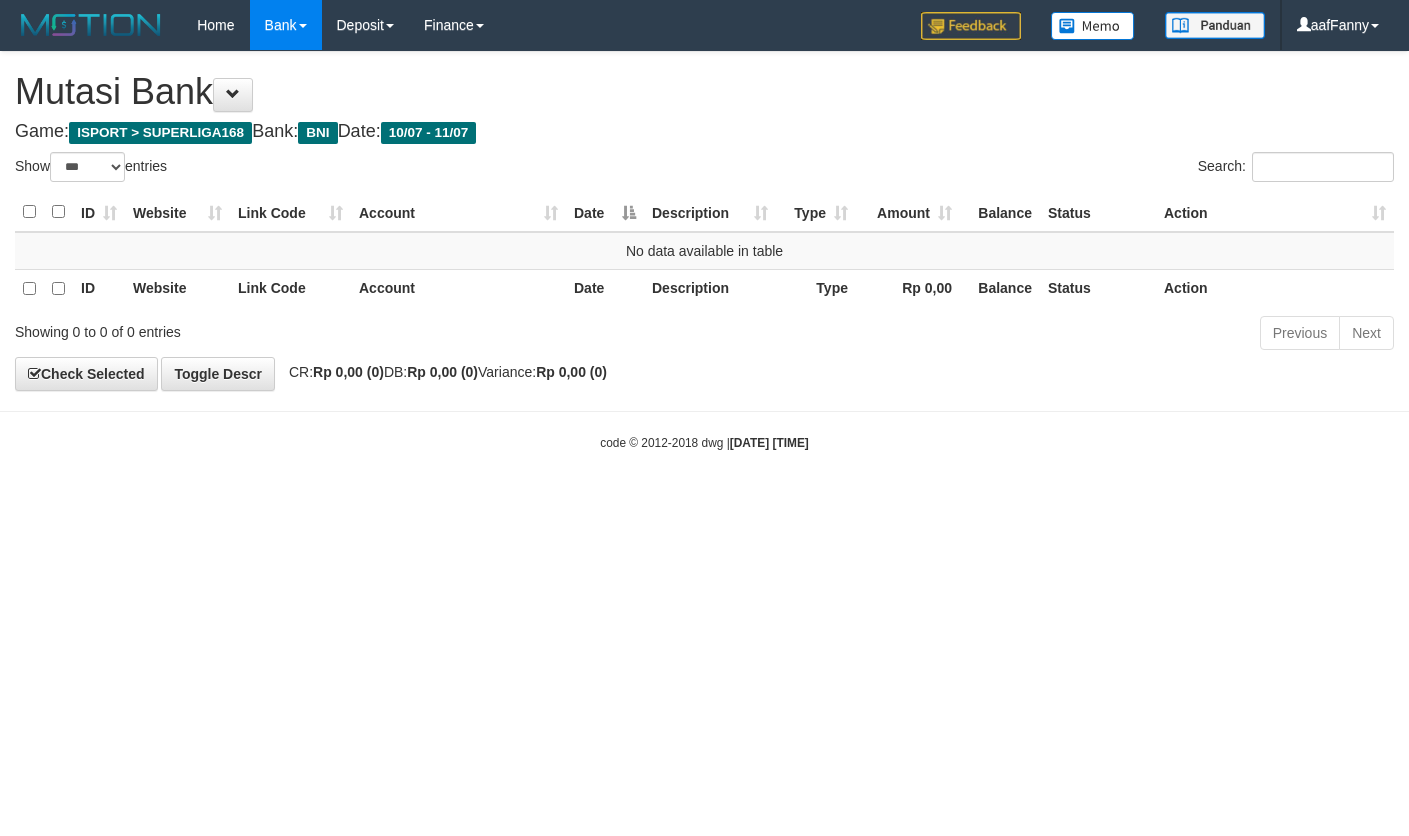select on "***" 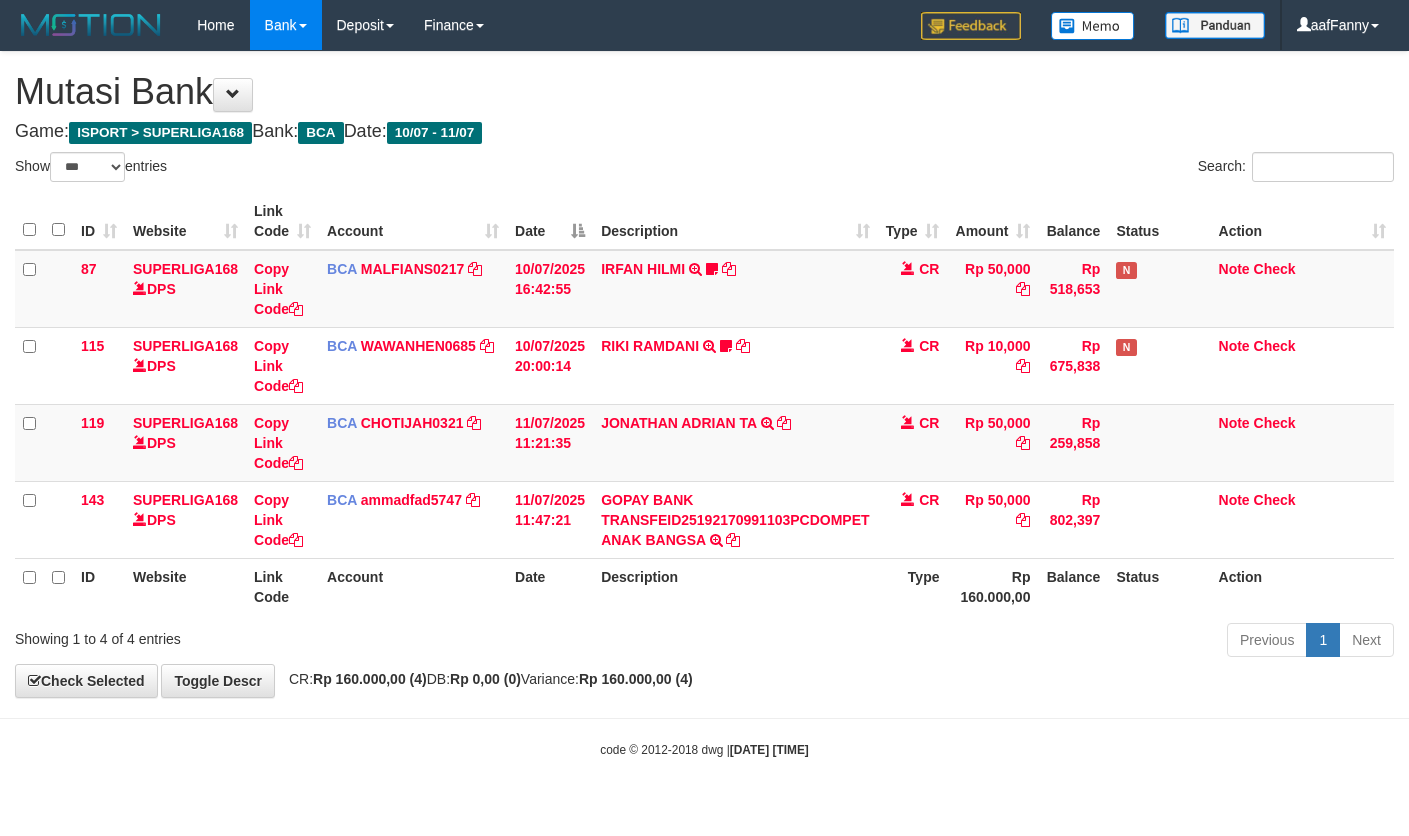 select on "***" 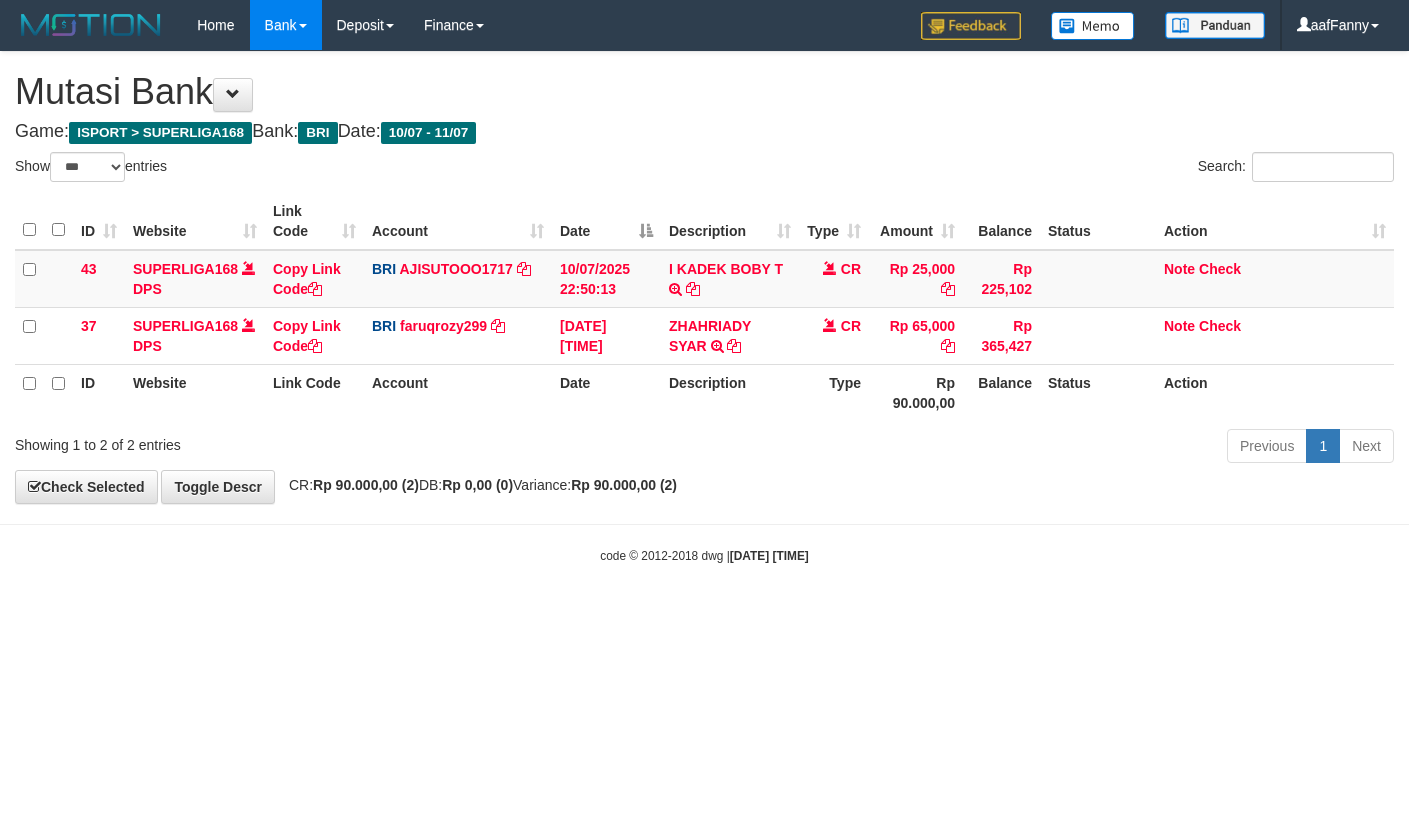 select on "***" 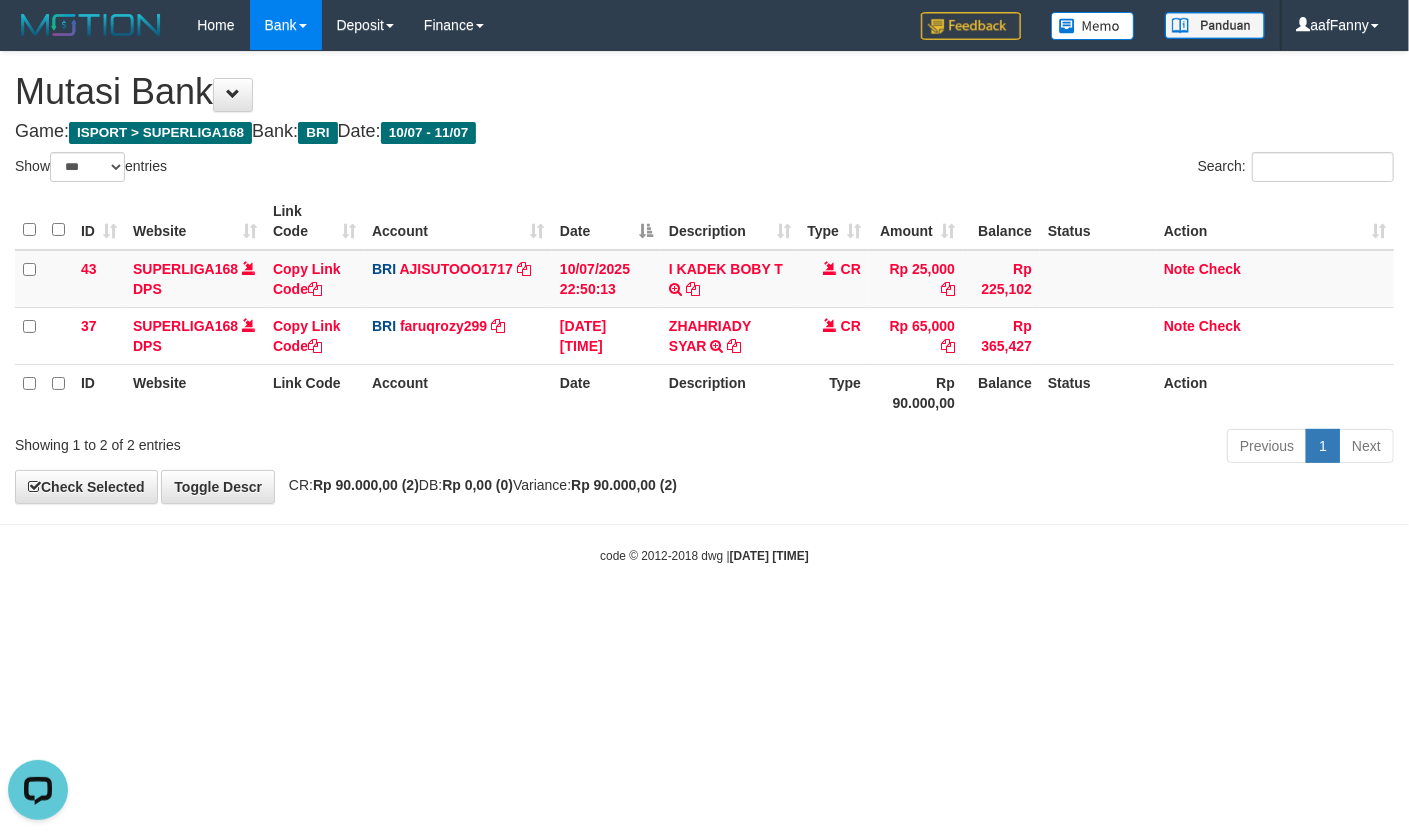 scroll, scrollTop: 0, scrollLeft: 0, axis: both 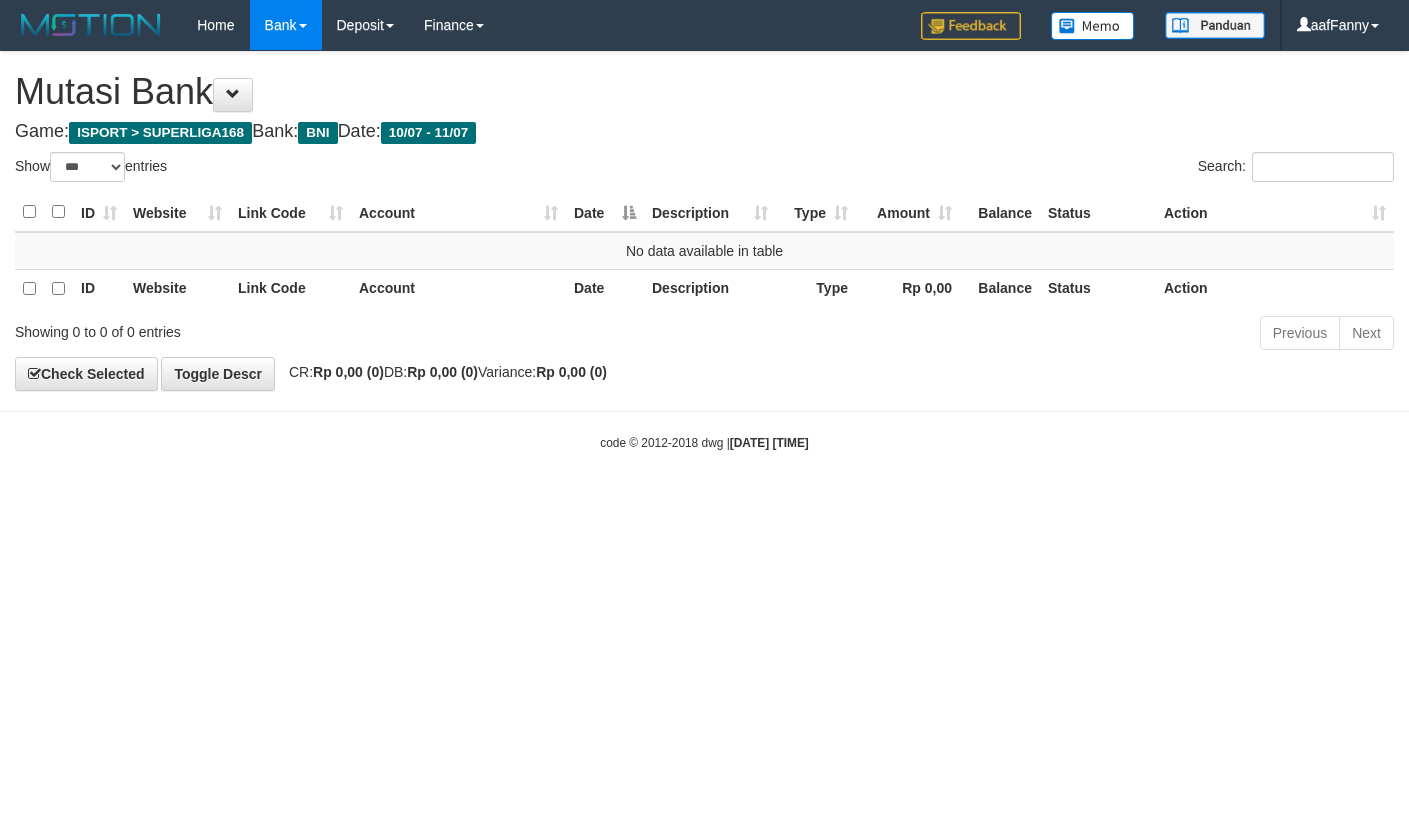 select on "***" 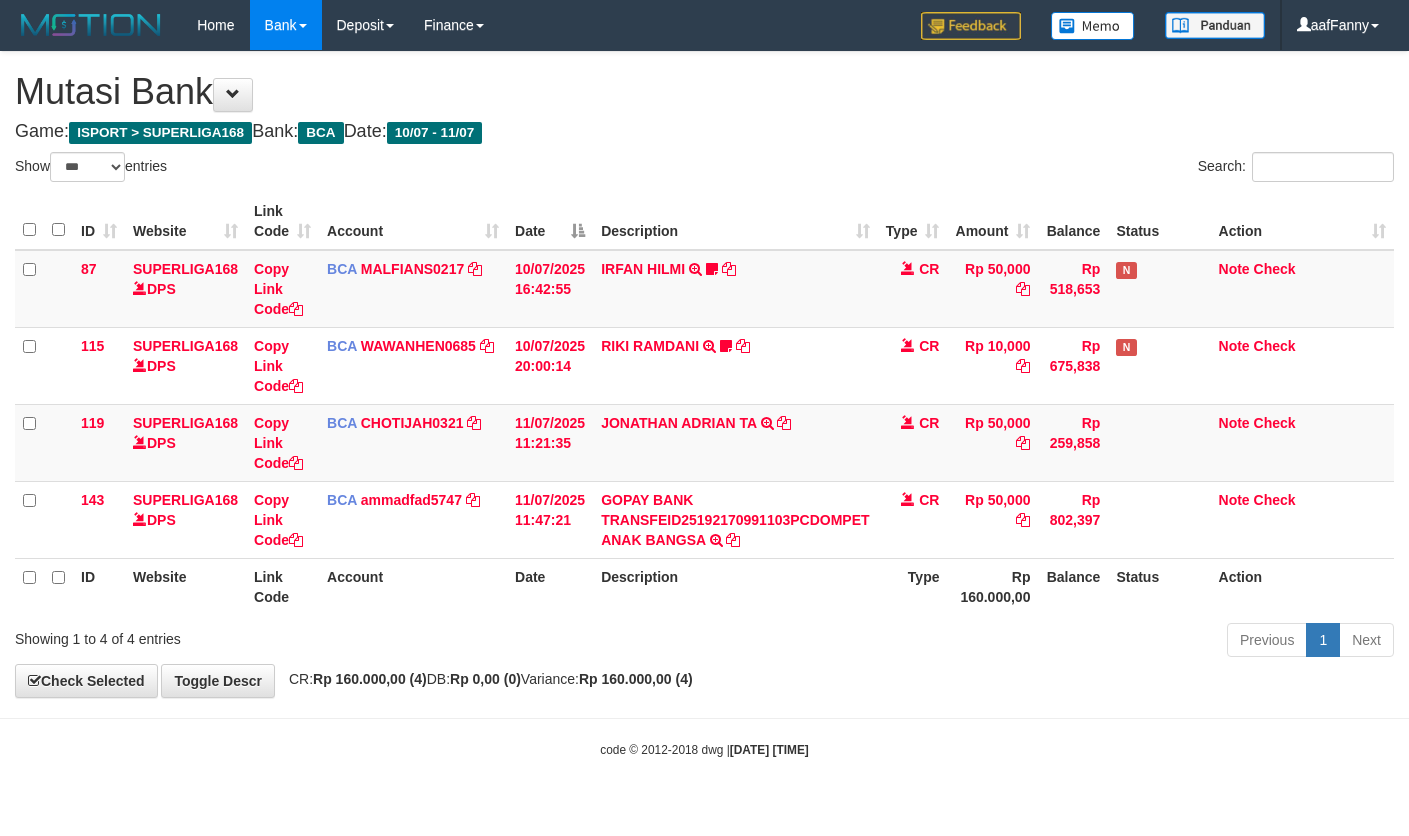 select on "***" 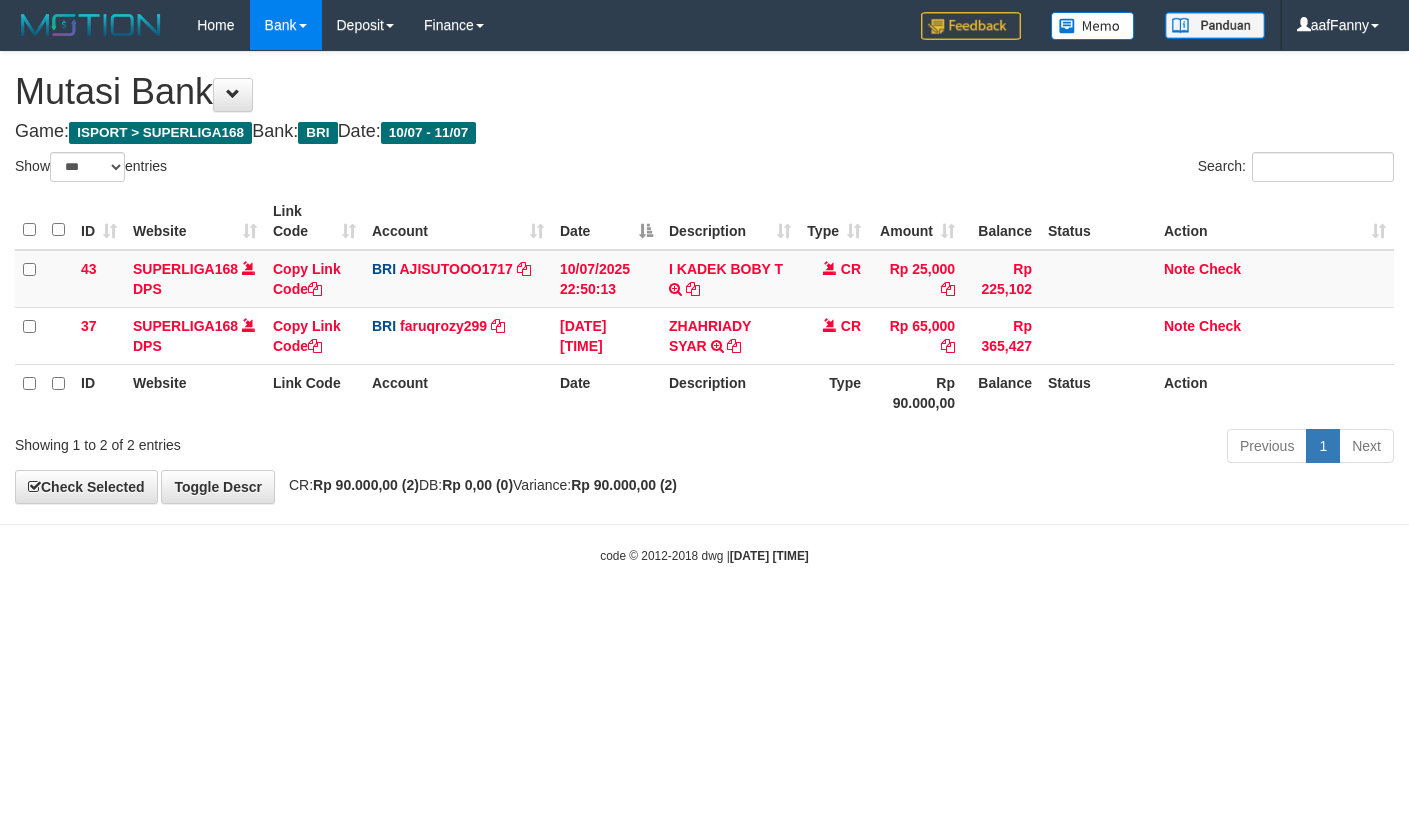 select on "***" 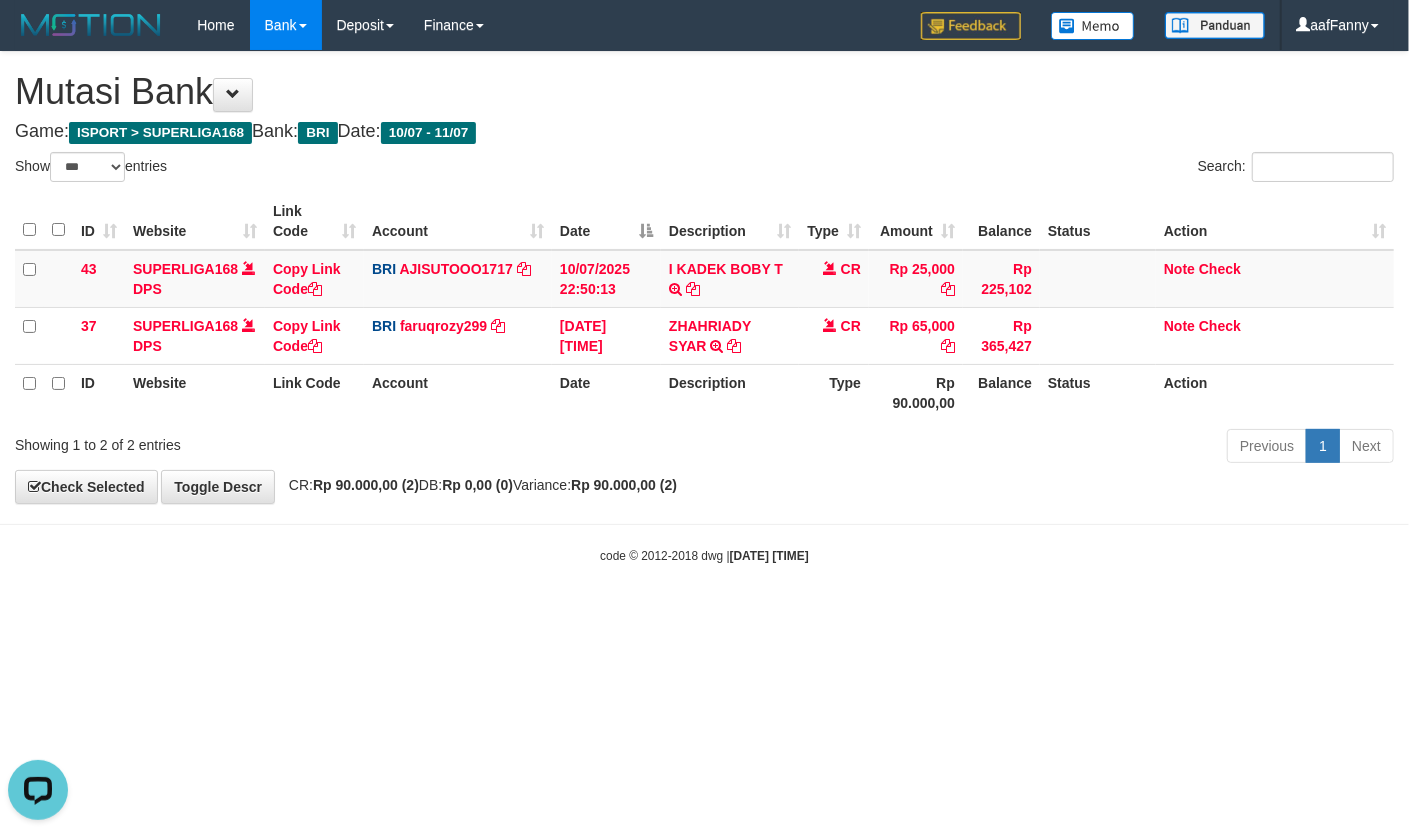 scroll, scrollTop: 0, scrollLeft: 0, axis: both 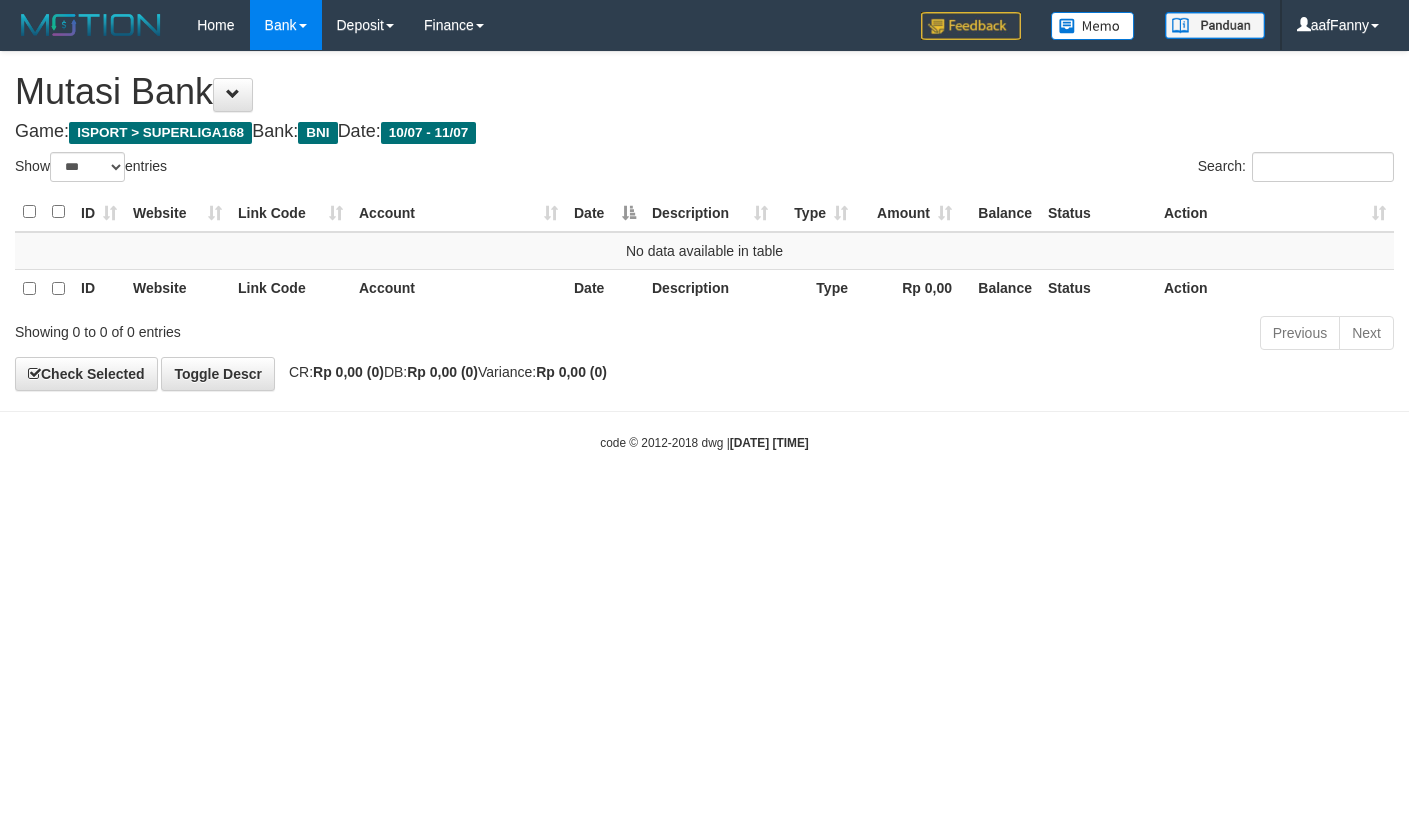 select on "***" 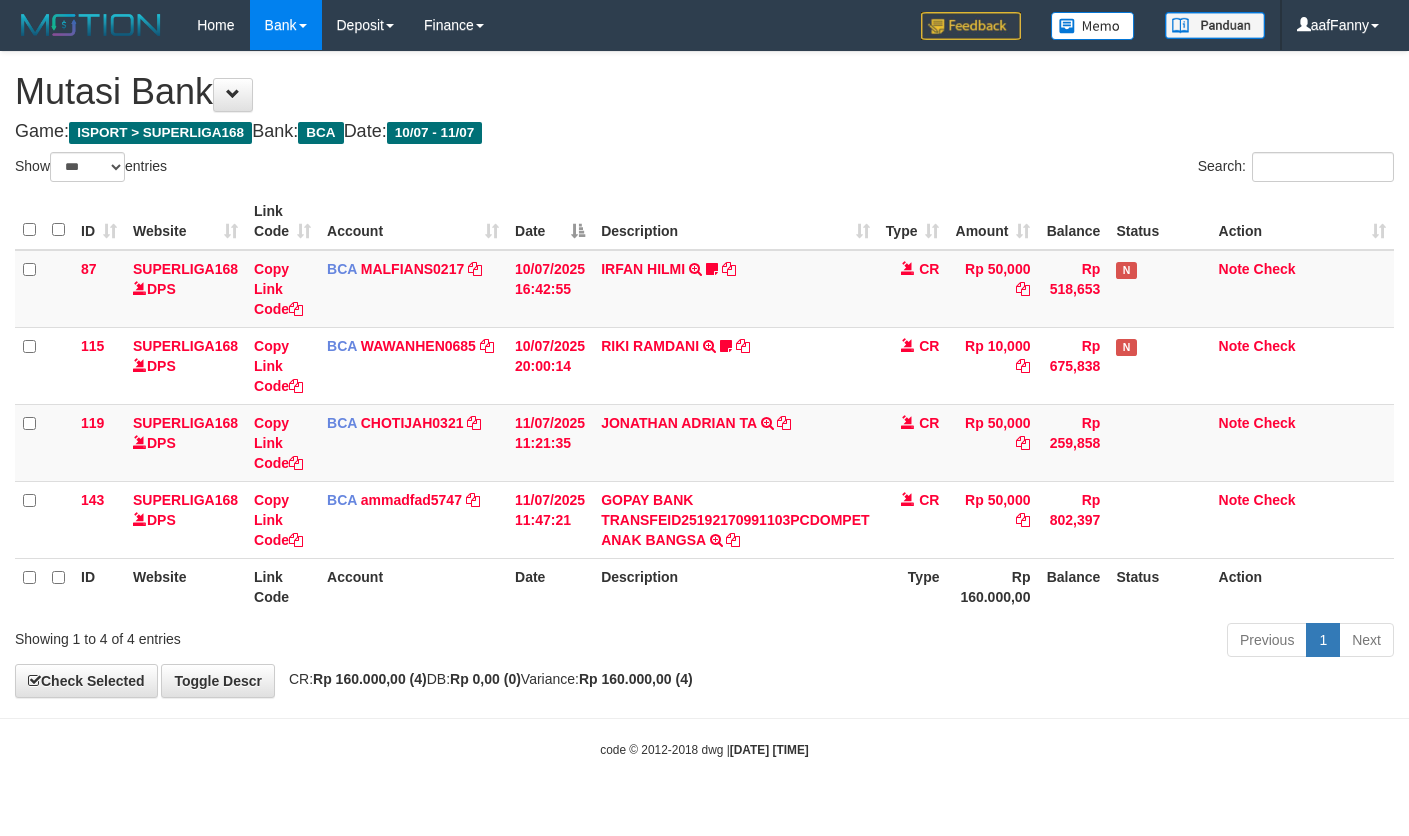 select on "***" 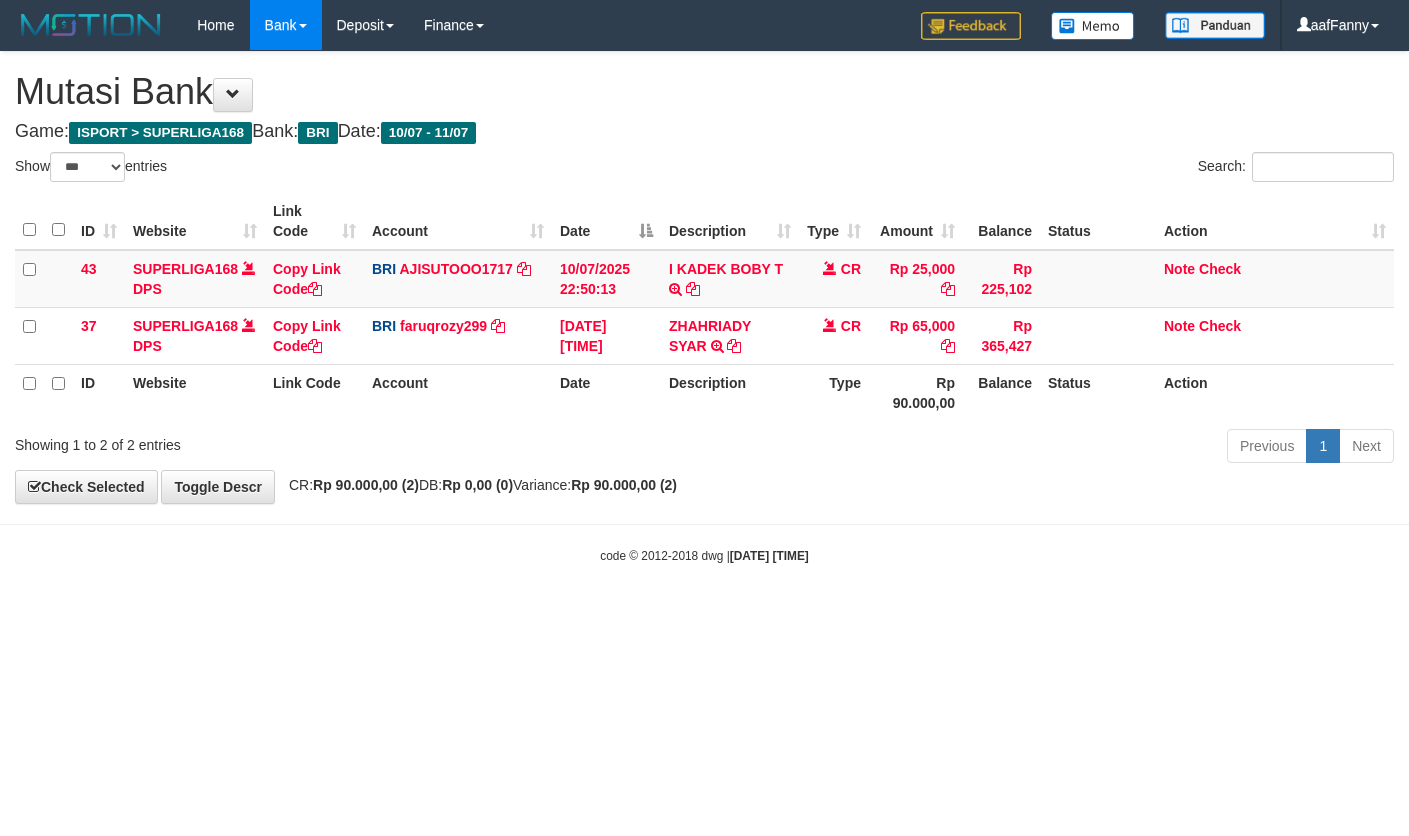 select on "***" 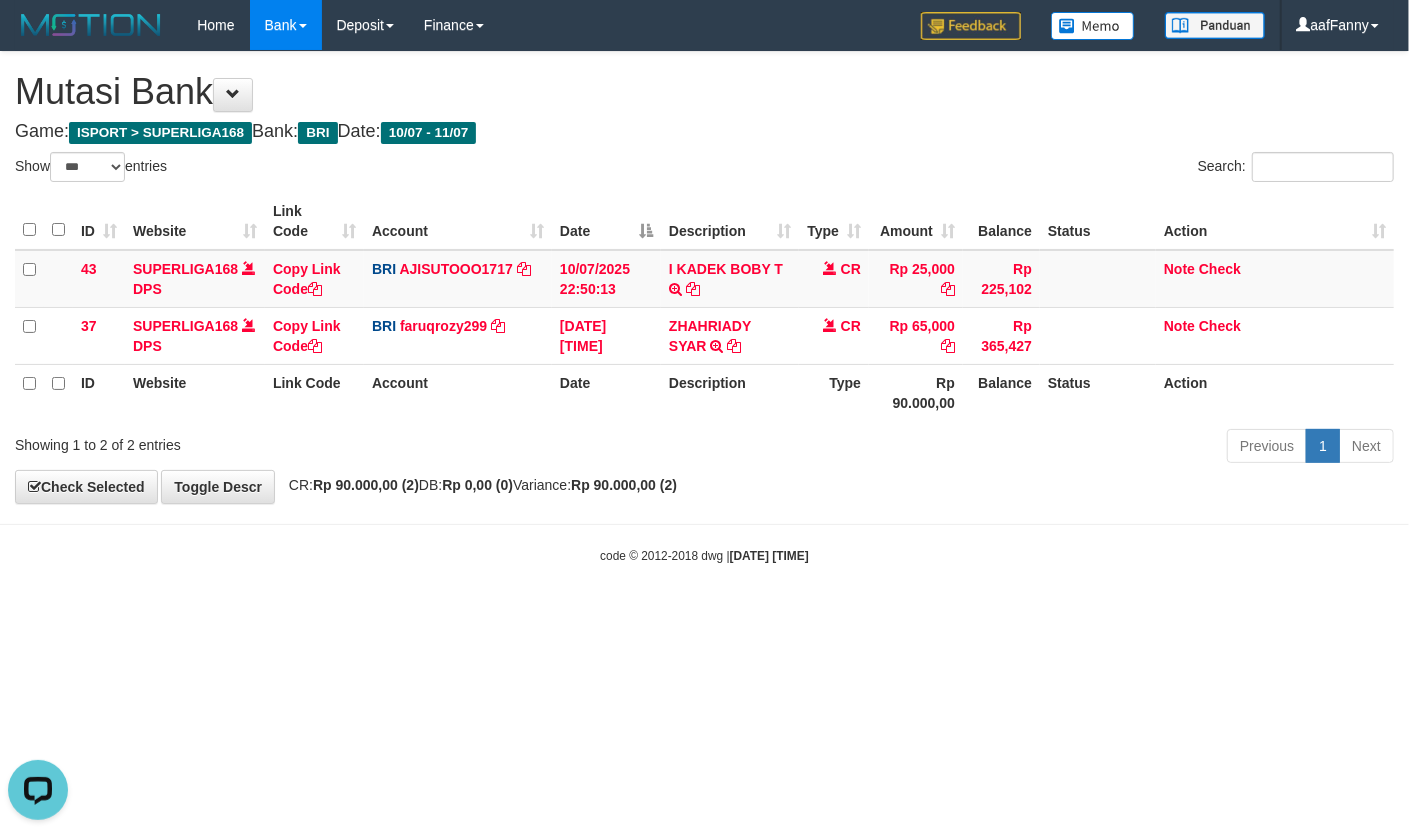 scroll, scrollTop: 0, scrollLeft: 0, axis: both 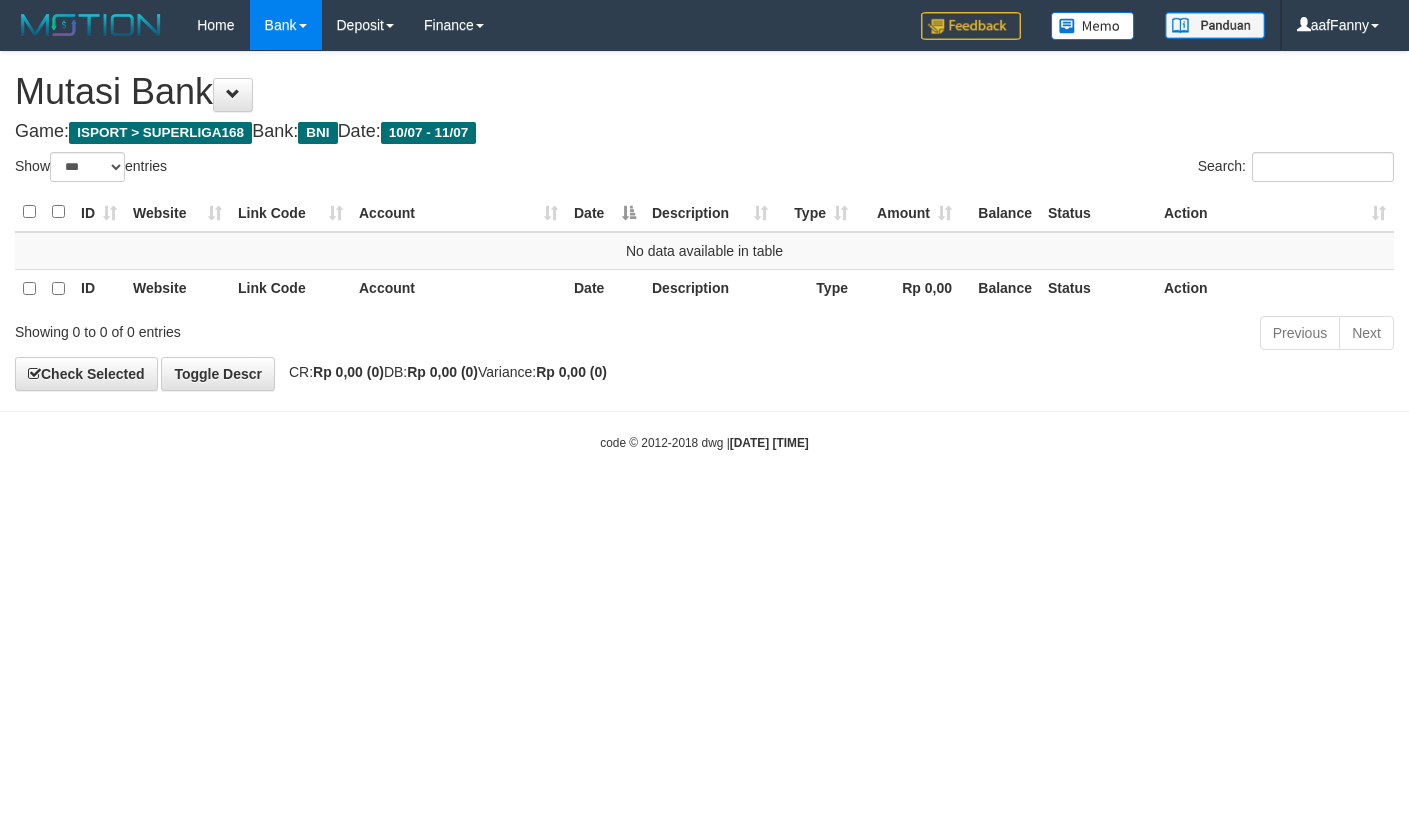 select on "***" 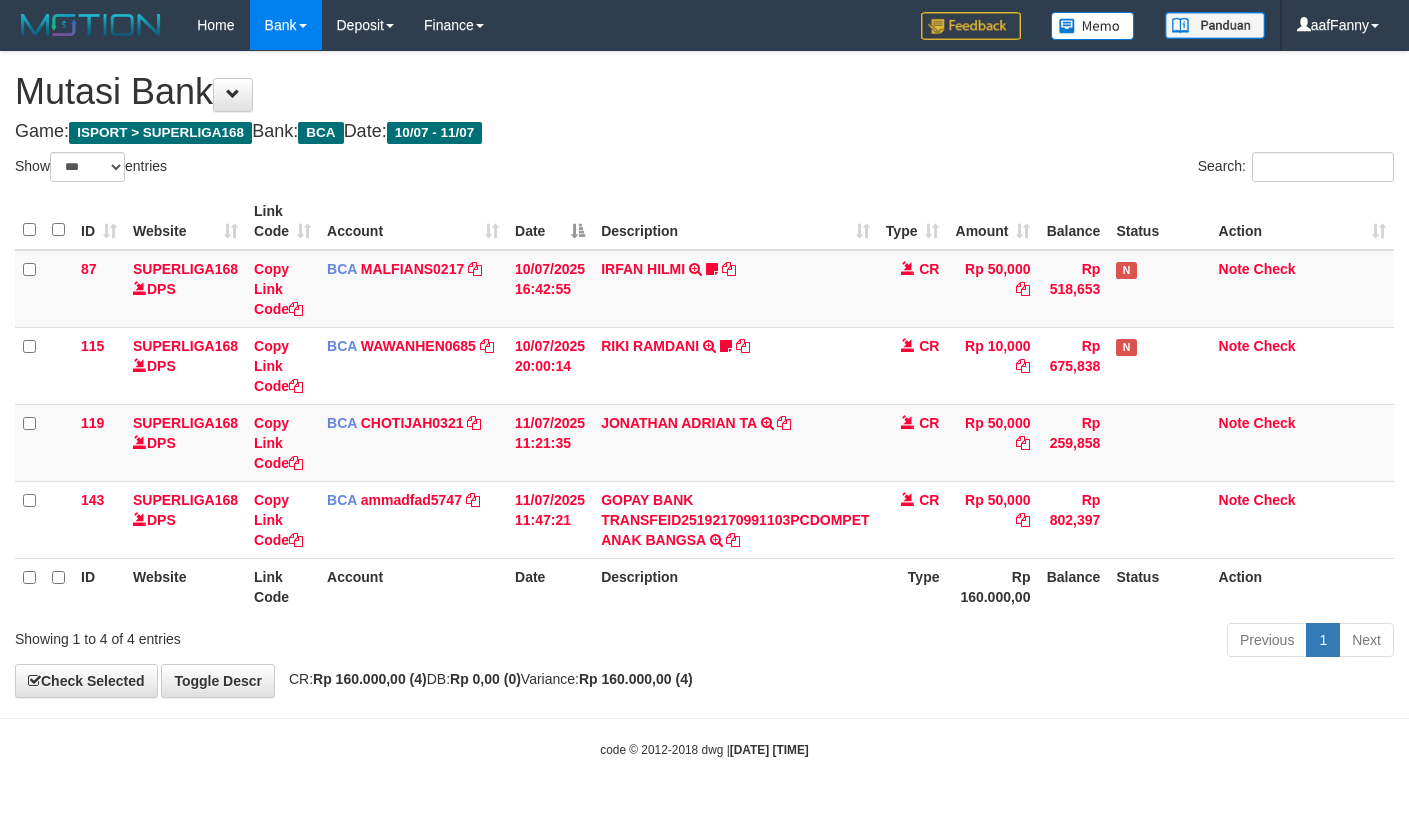 select on "***" 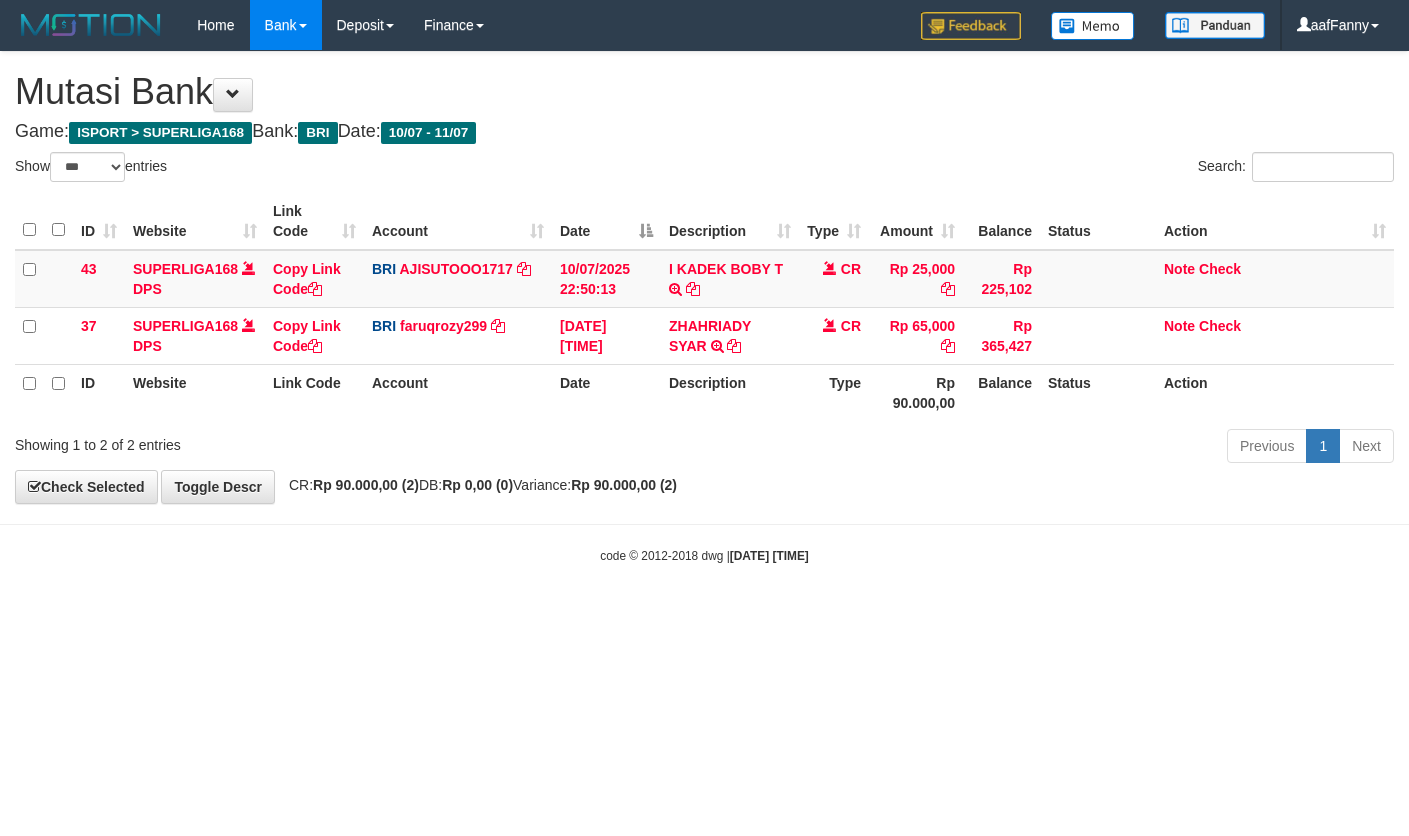 select on "***" 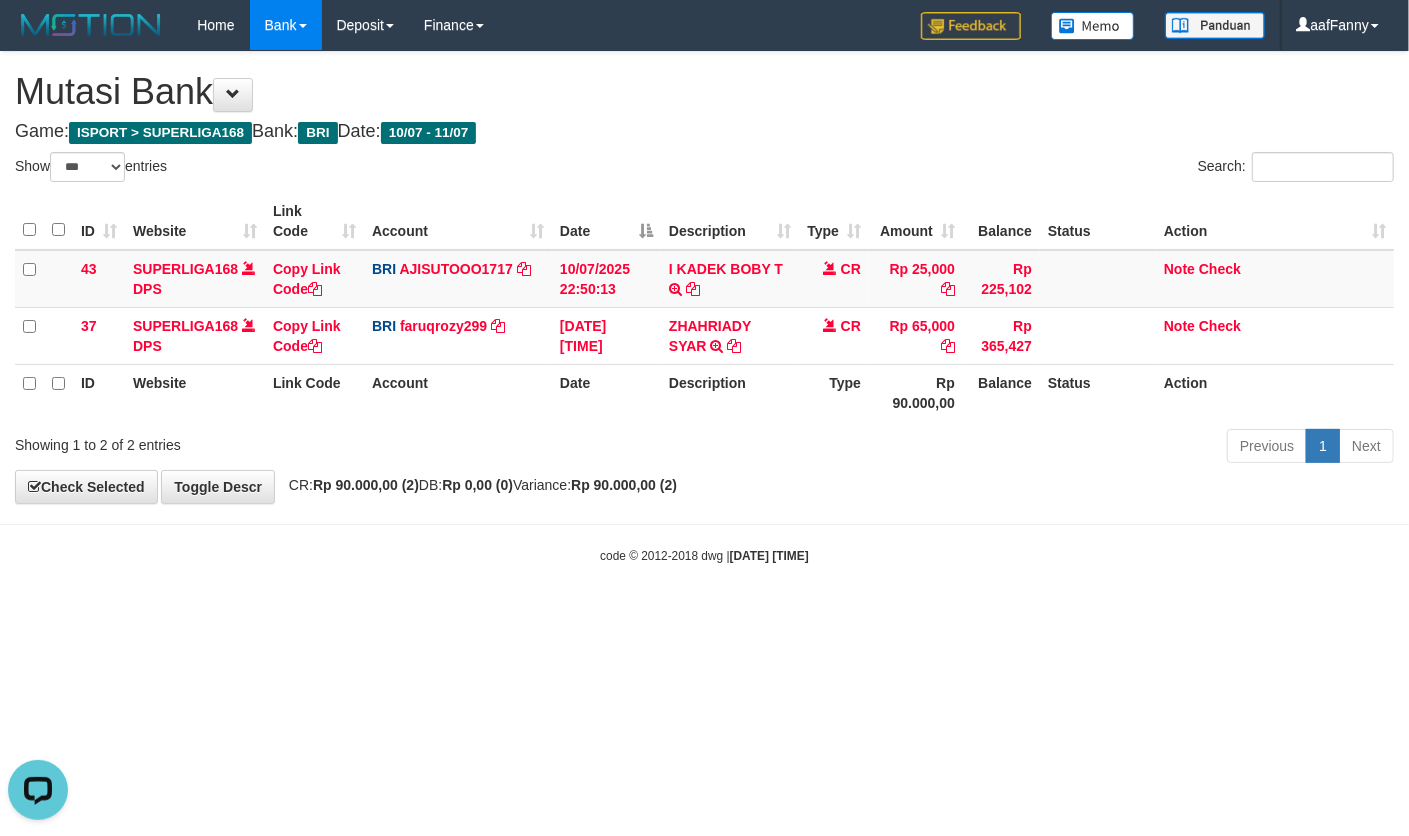 scroll, scrollTop: 0, scrollLeft: 0, axis: both 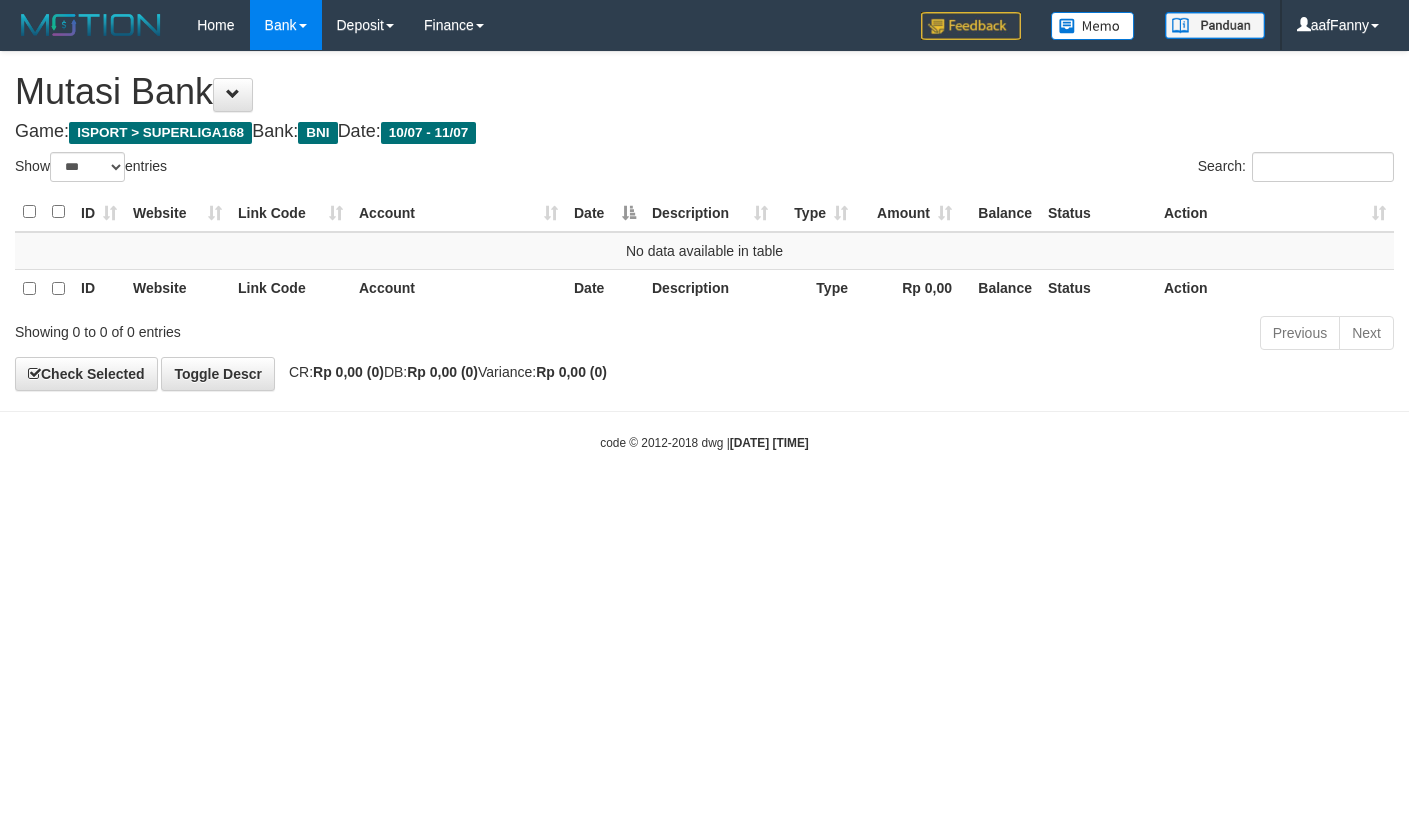 select on "***" 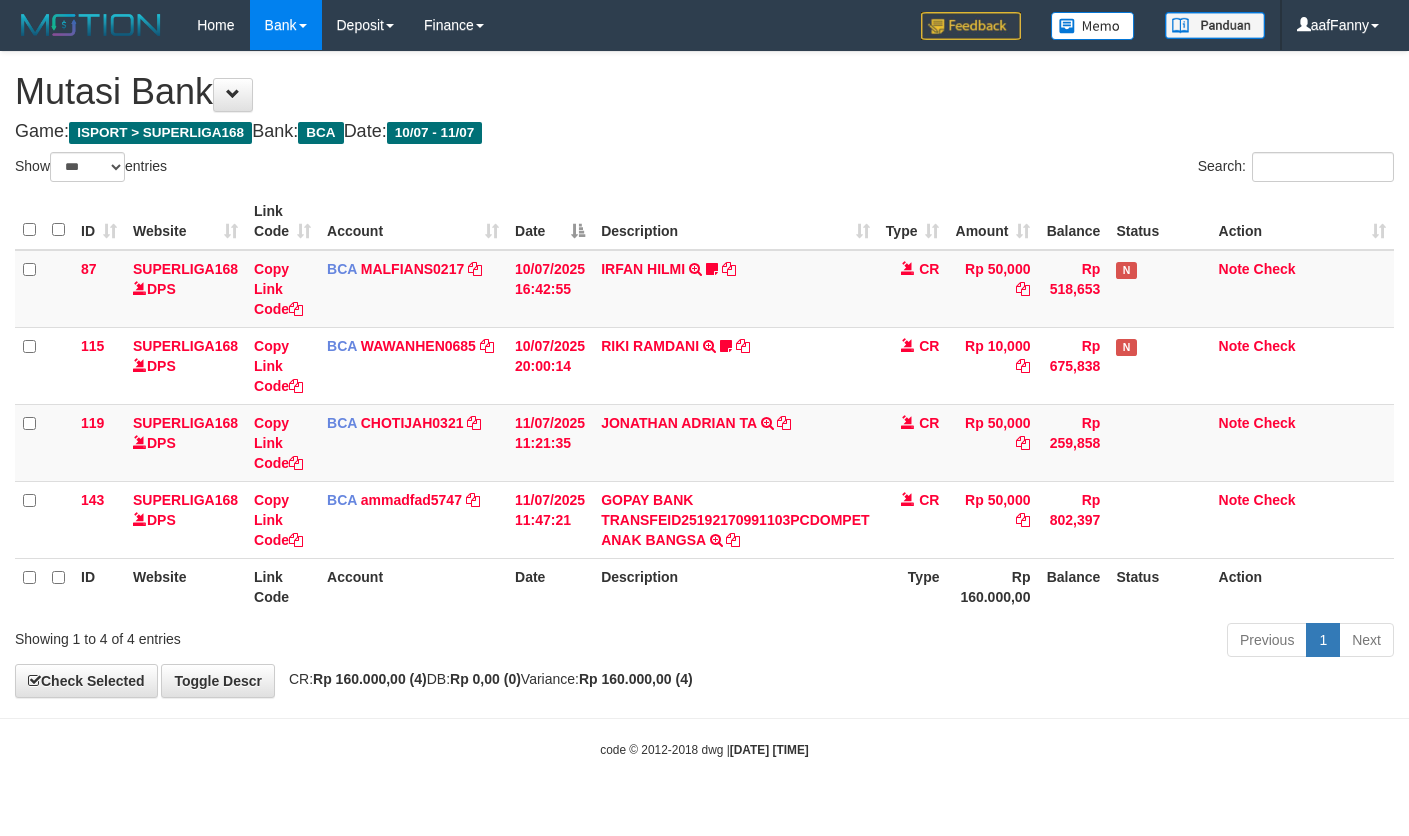select on "***" 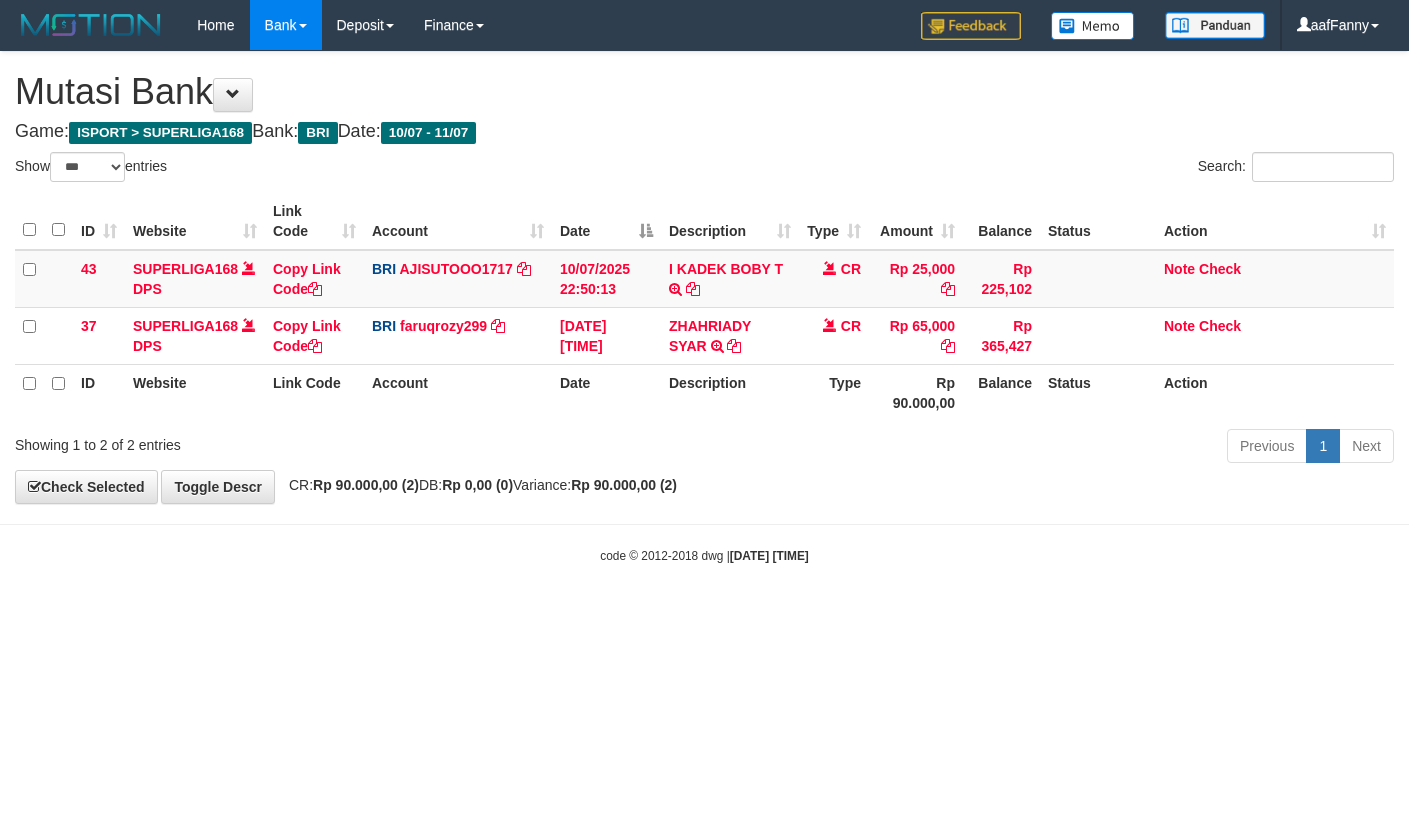 select on "***" 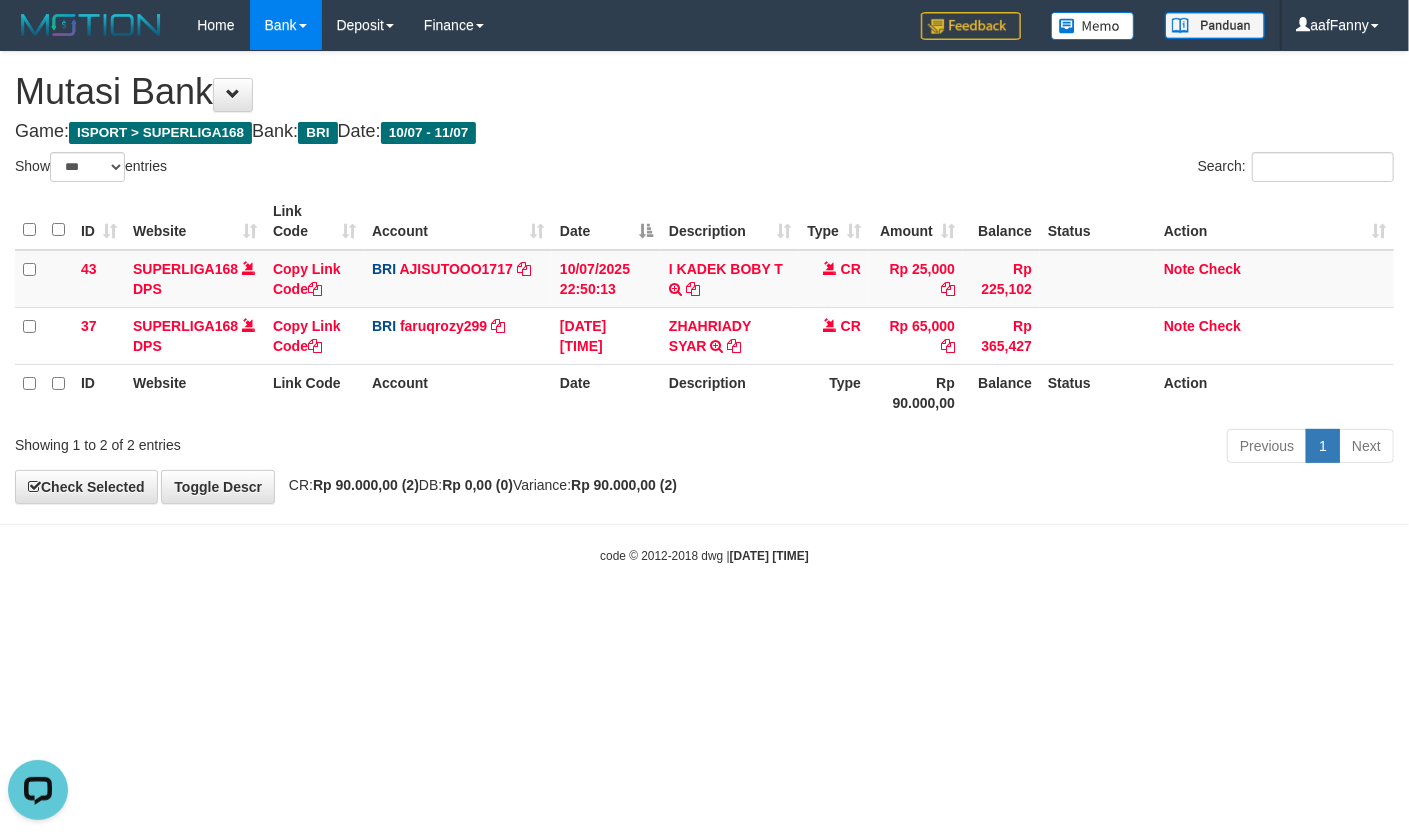 scroll, scrollTop: 0, scrollLeft: 0, axis: both 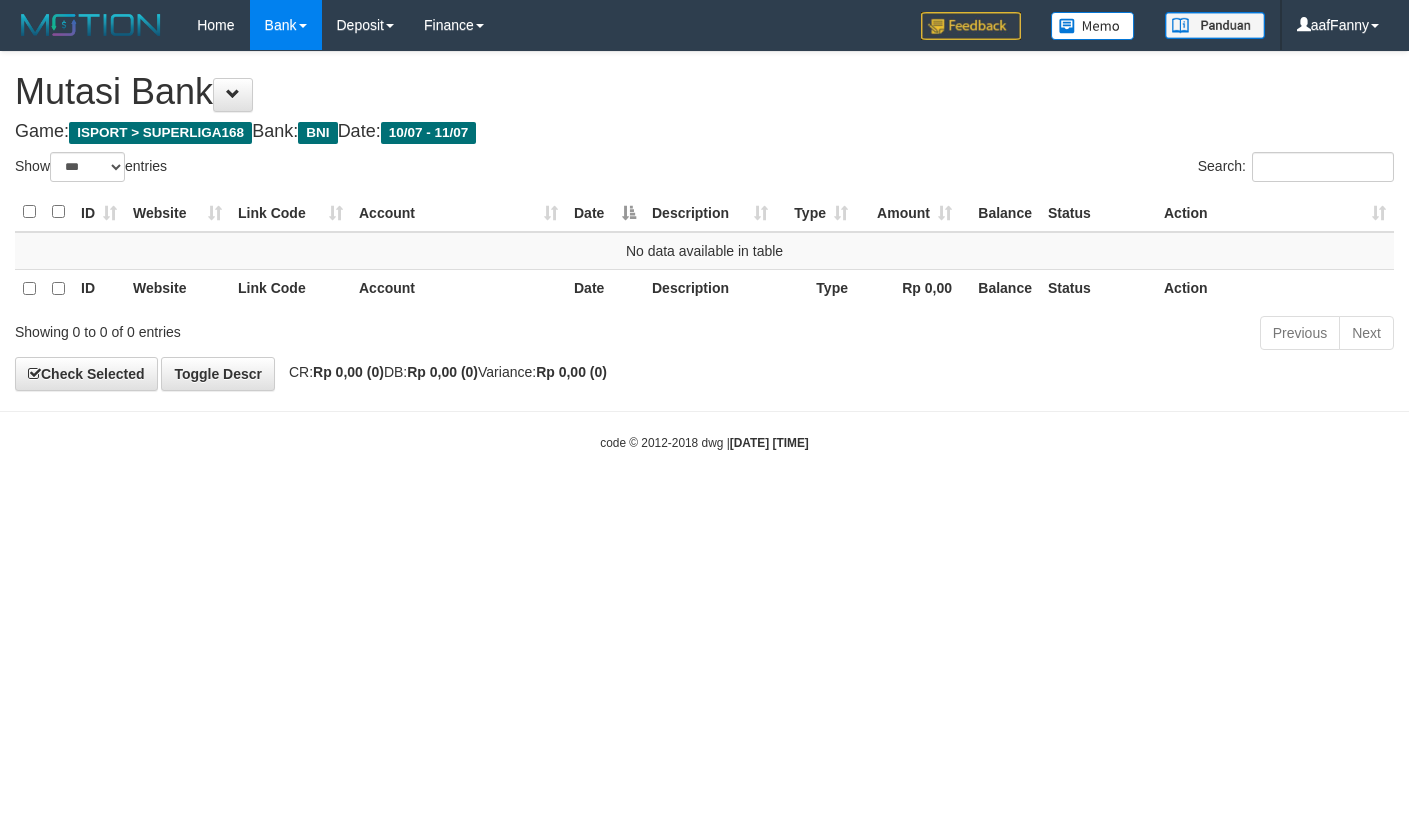 select on "***" 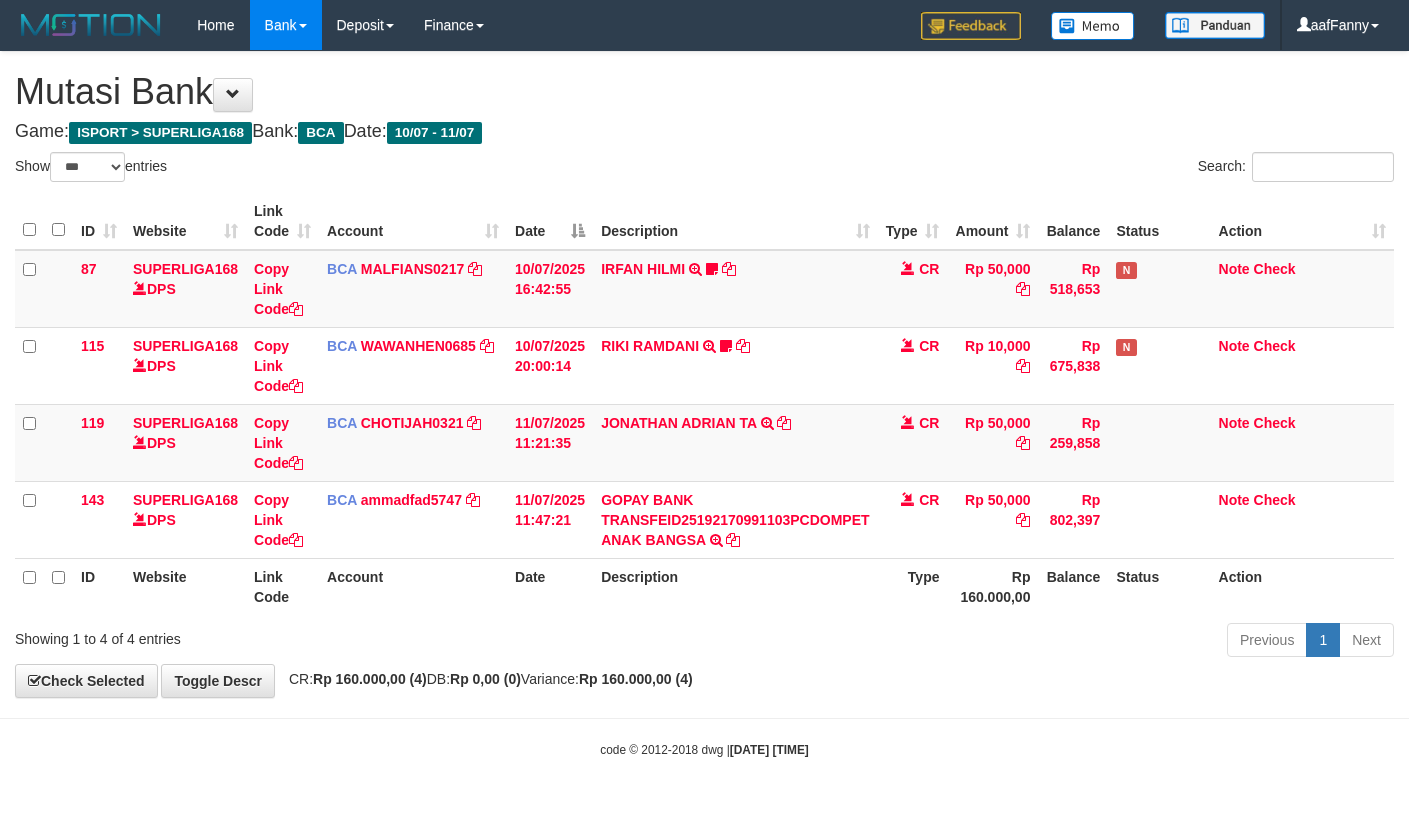 select on "***" 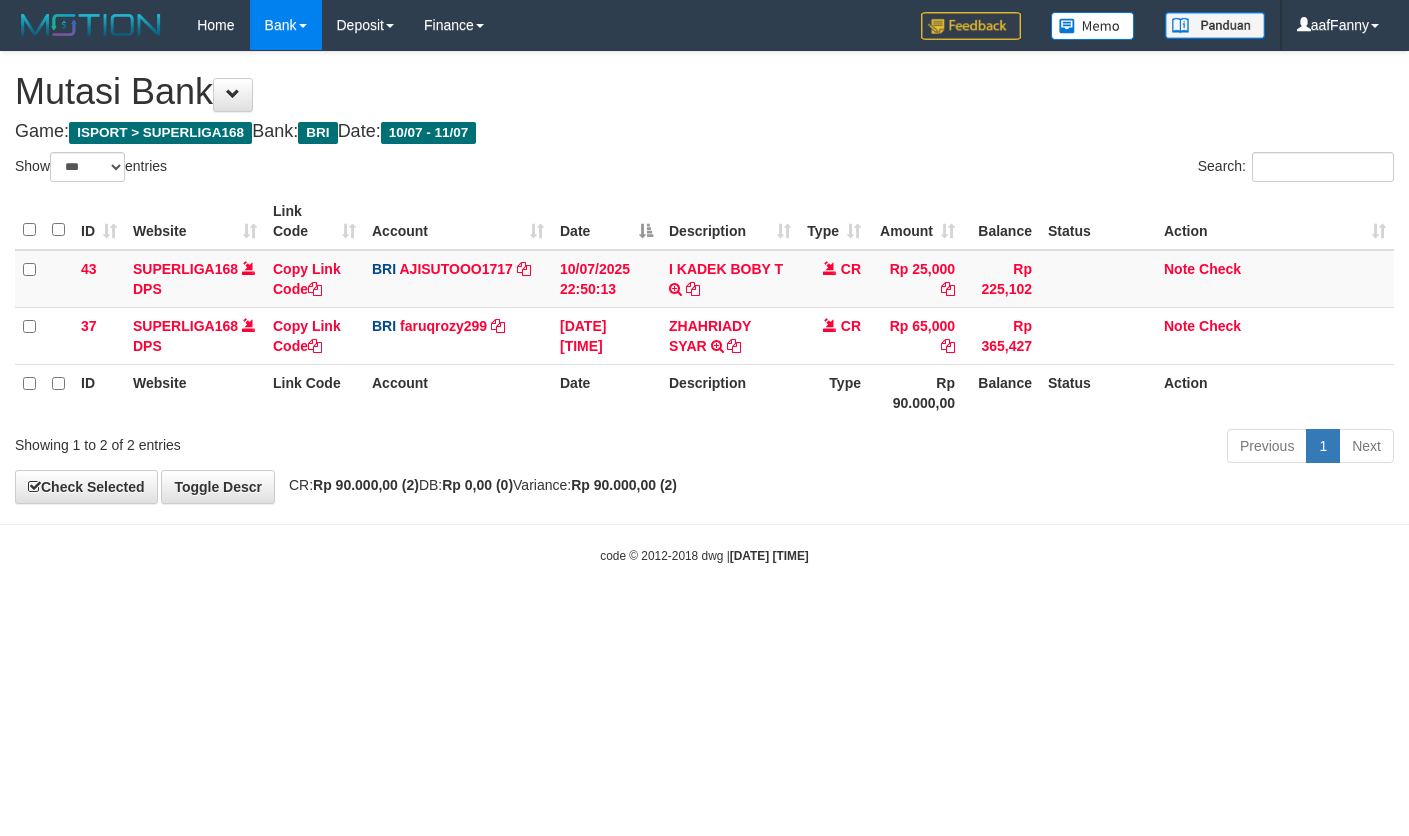 select on "***" 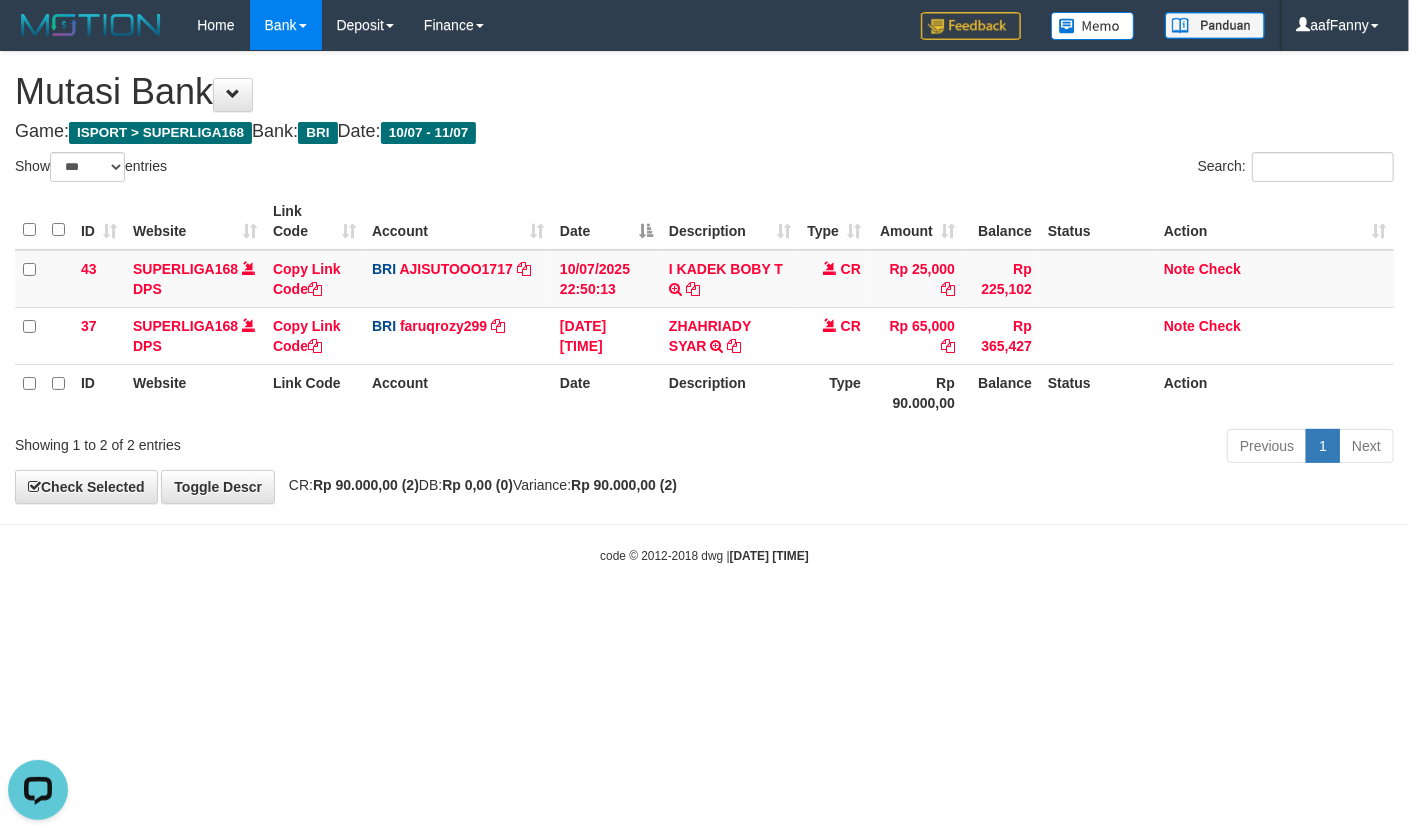 scroll, scrollTop: 0, scrollLeft: 0, axis: both 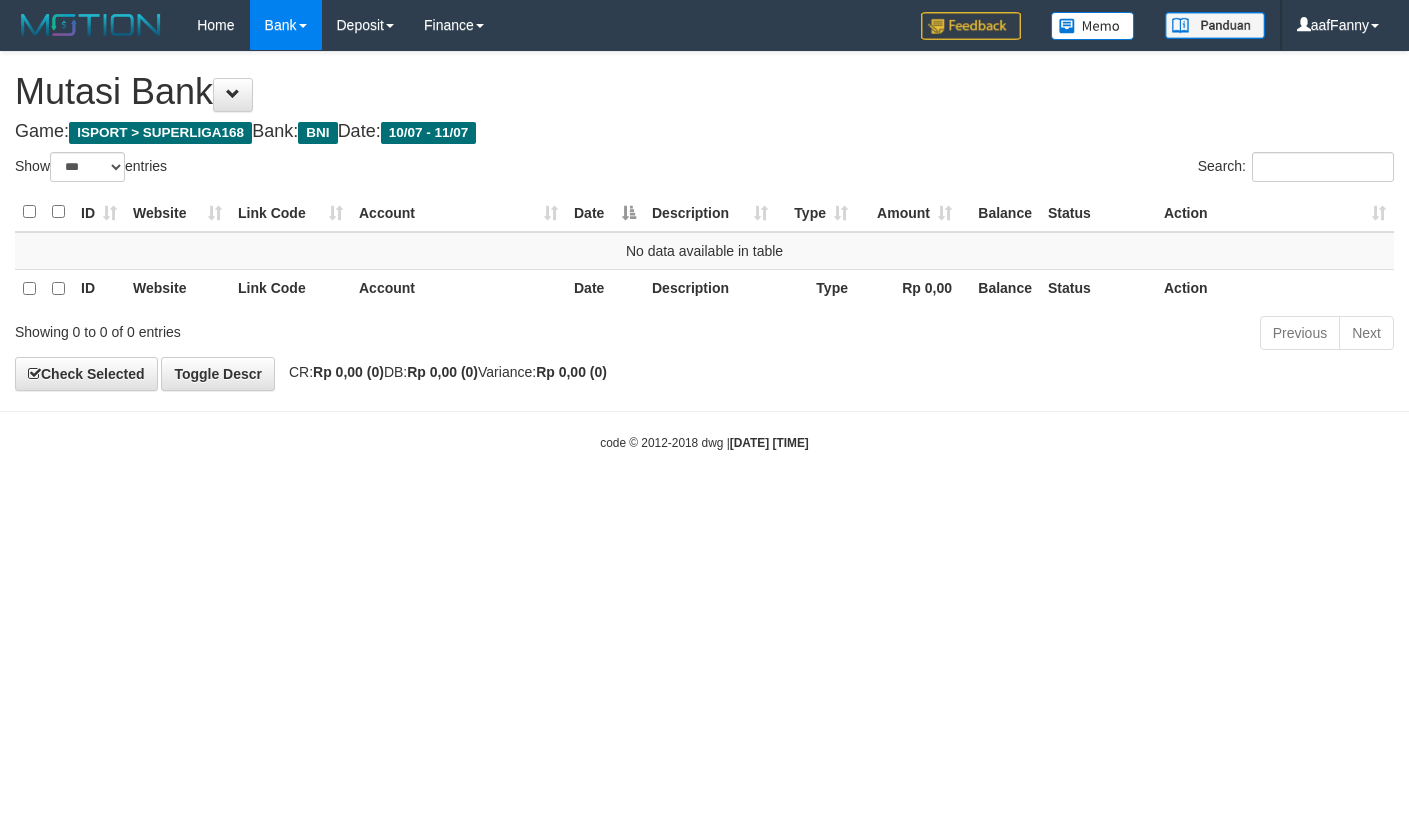 select on "***" 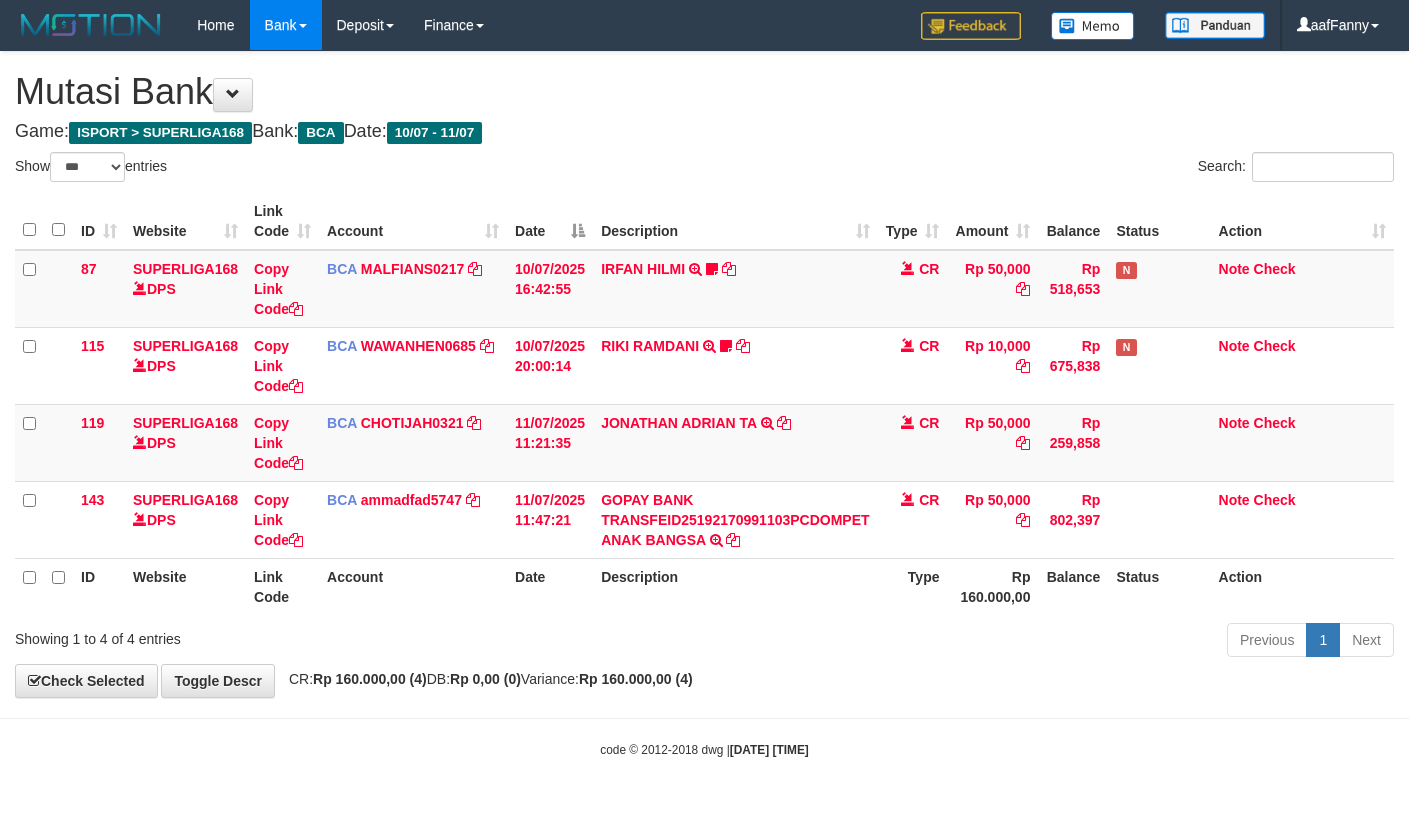 select on "***" 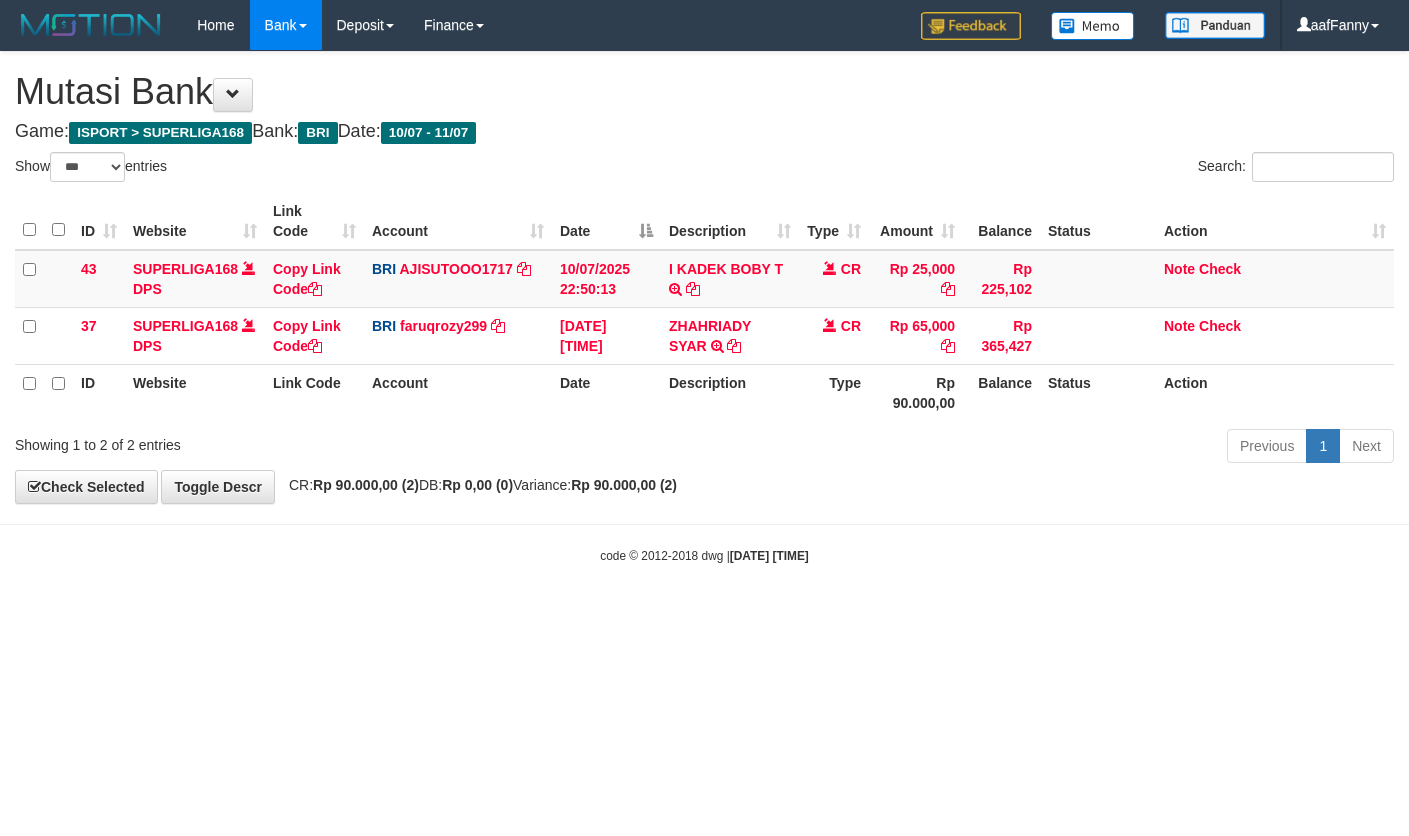 select on "***" 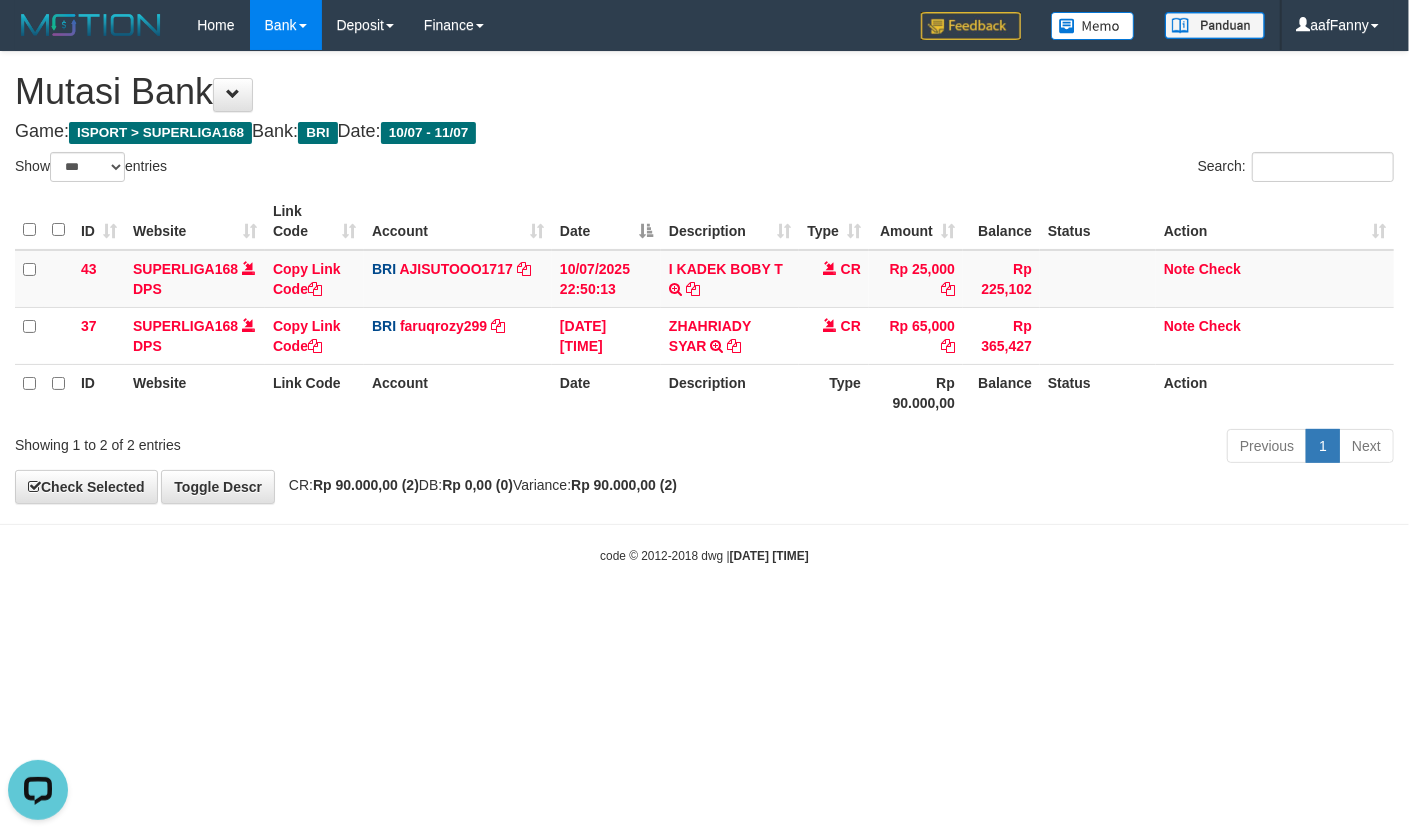 scroll, scrollTop: 0, scrollLeft: 0, axis: both 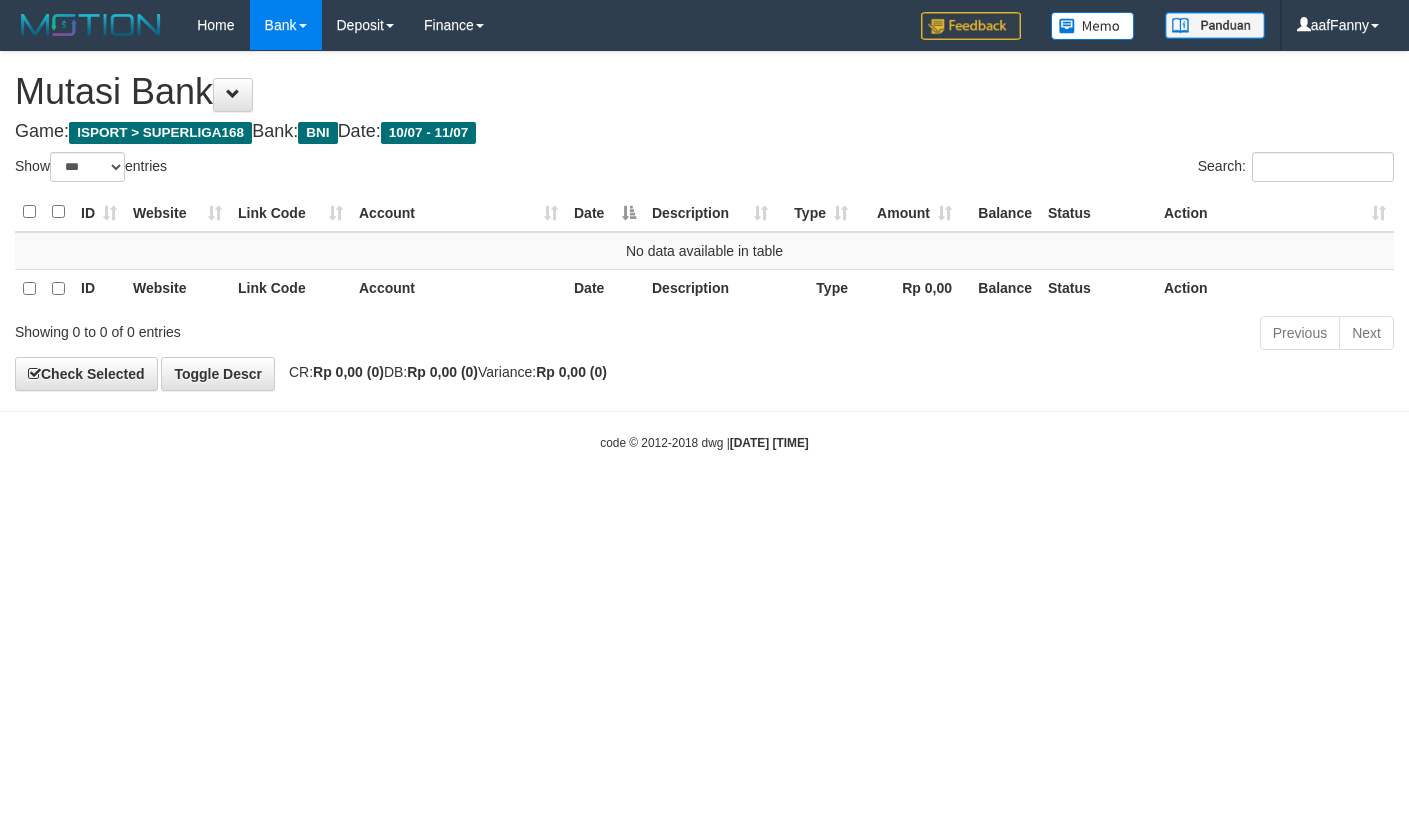 select on "***" 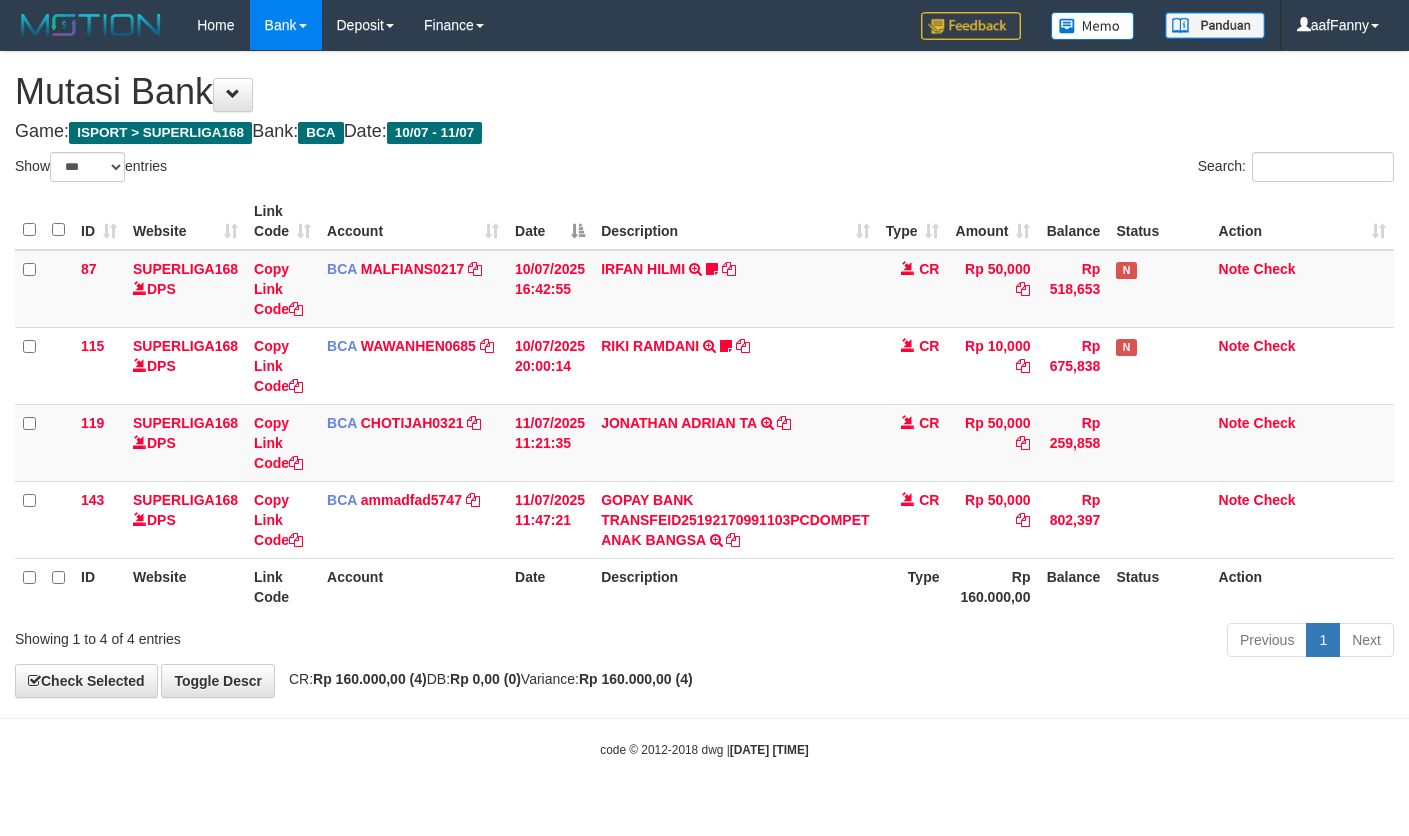 select on "***" 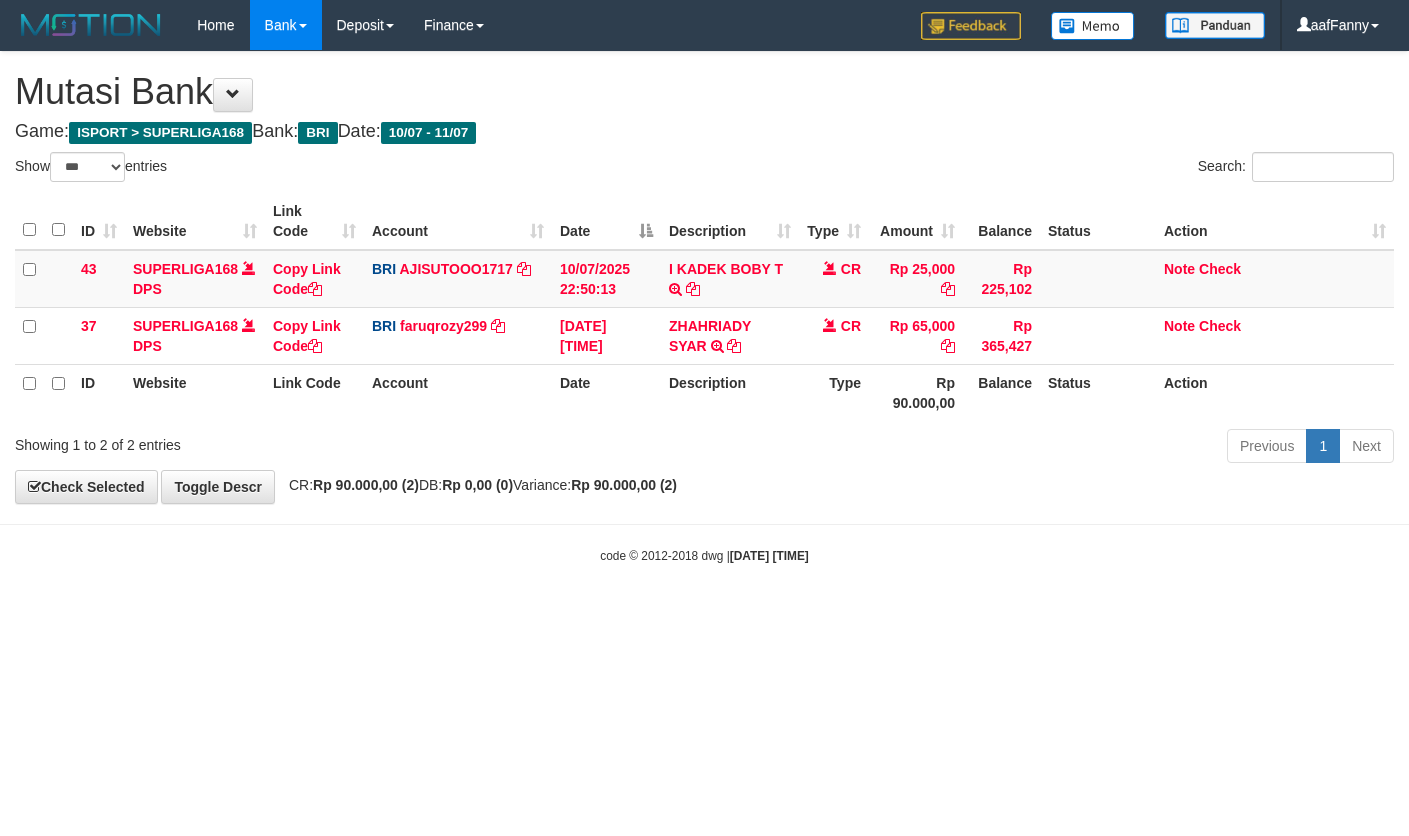 select on "***" 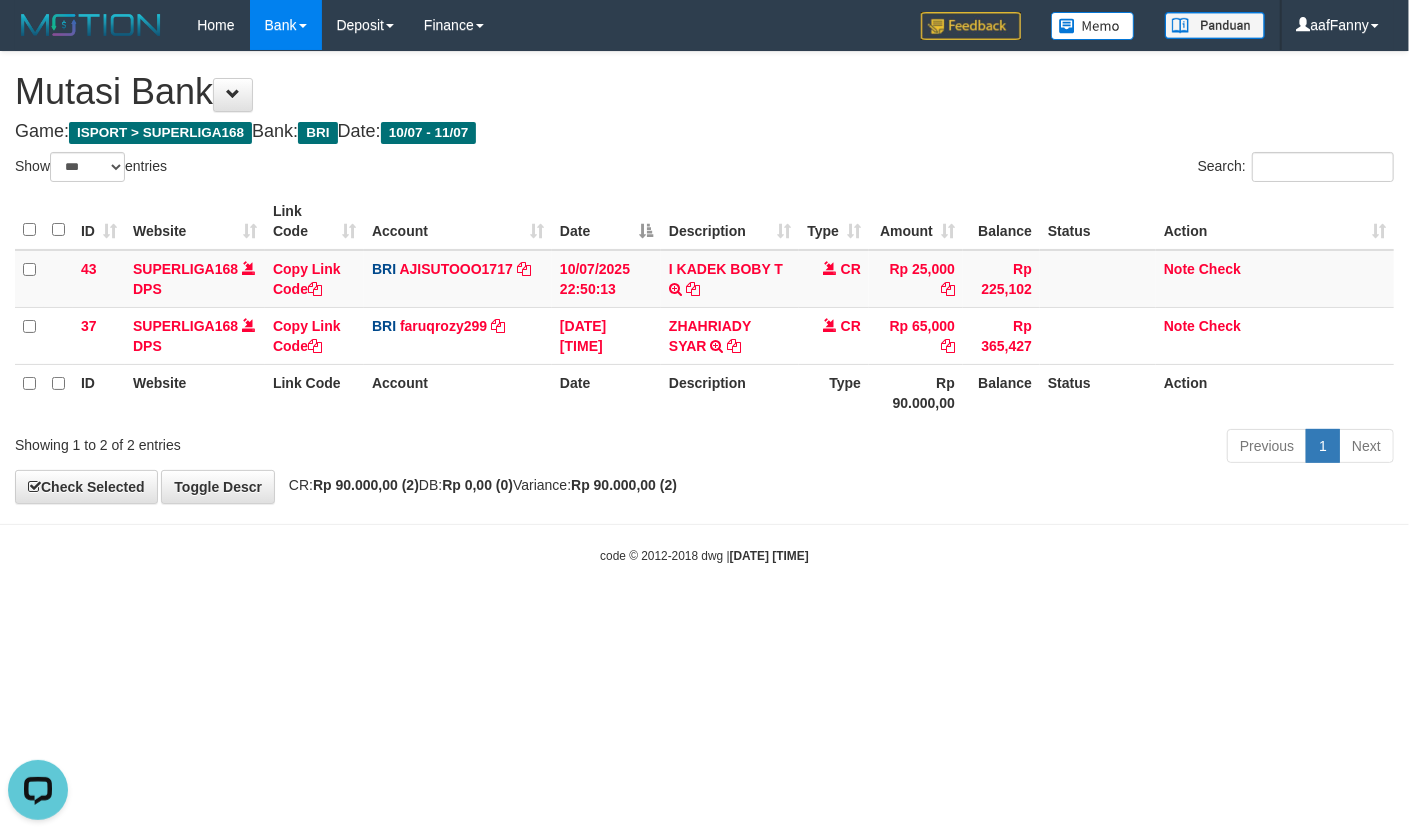 scroll, scrollTop: 0, scrollLeft: 0, axis: both 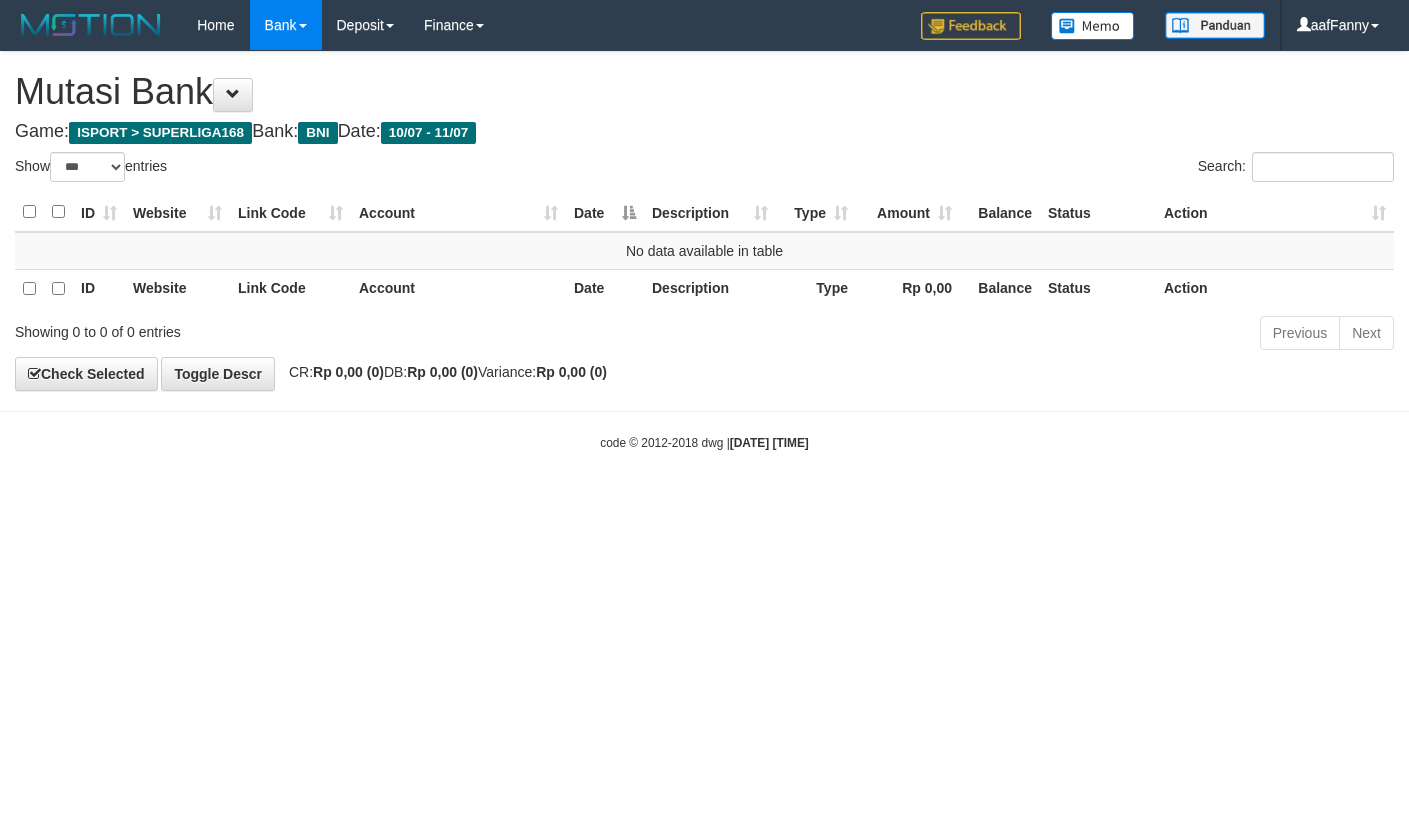 select on "***" 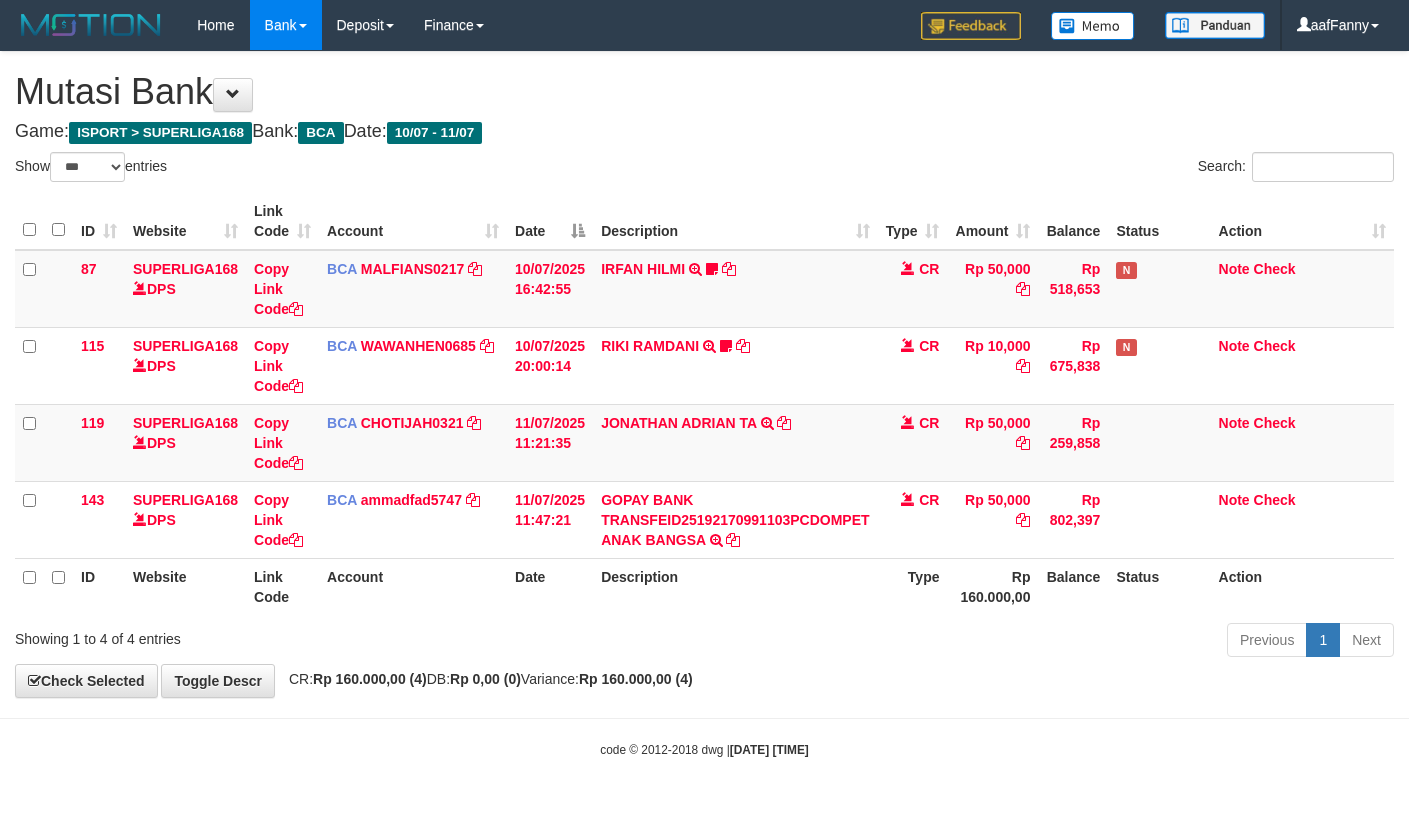 select on "***" 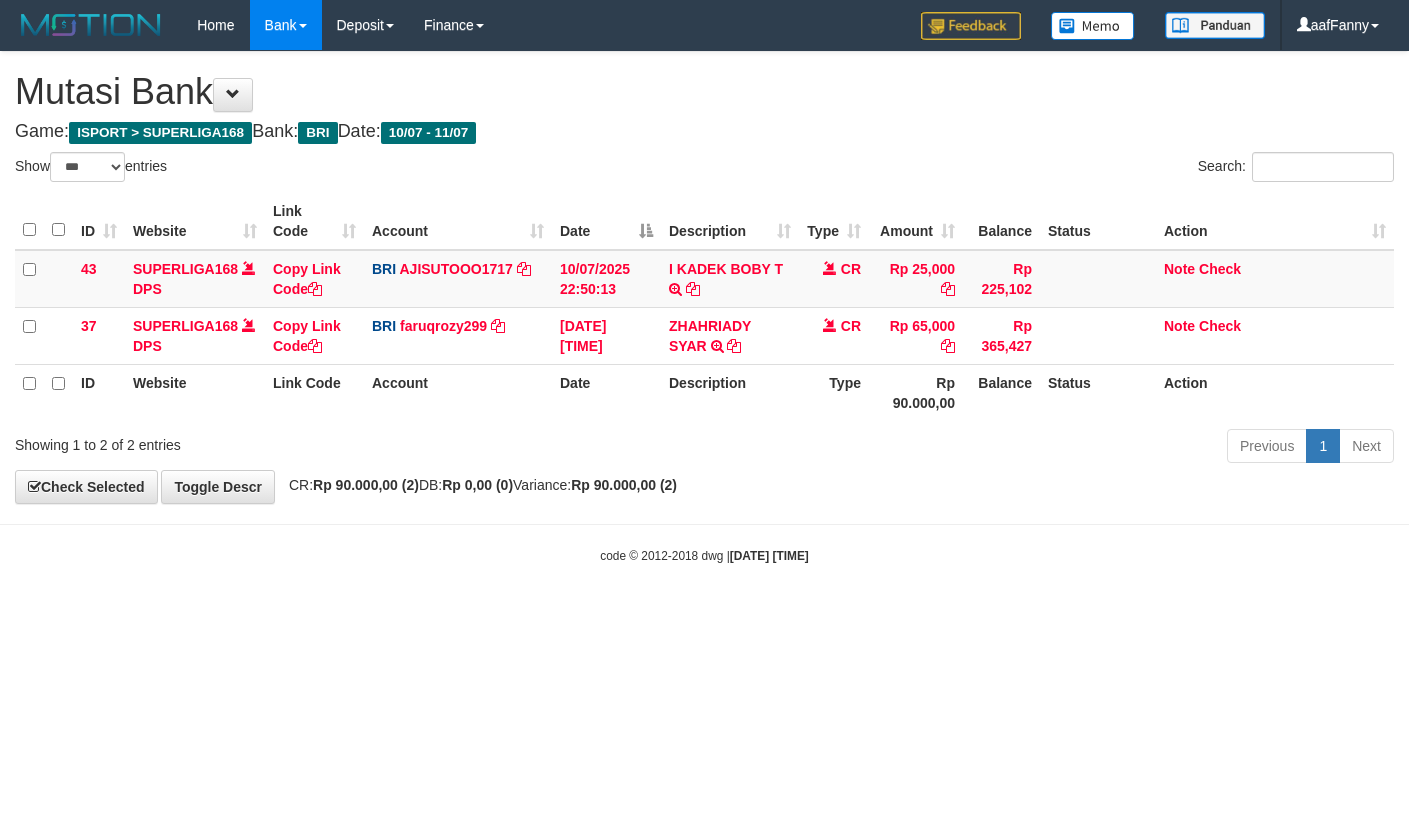select on "***" 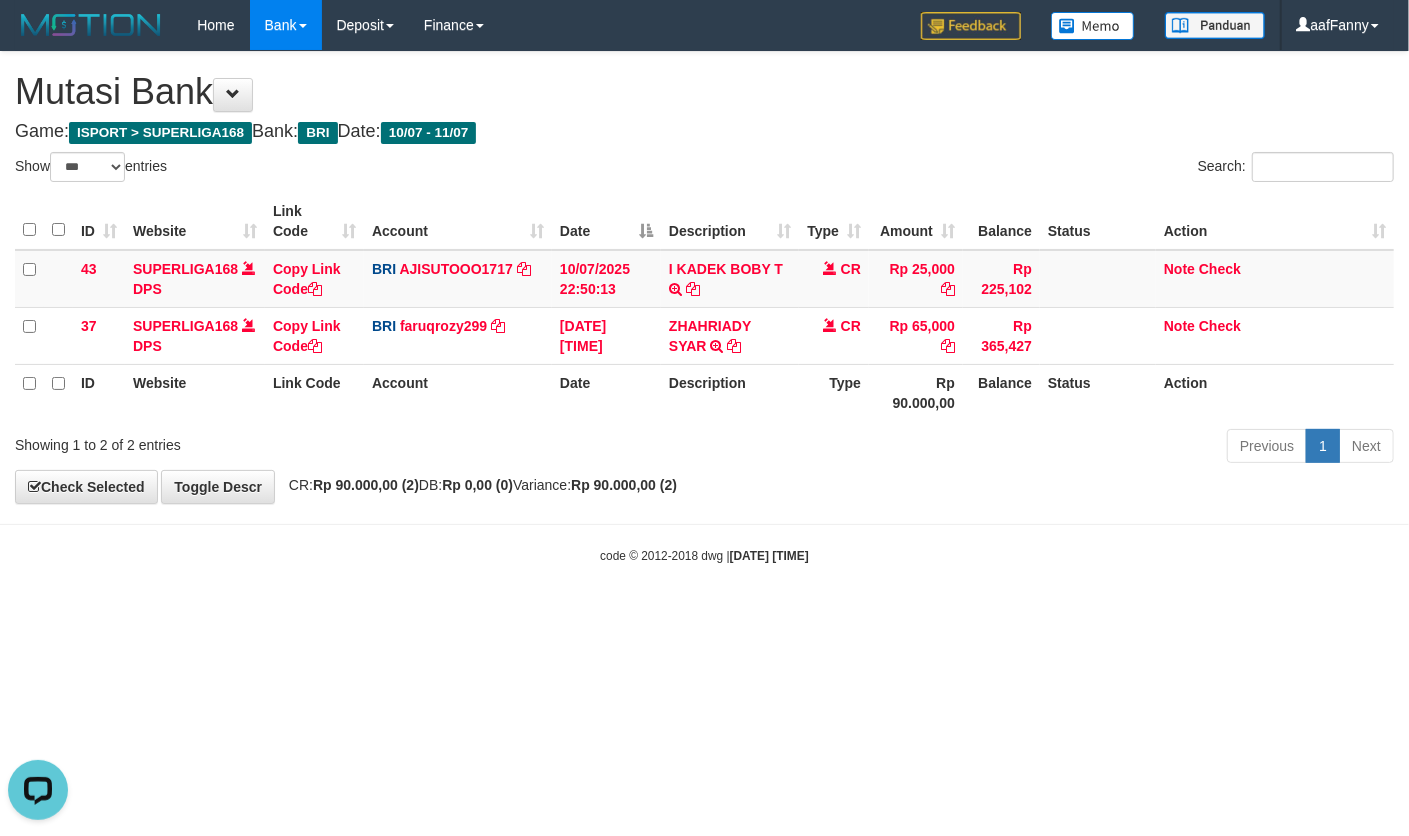 scroll, scrollTop: 0, scrollLeft: 0, axis: both 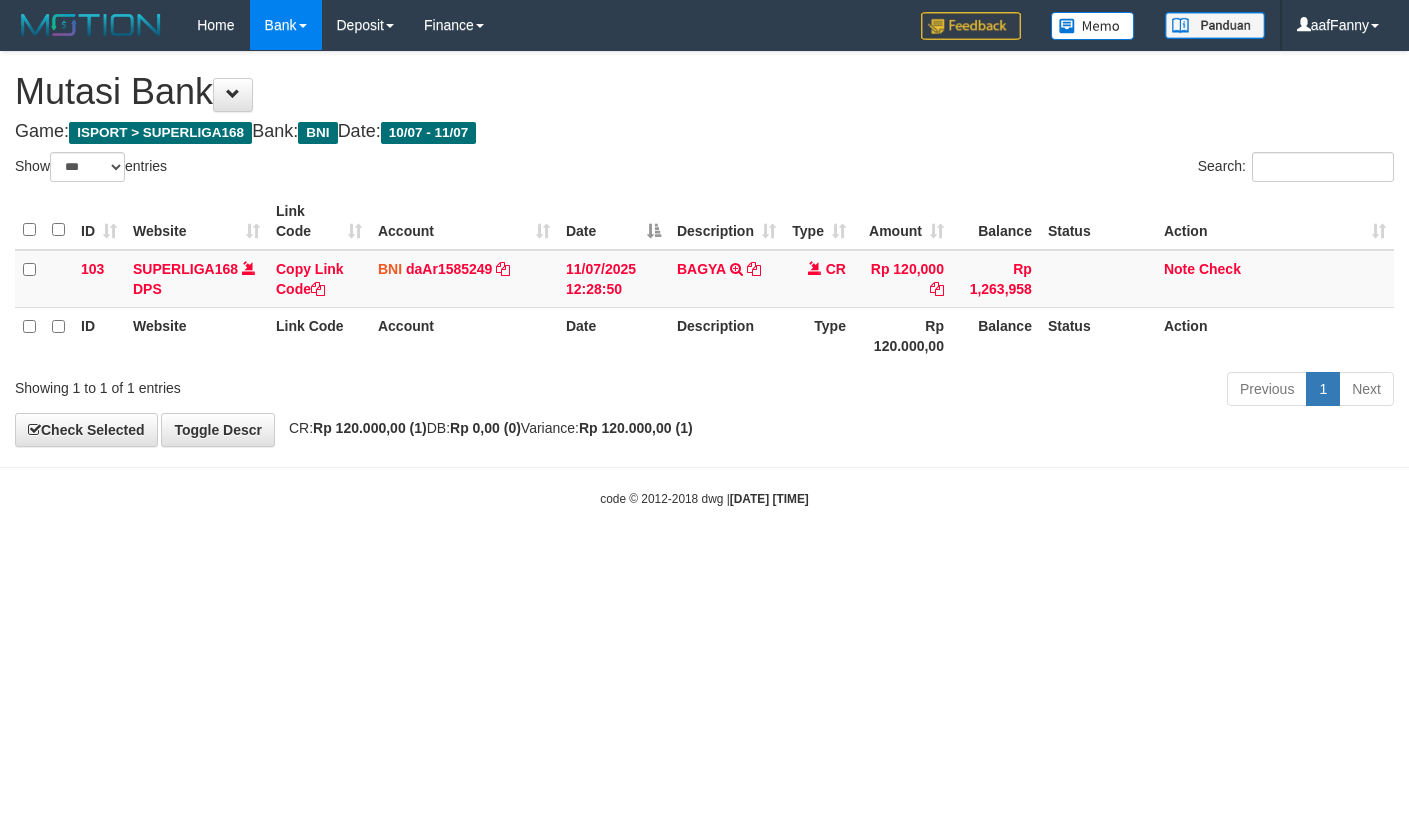 select on "***" 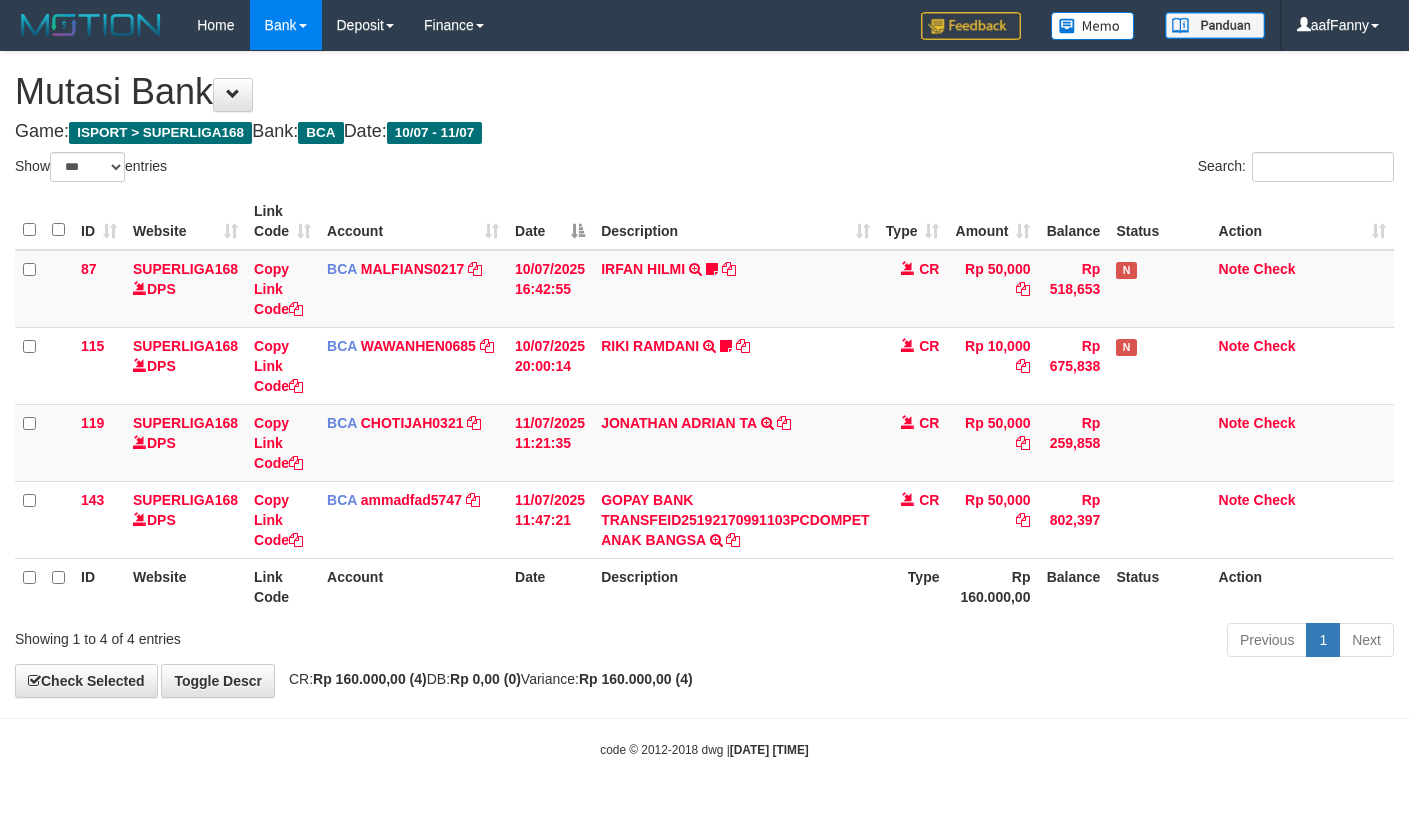select on "***" 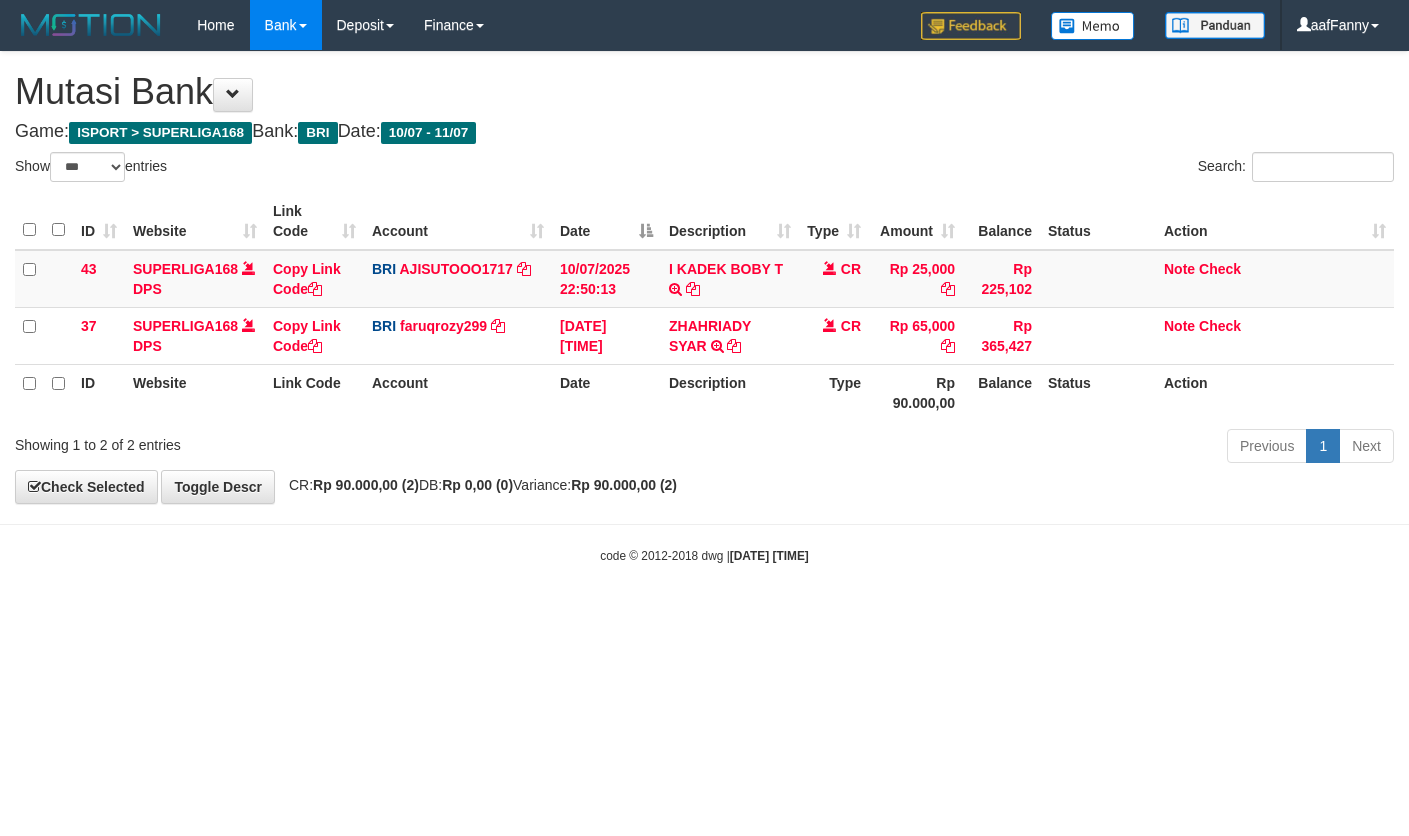 select on "***" 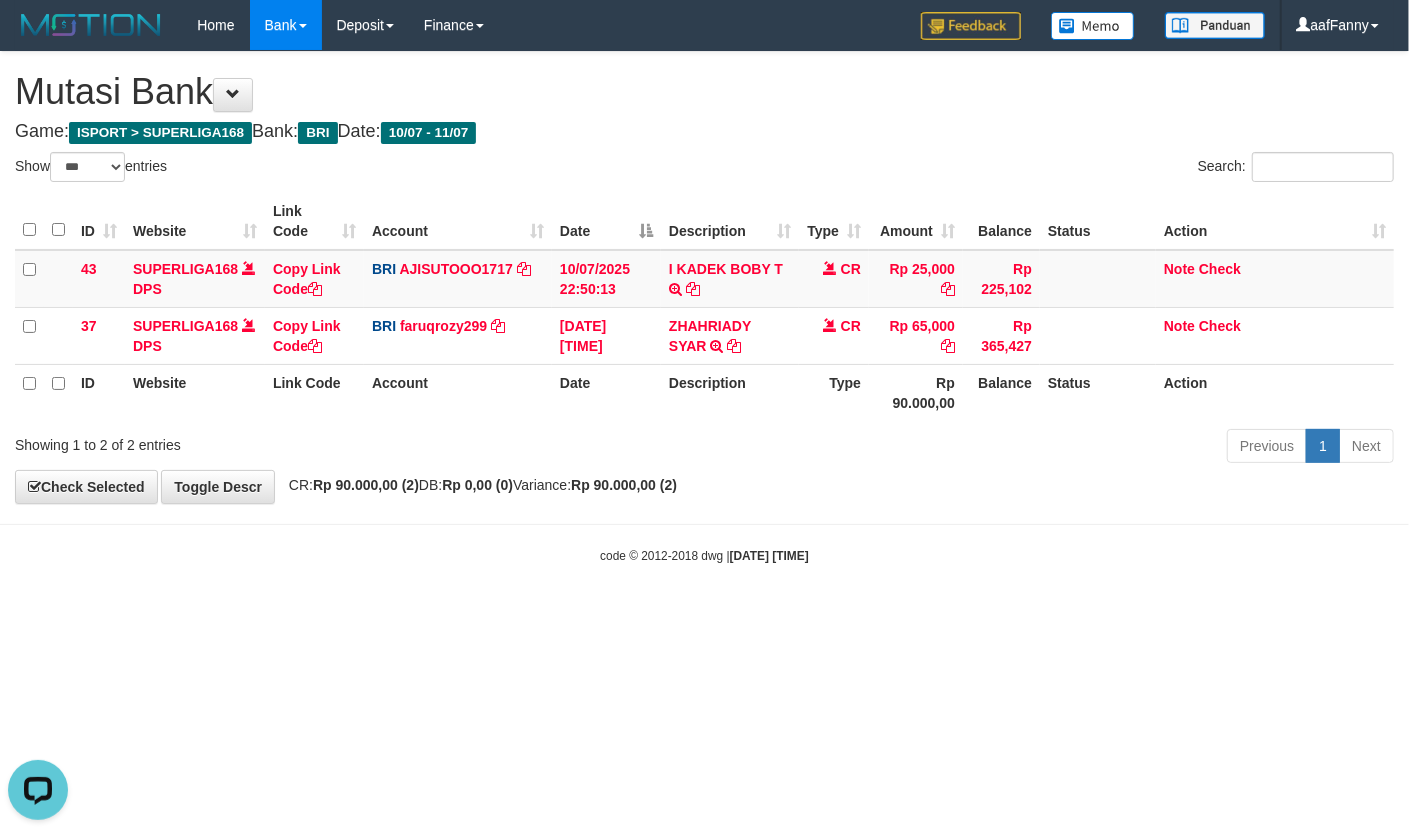 scroll, scrollTop: 0, scrollLeft: 0, axis: both 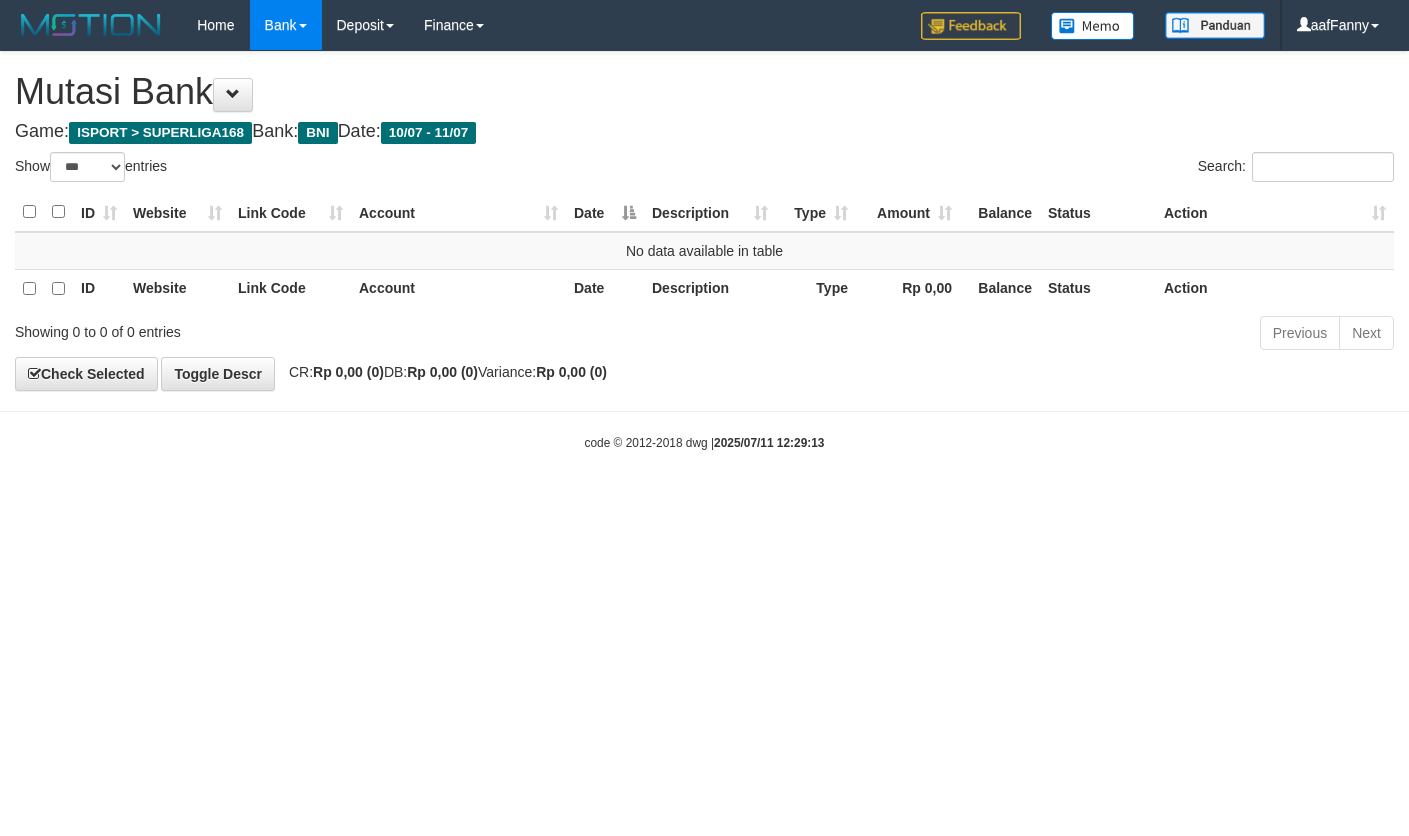 select on "***" 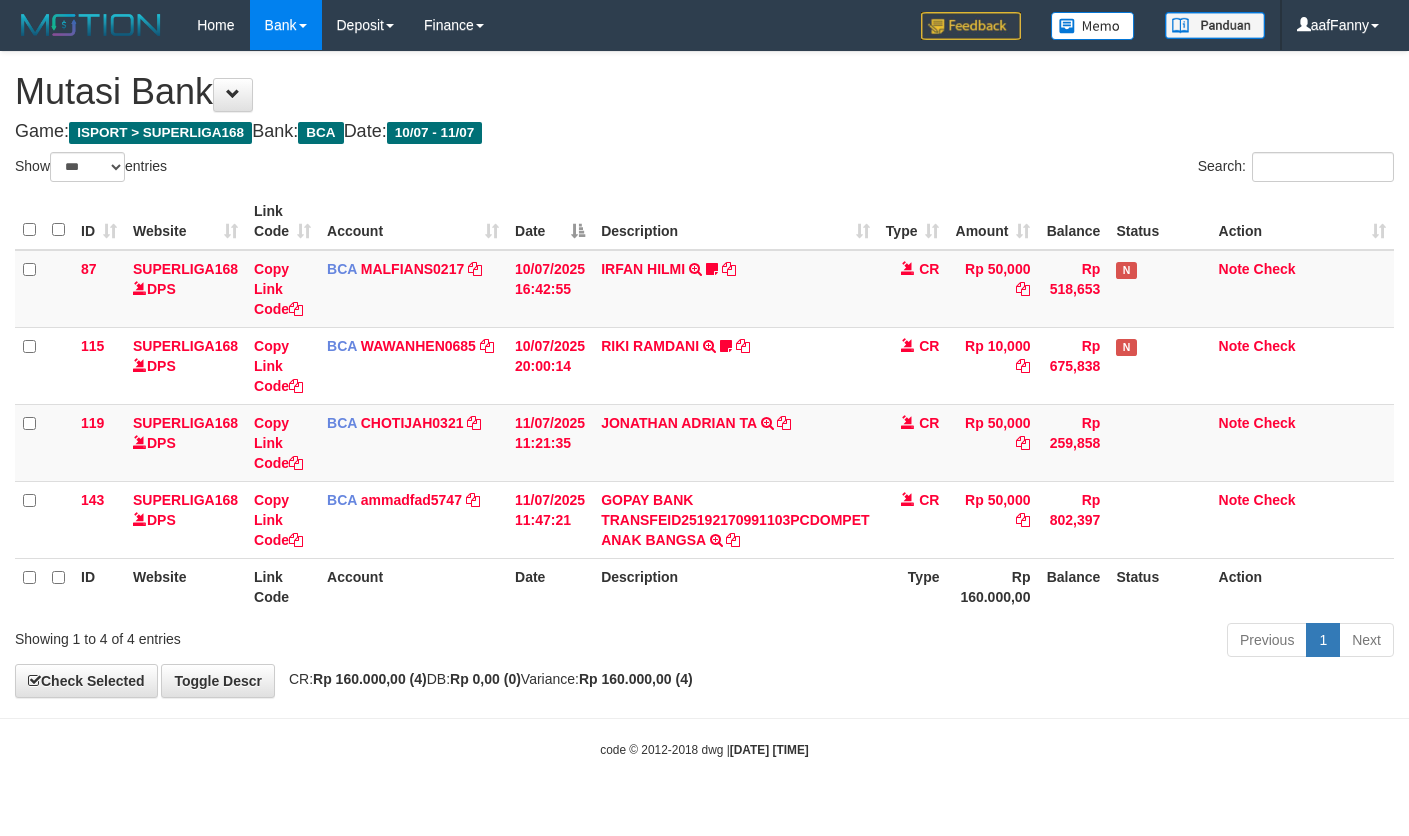 select on "***" 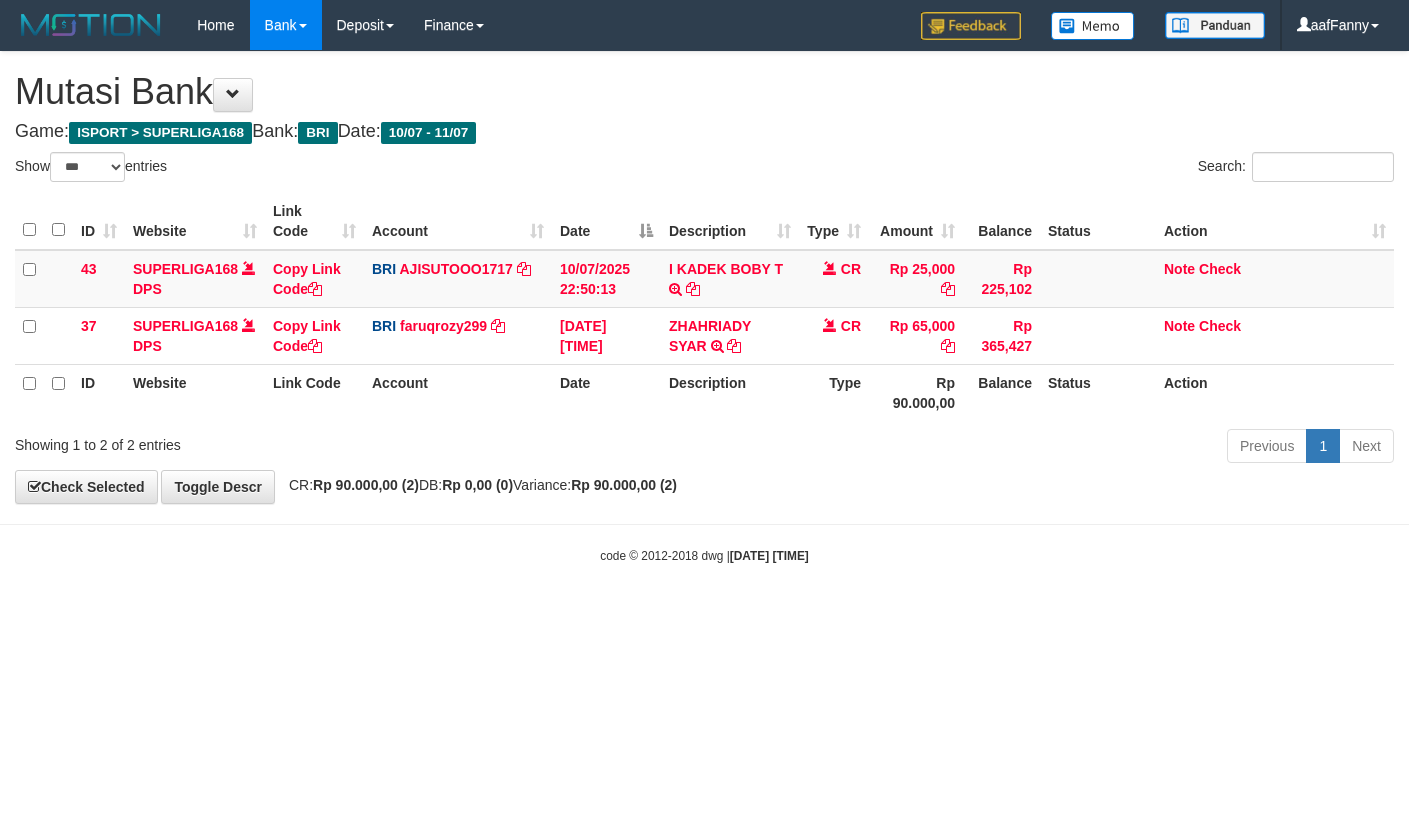 select on "***" 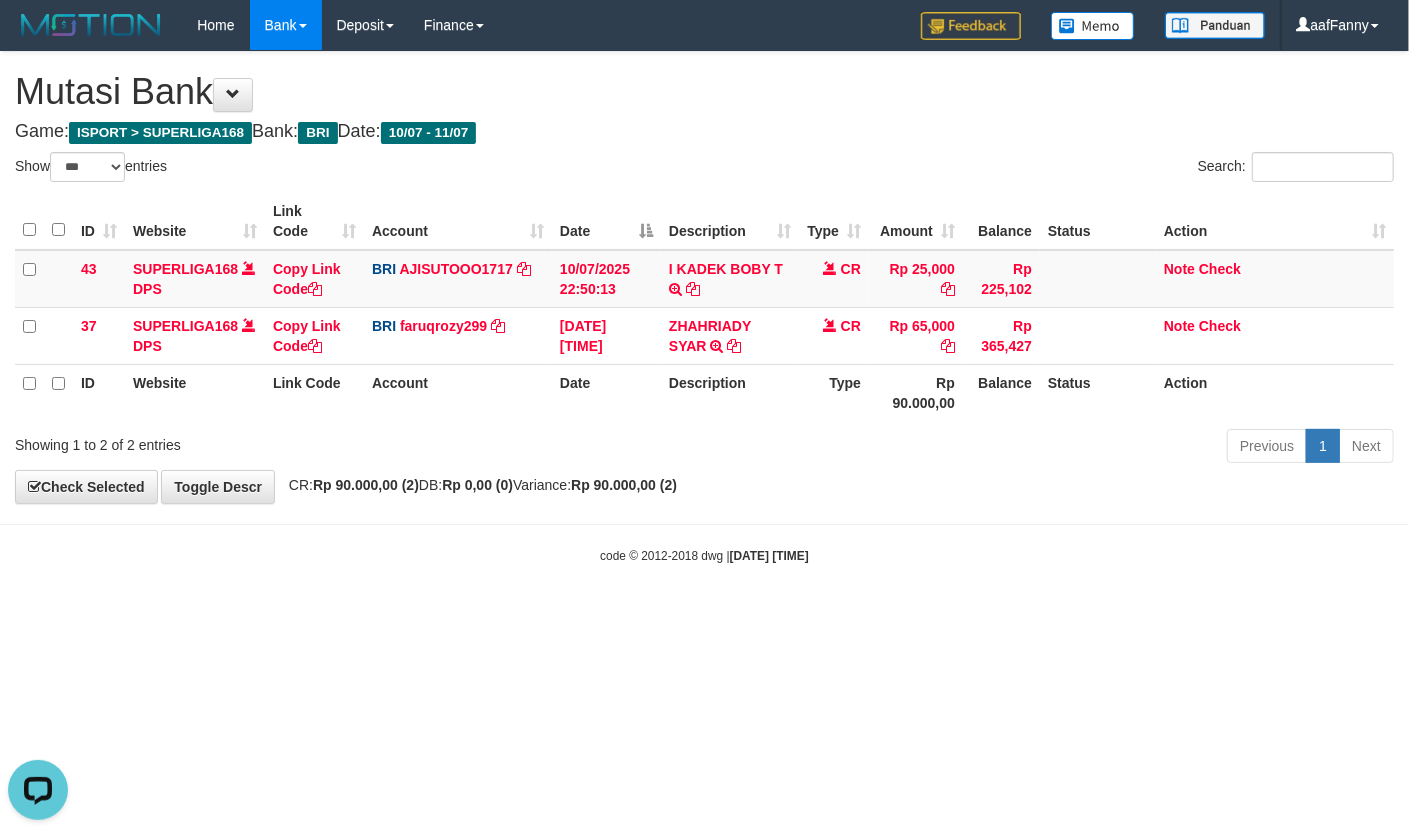 scroll, scrollTop: 0, scrollLeft: 0, axis: both 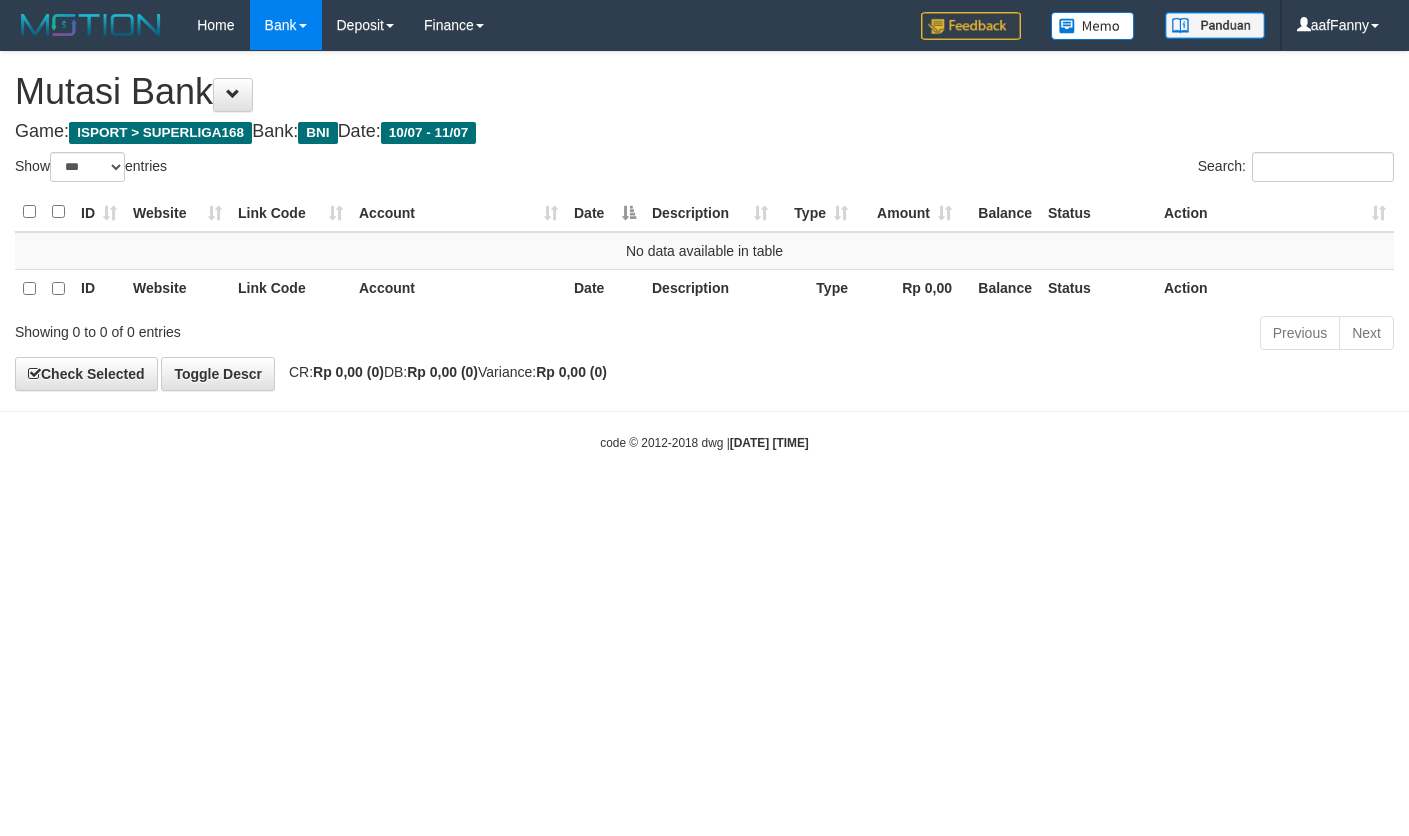 select on "***" 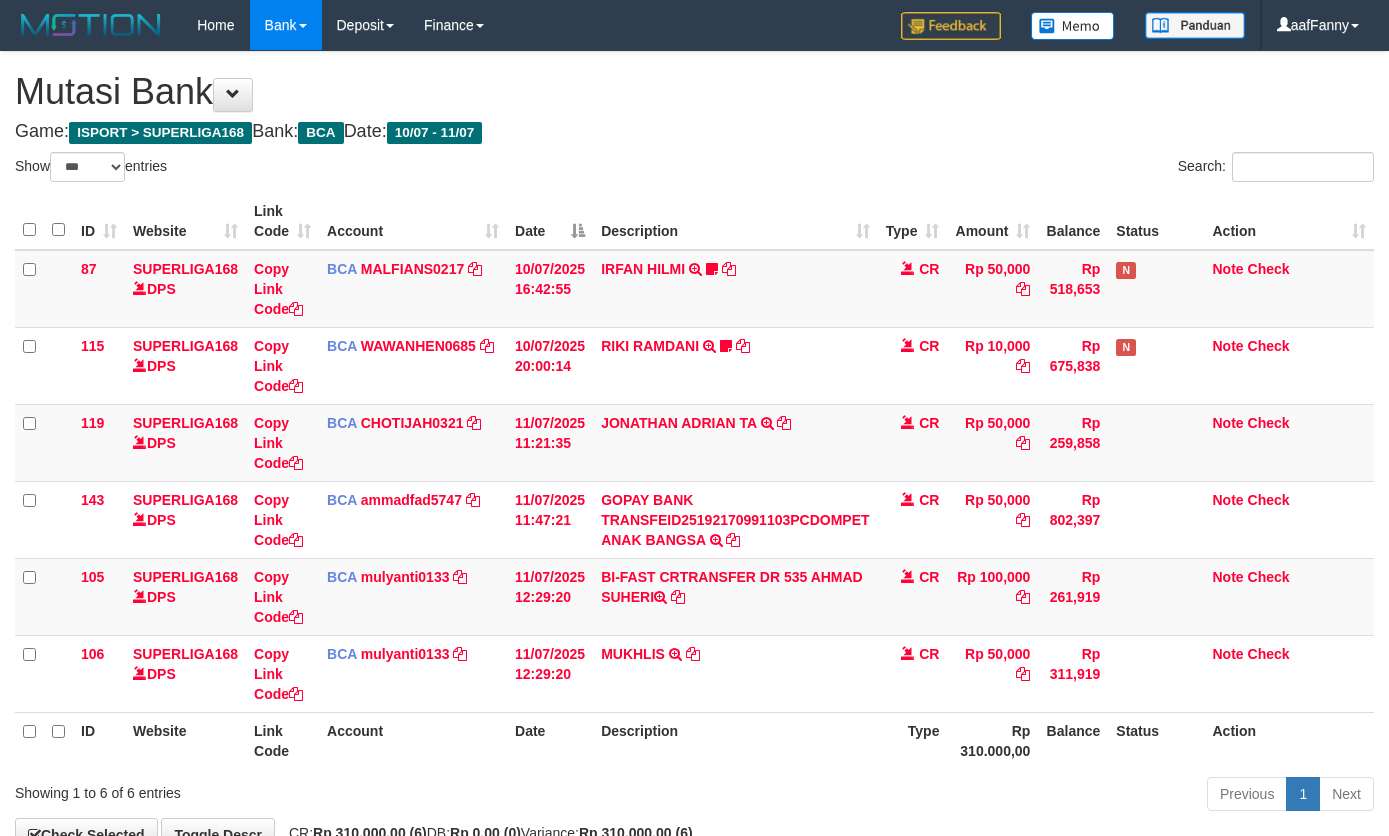 select on "***" 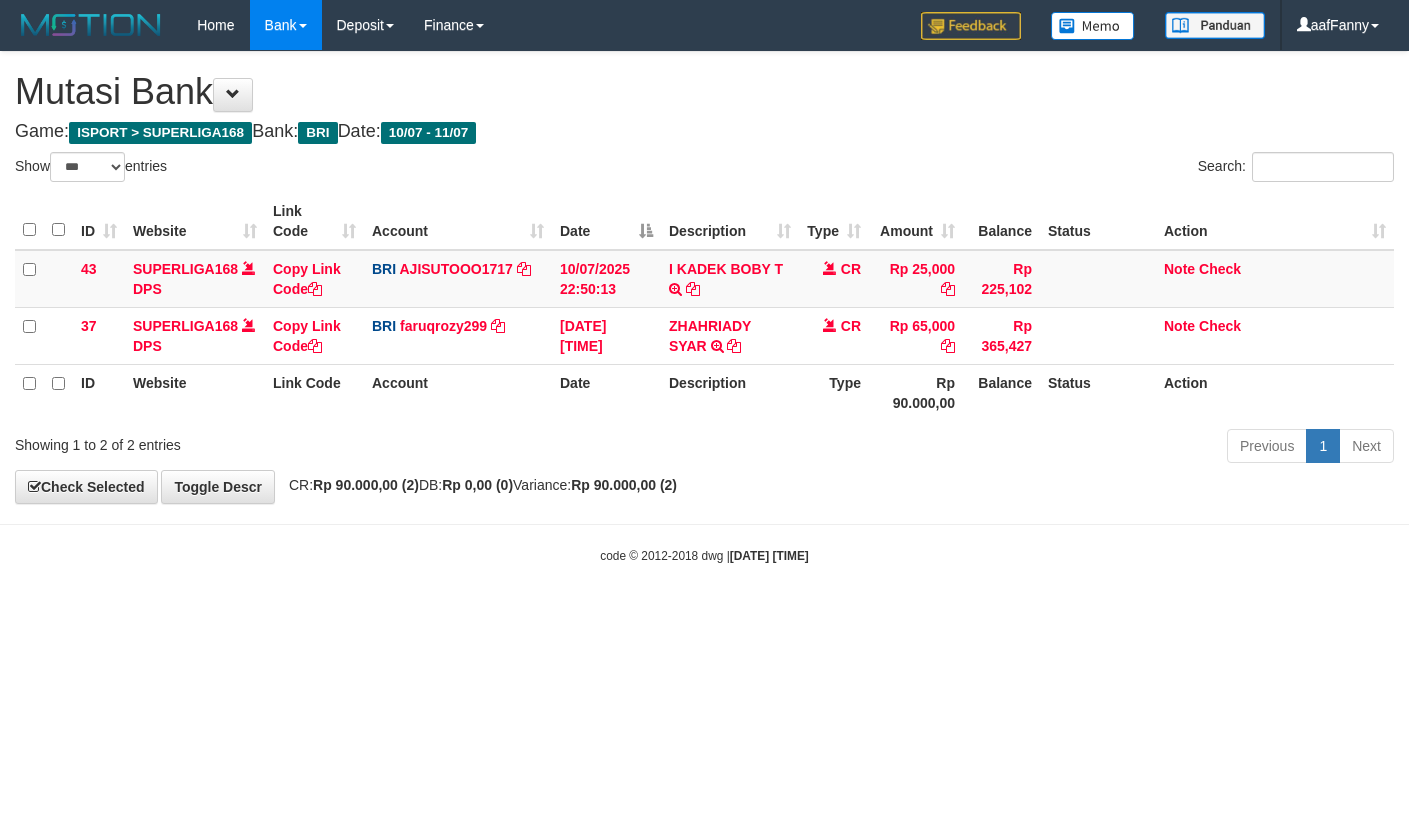 select on "***" 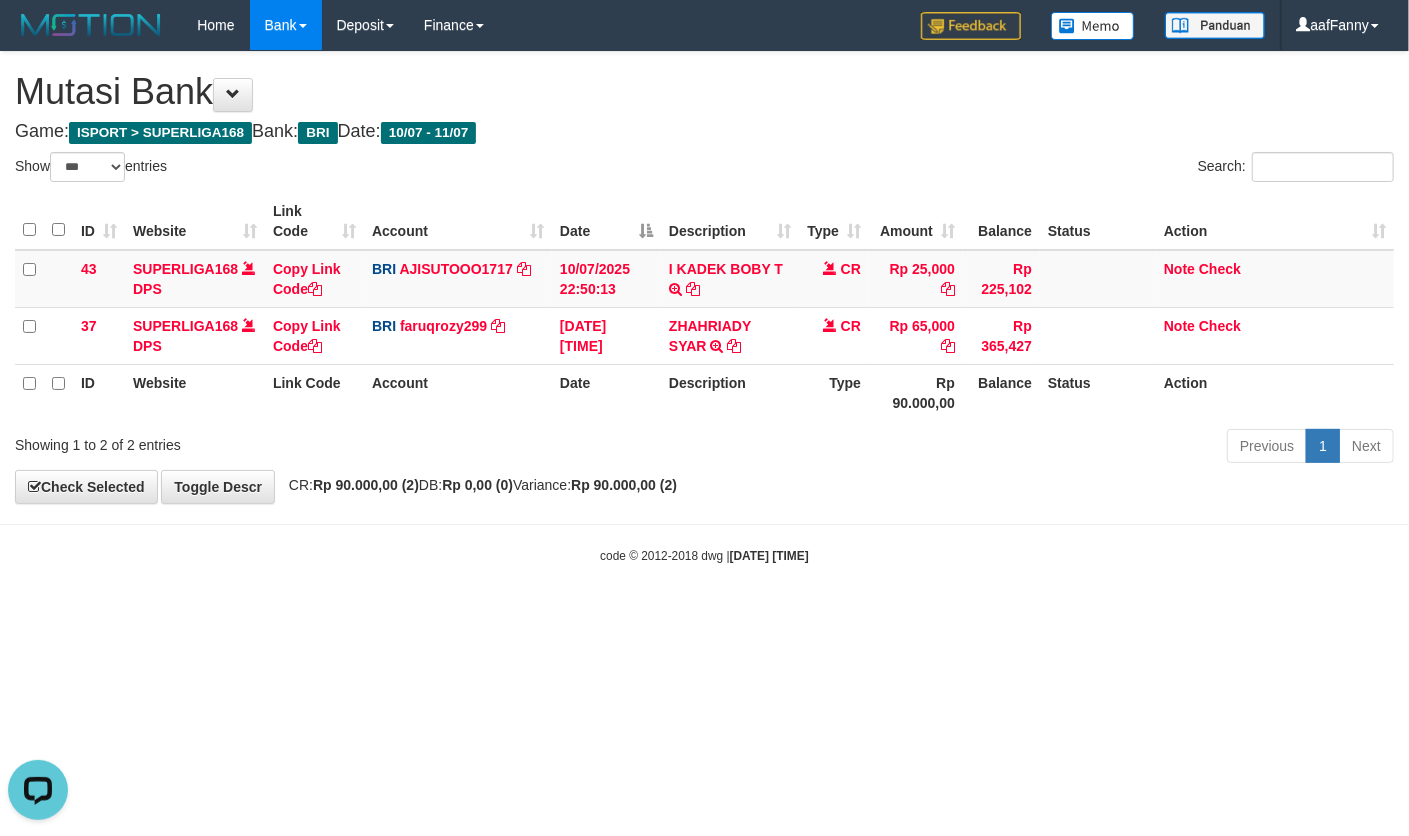 scroll, scrollTop: 0, scrollLeft: 0, axis: both 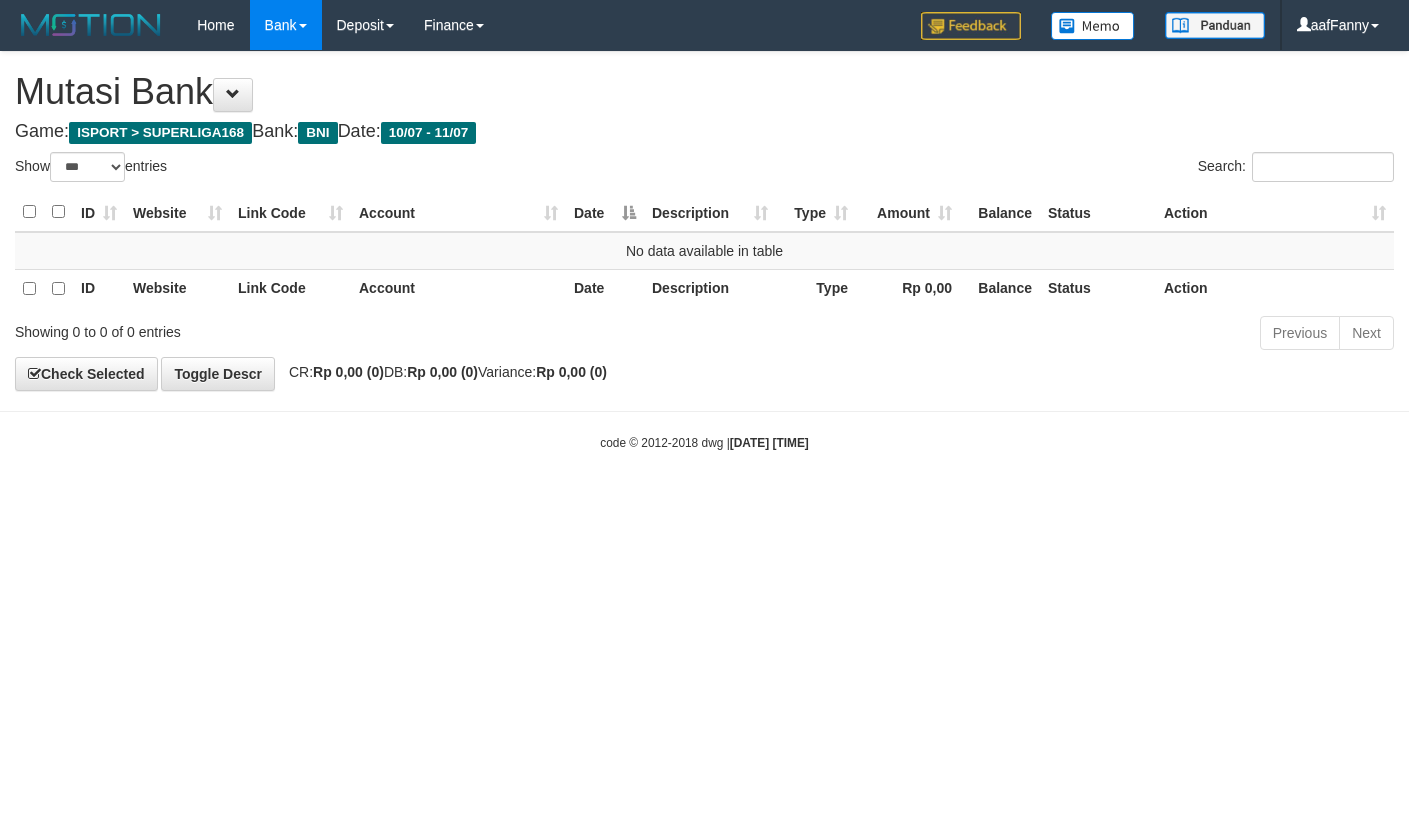 select on "***" 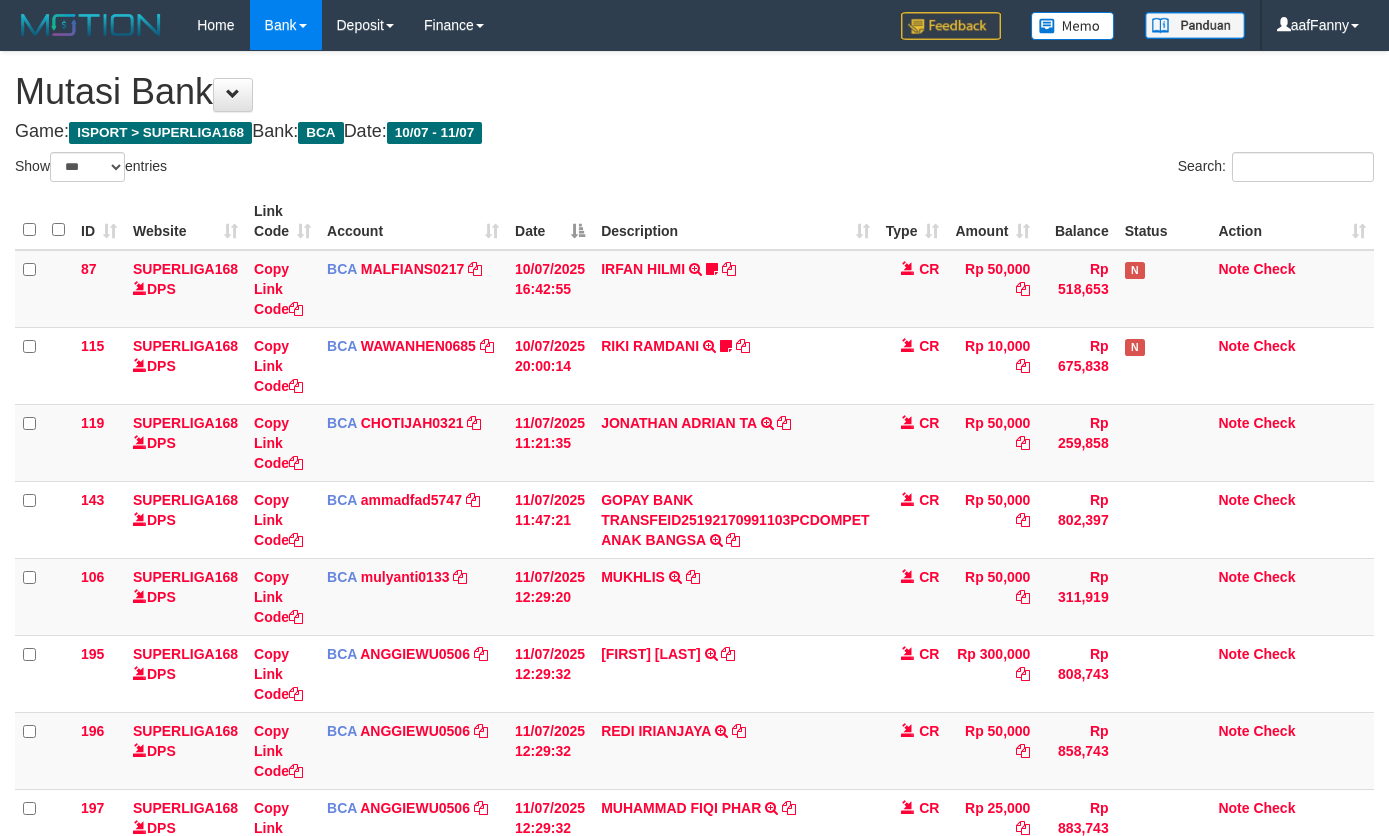 select on "***" 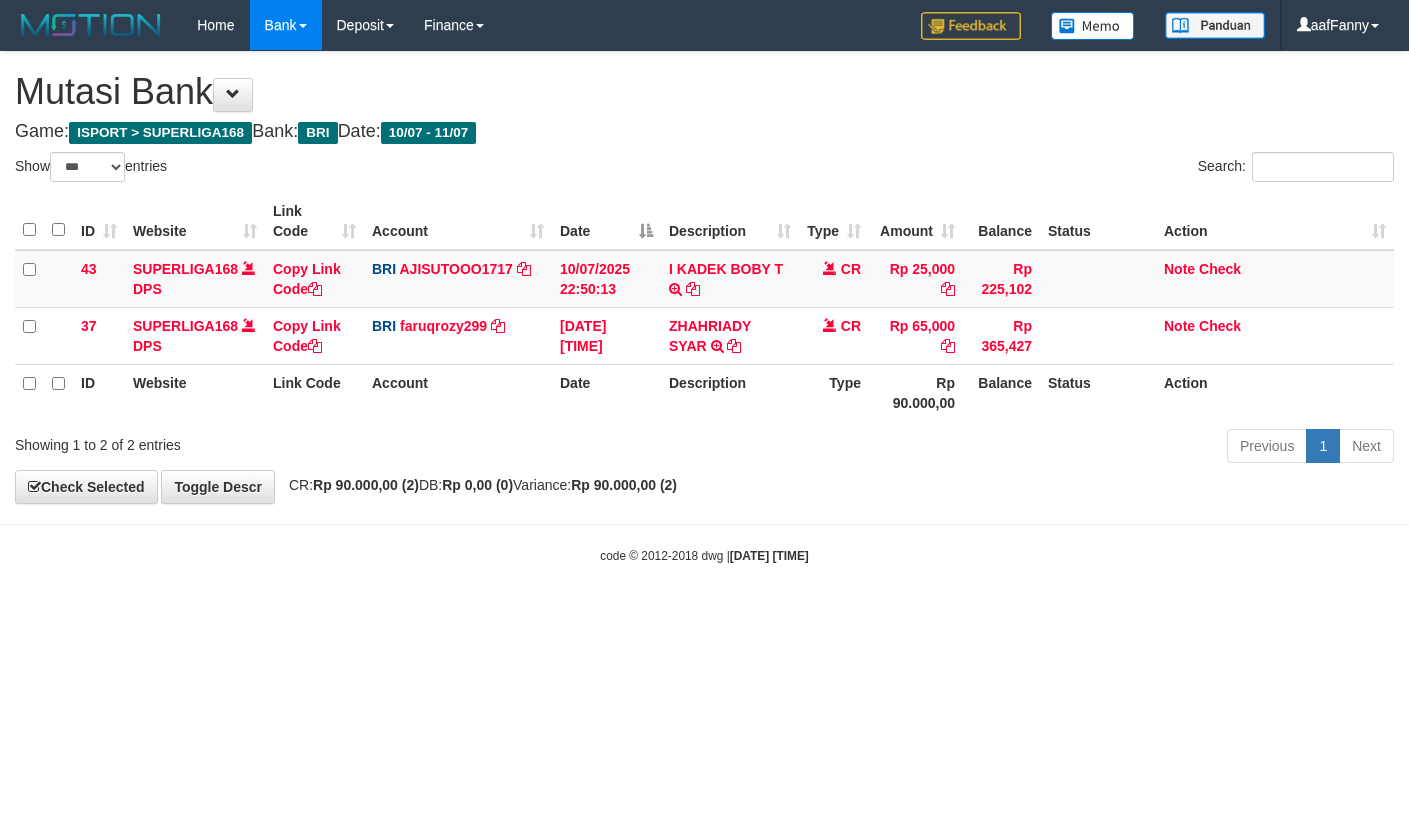 select on "***" 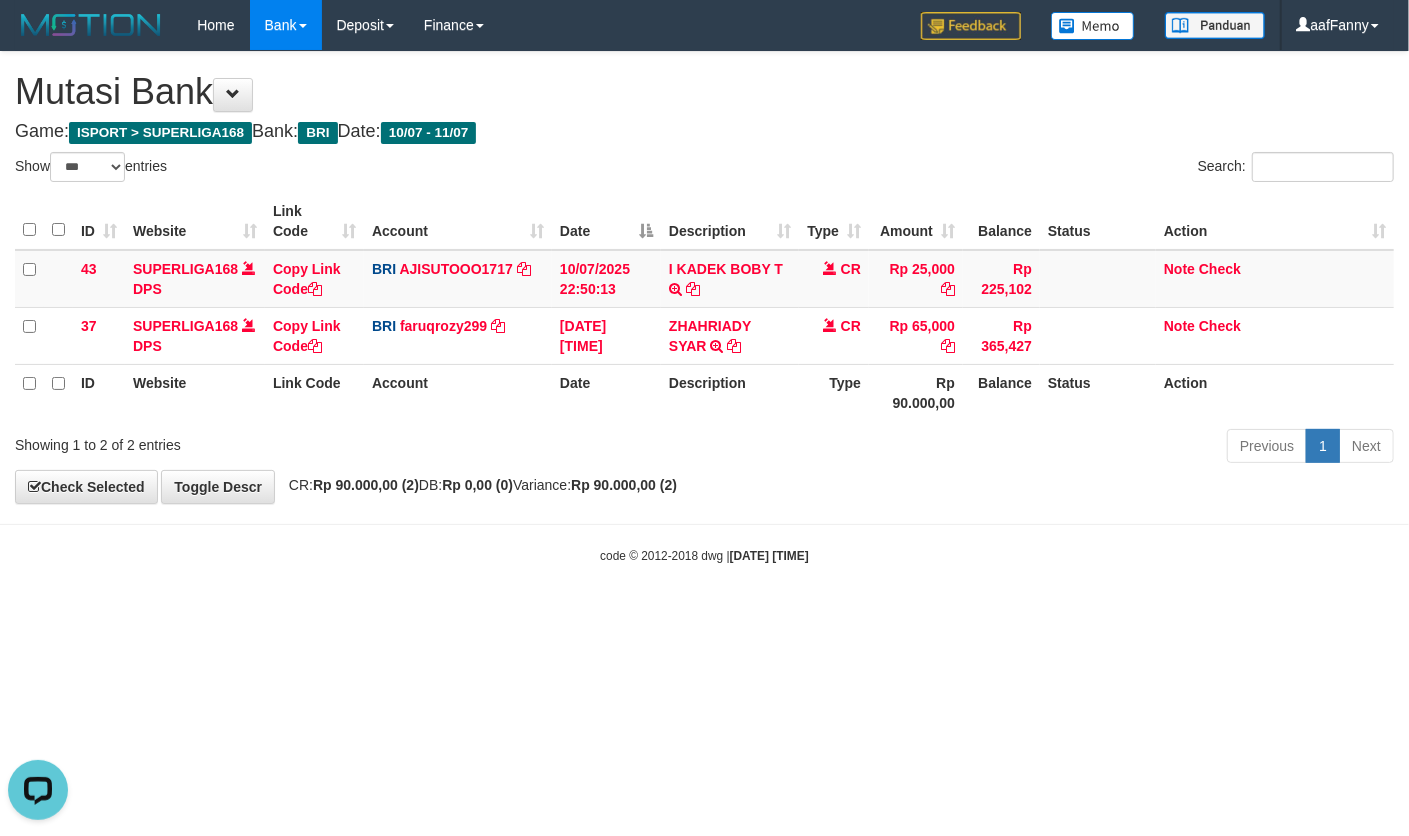 scroll, scrollTop: 0, scrollLeft: 0, axis: both 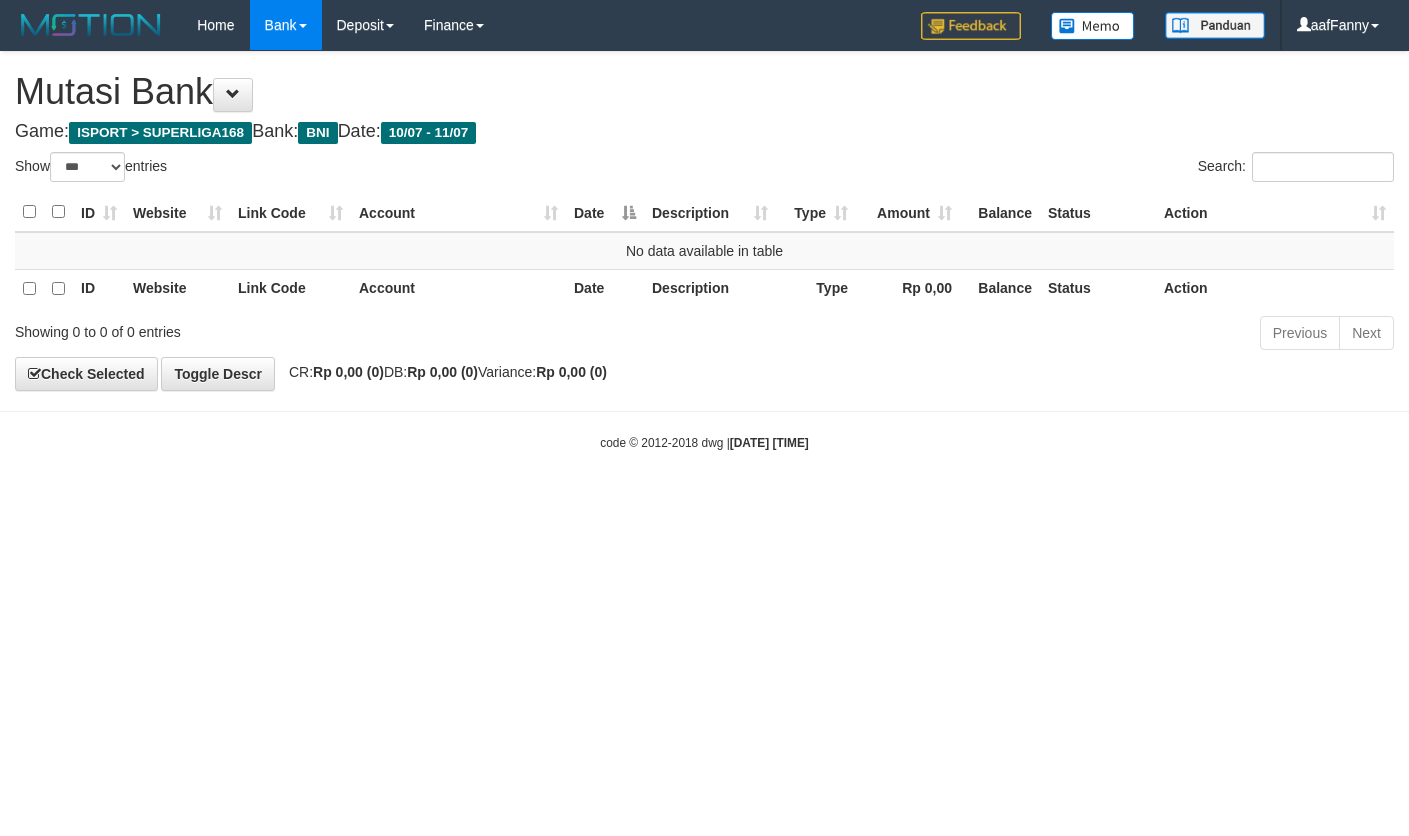 select on "***" 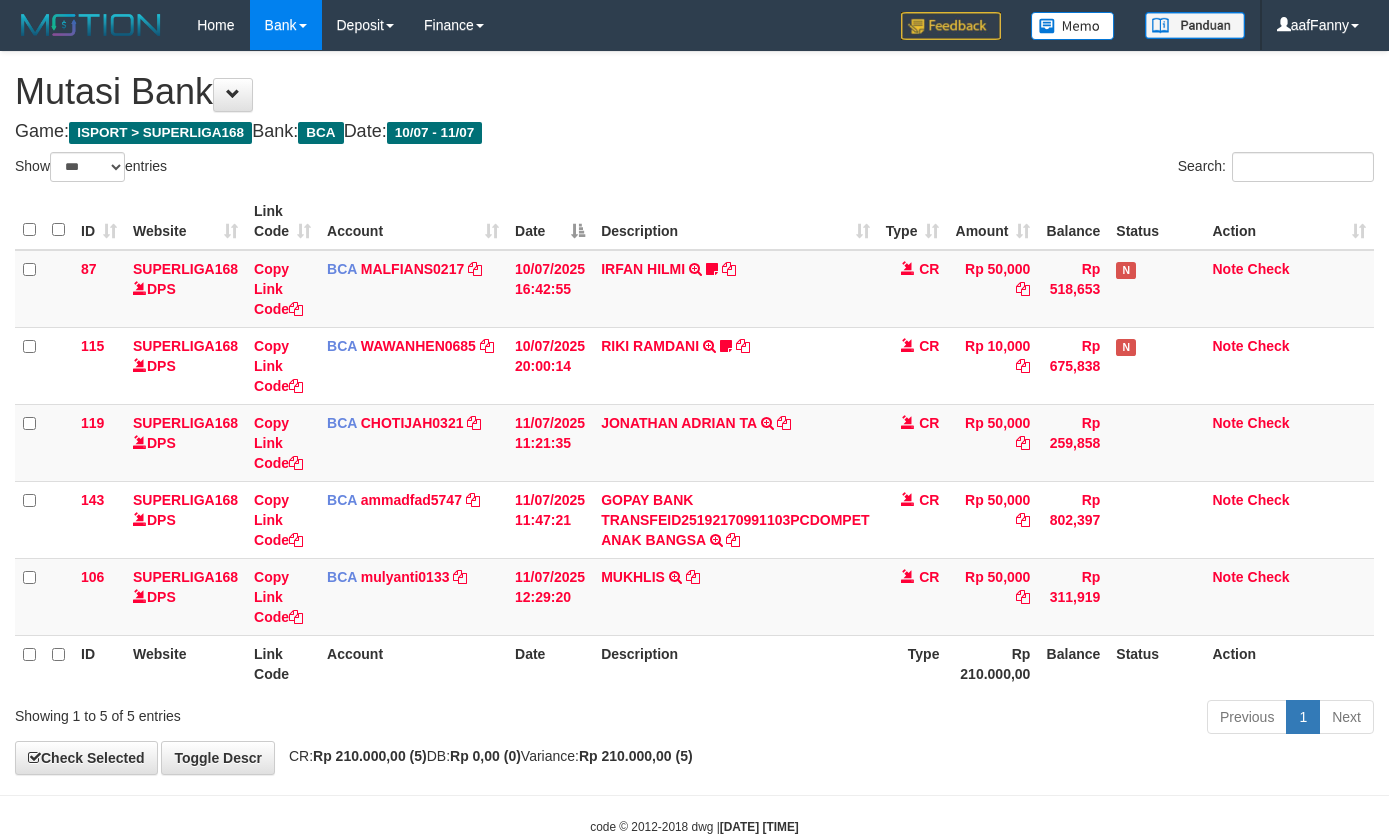 select on "***" 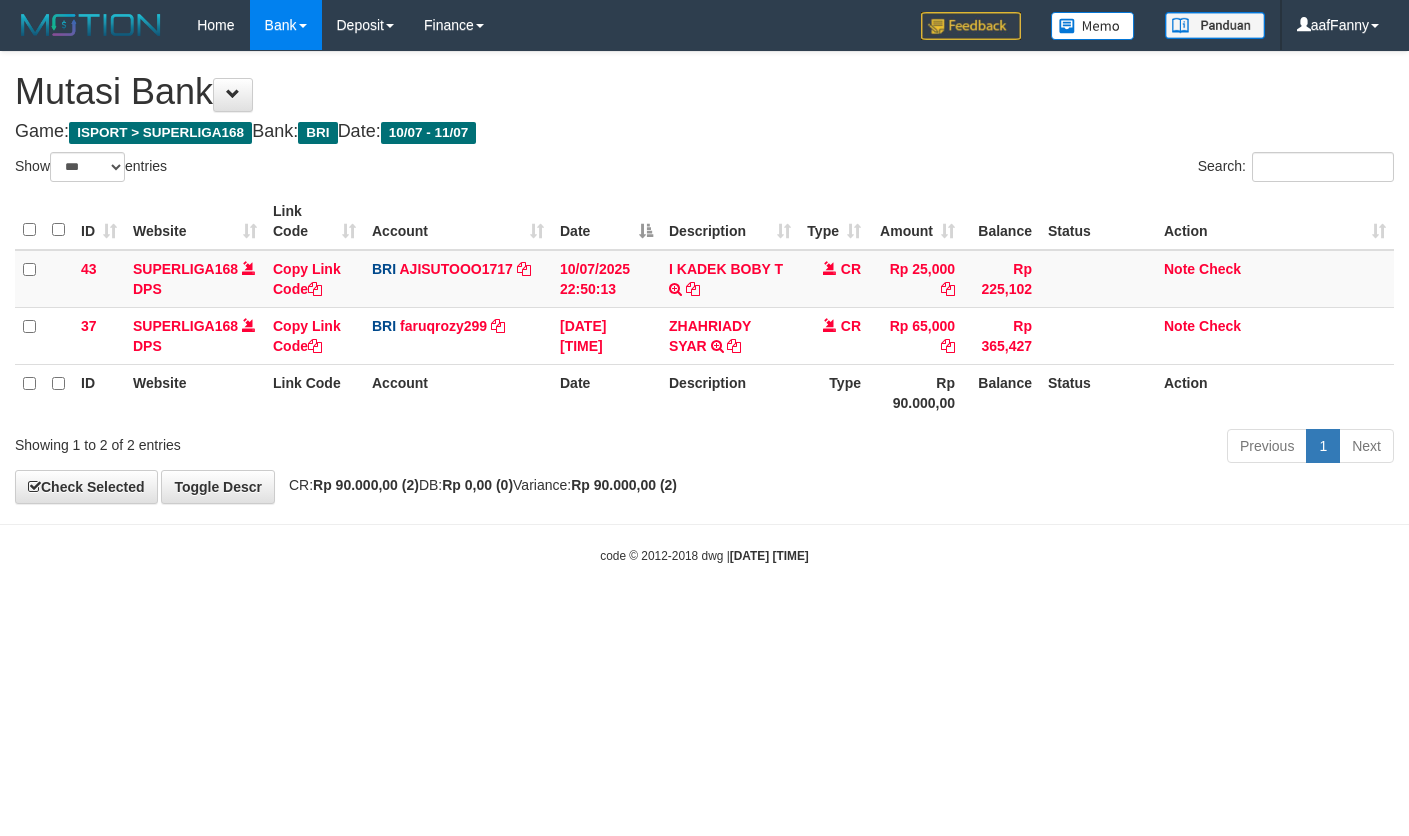 select on "***" 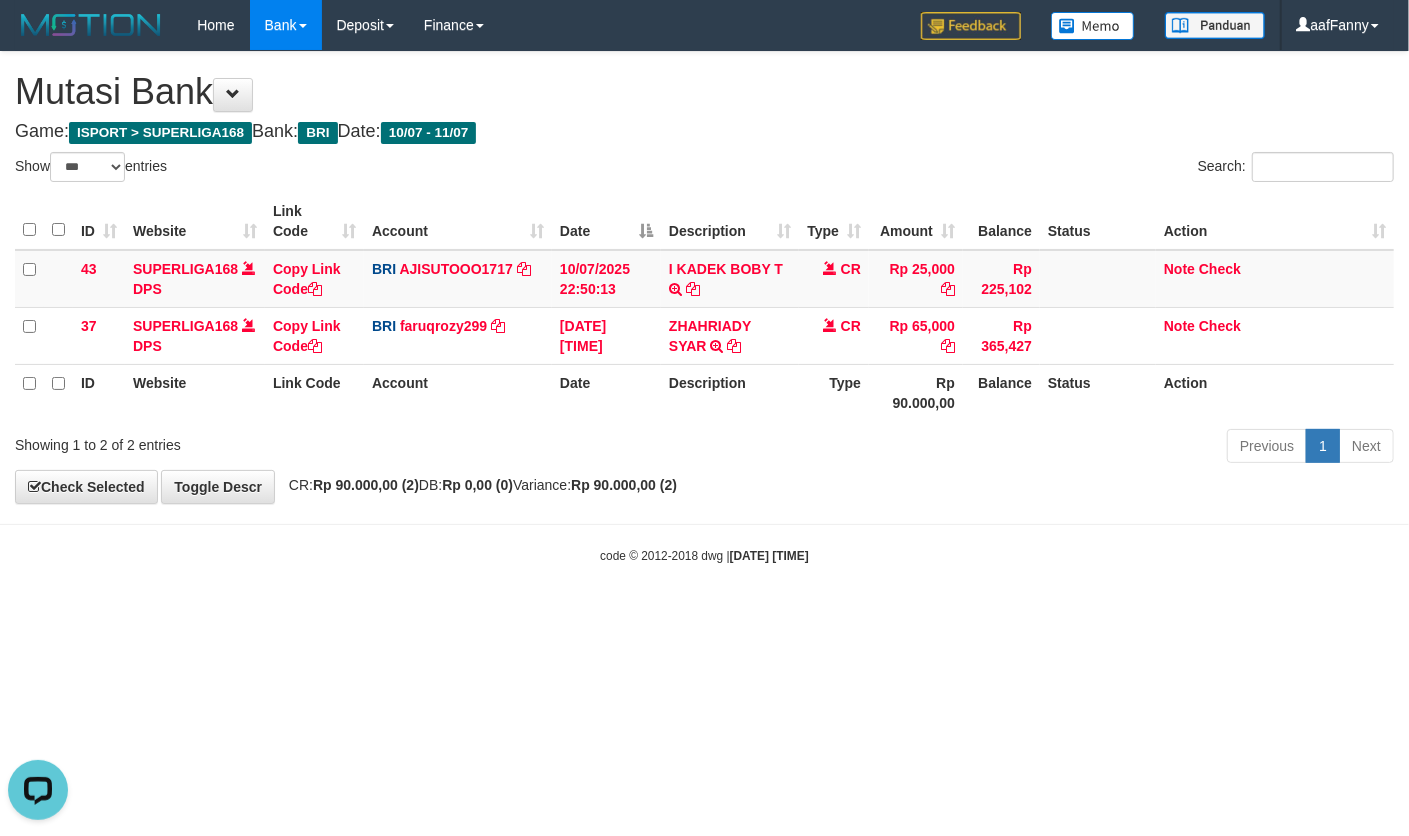 scroll, scrollTop: 0, scrollLeft: 0, axis: both 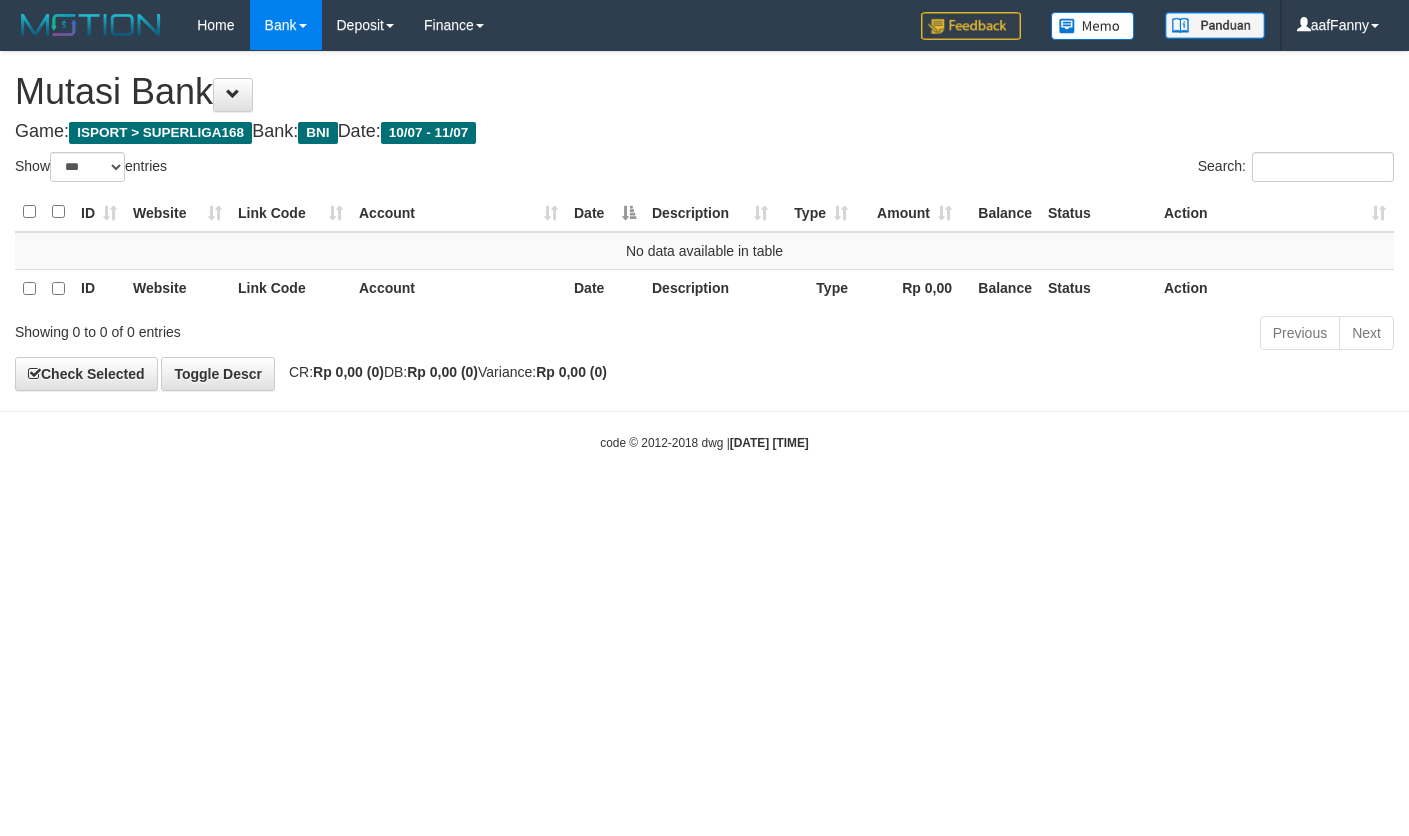 select on "***" 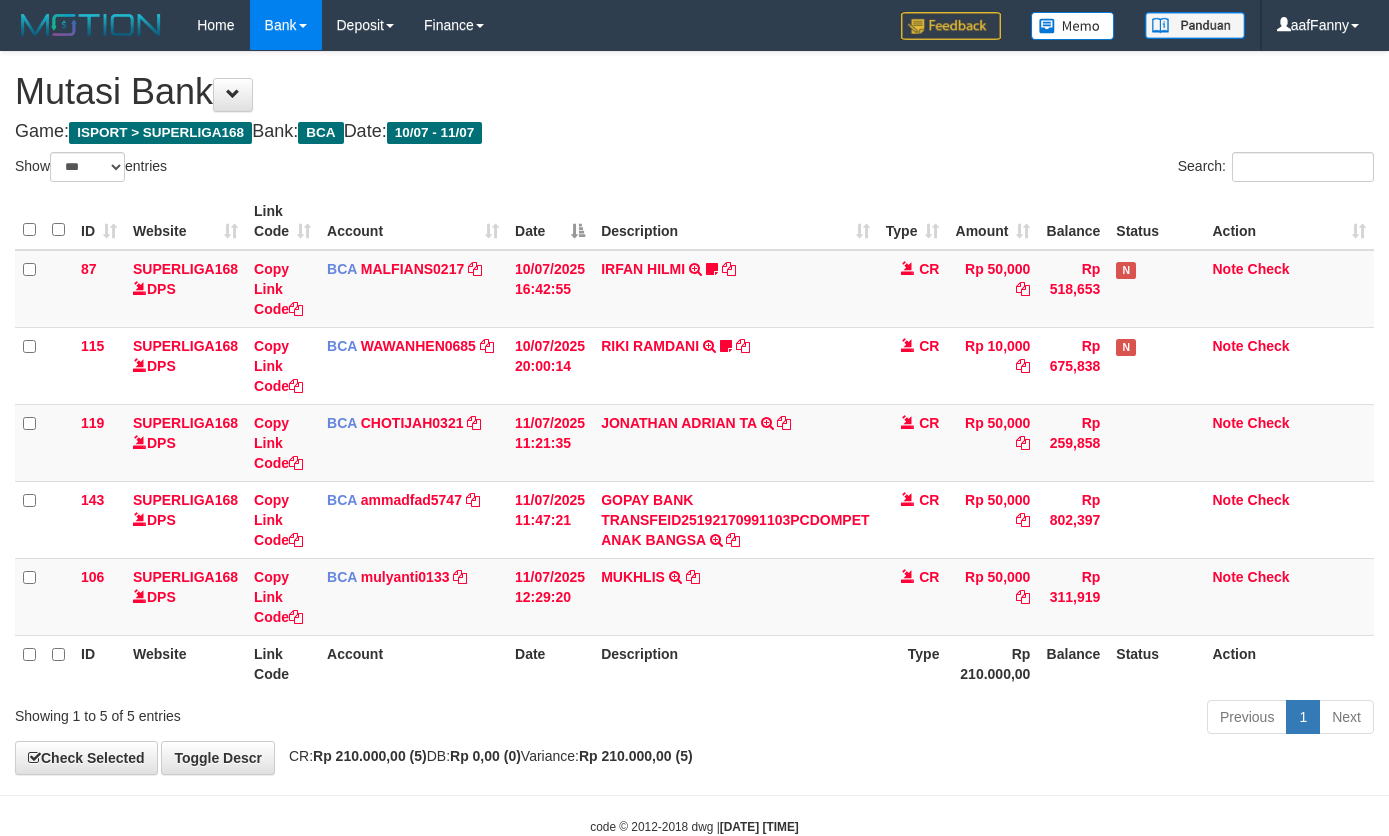 select on "***" 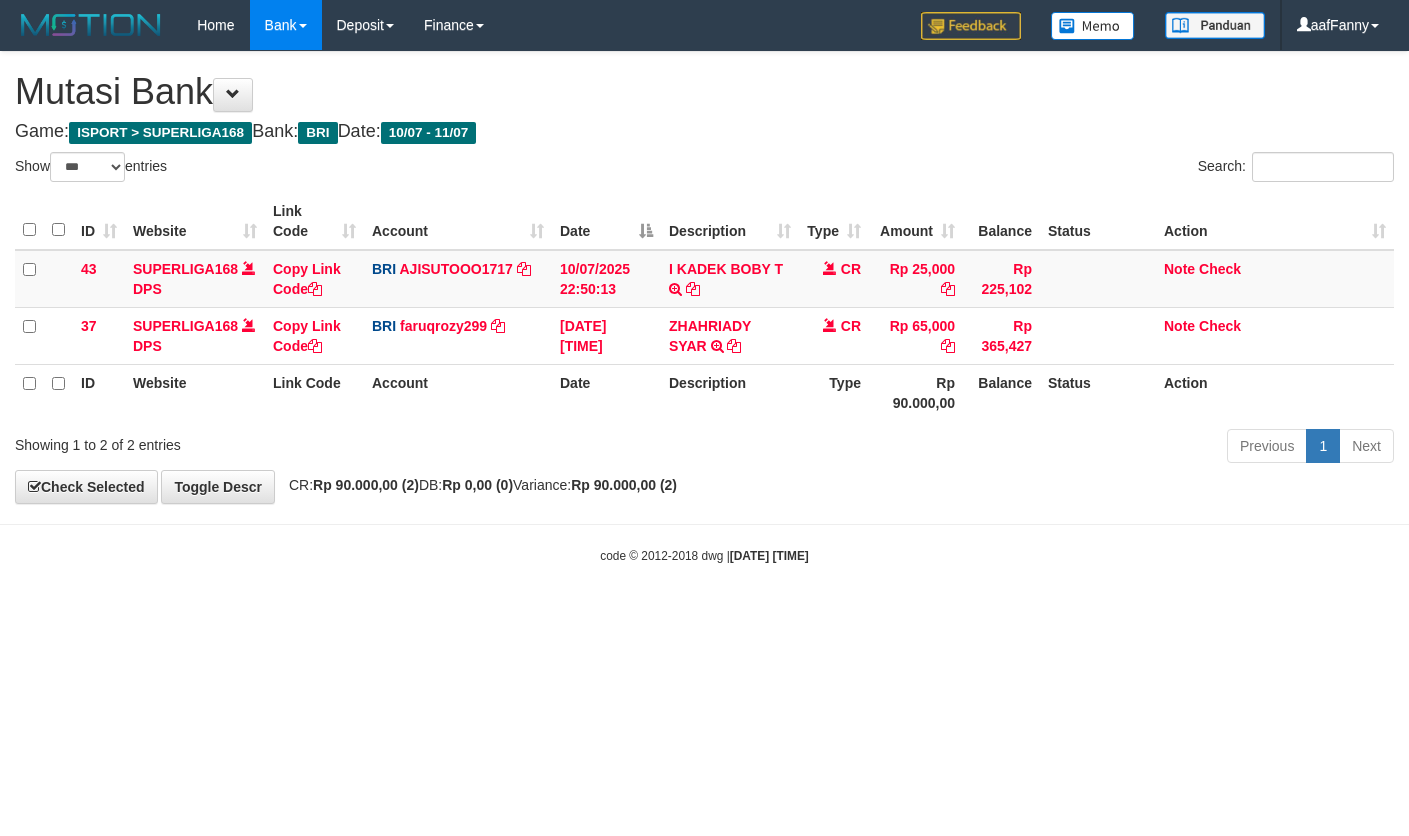 select on "***" 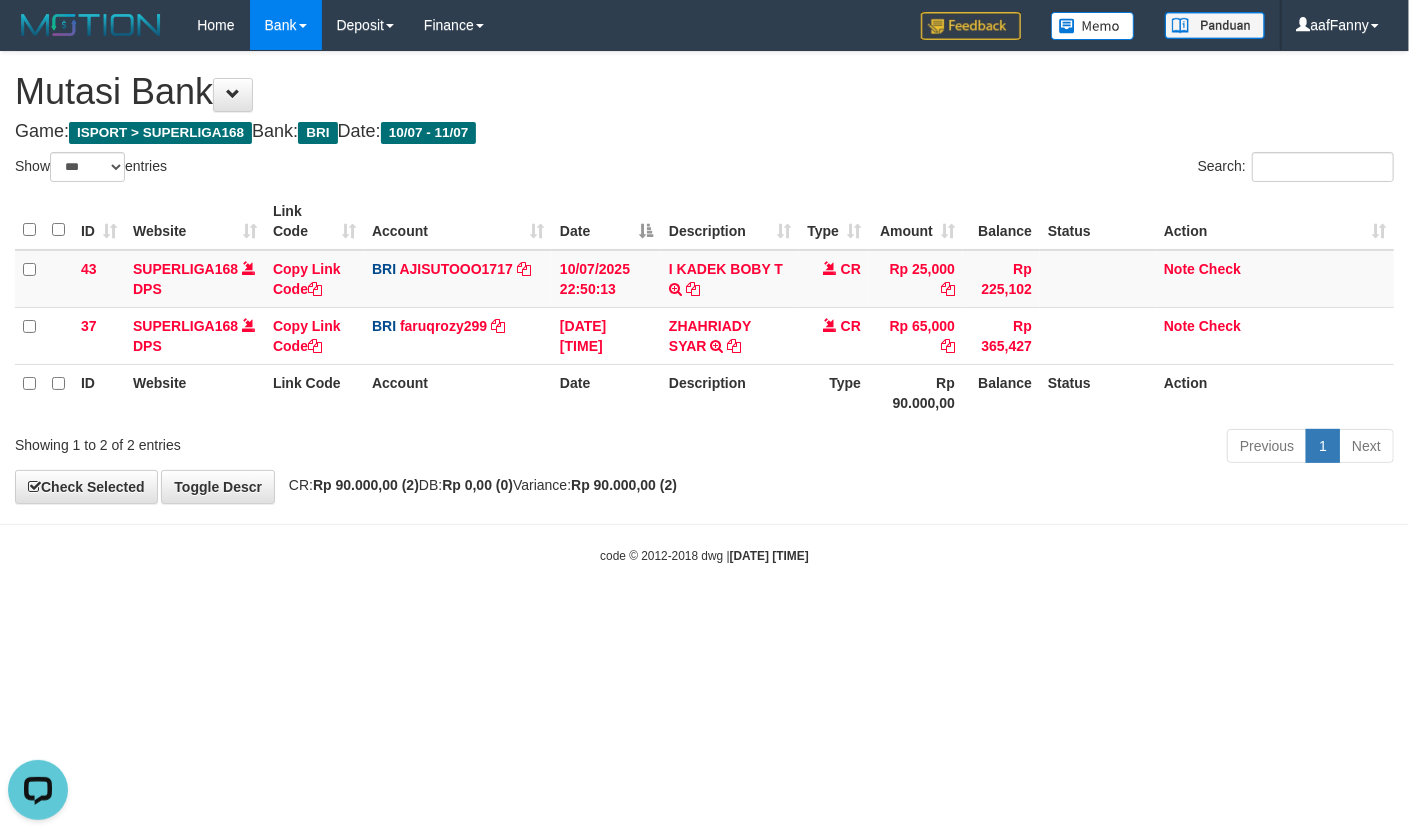 scroll, scrollTop: 0, scrollLeft: 0, axis: both 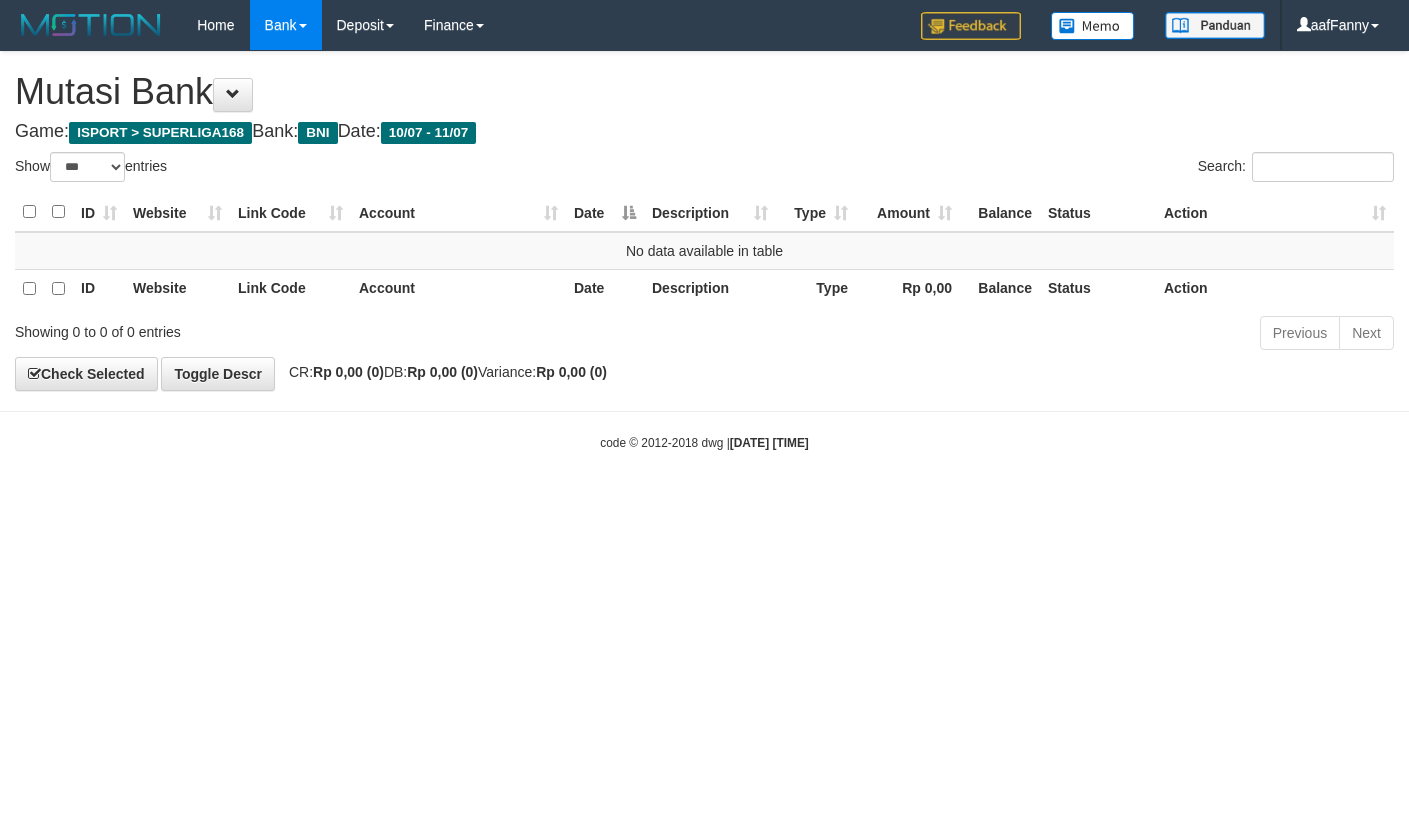 select on "***" 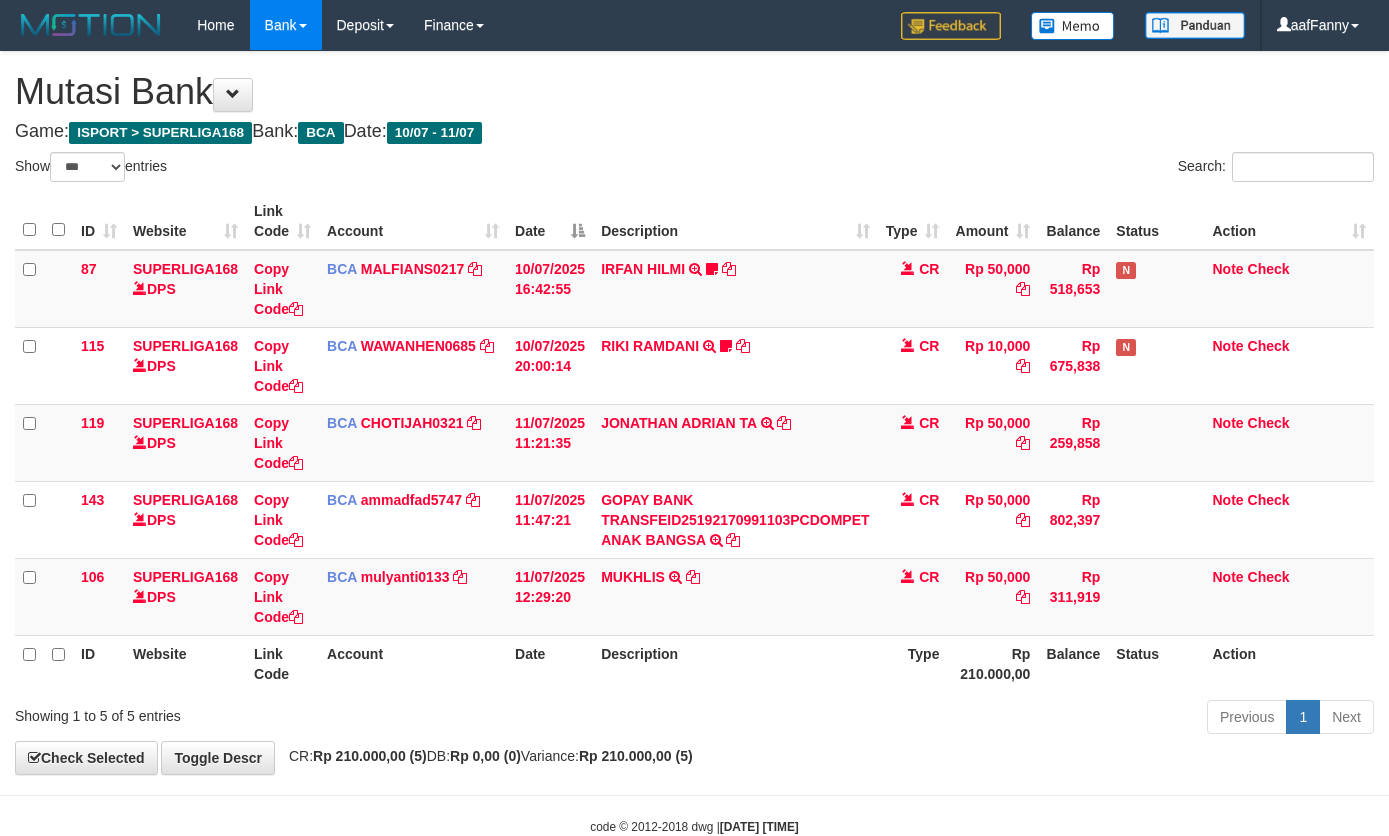 select on "***" 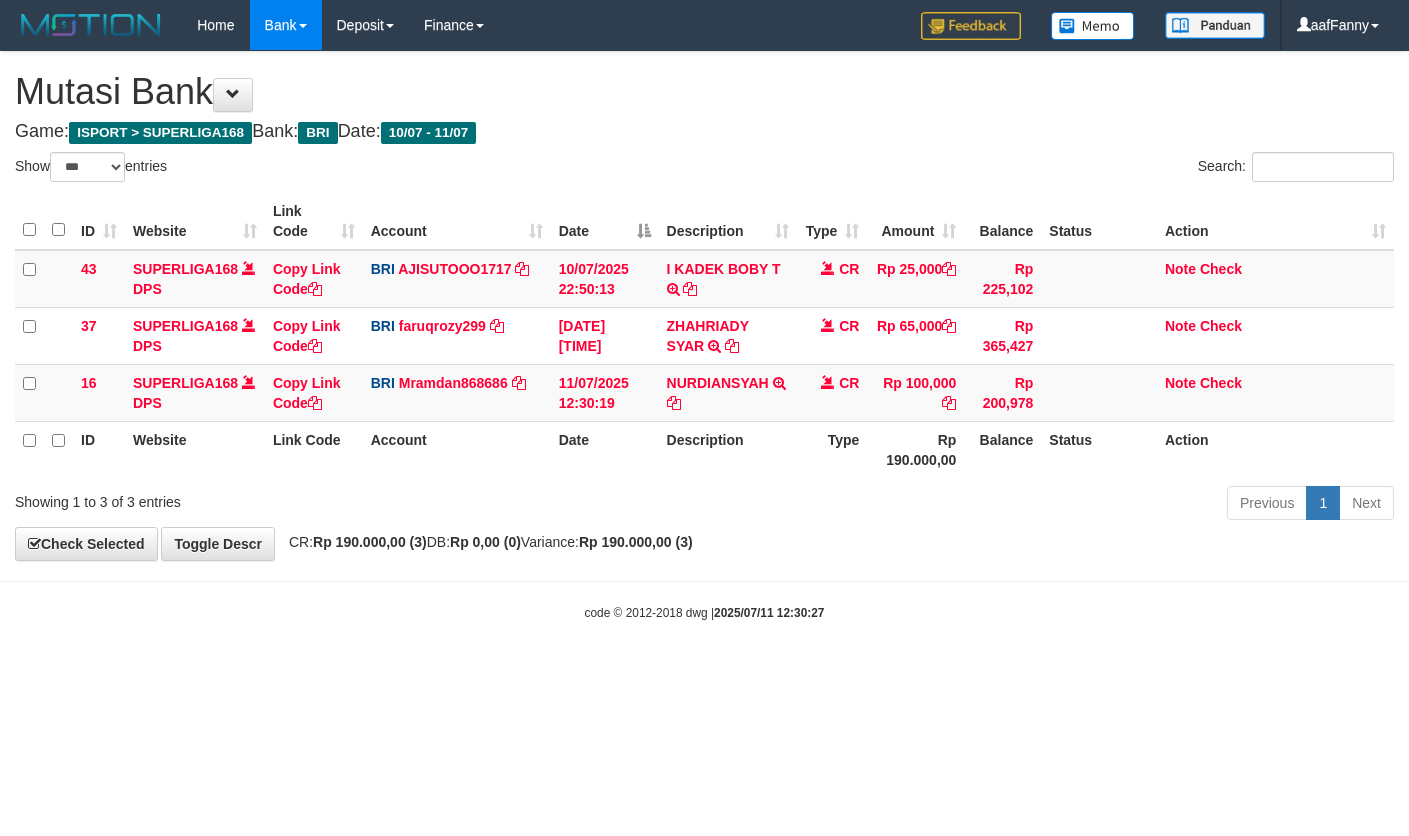 select on "***" 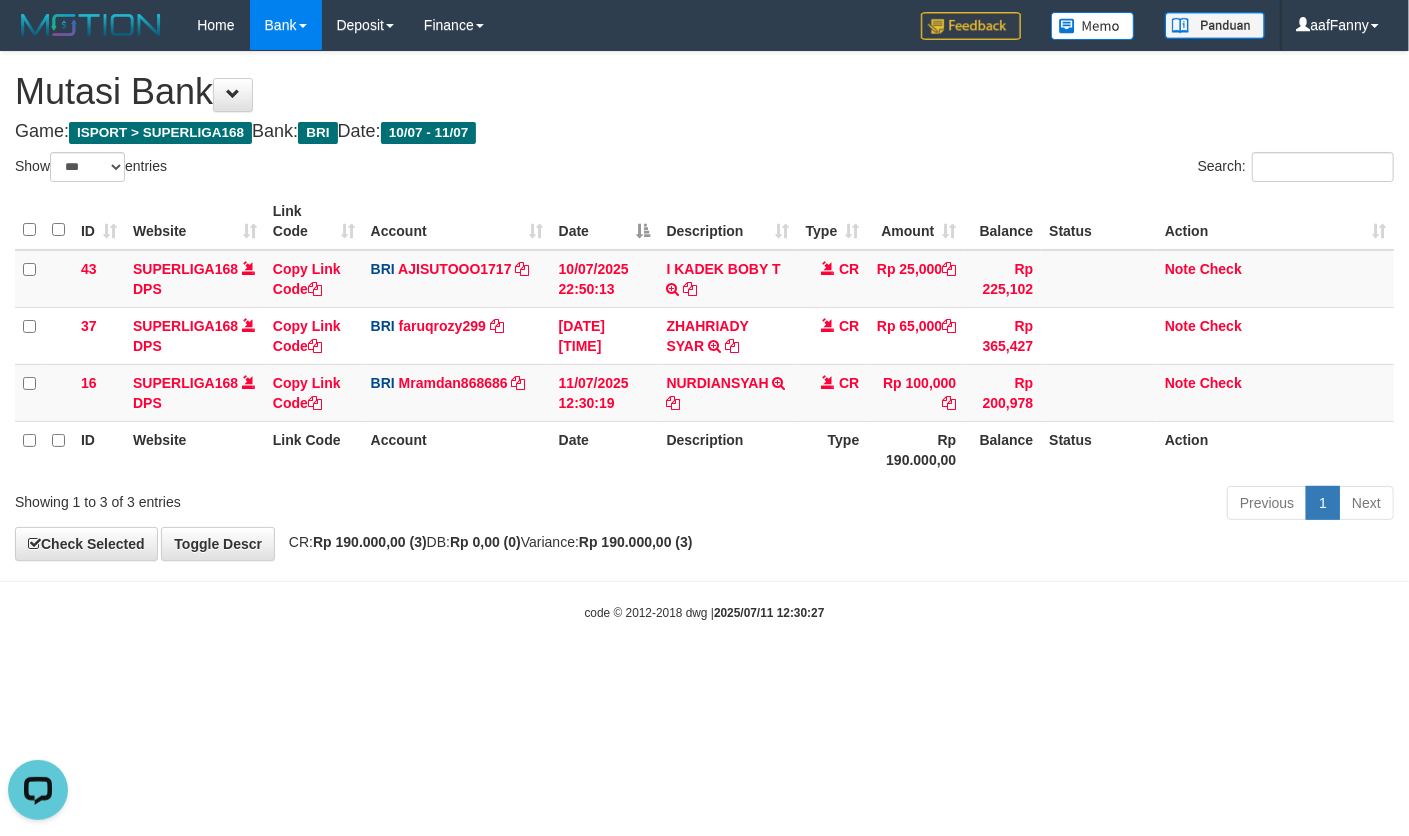 scroll, scrollTop: 0, scrollLeft: 0, axis: both 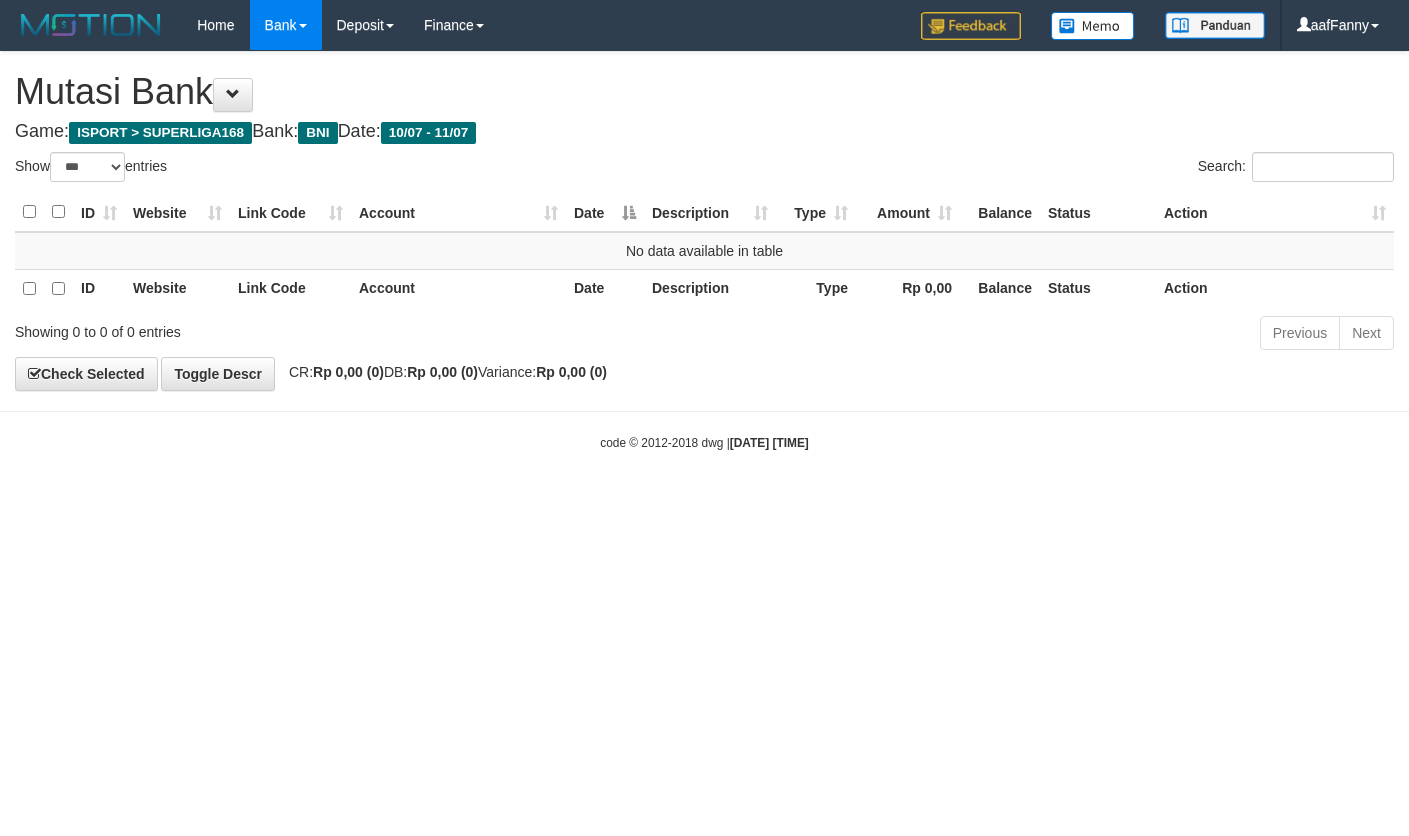 select on "***" 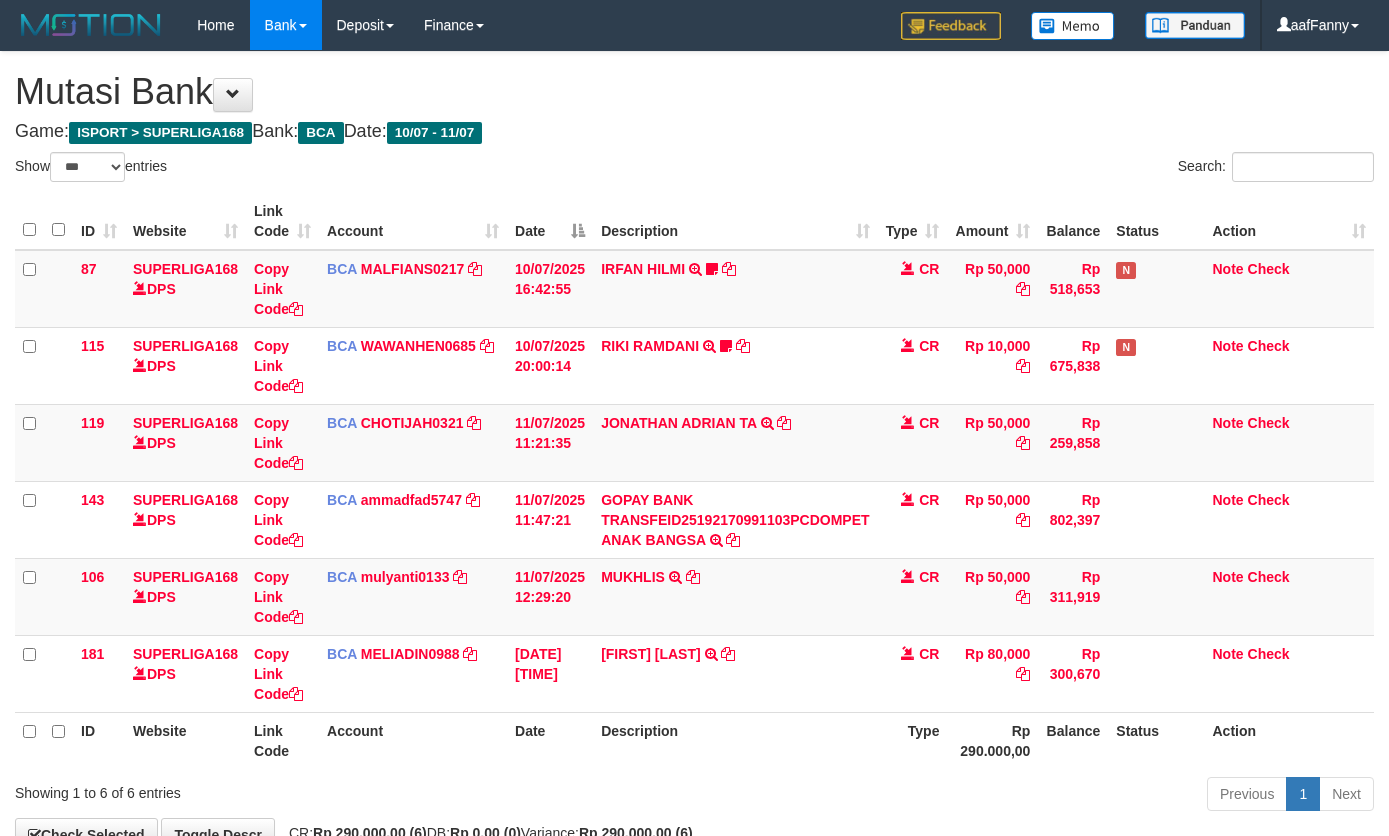 select on "***" 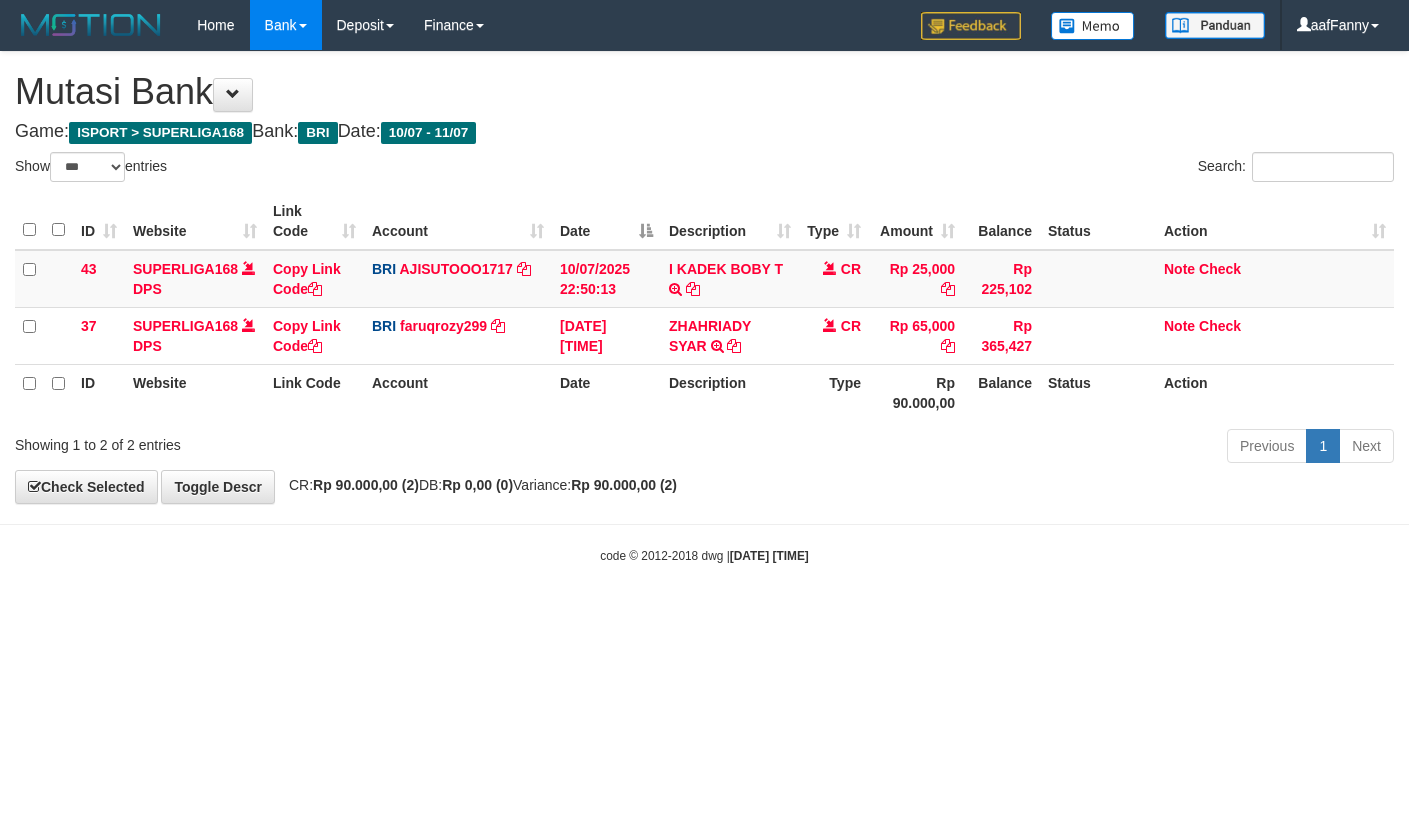 select on "***" 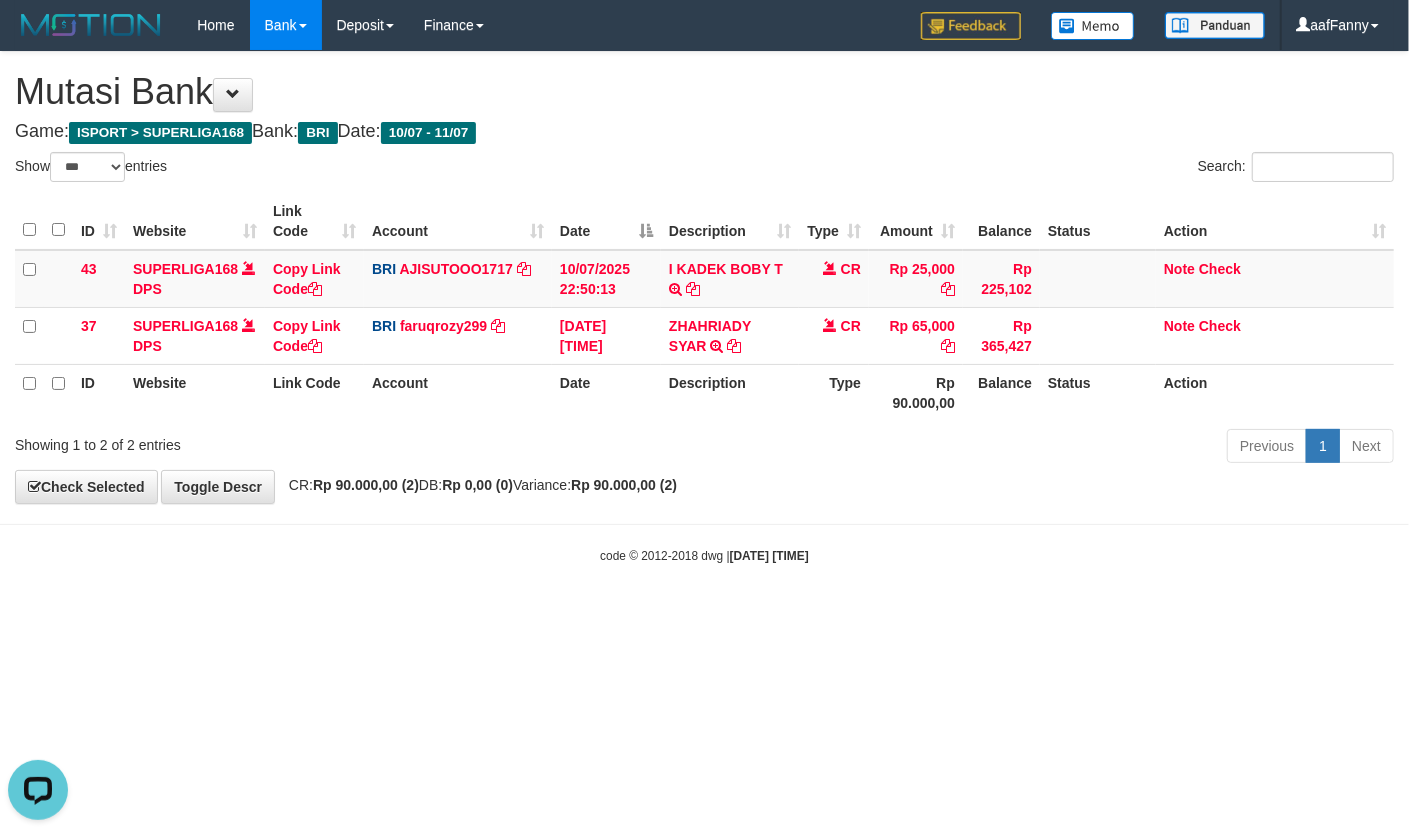 scroll, scrollTop: 0, scrollLeft: 0, axis: both 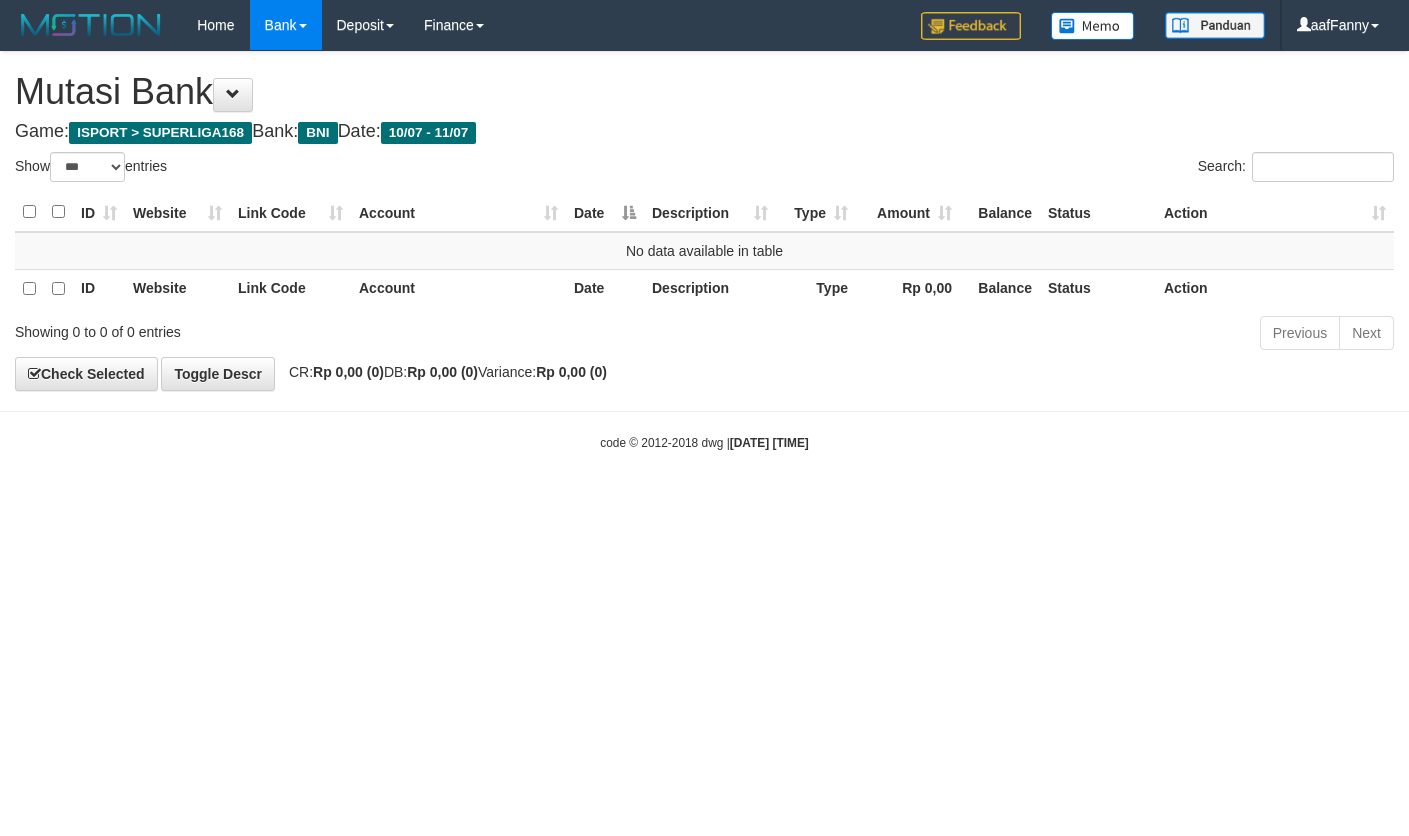 select on "***" 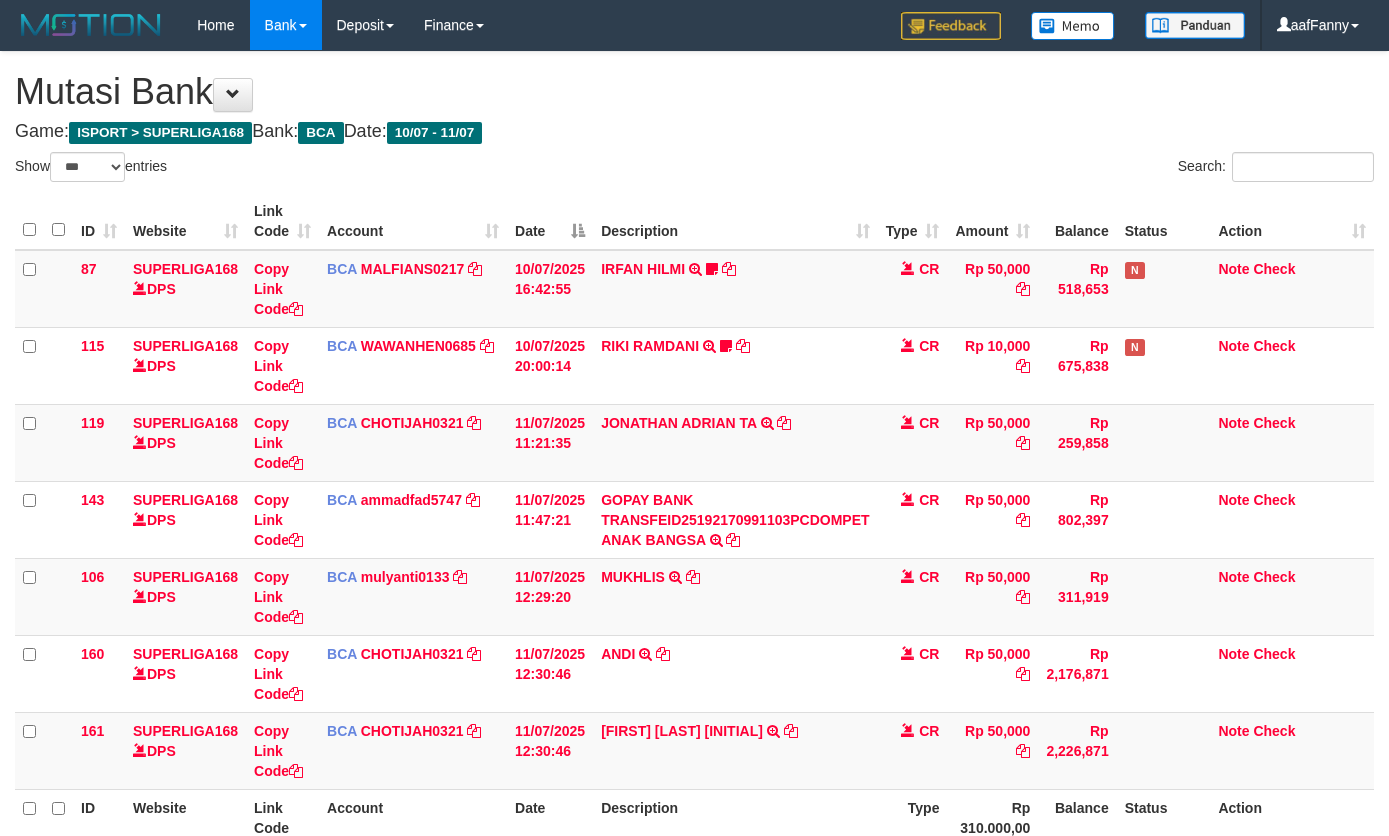 select on "***" 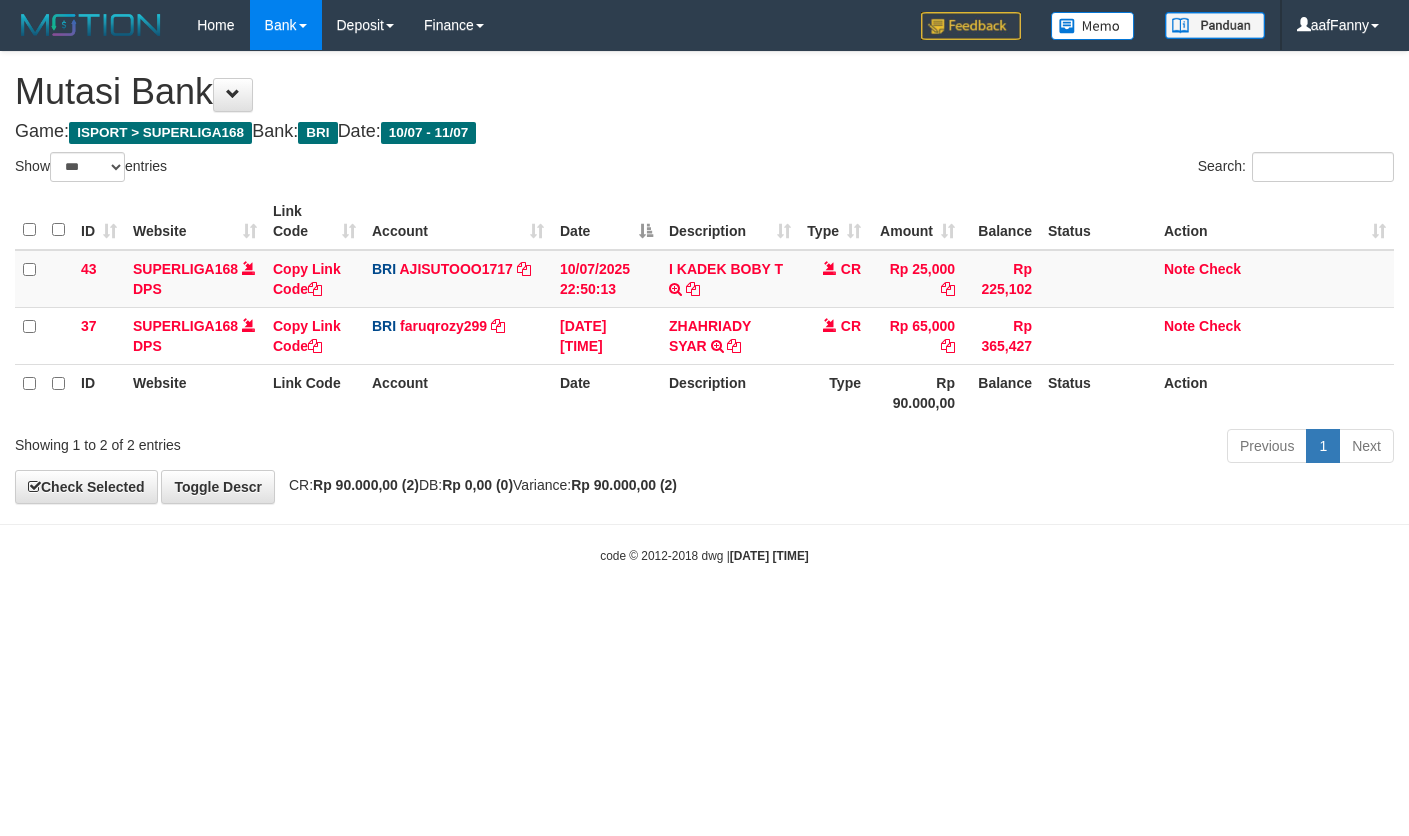 select on "***" 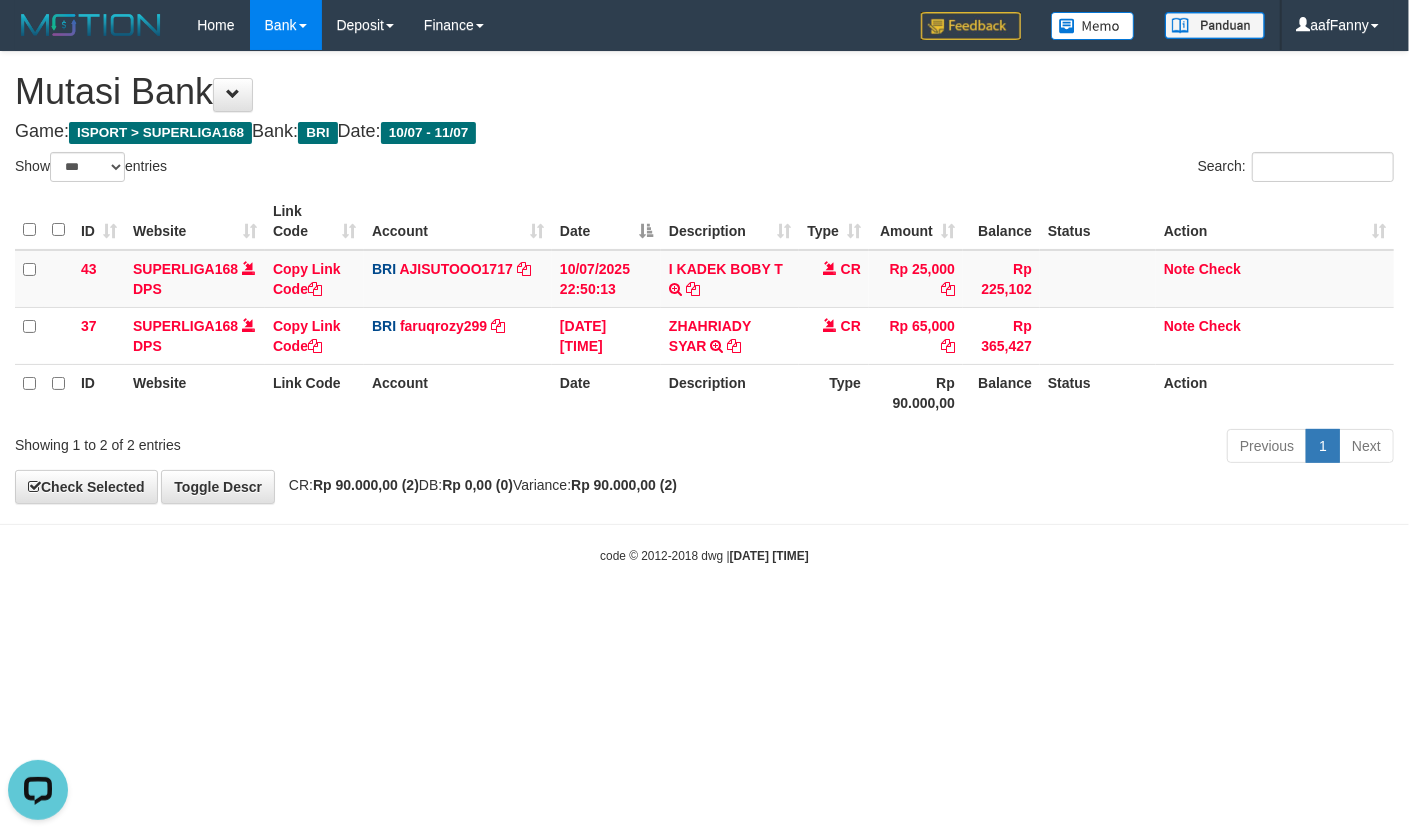 scroll, scrollTop: 0, scrollLeft: 0, axis: both 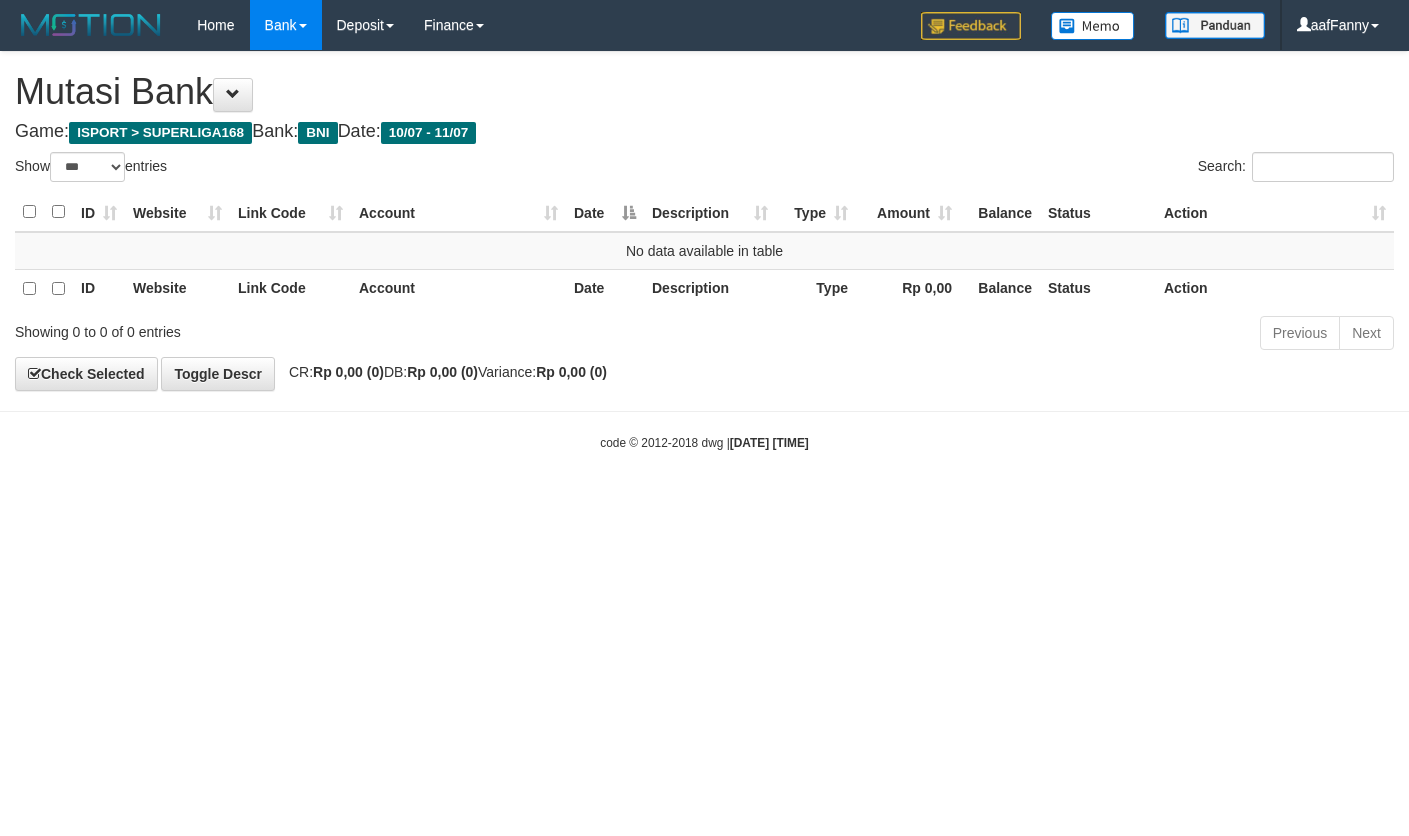 select on "***" 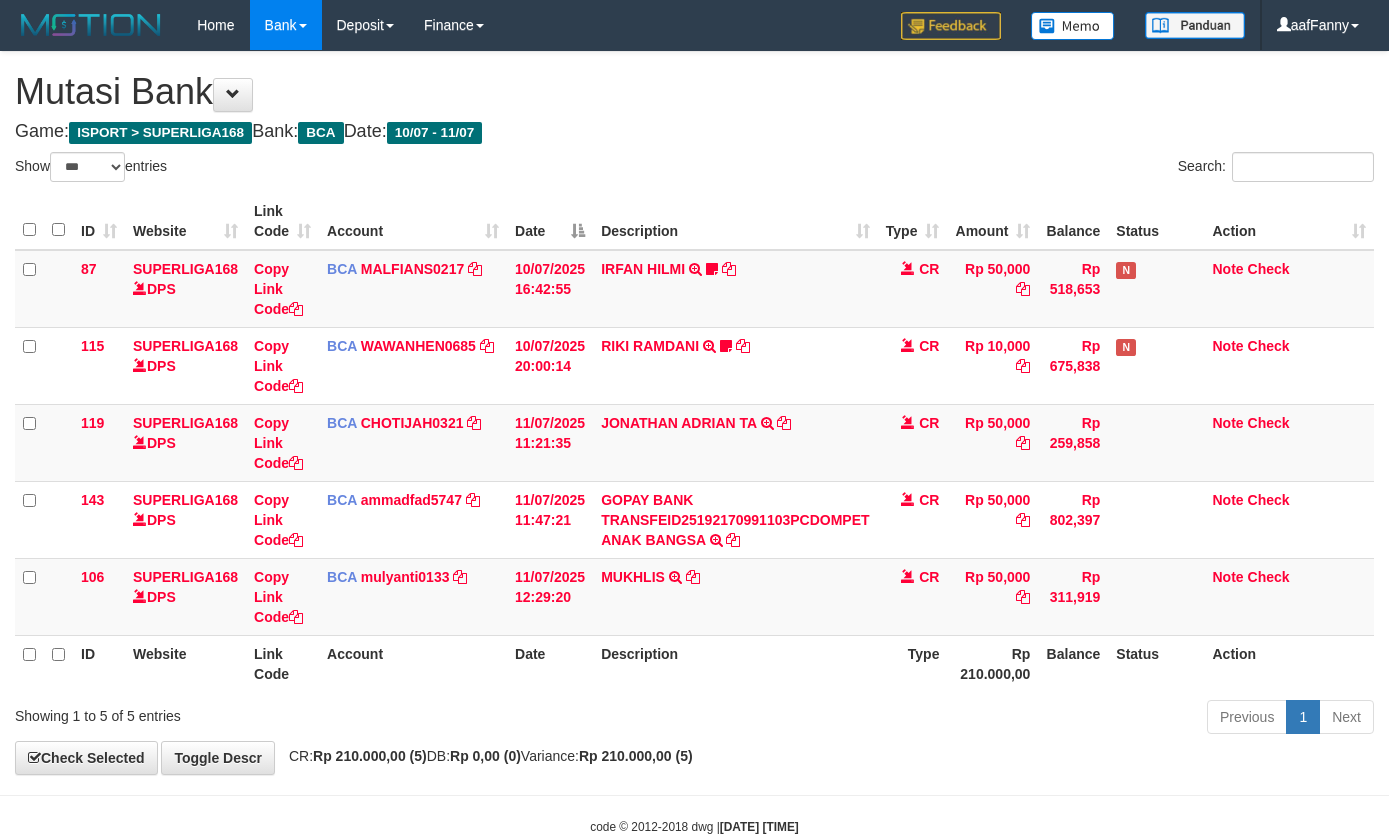 select on "***" 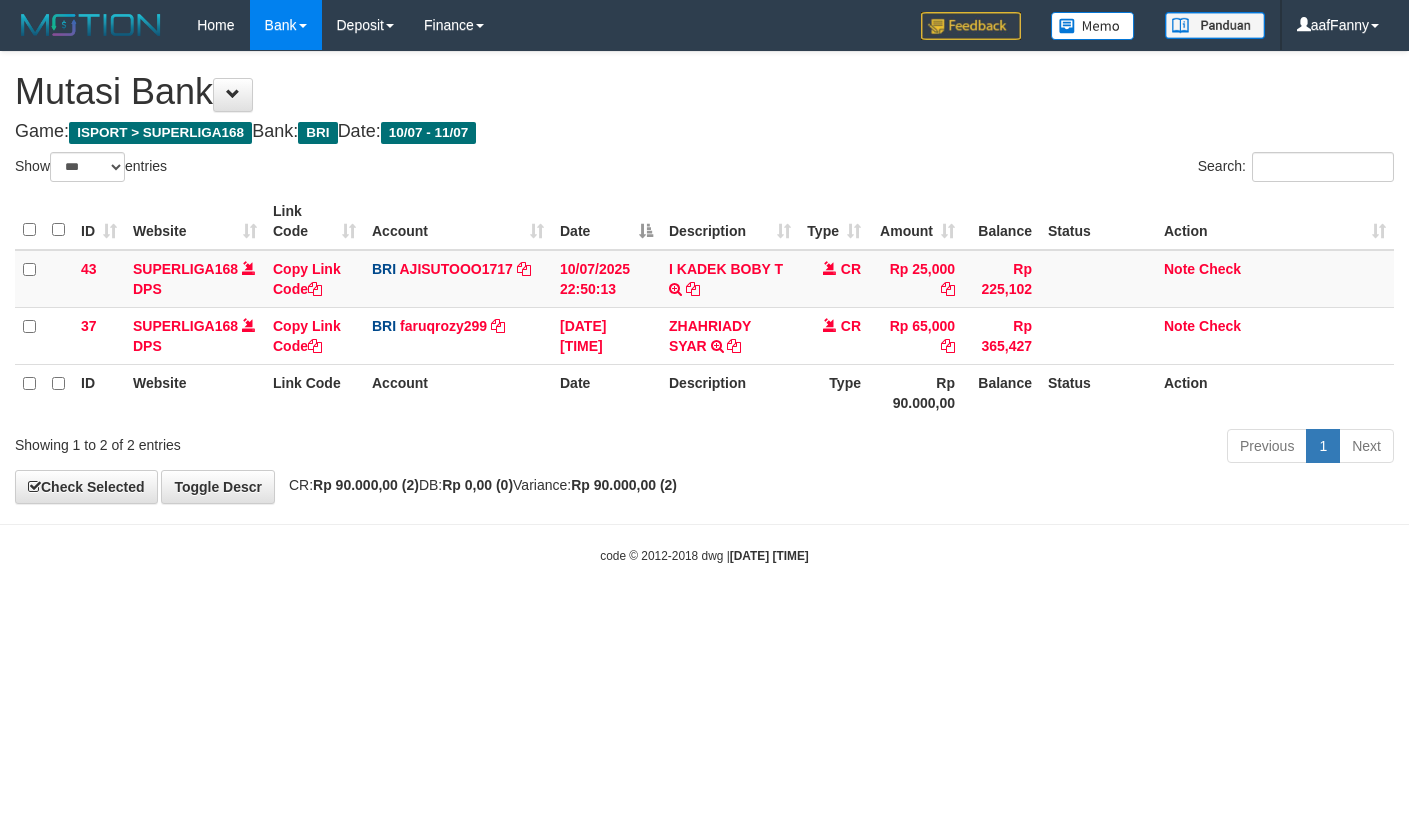 select on "***" 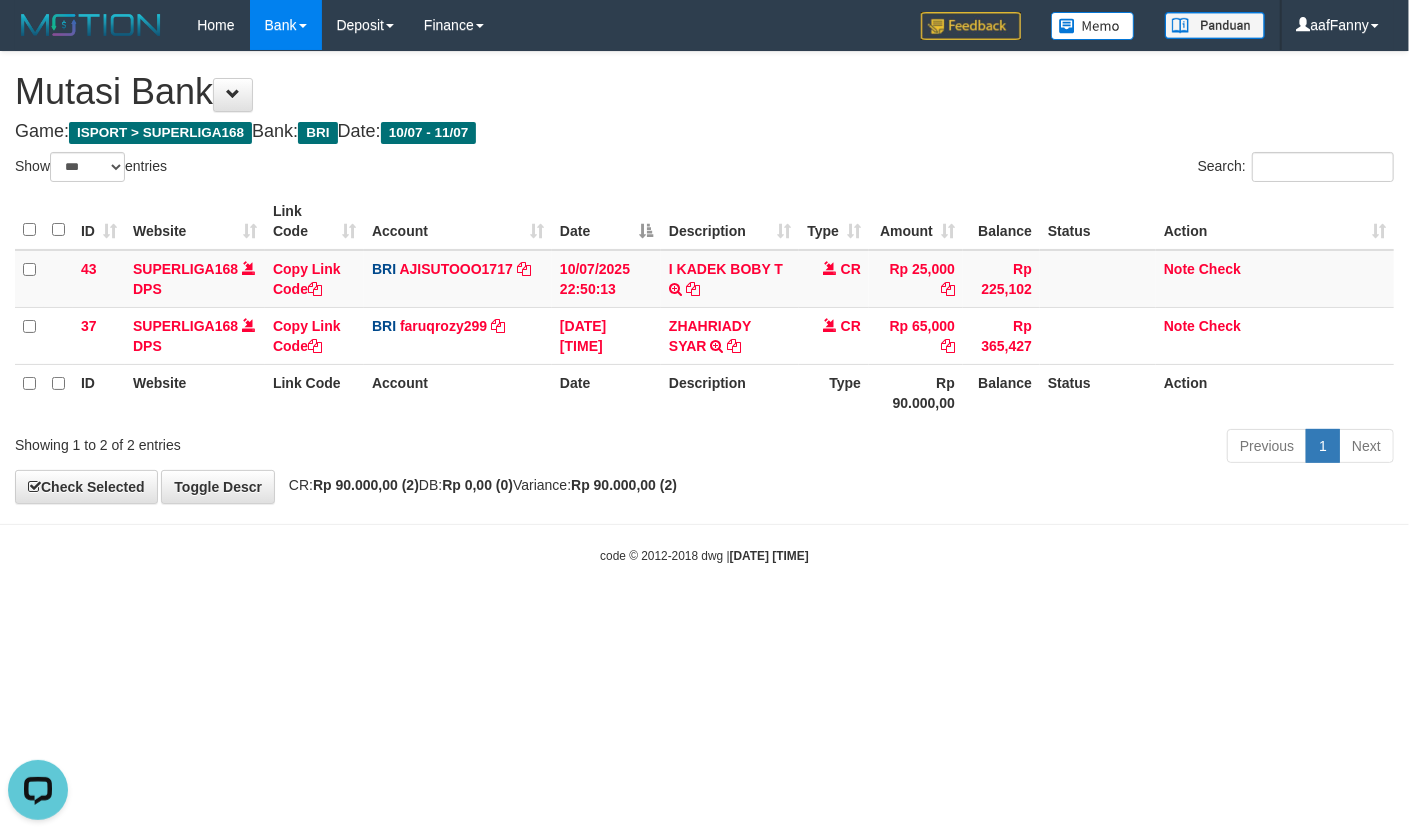 scroll, scrollTop: 0, scrollLeft: 0, axis: both 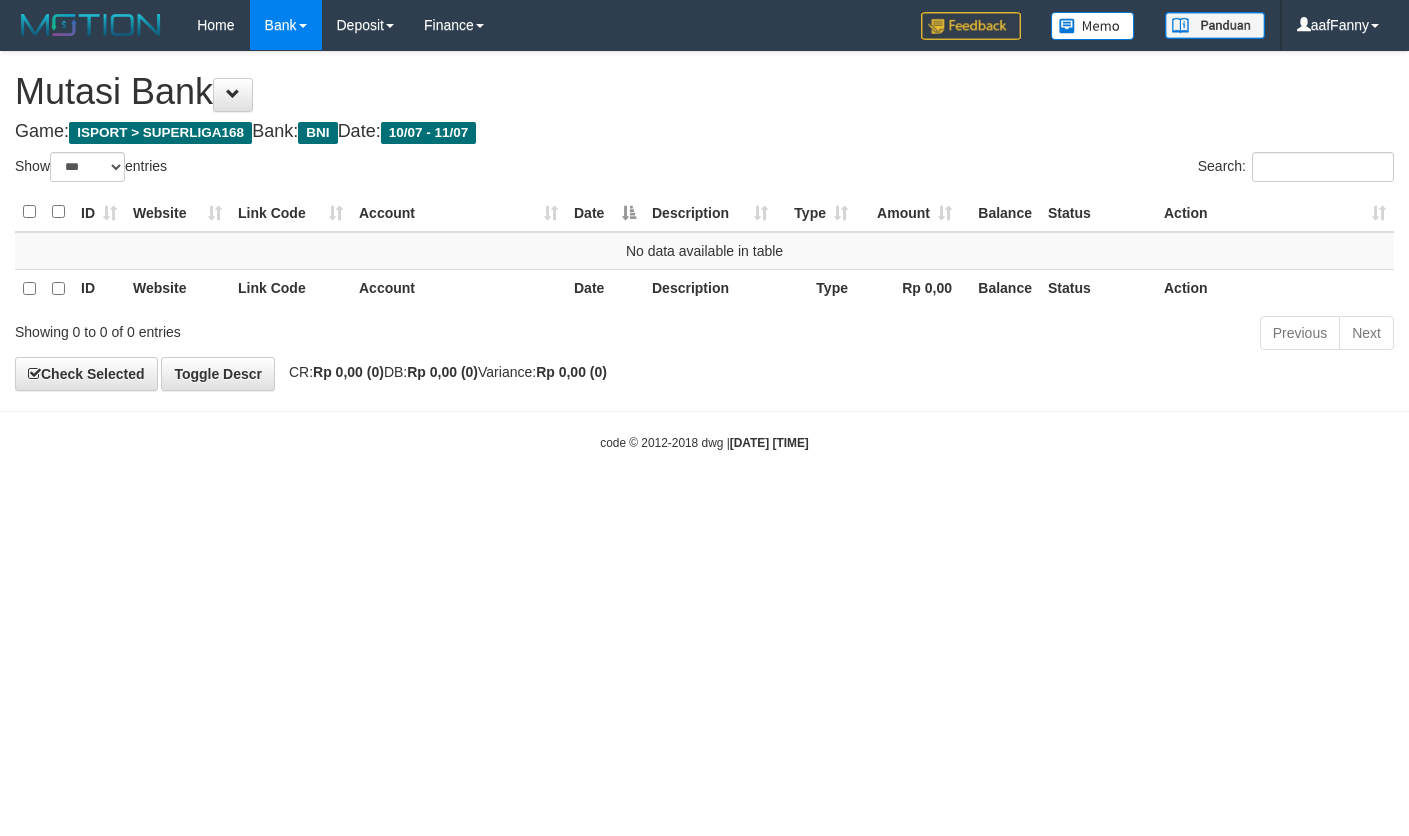 select on "***" 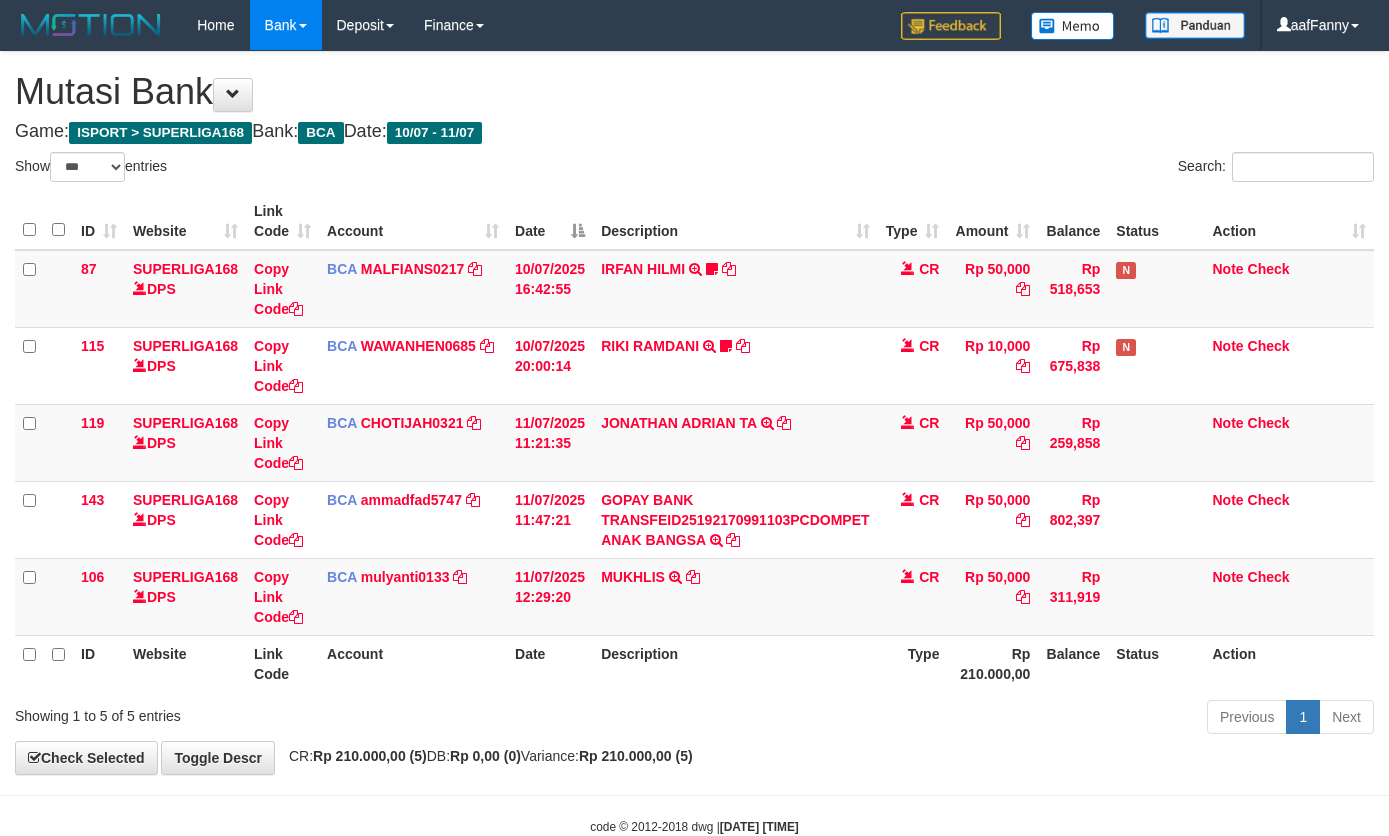 select on "***" 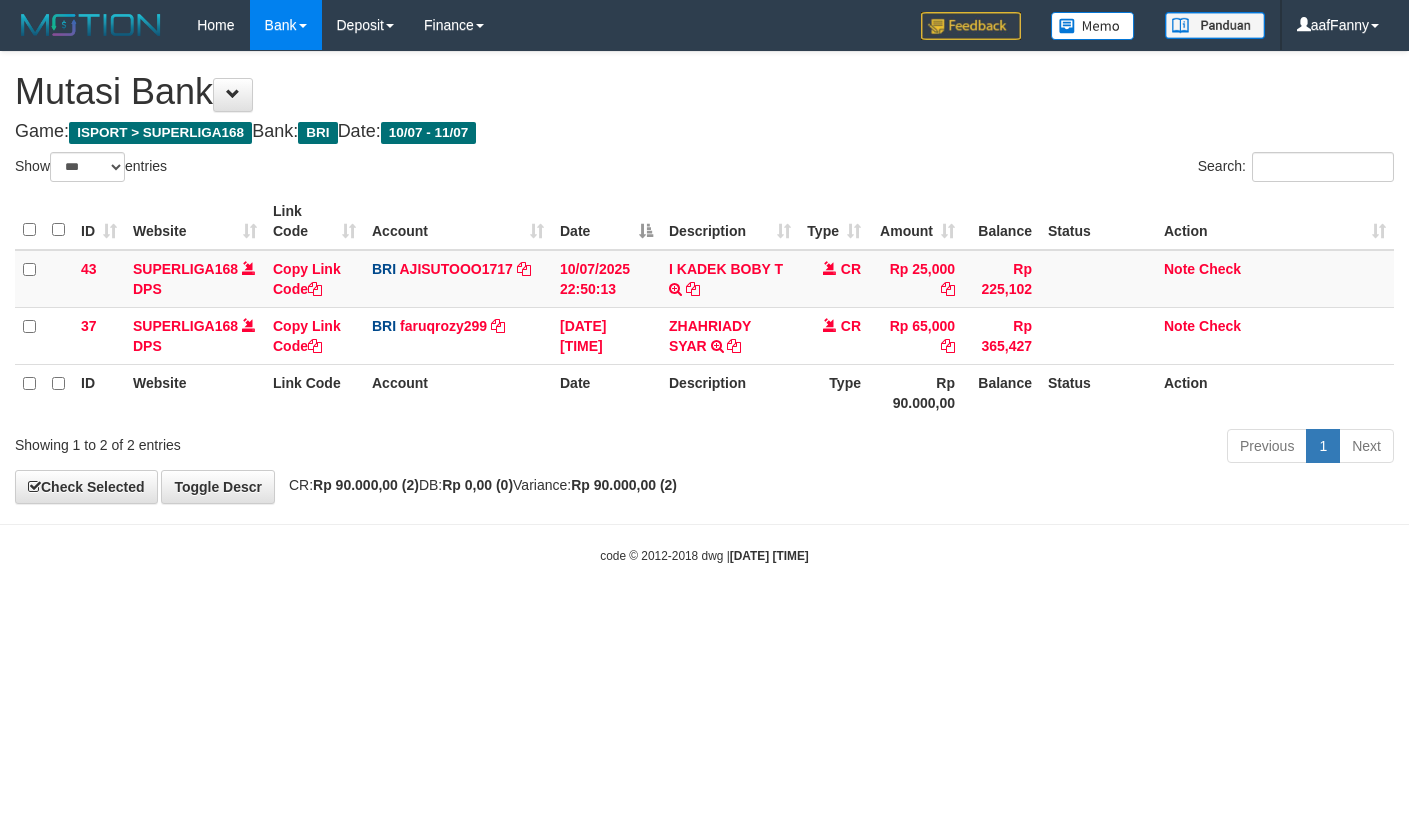select on "***" 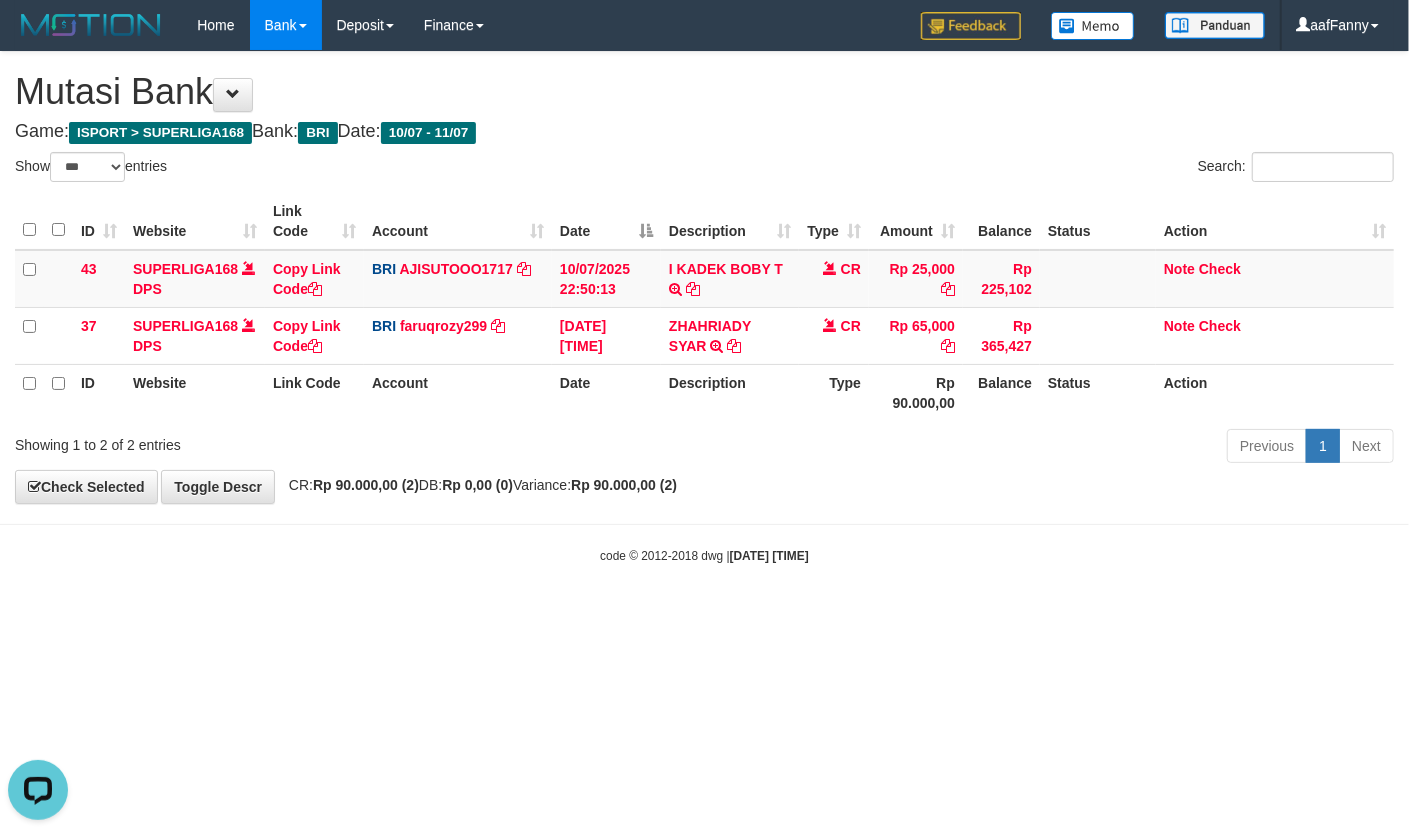 scroll, scrollTop: 0, scrollLeft: 0, axis: both 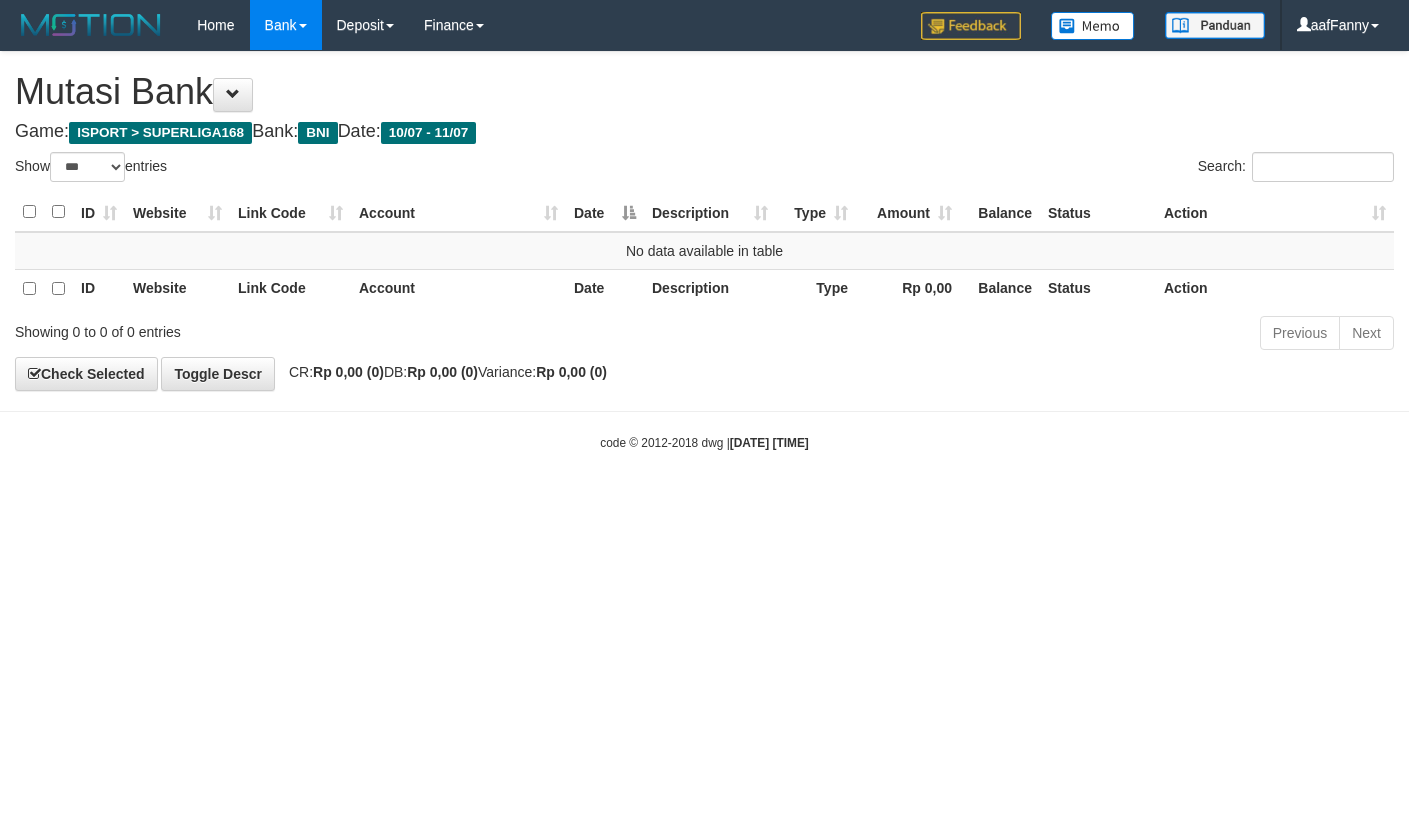 select on "***" 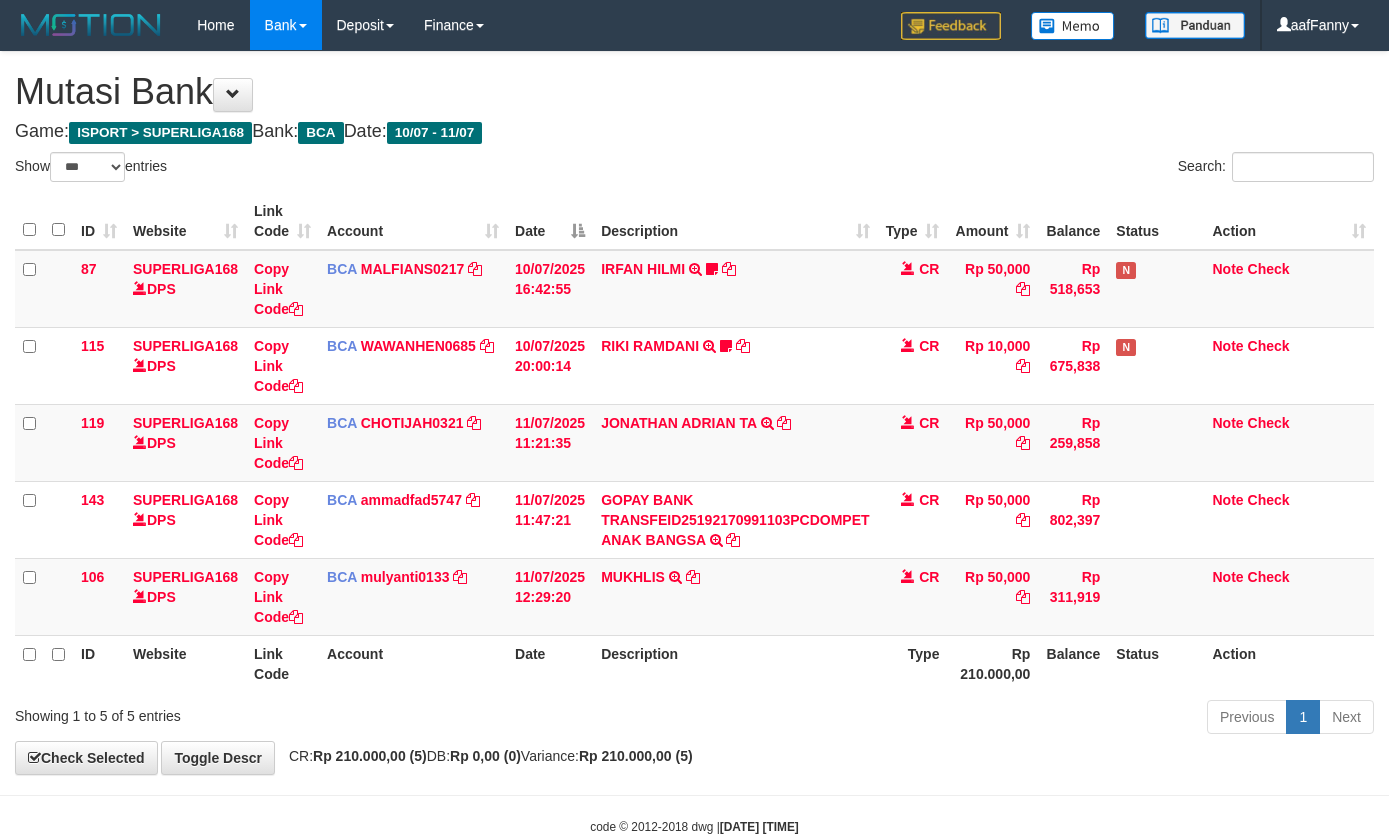 select on "***" 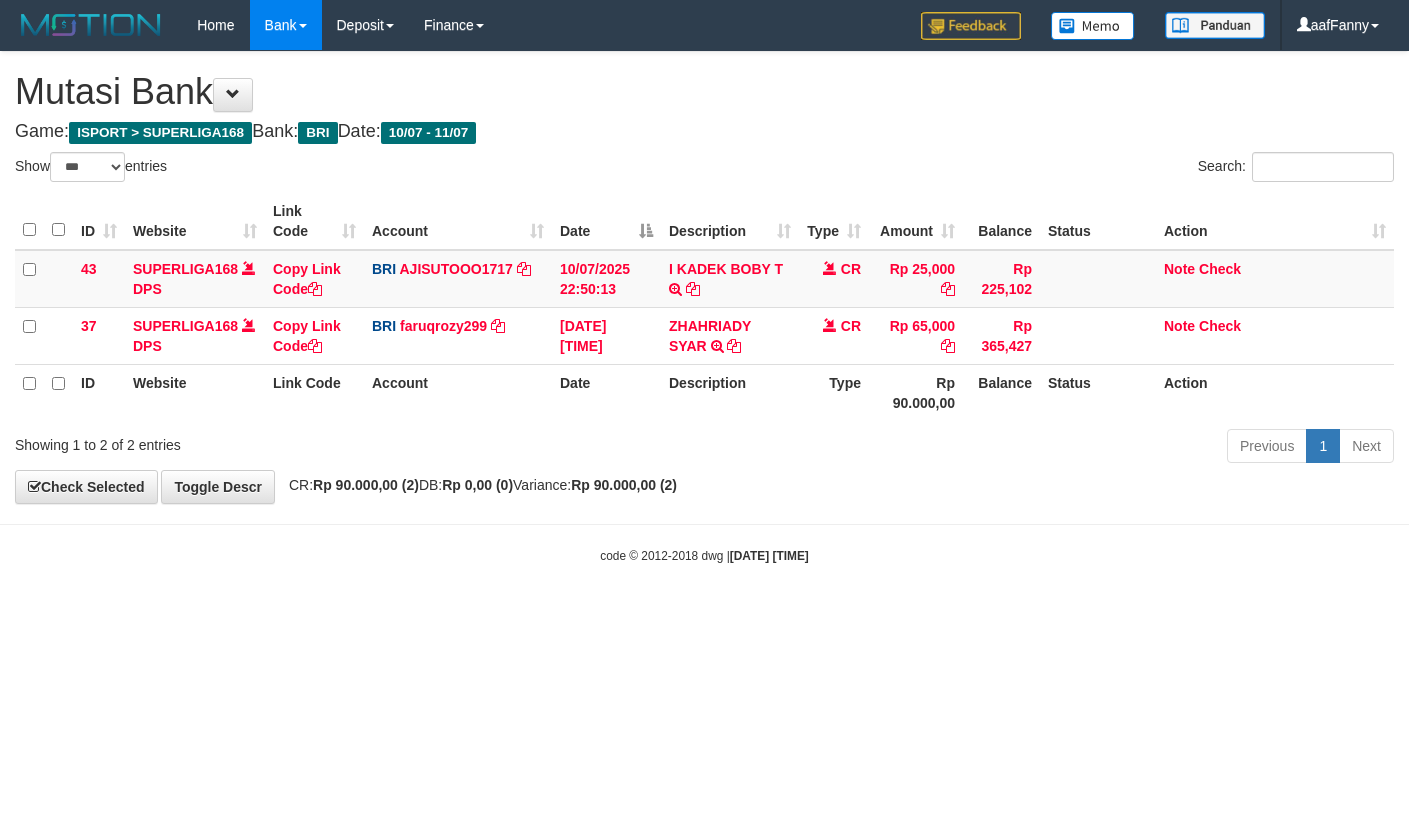 select on "***" 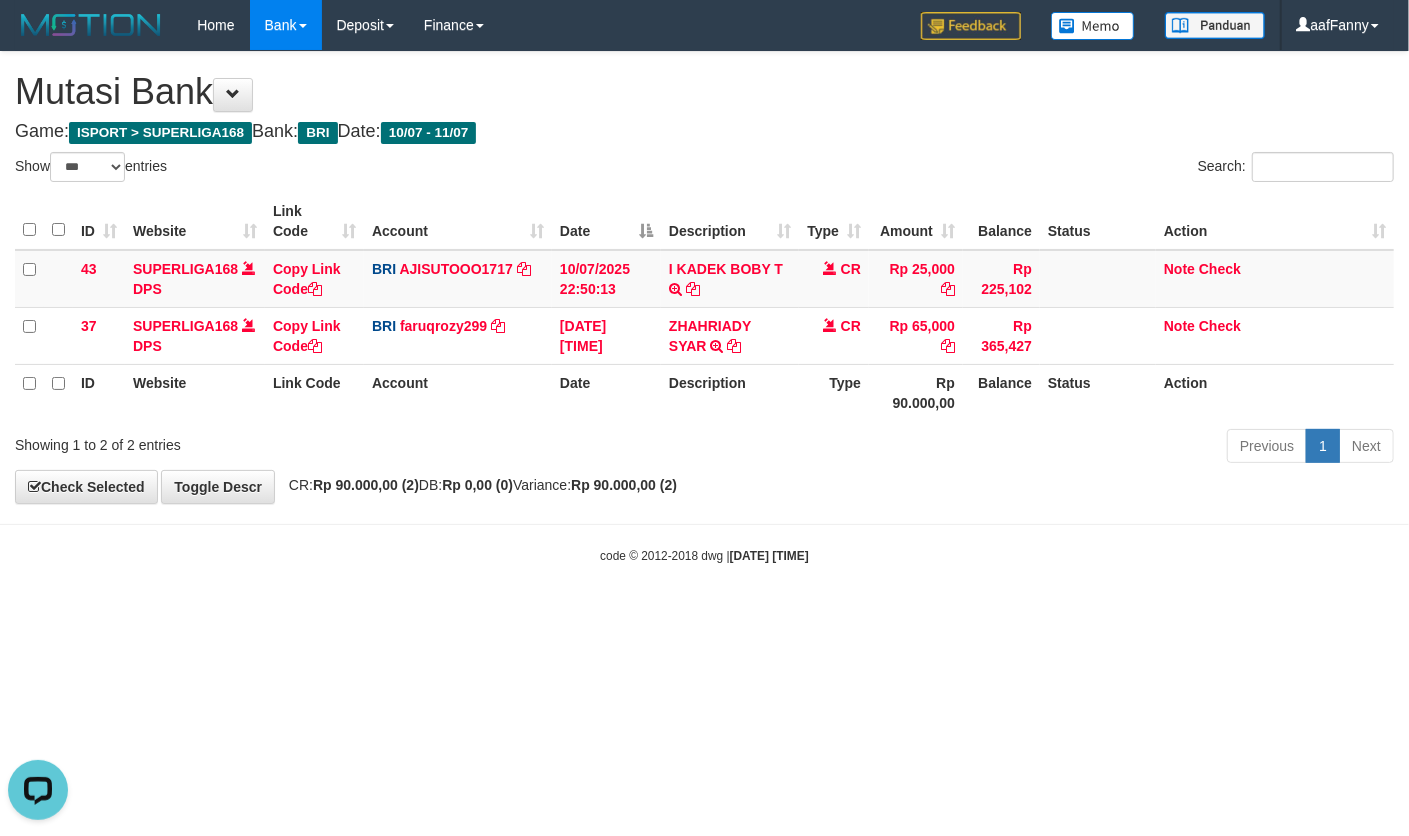 scroll, scrollTop: 0, scrollLeft: 0, axis: both 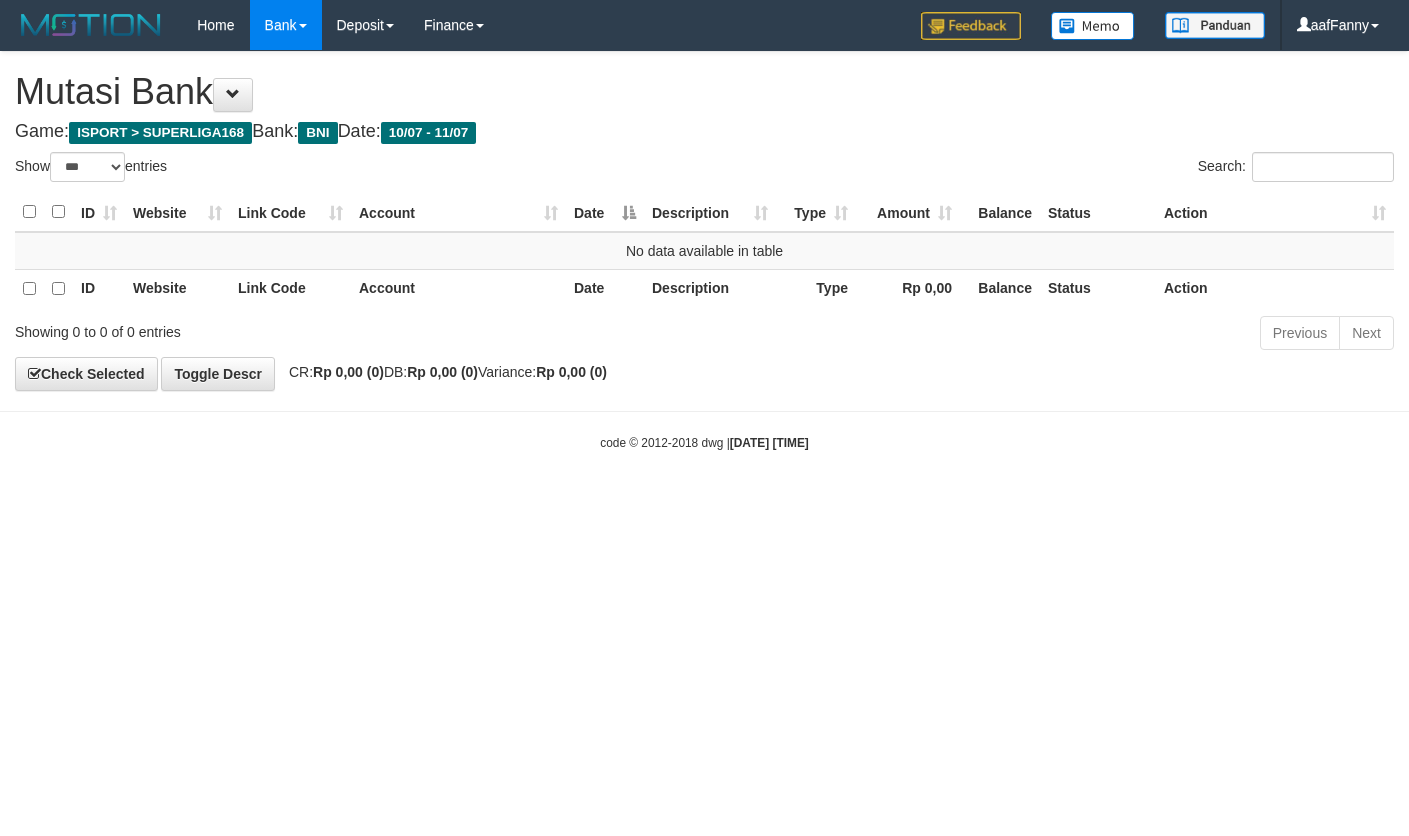 select on "***" 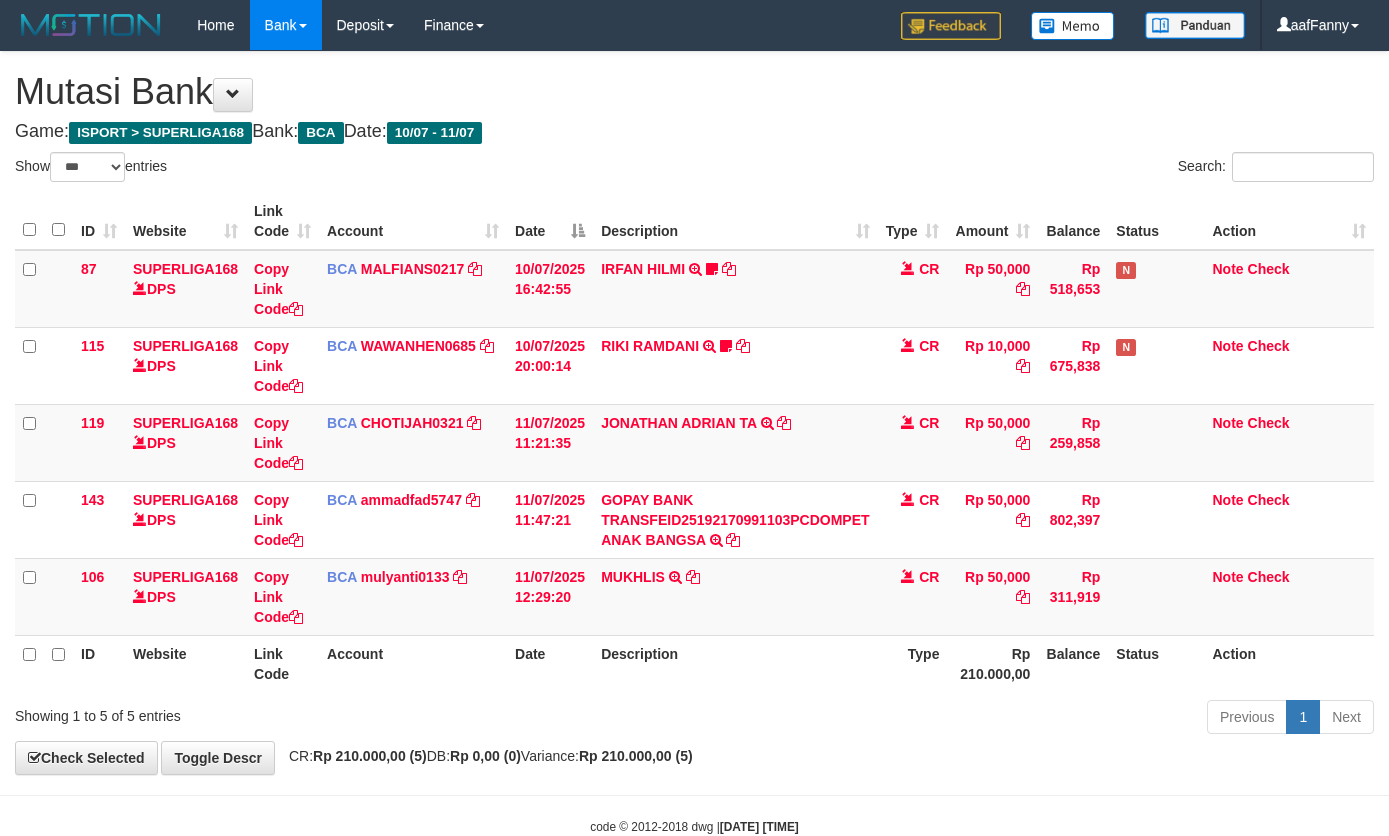 select on "***" 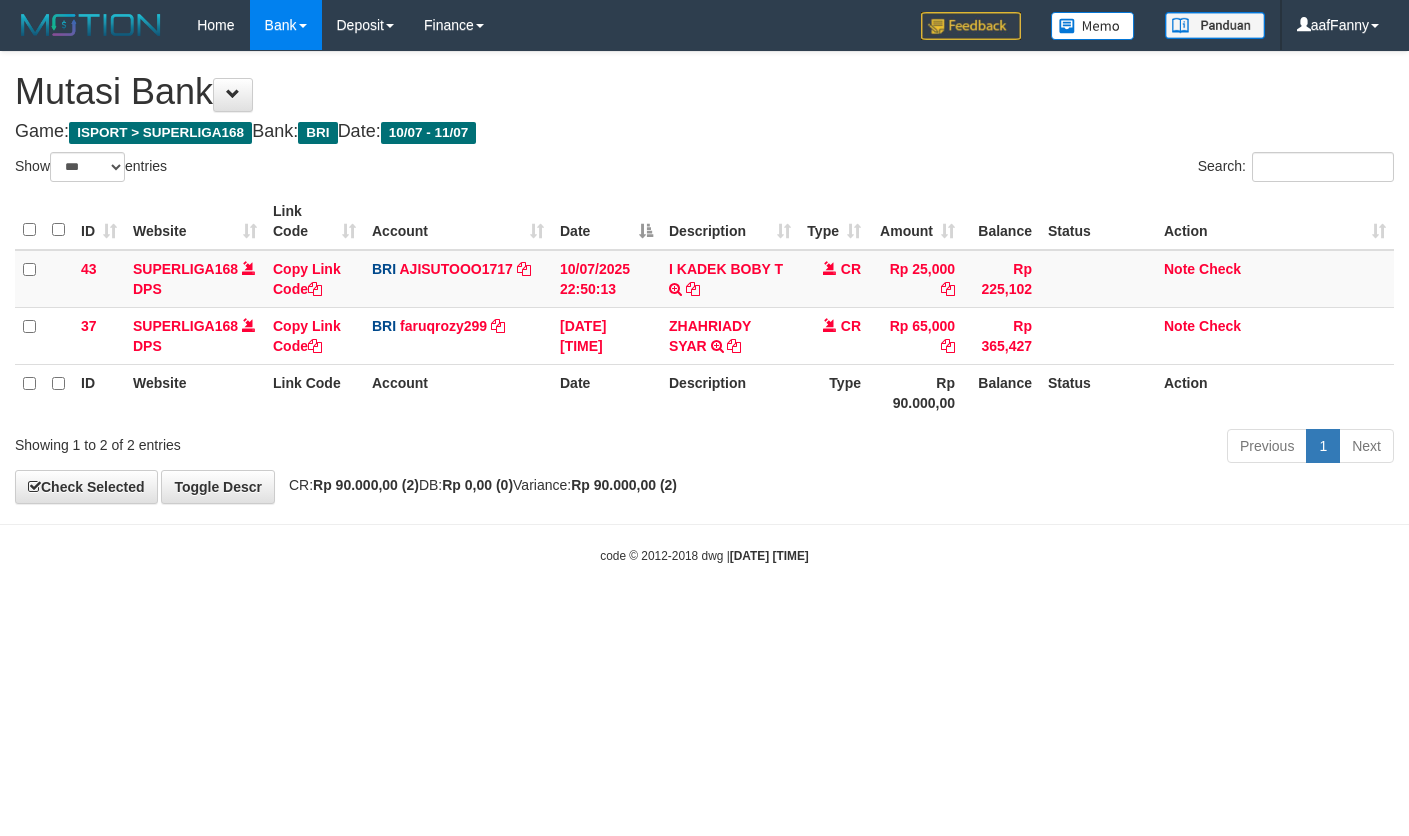 select on "***" 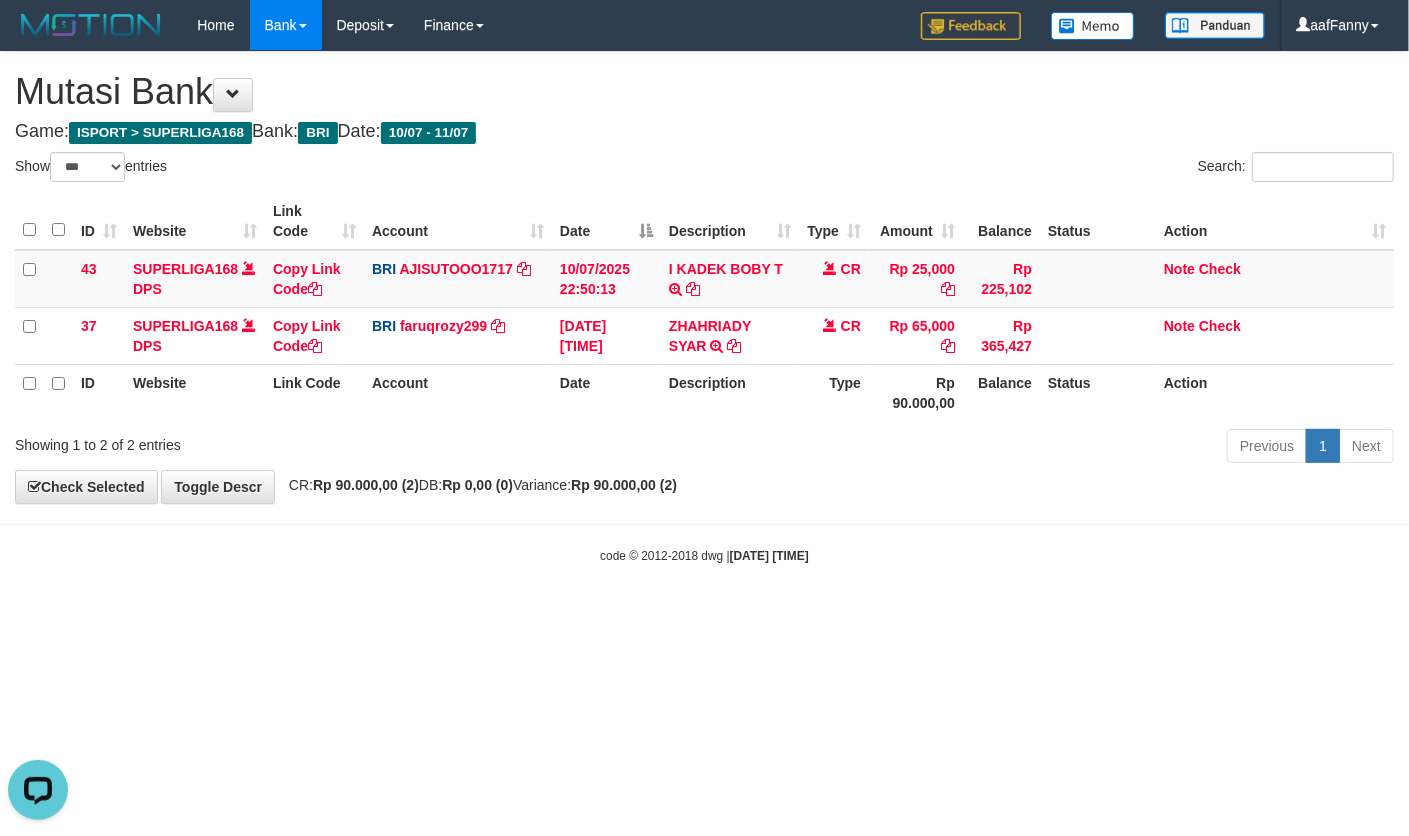 scroll, scrollTop: 0, scrollLeft: 0, axis: both 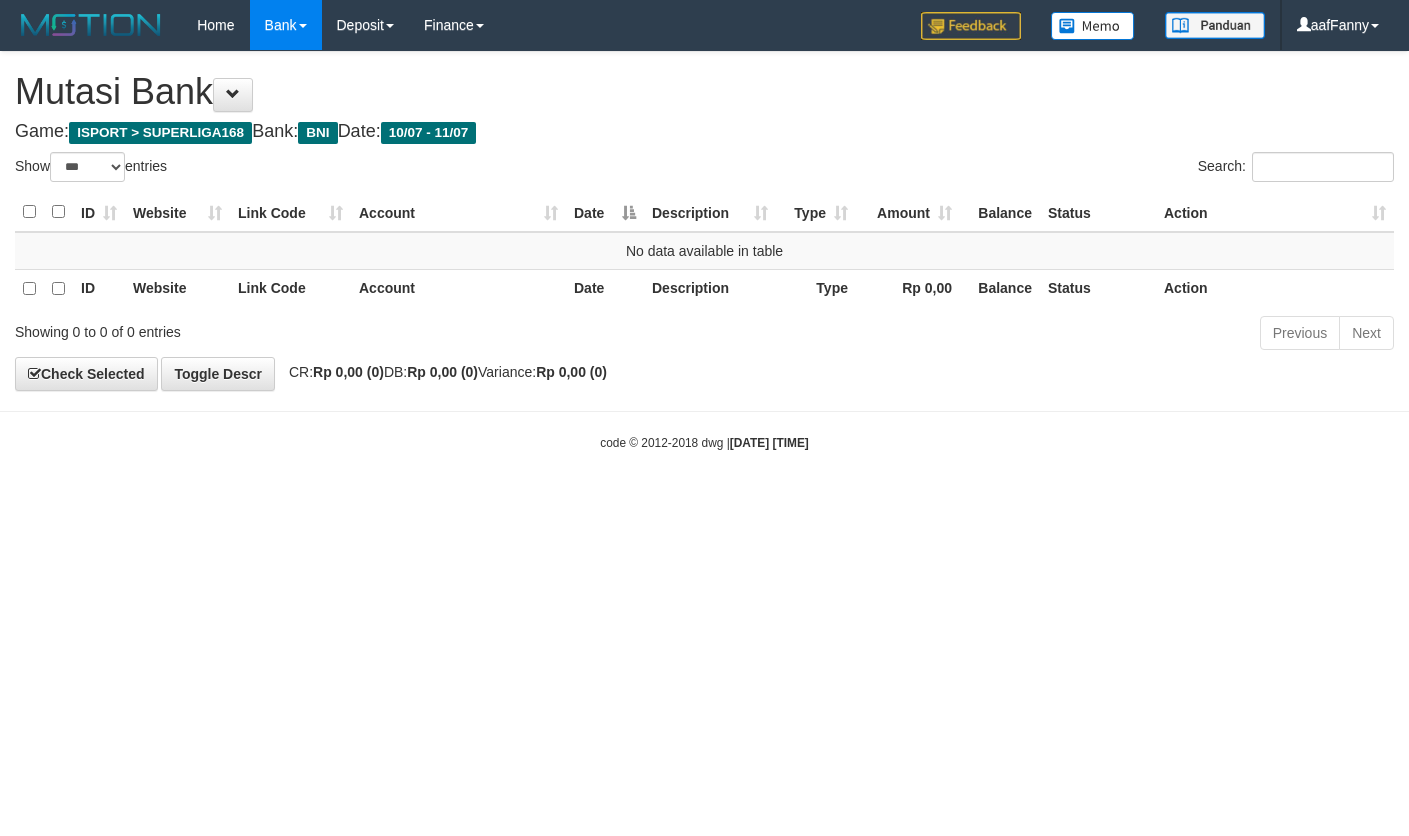select on "***" 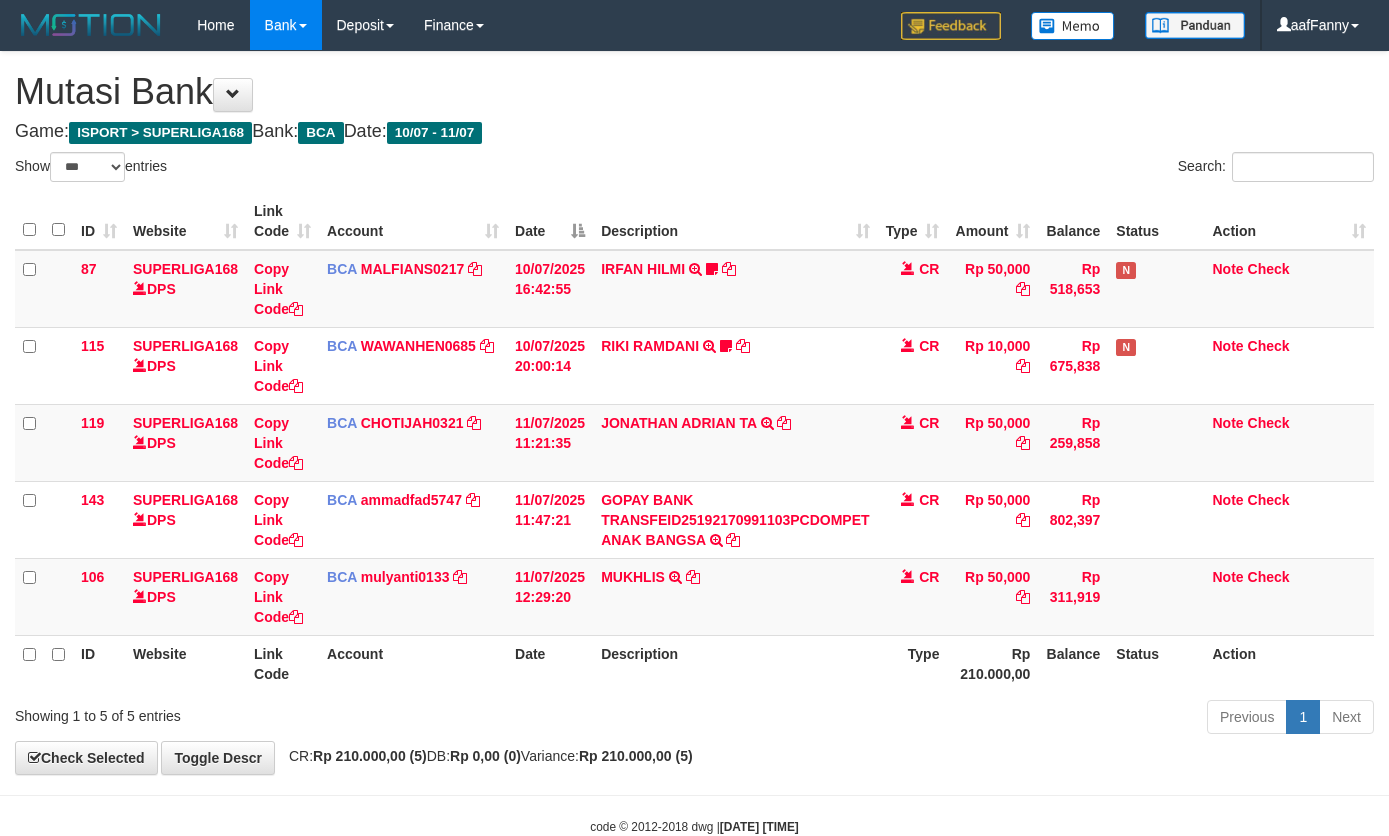 select on "***" 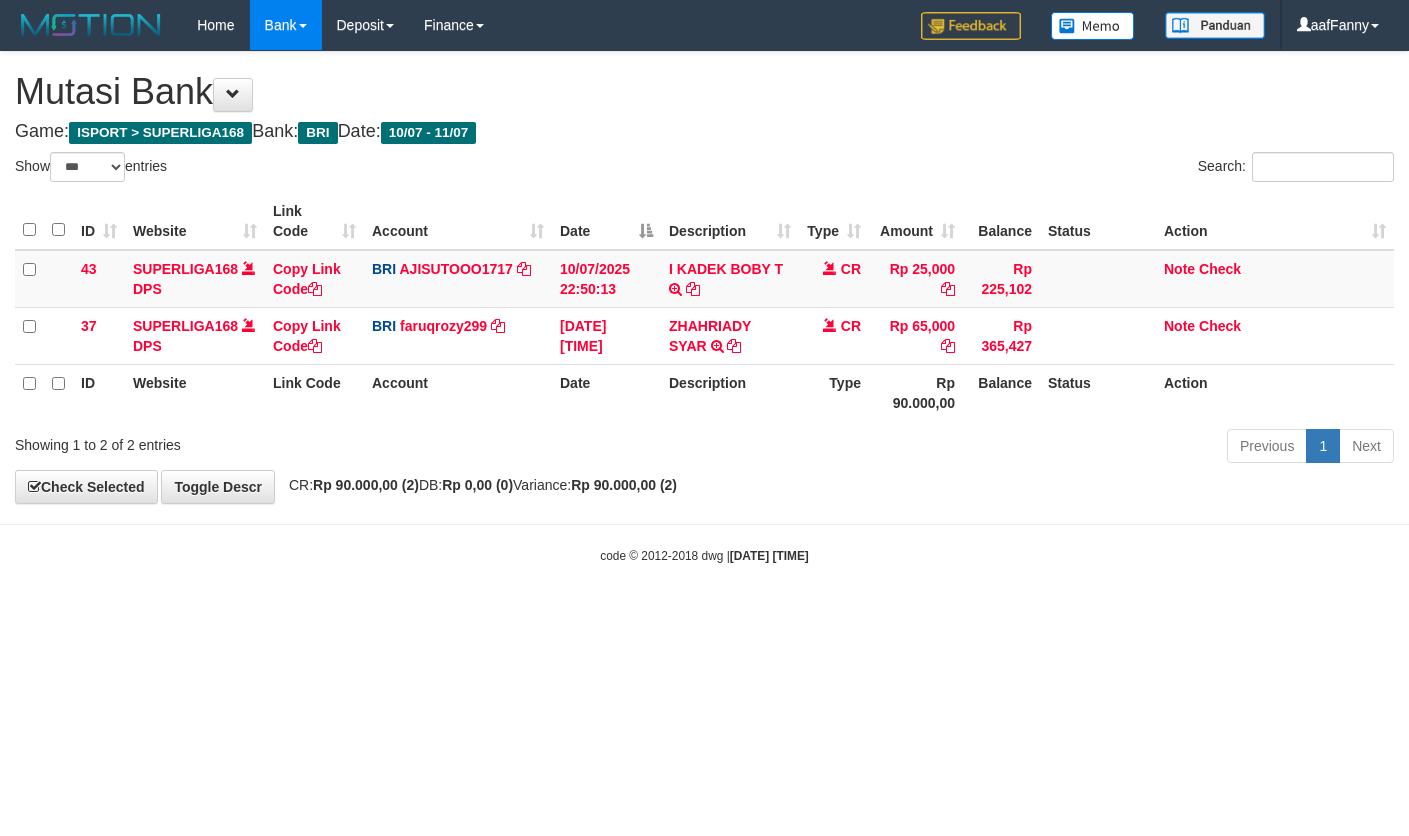 select on "***" 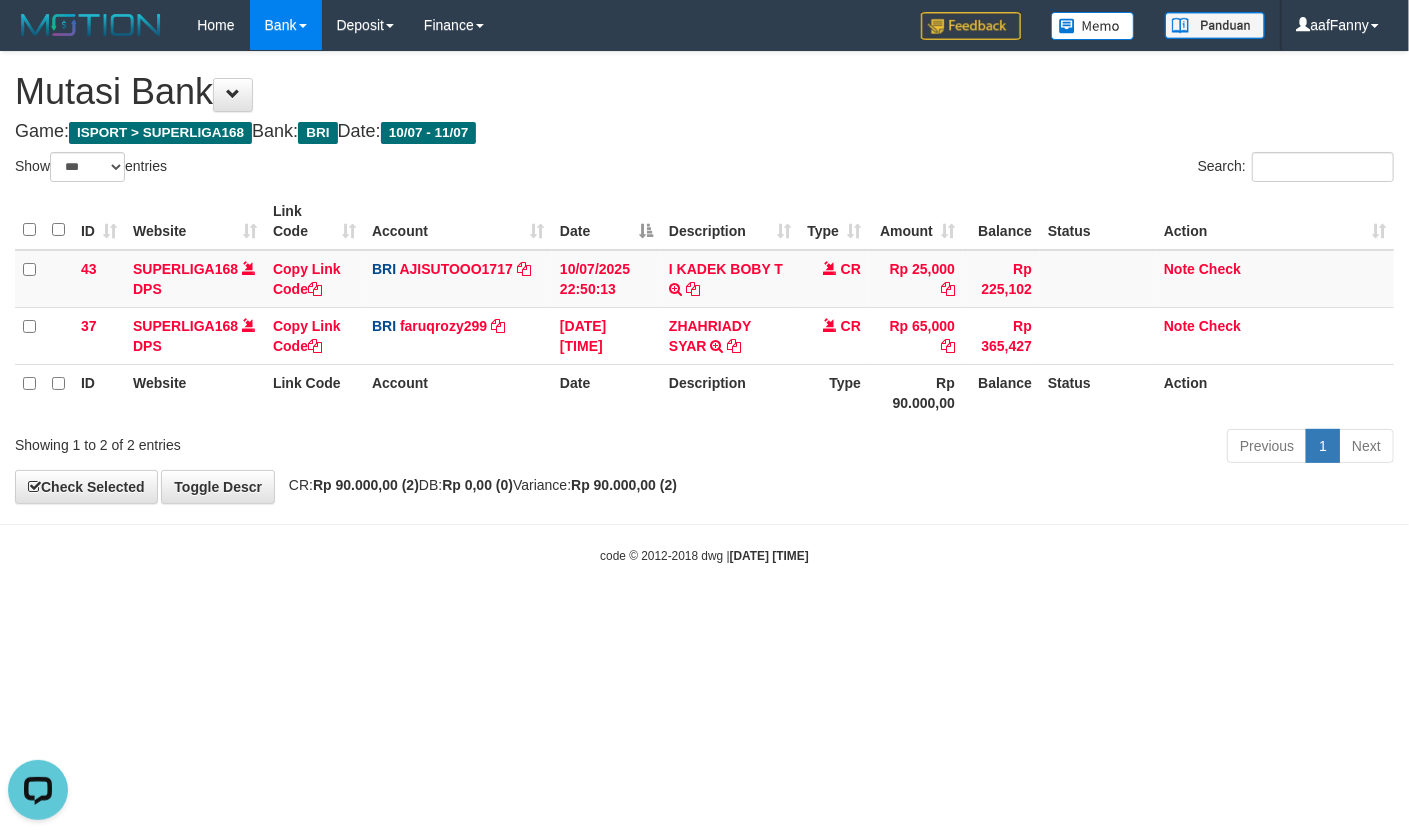 scroll, scrollTop: 0, scrollLeft: 0, axis: both 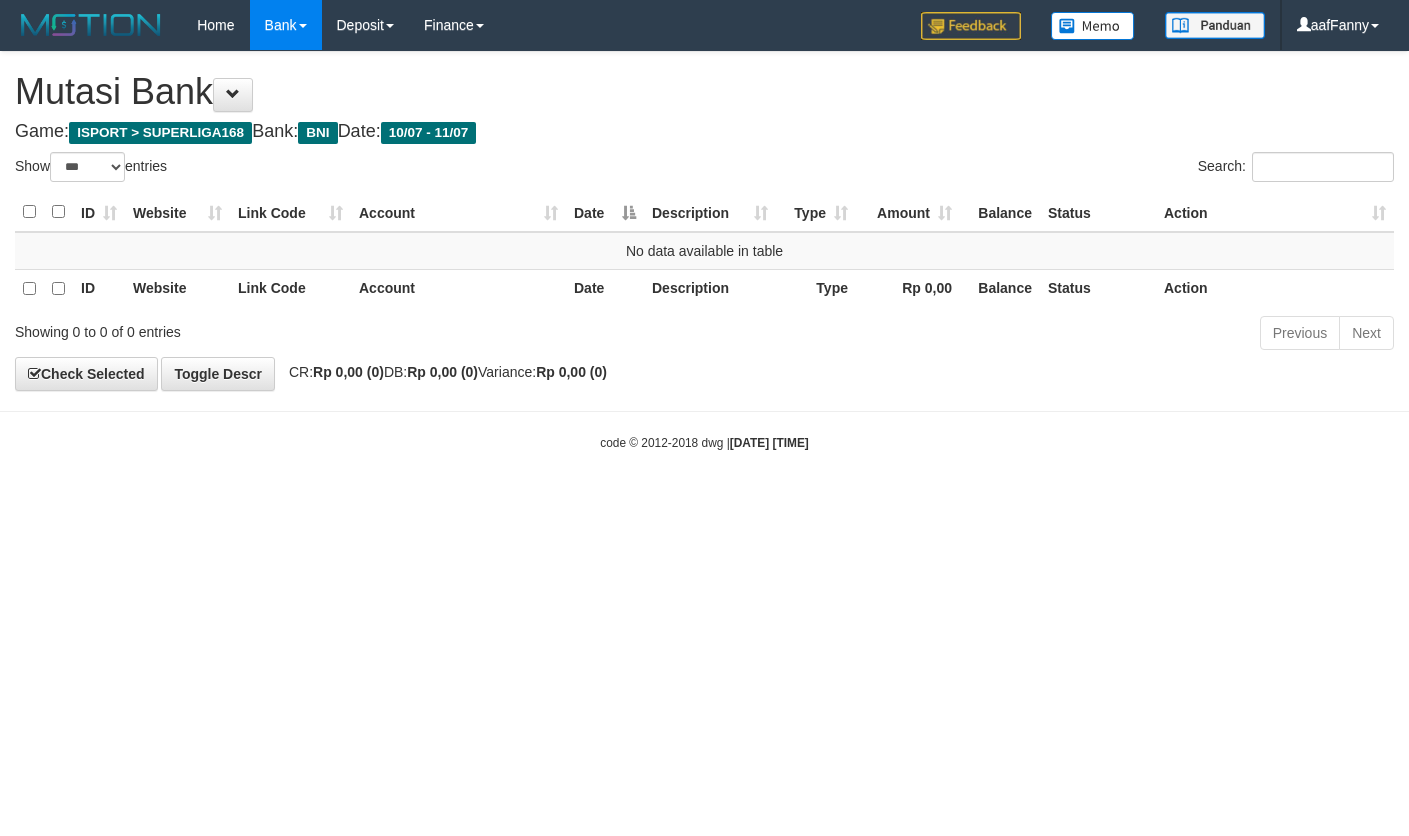 select on "***" 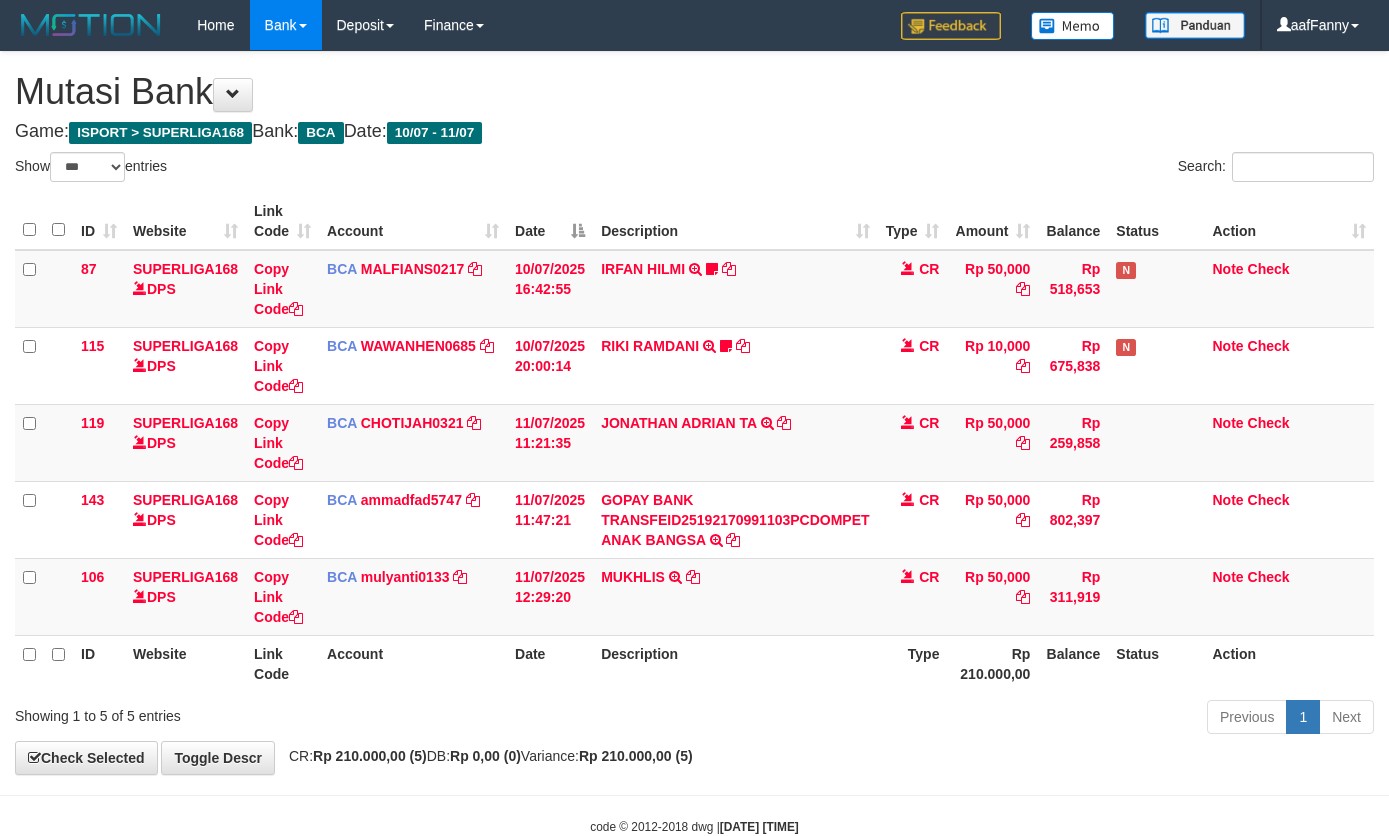 select on "***" 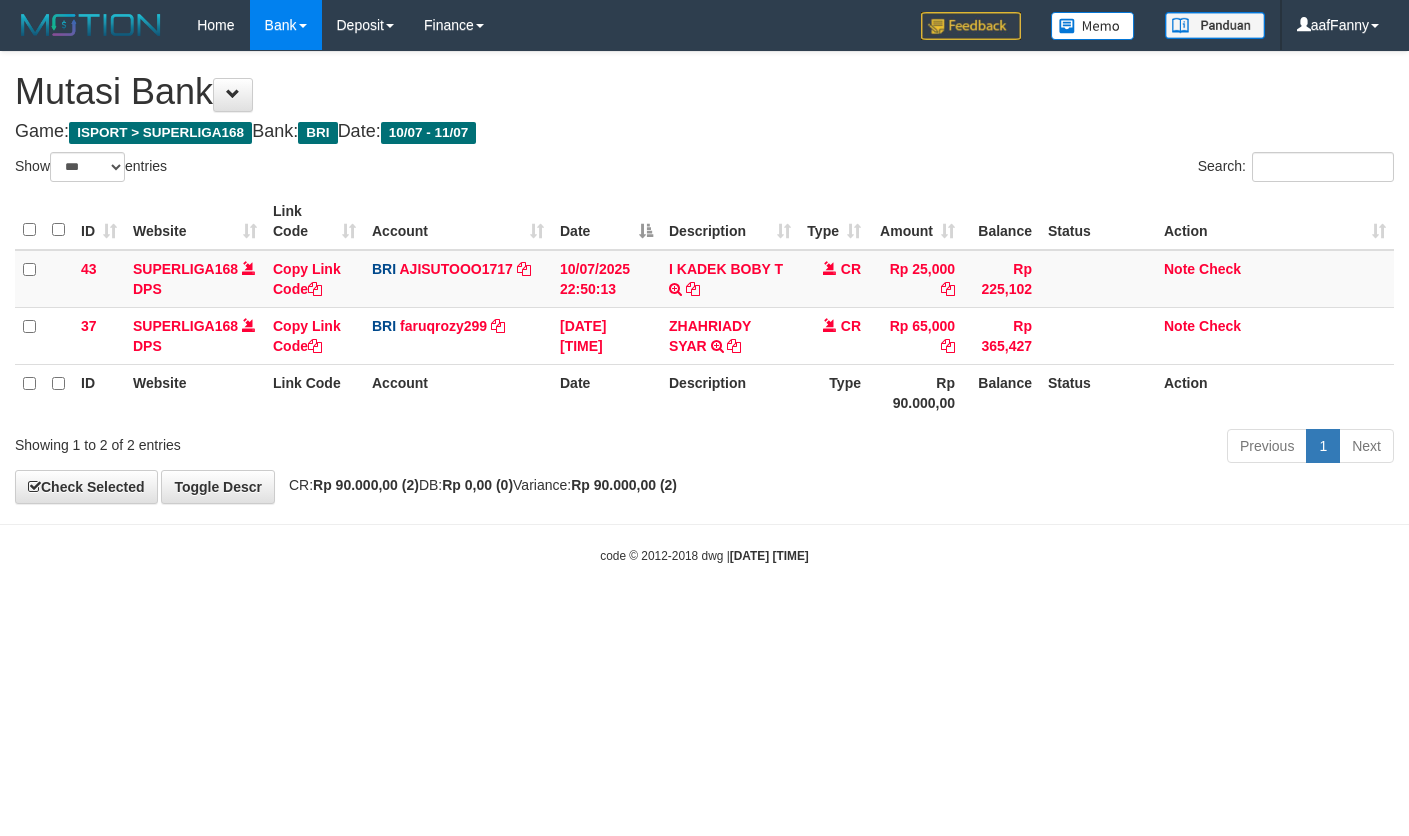 select on "***" 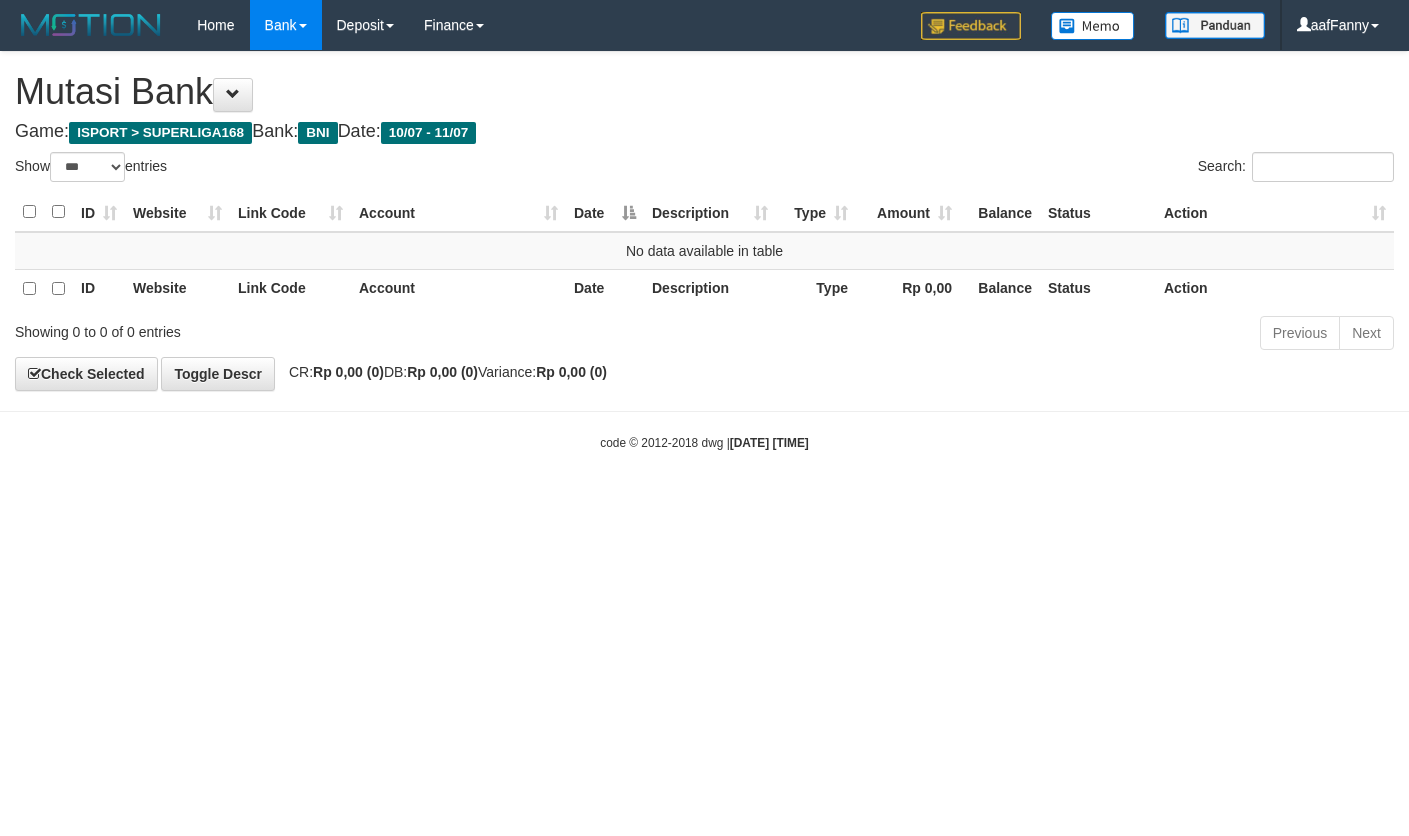 select on "***" 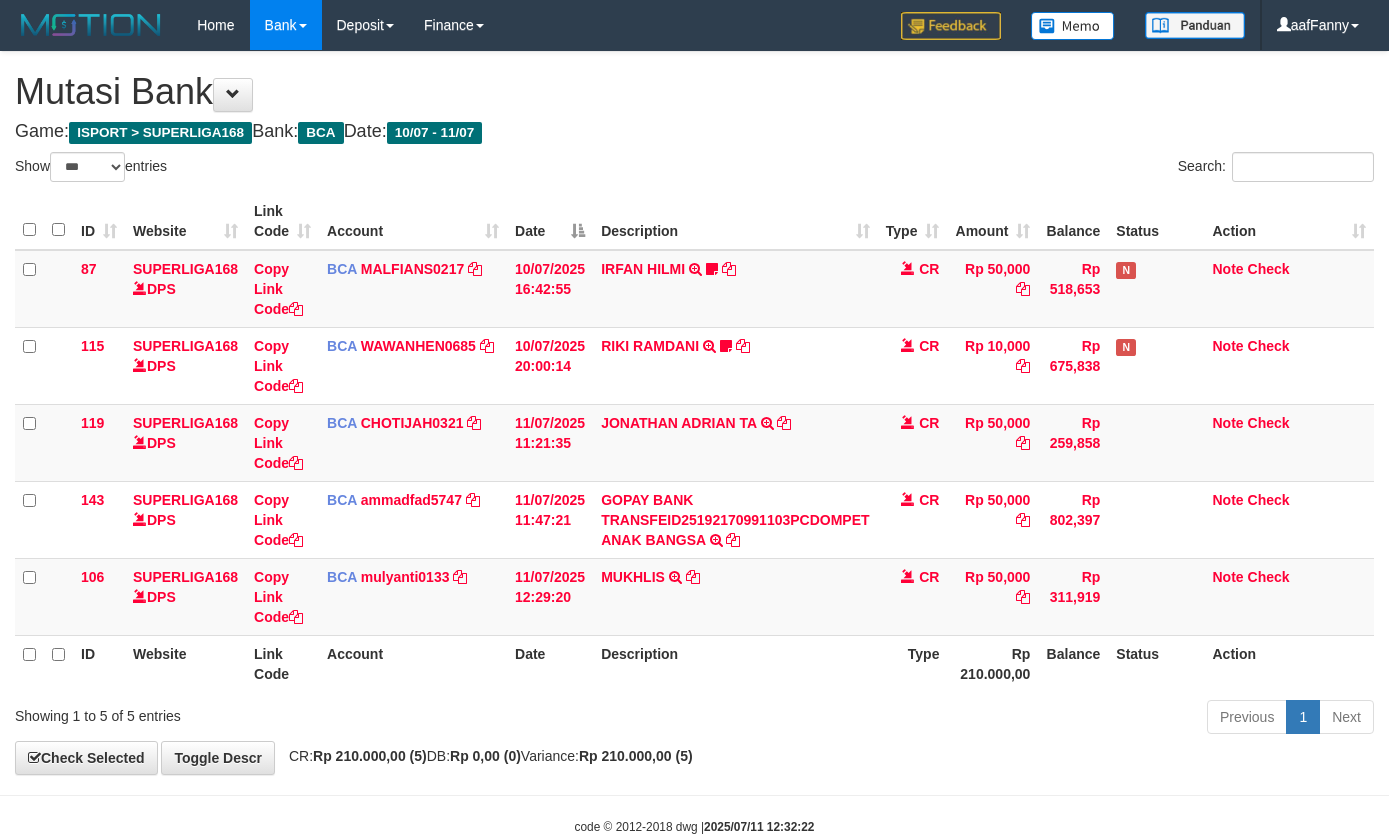 select on "***" 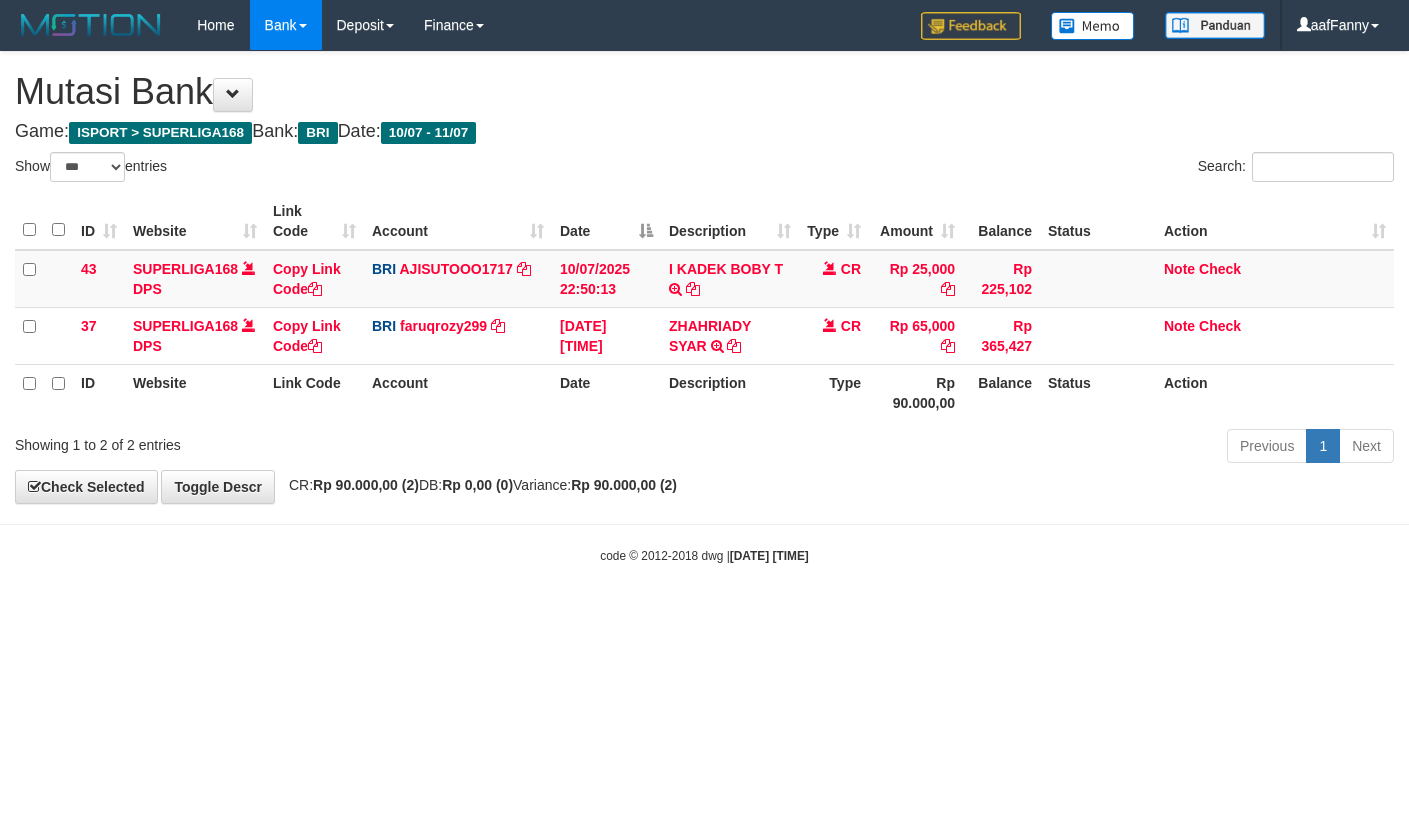 select on "***" 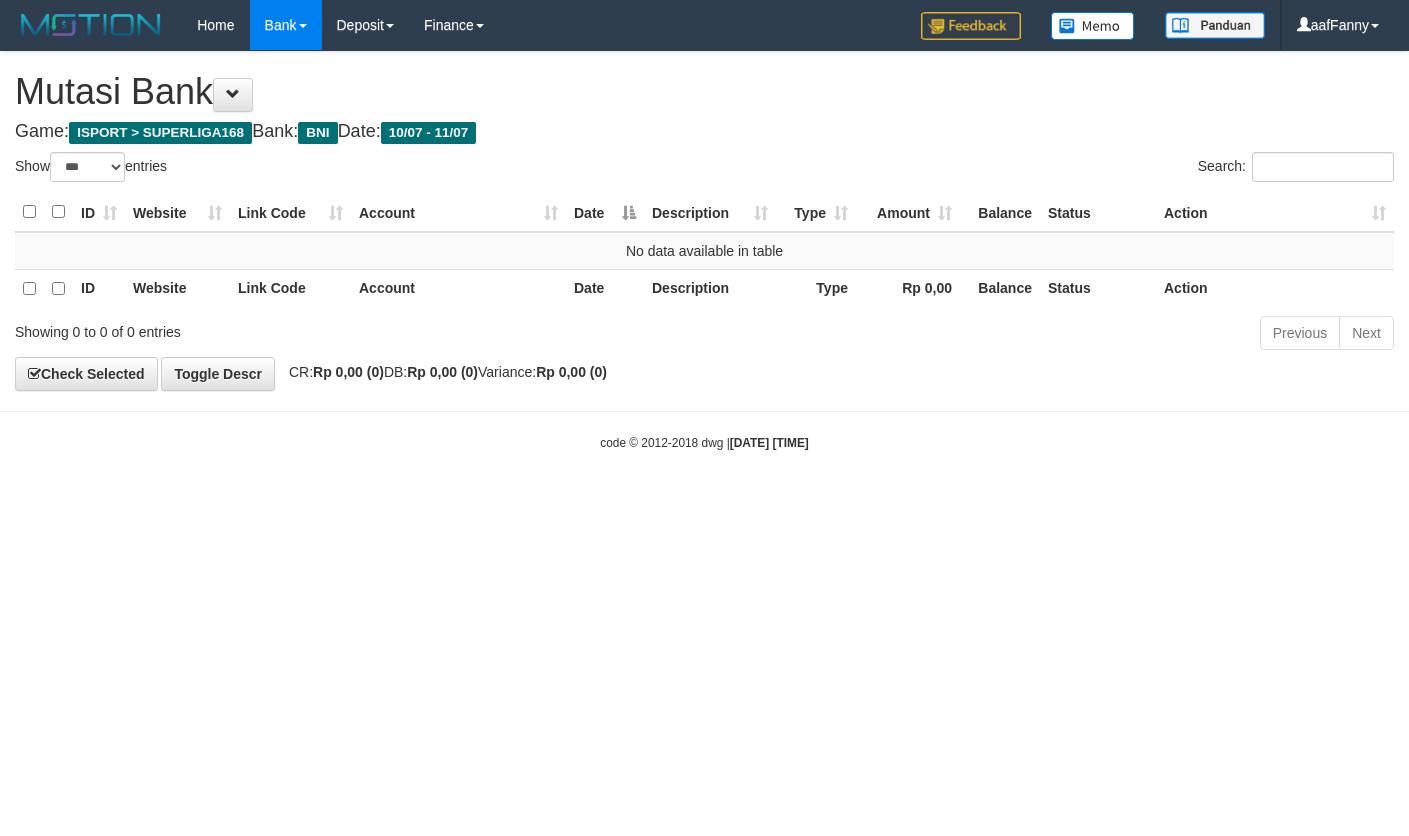 select on "***" 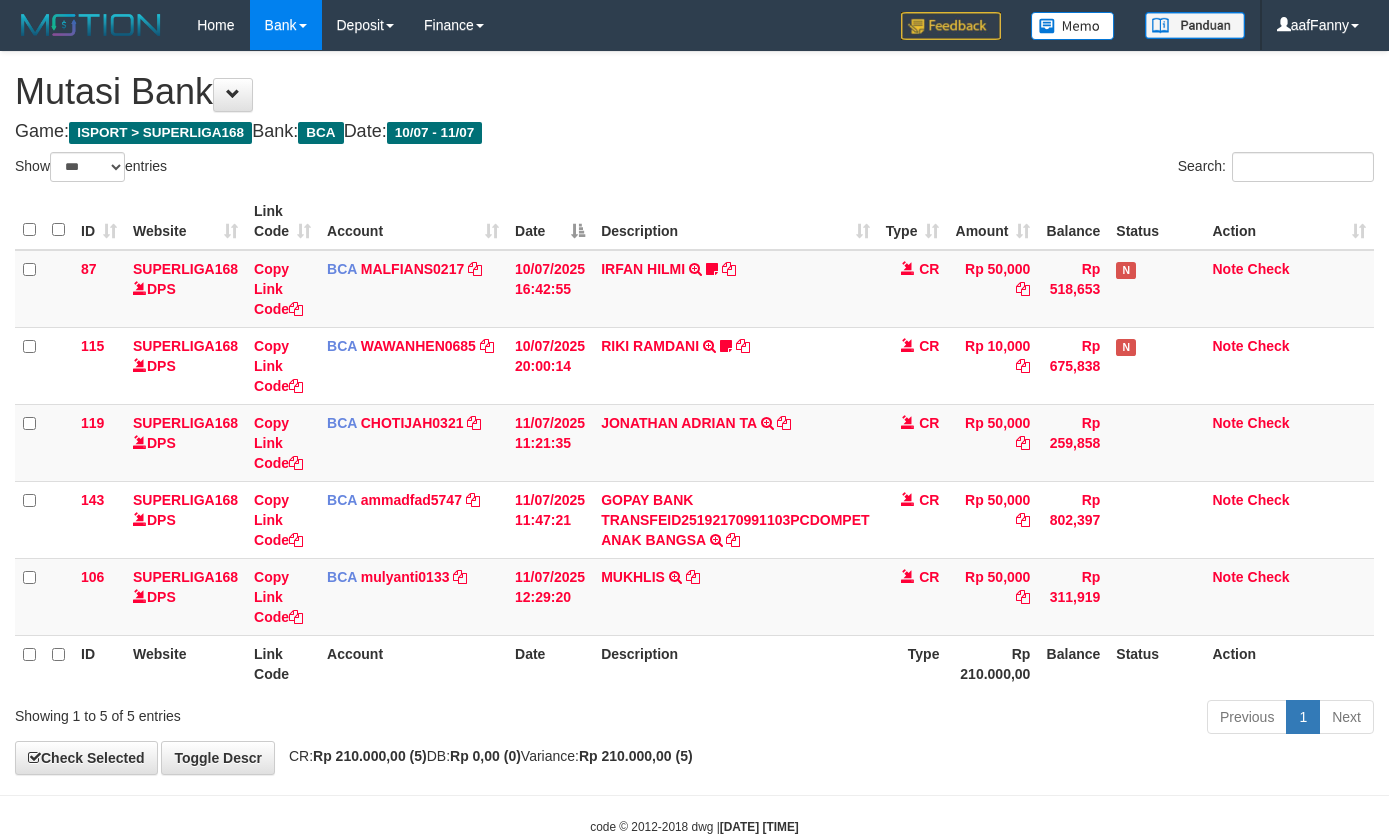 select on "***" 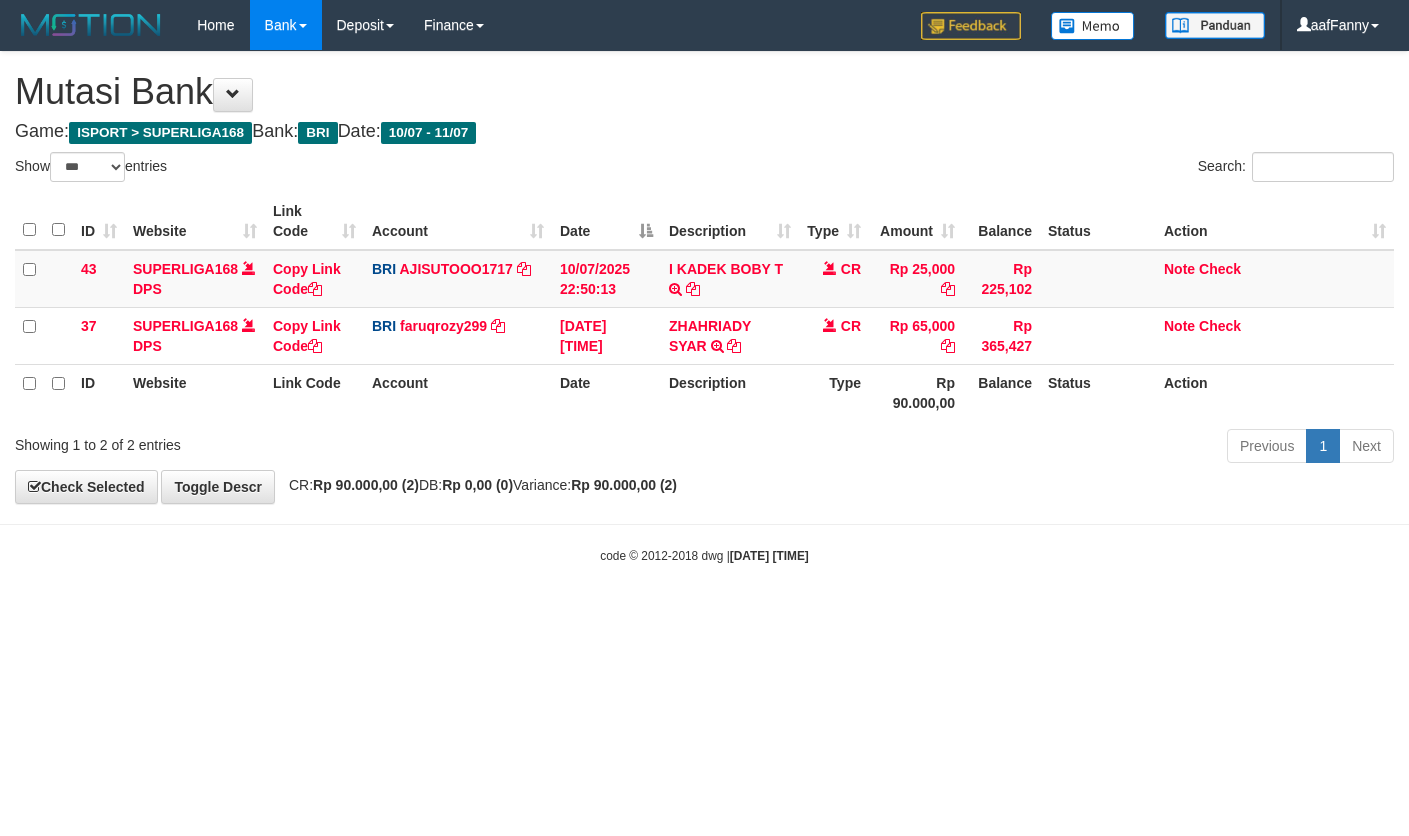 select on "***" 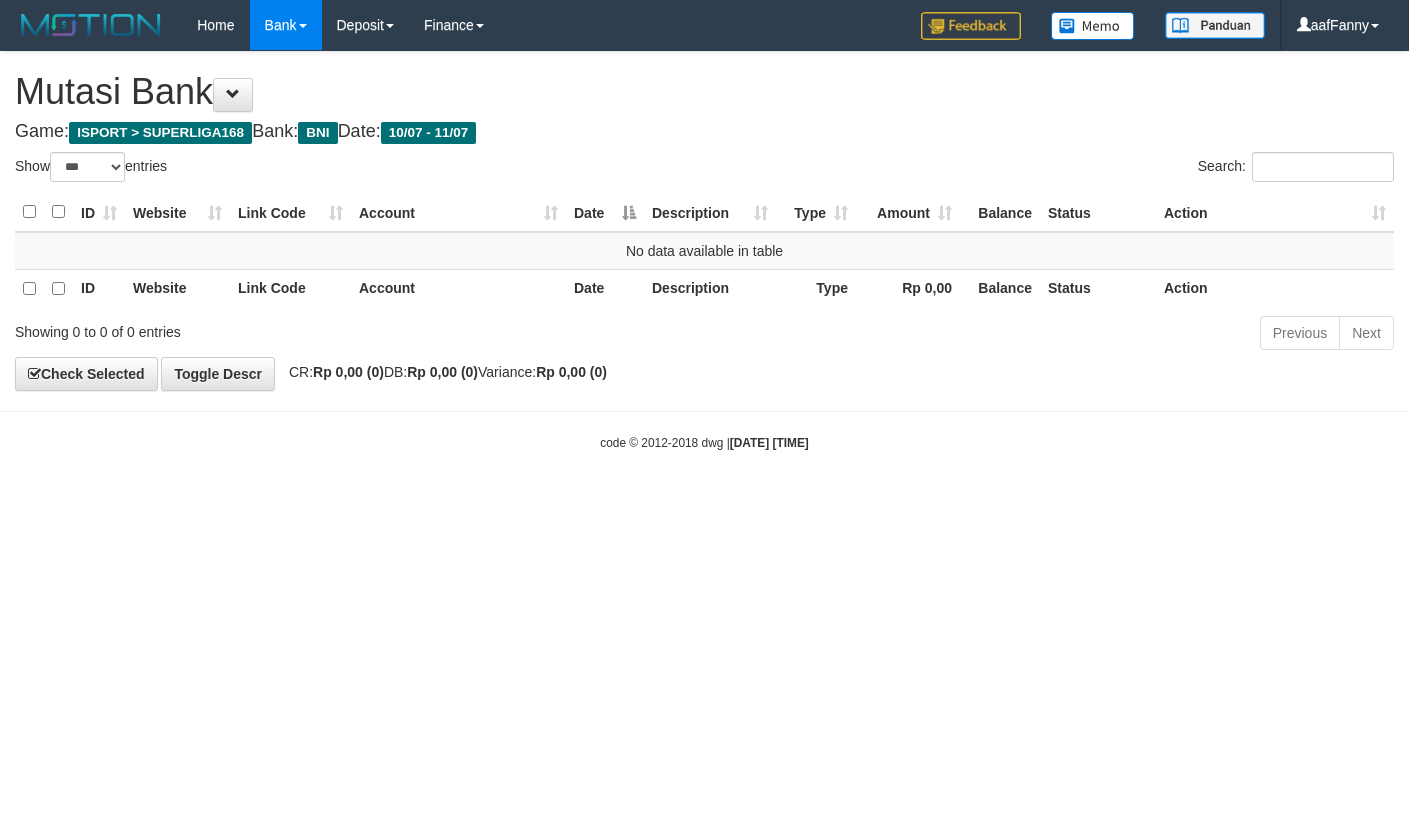 select on "***" 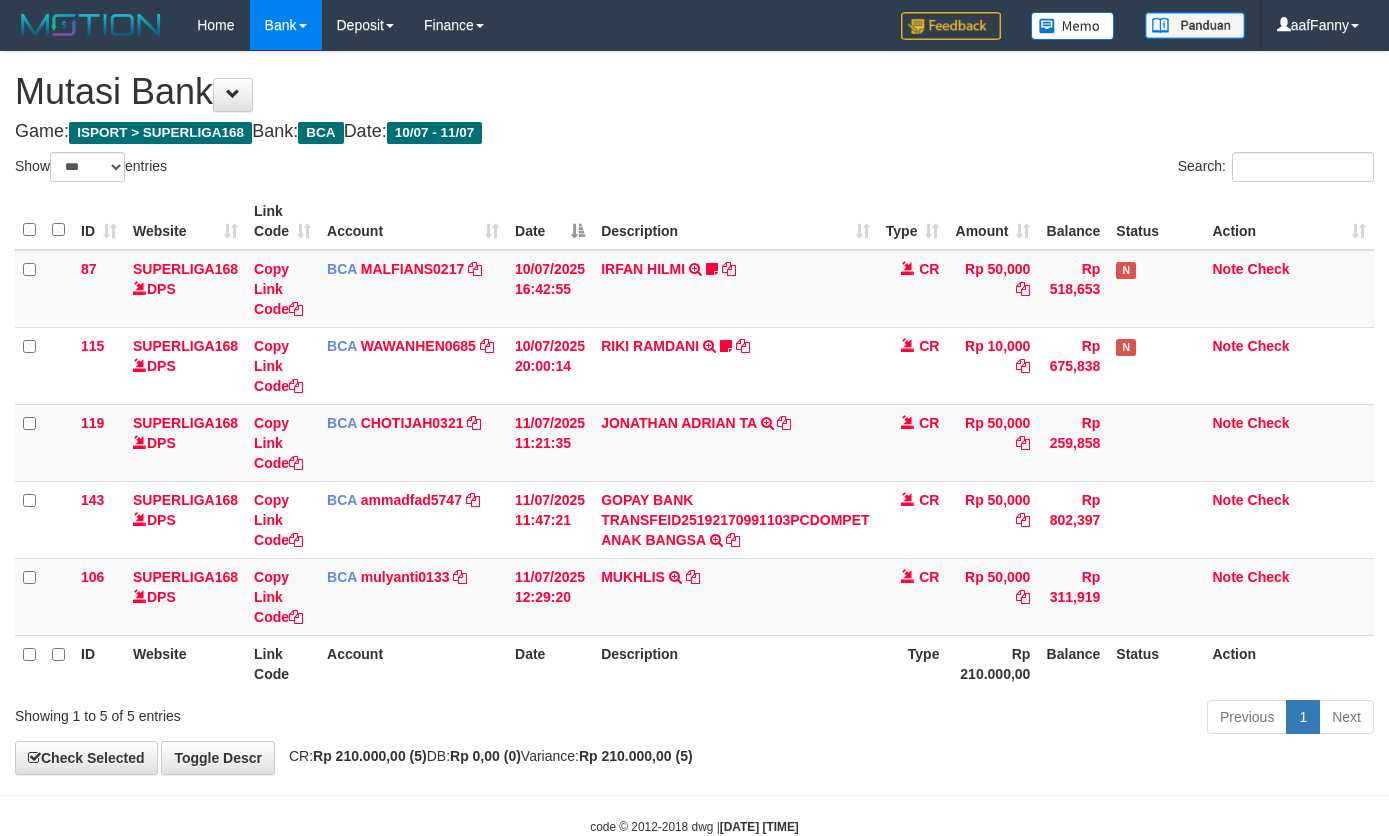 select on "***" 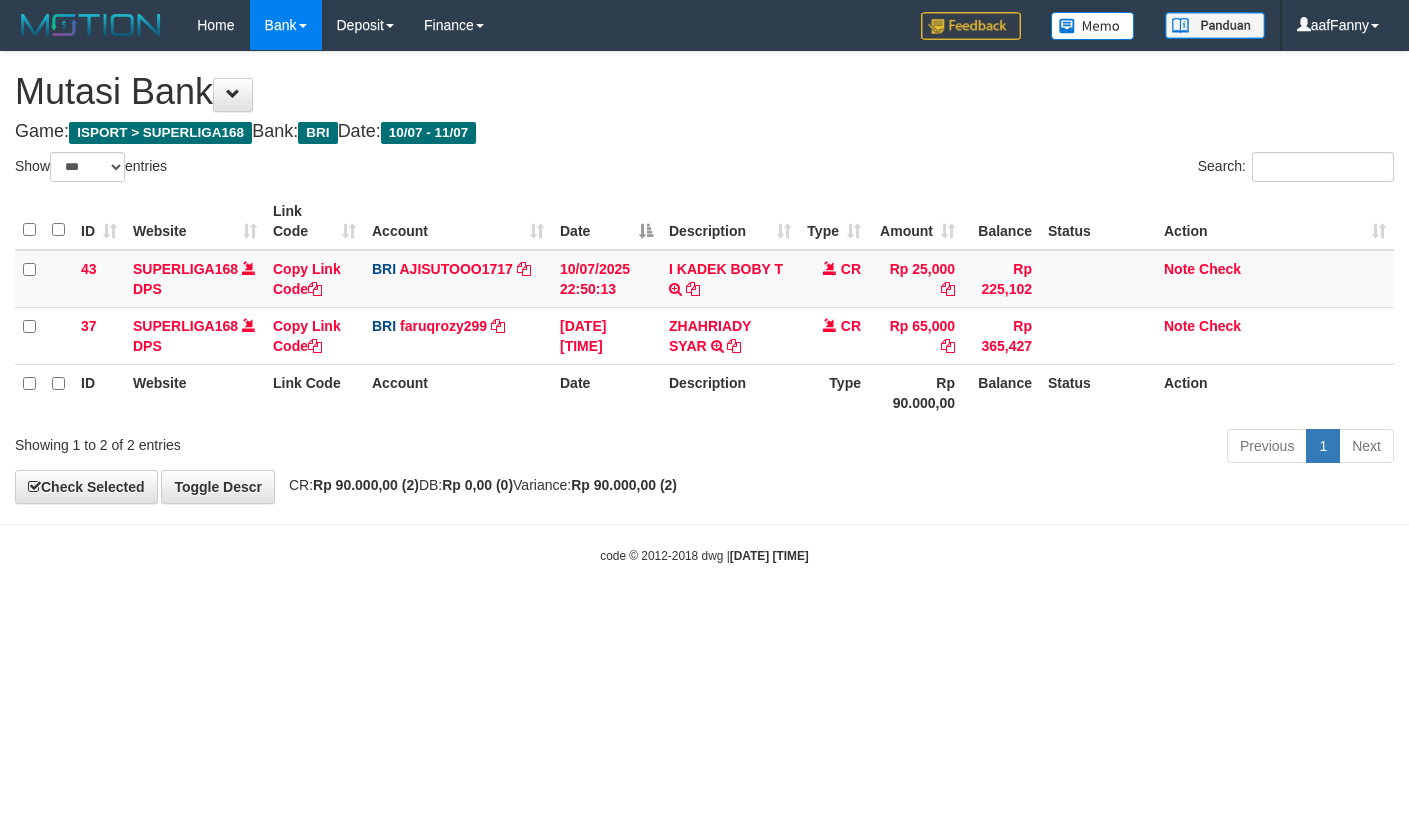 select on "***" 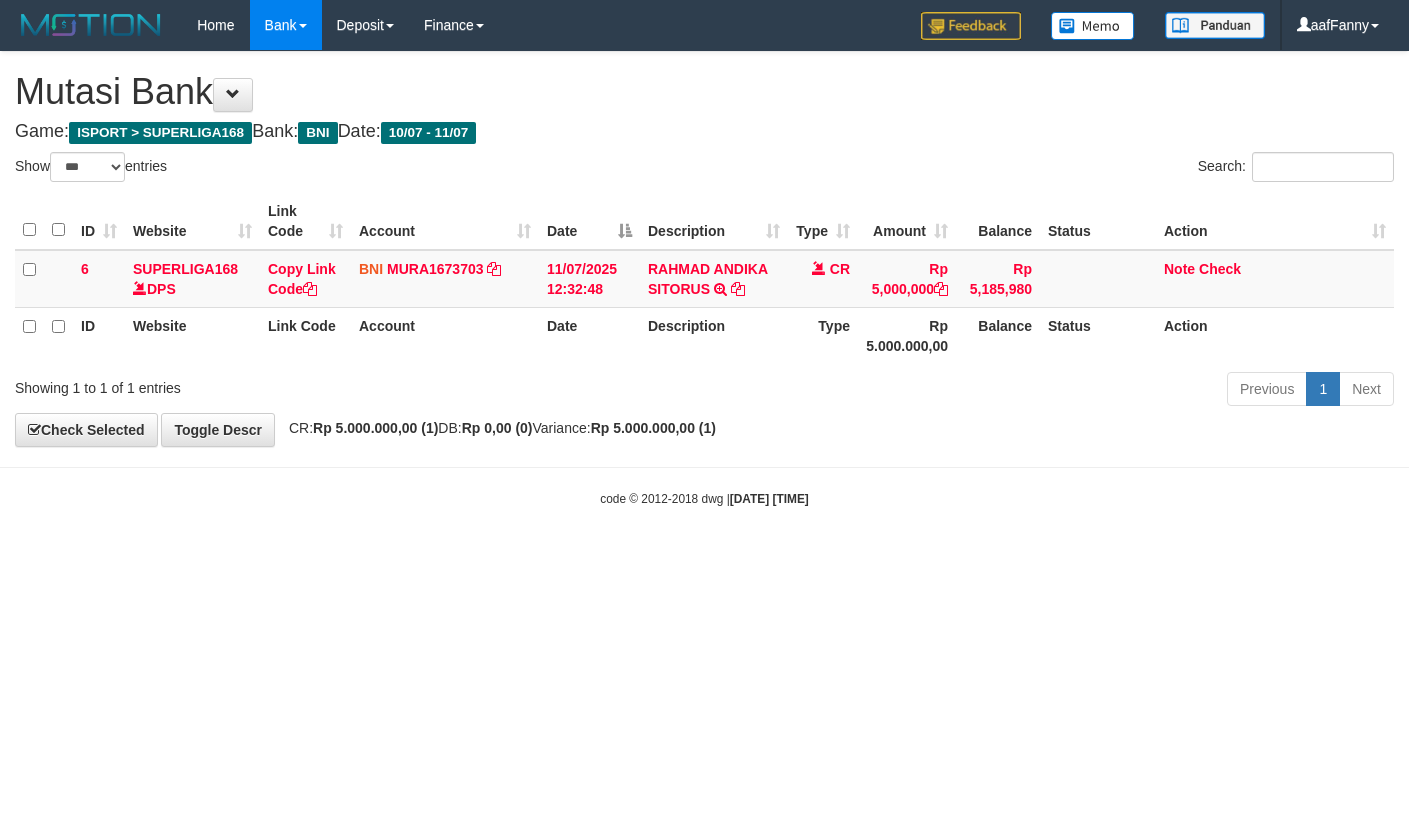 select on "***" 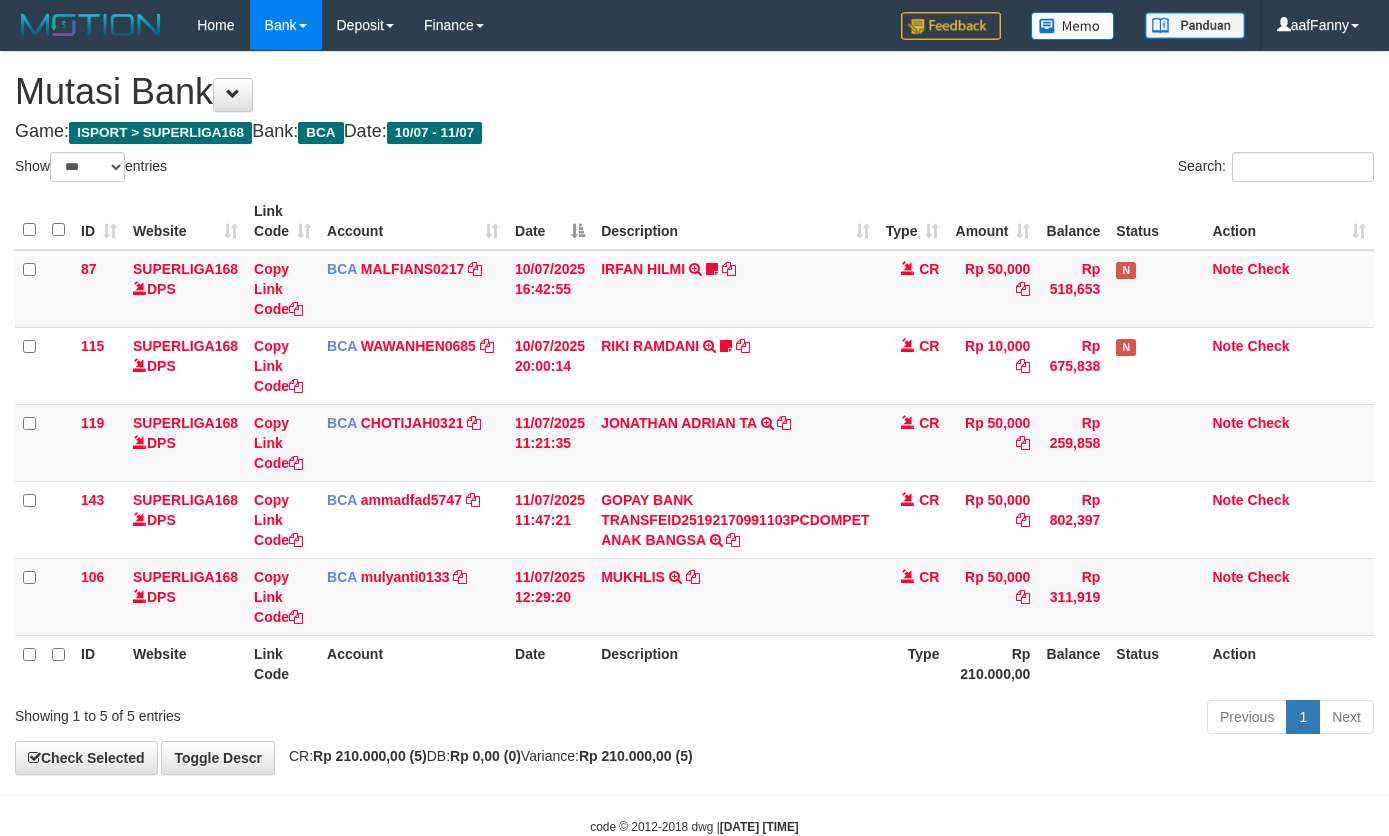 select on "***" 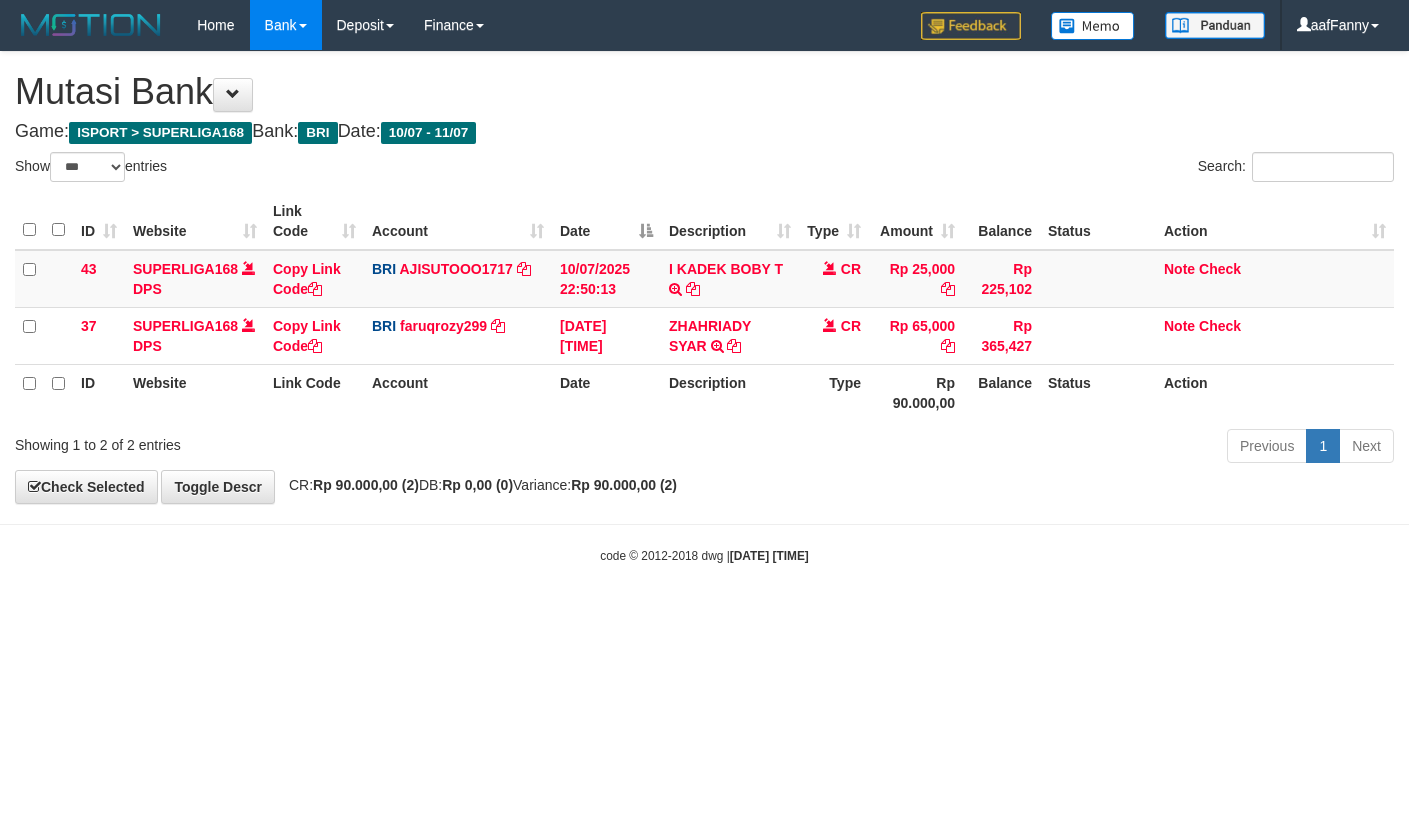 select on "***" 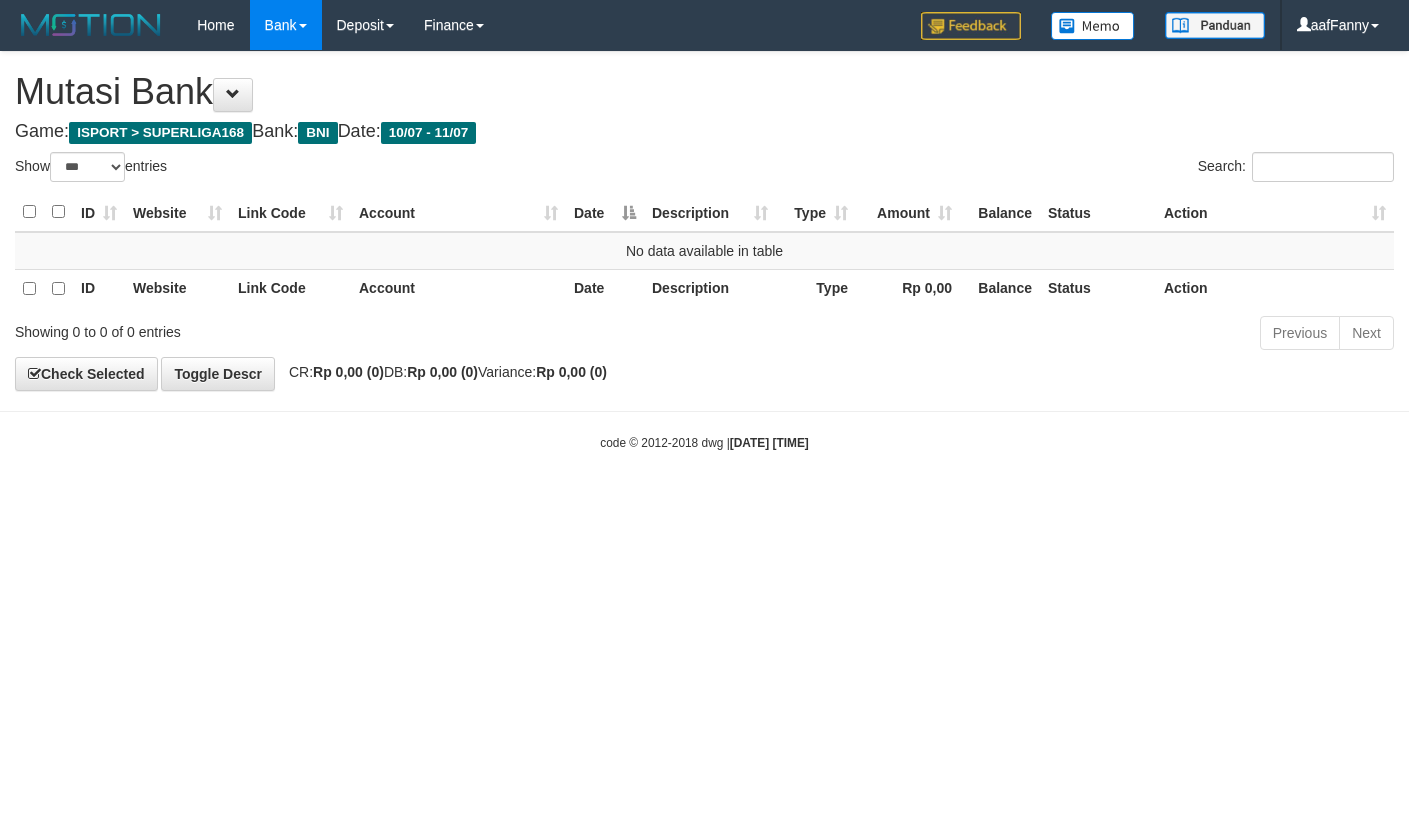 select on "***" 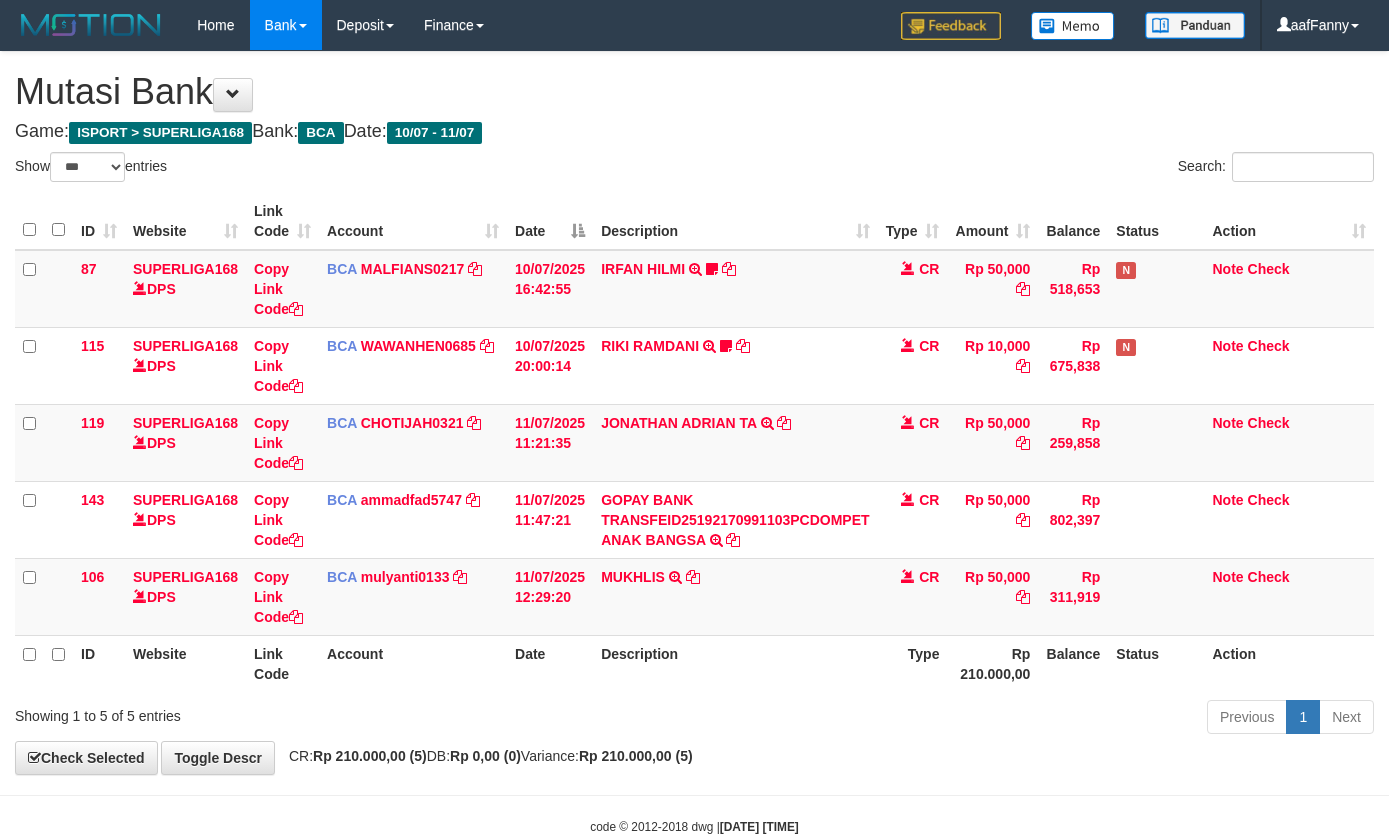 select on "***" 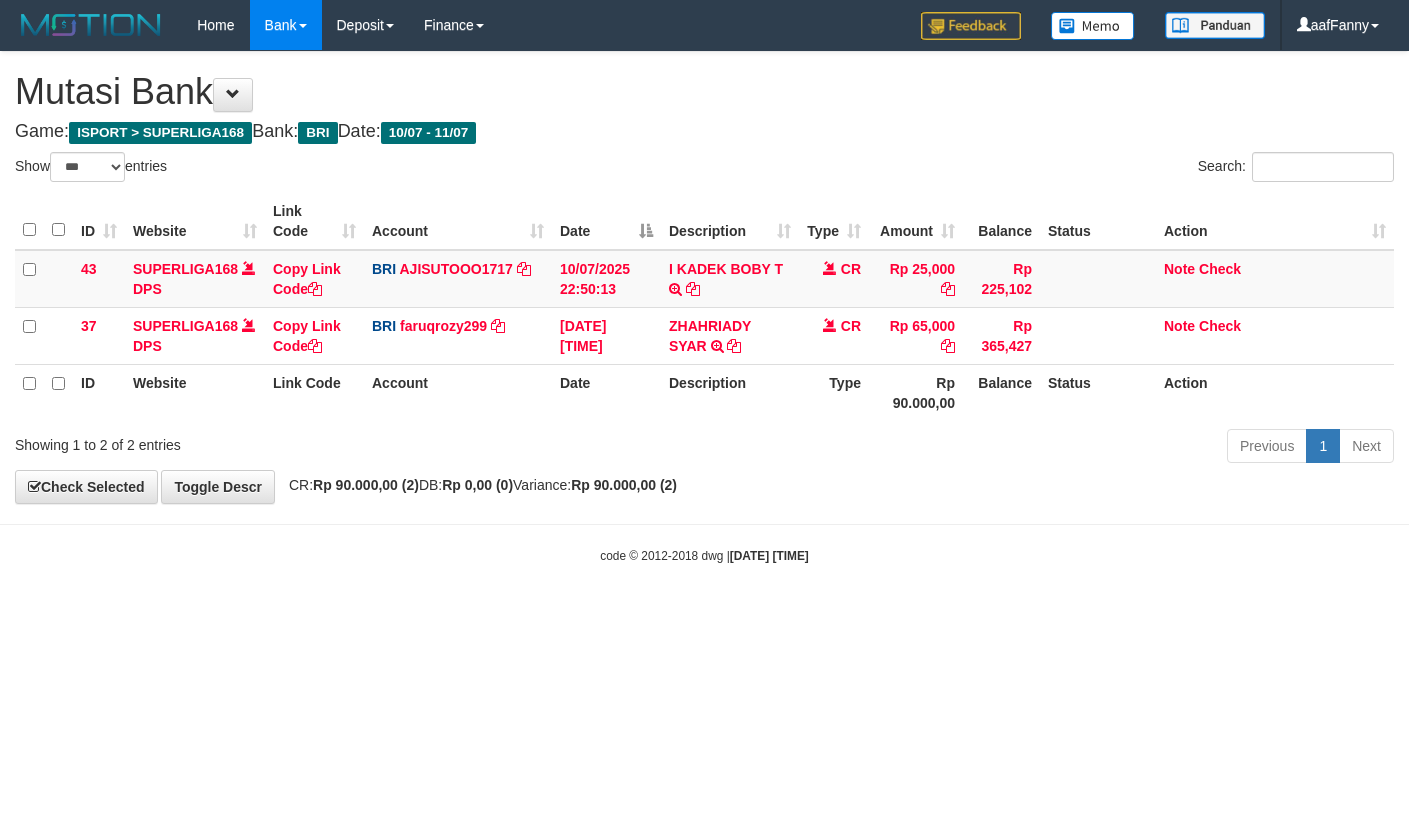 select on "***" 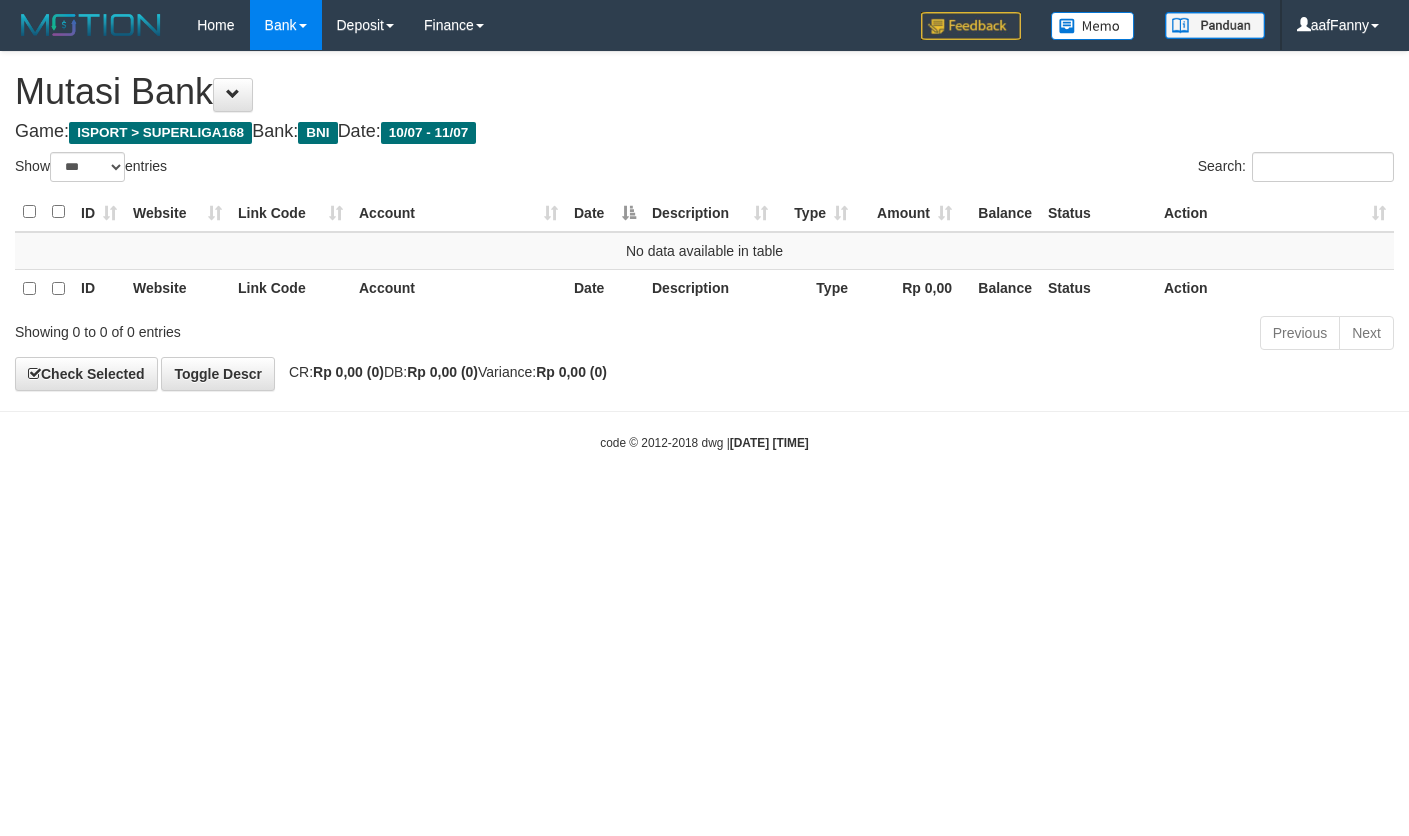 select on "***" 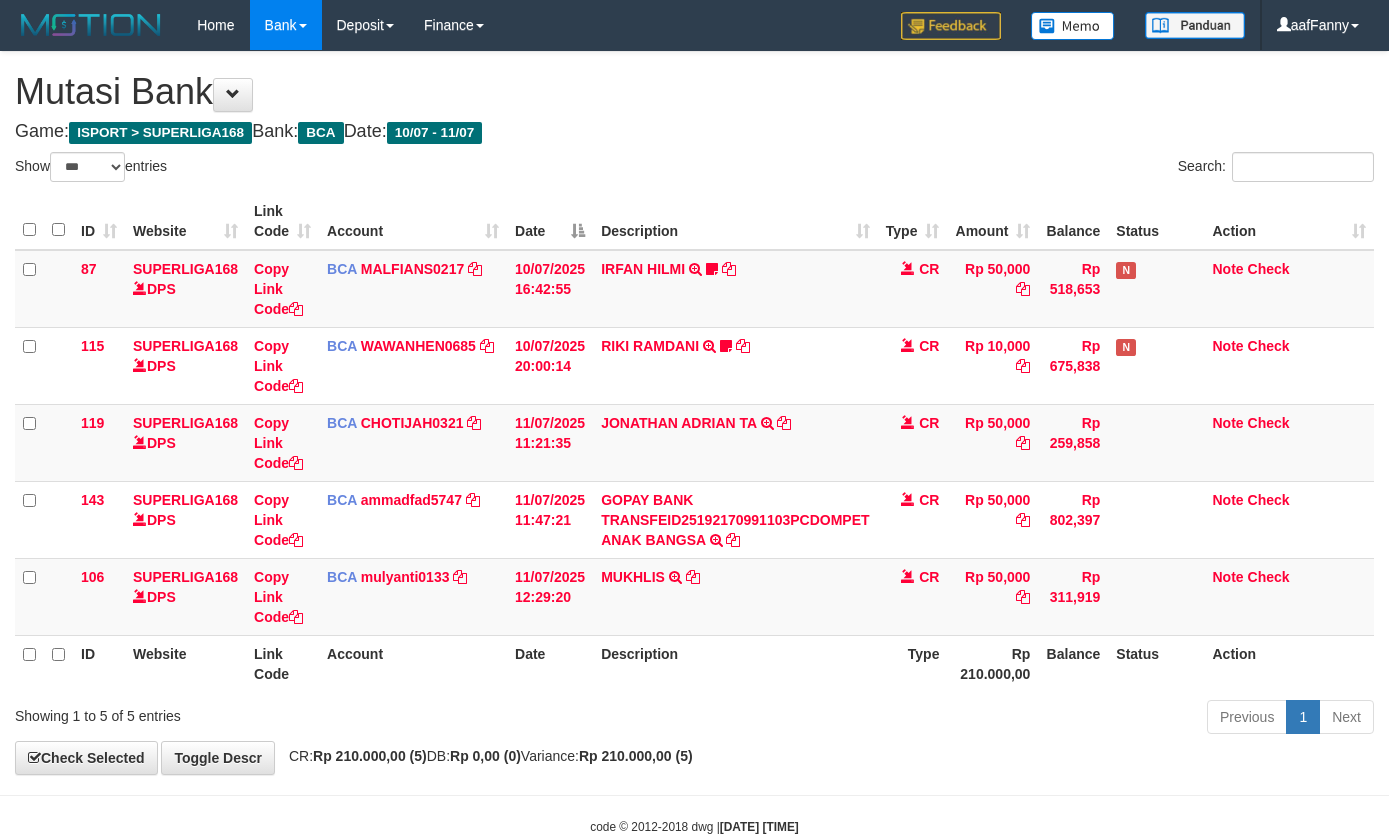 select on "***" 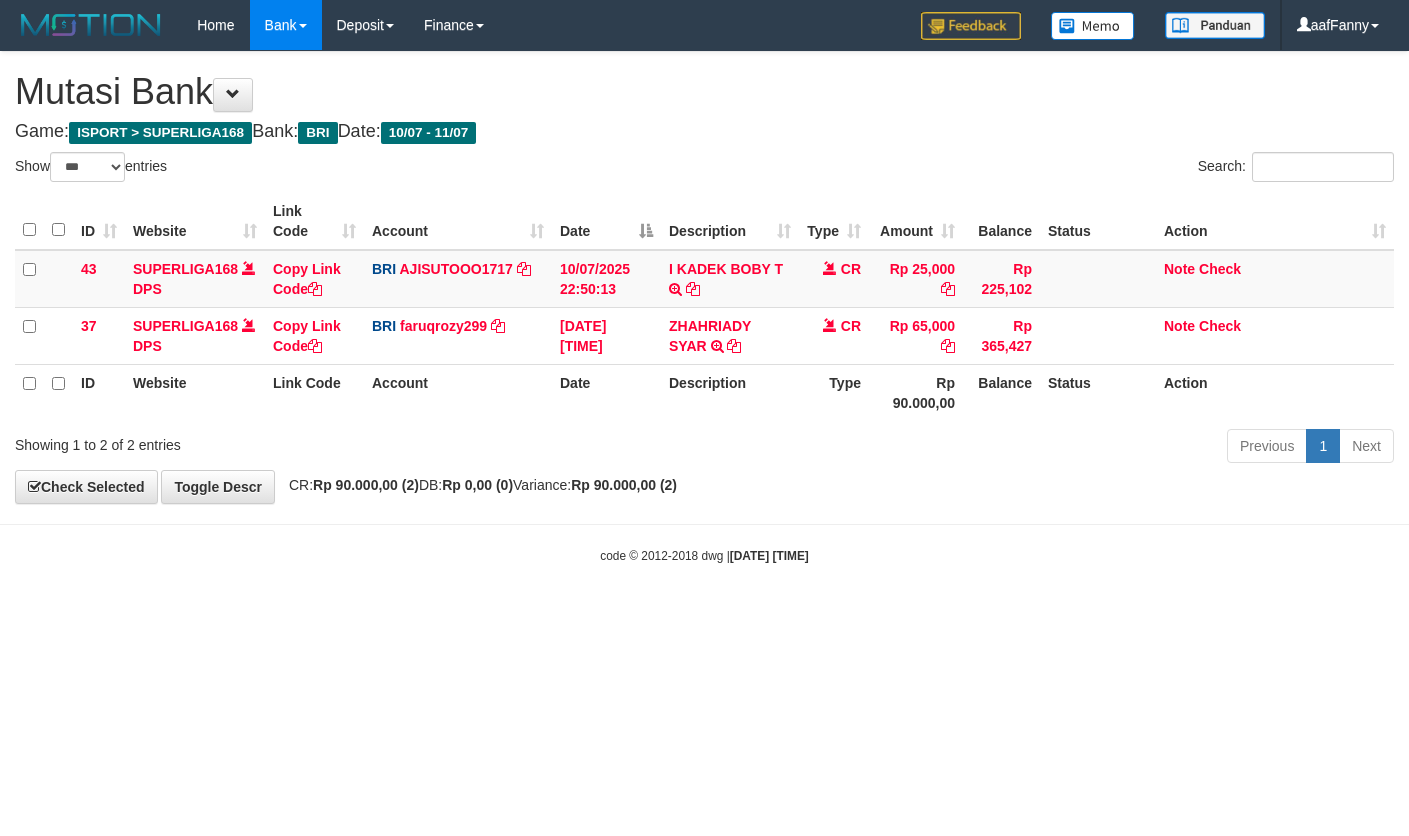 select on "***" 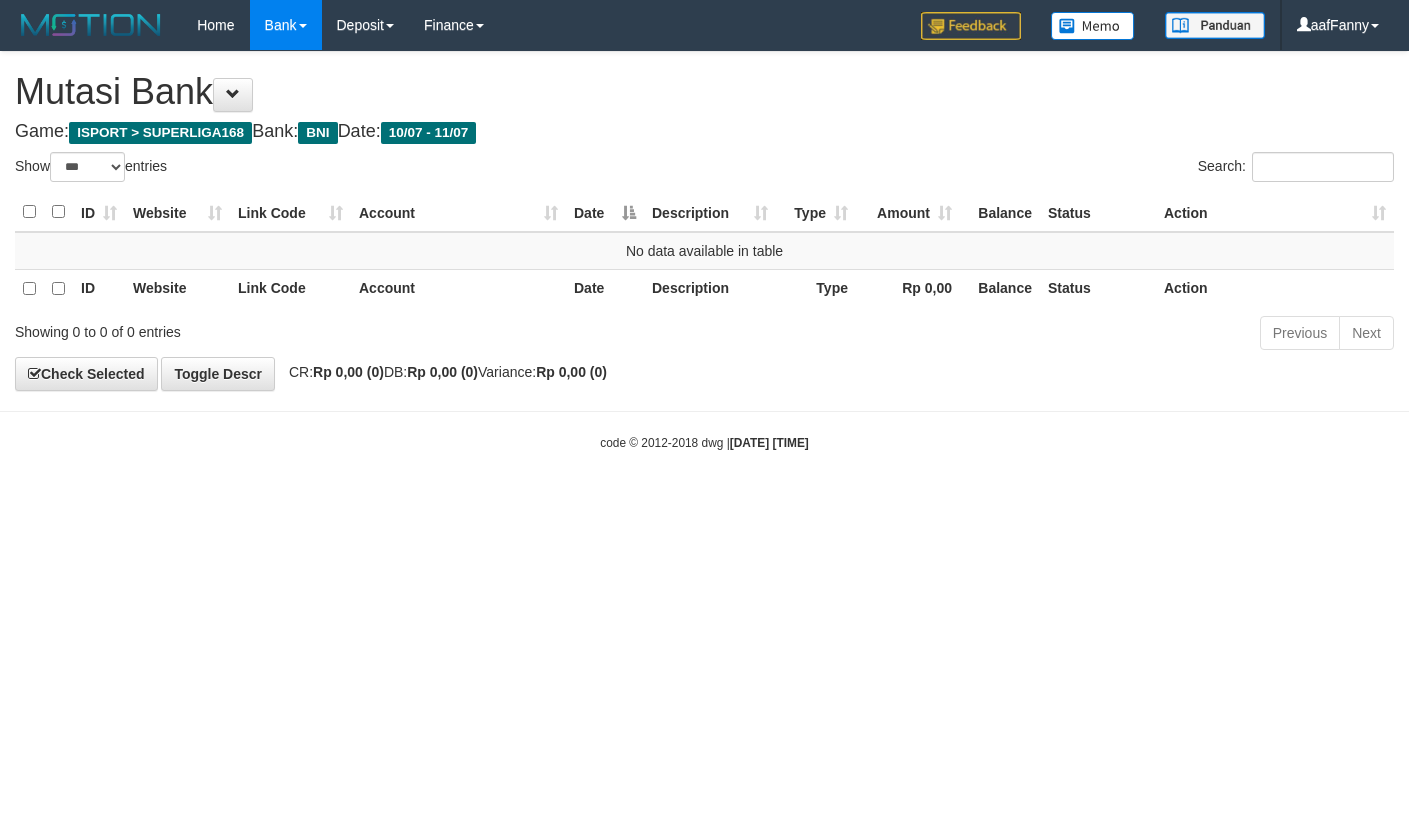 select on "***" 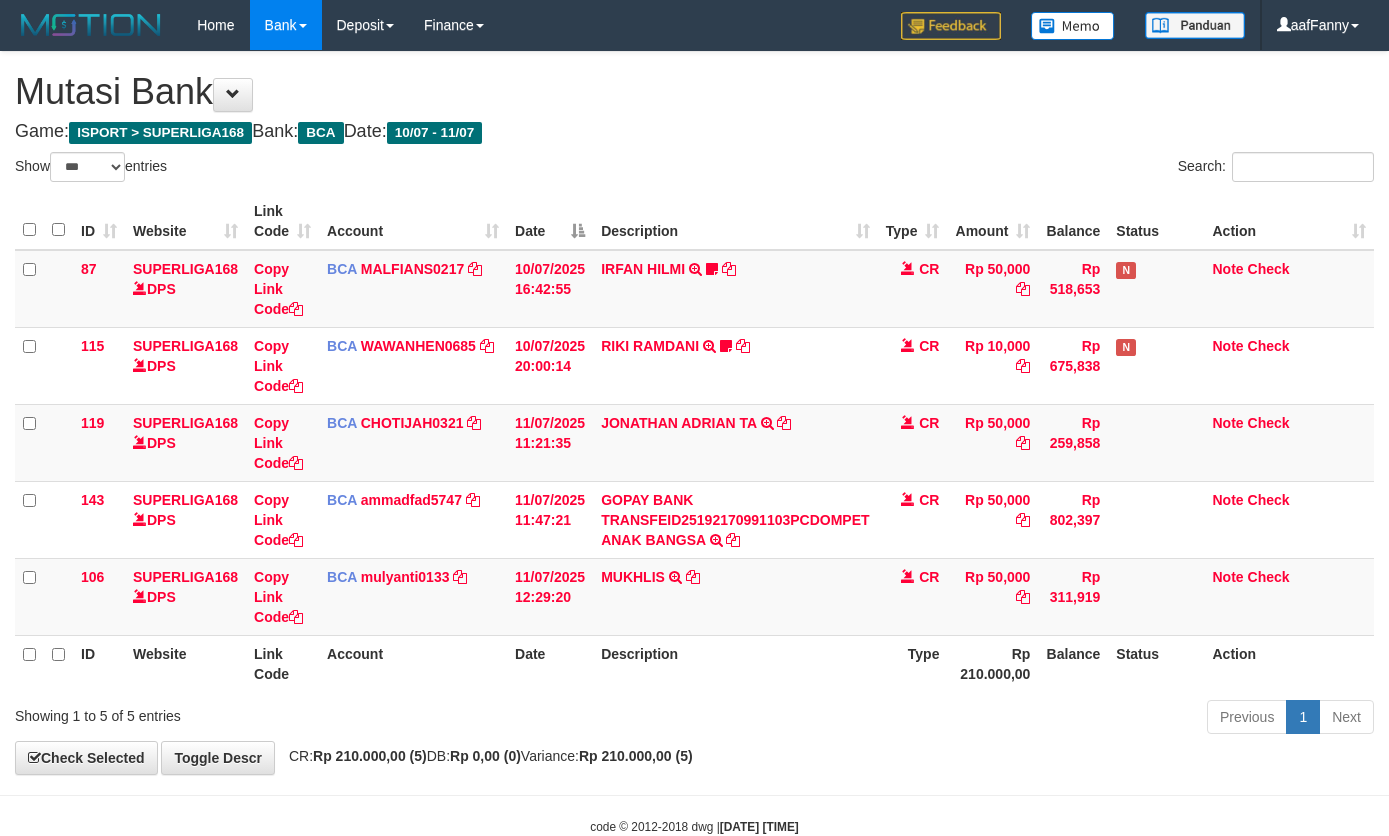 select on "***" 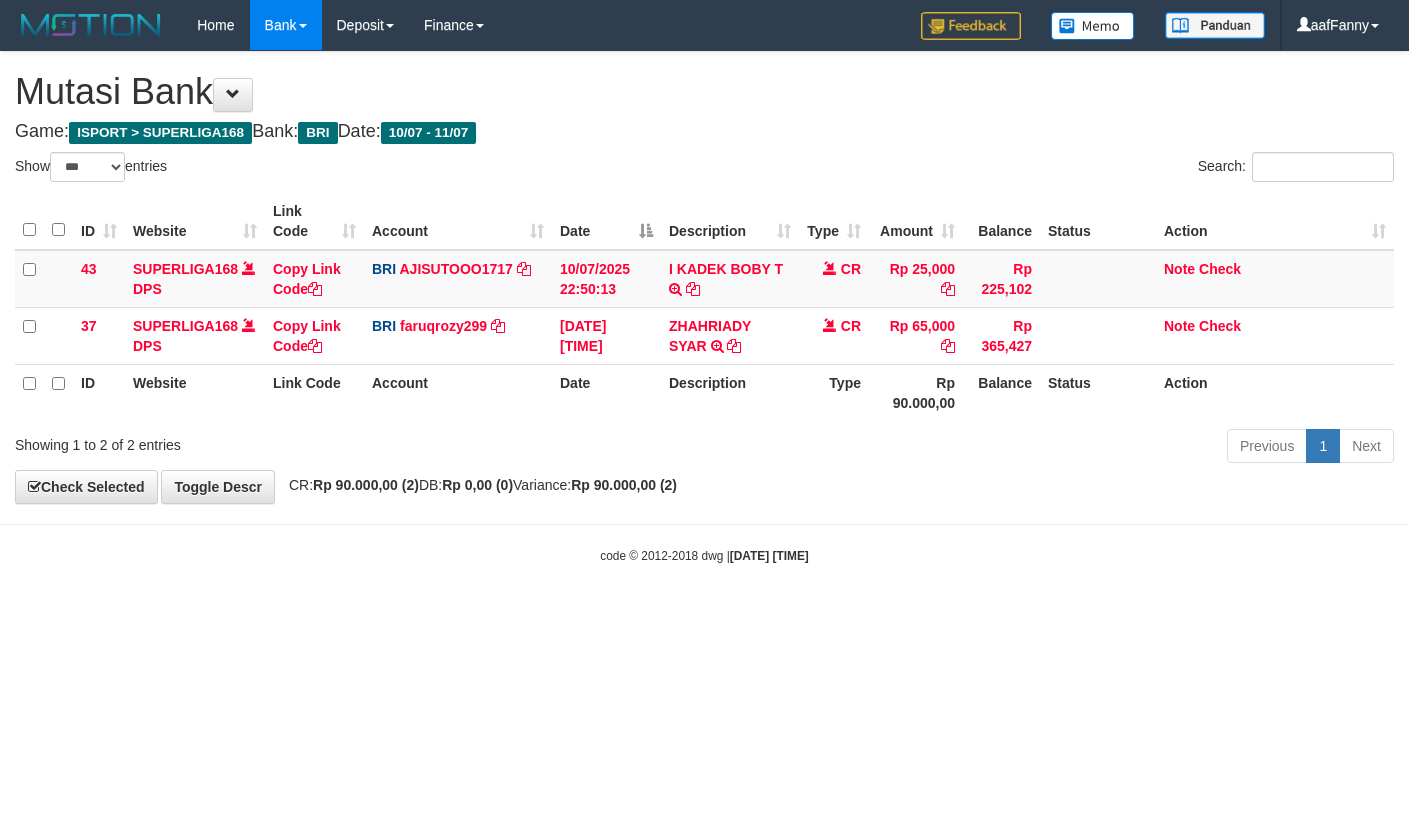 select on "***" 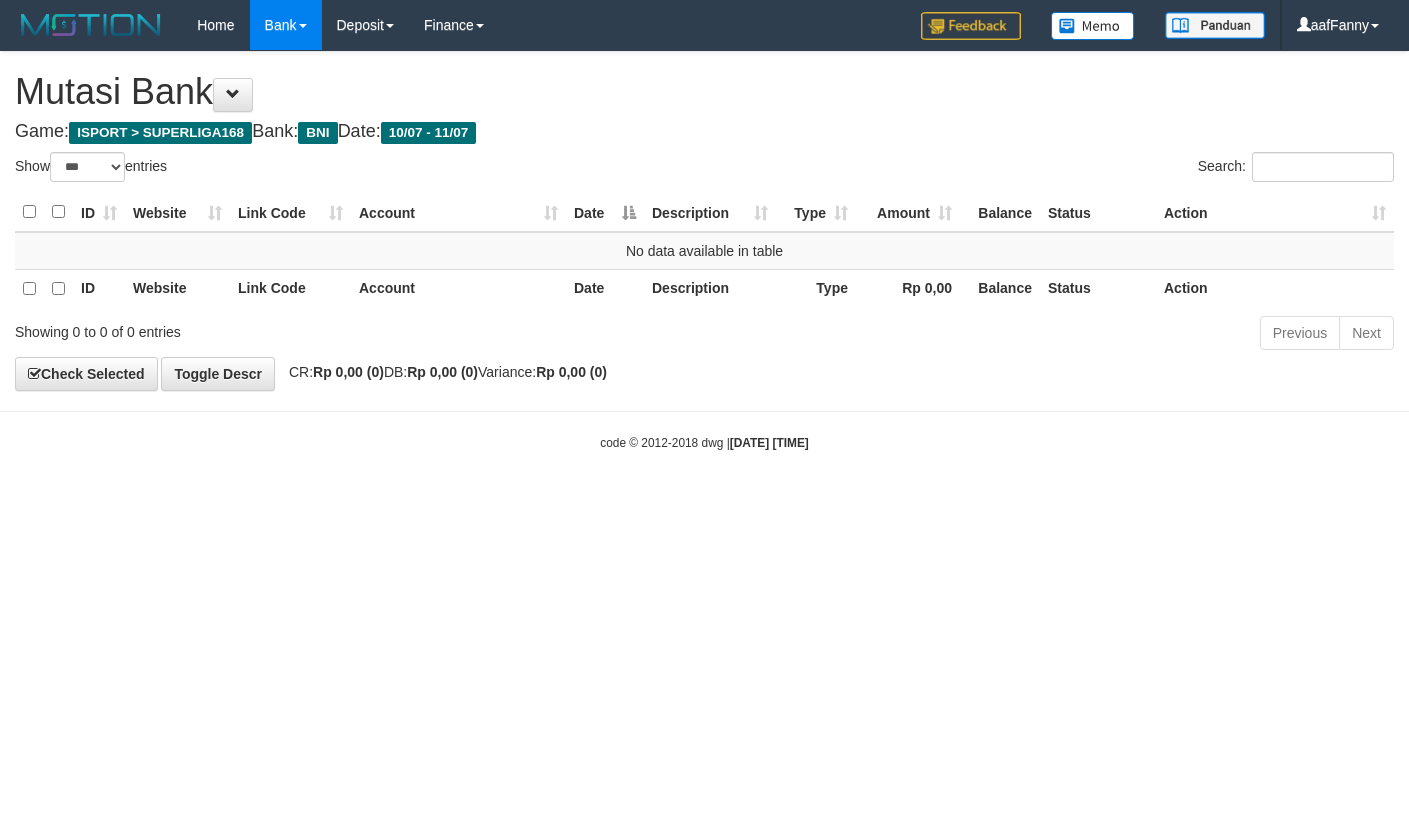 select on "***" 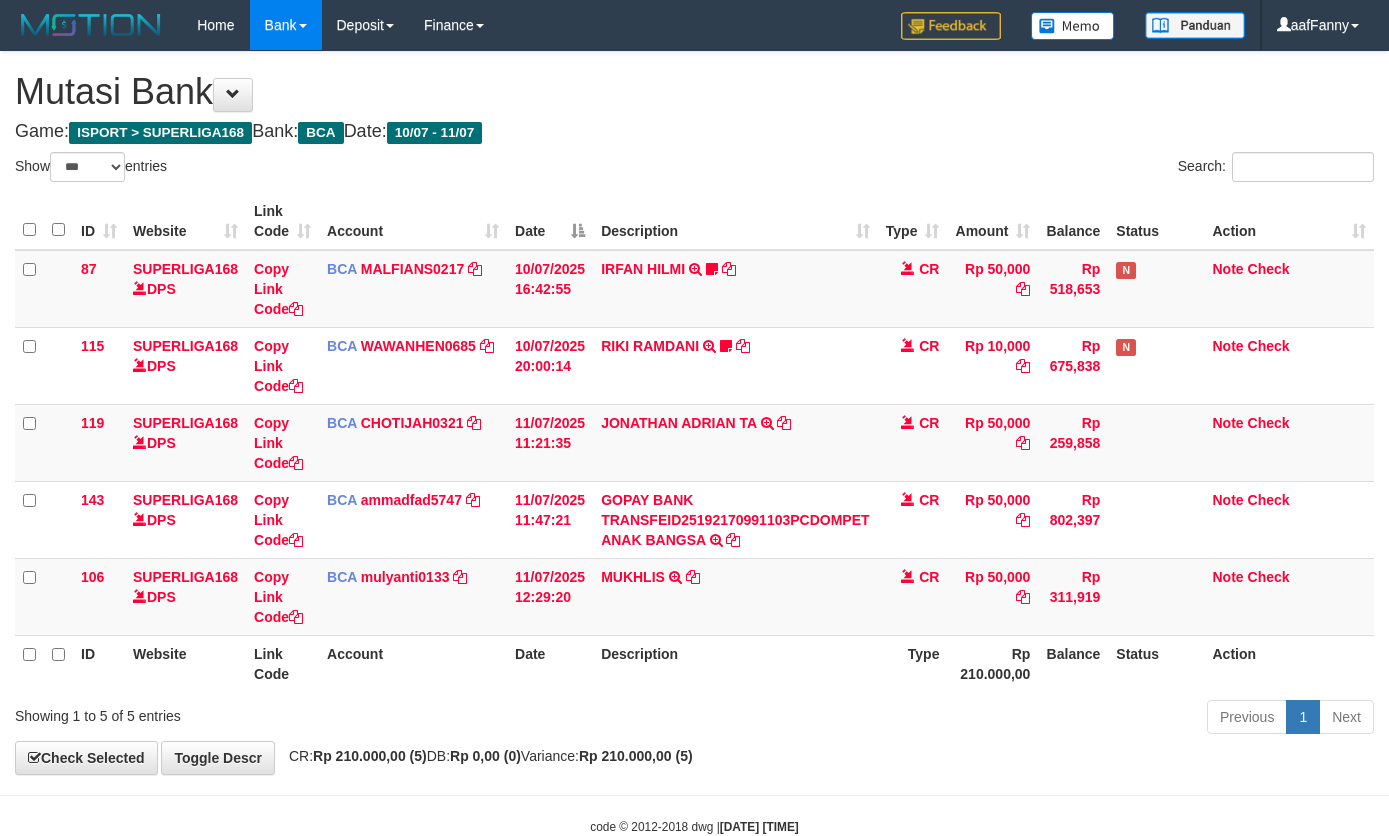 select on "***" 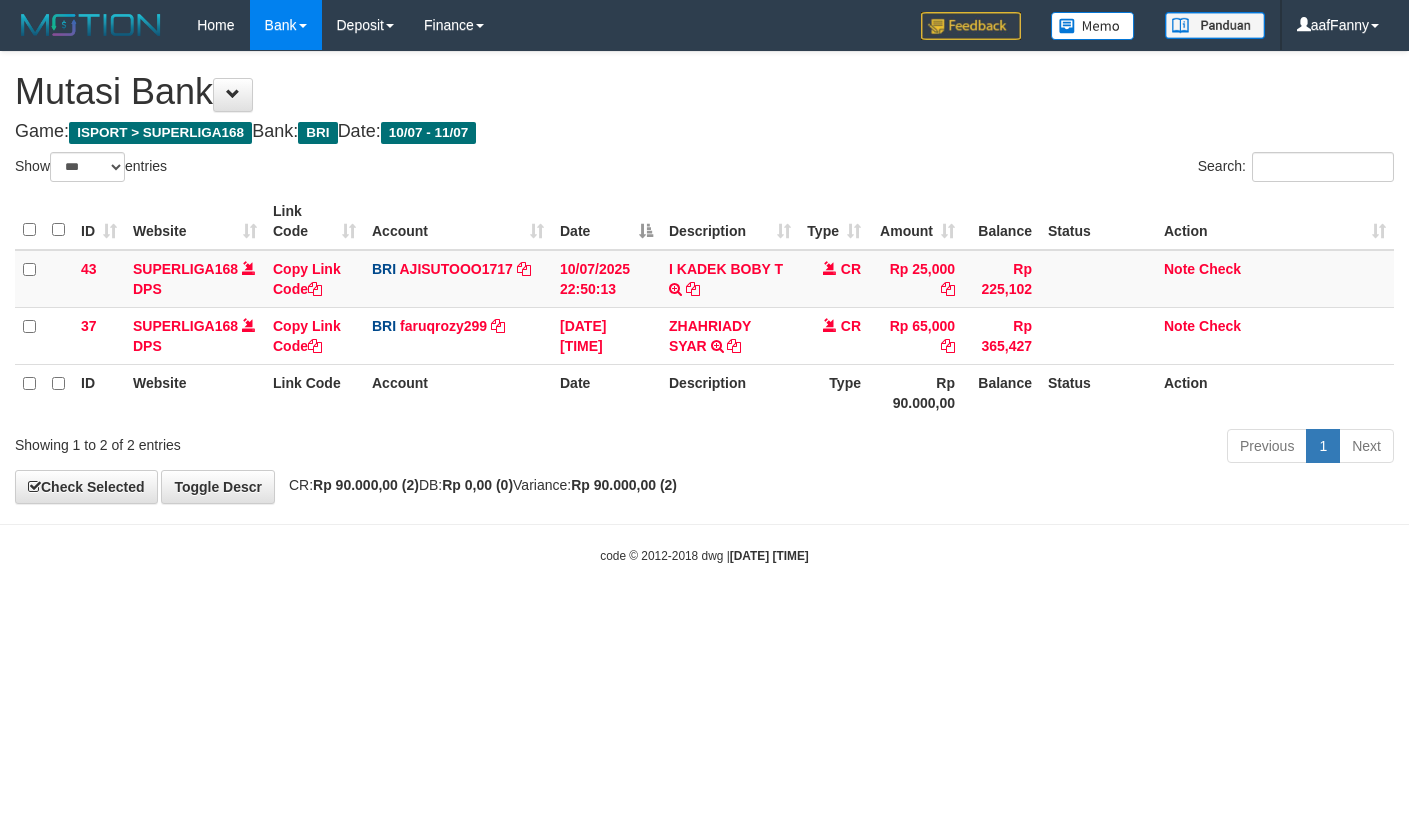 select on "***" 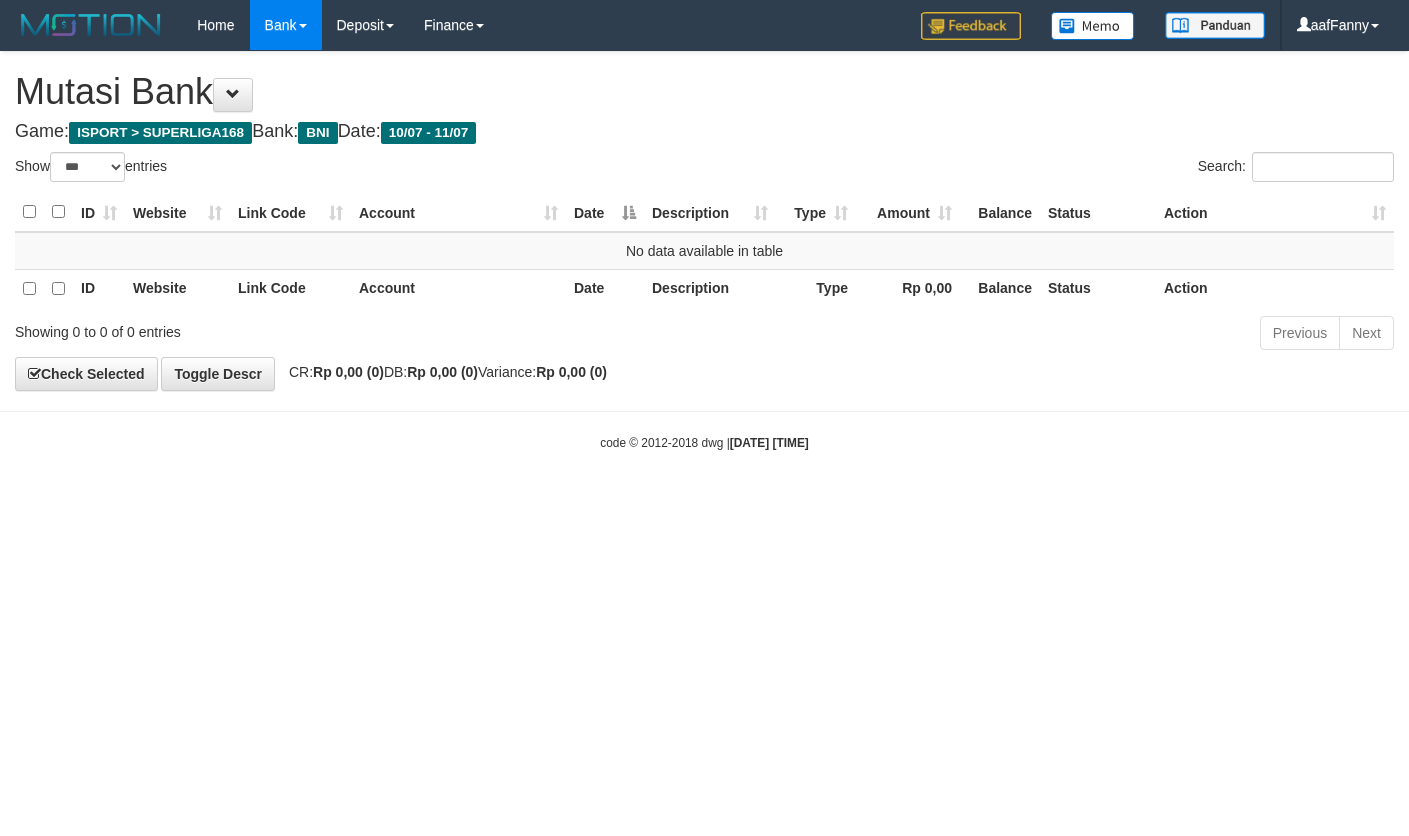 select on "***" 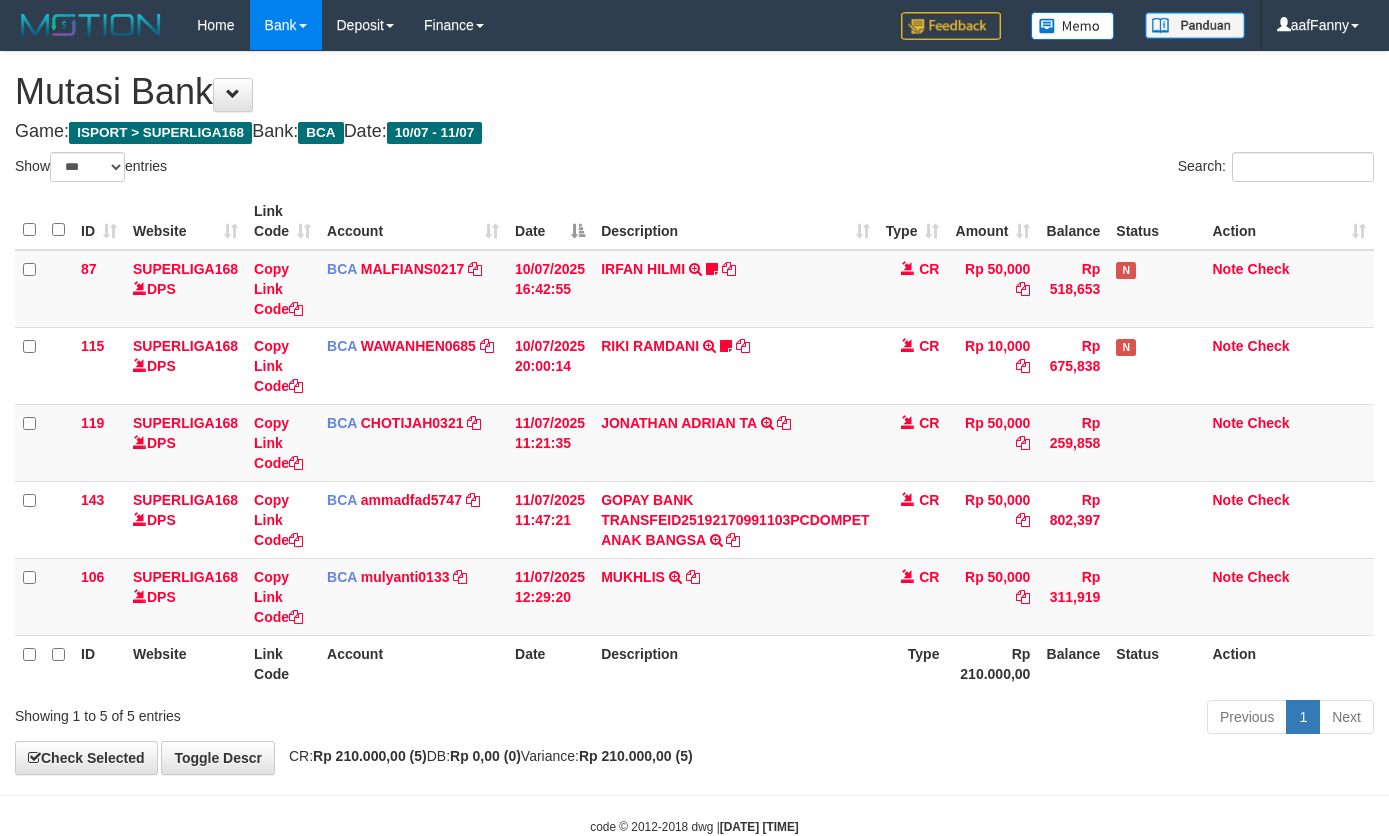 select on "***" 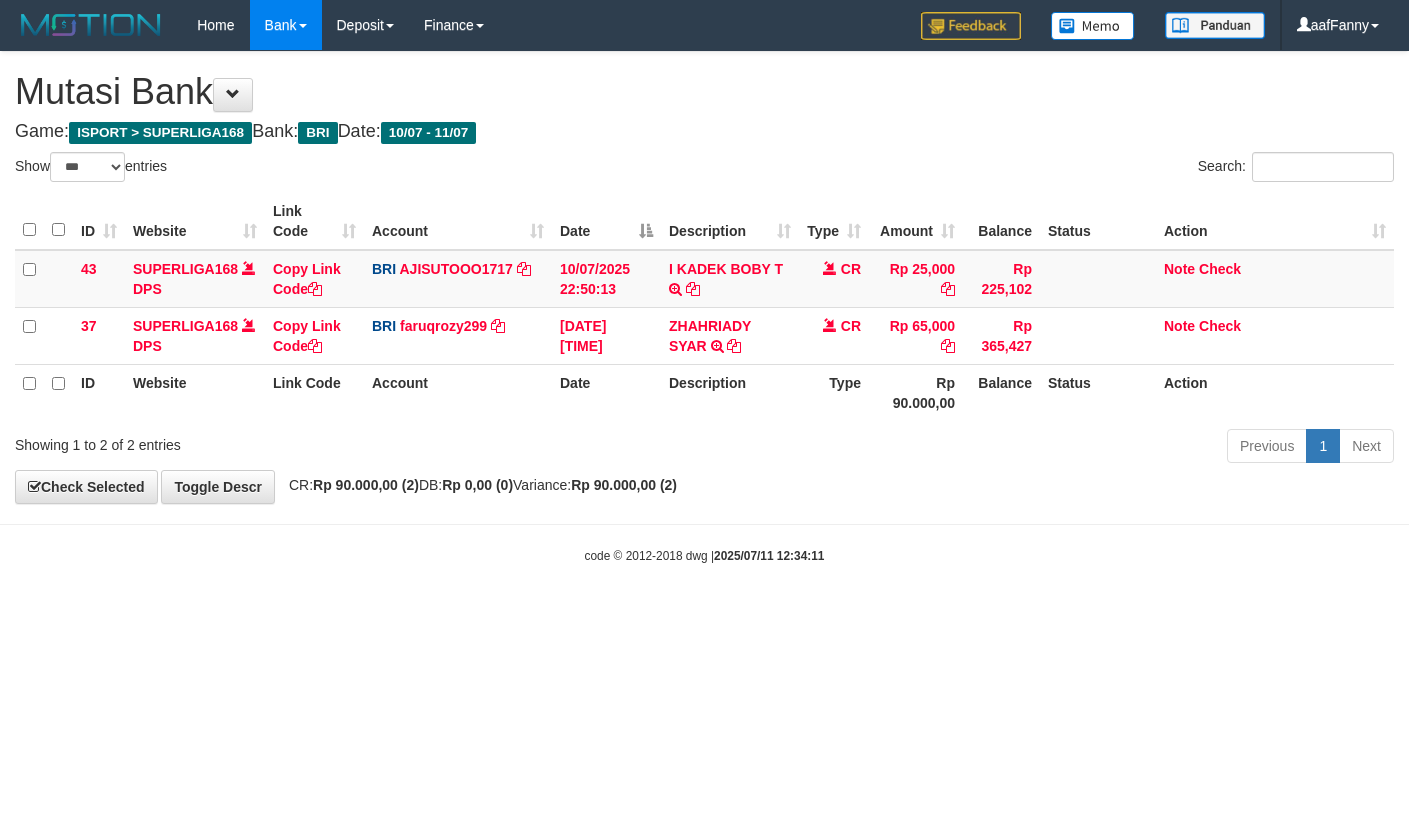 select on "***" 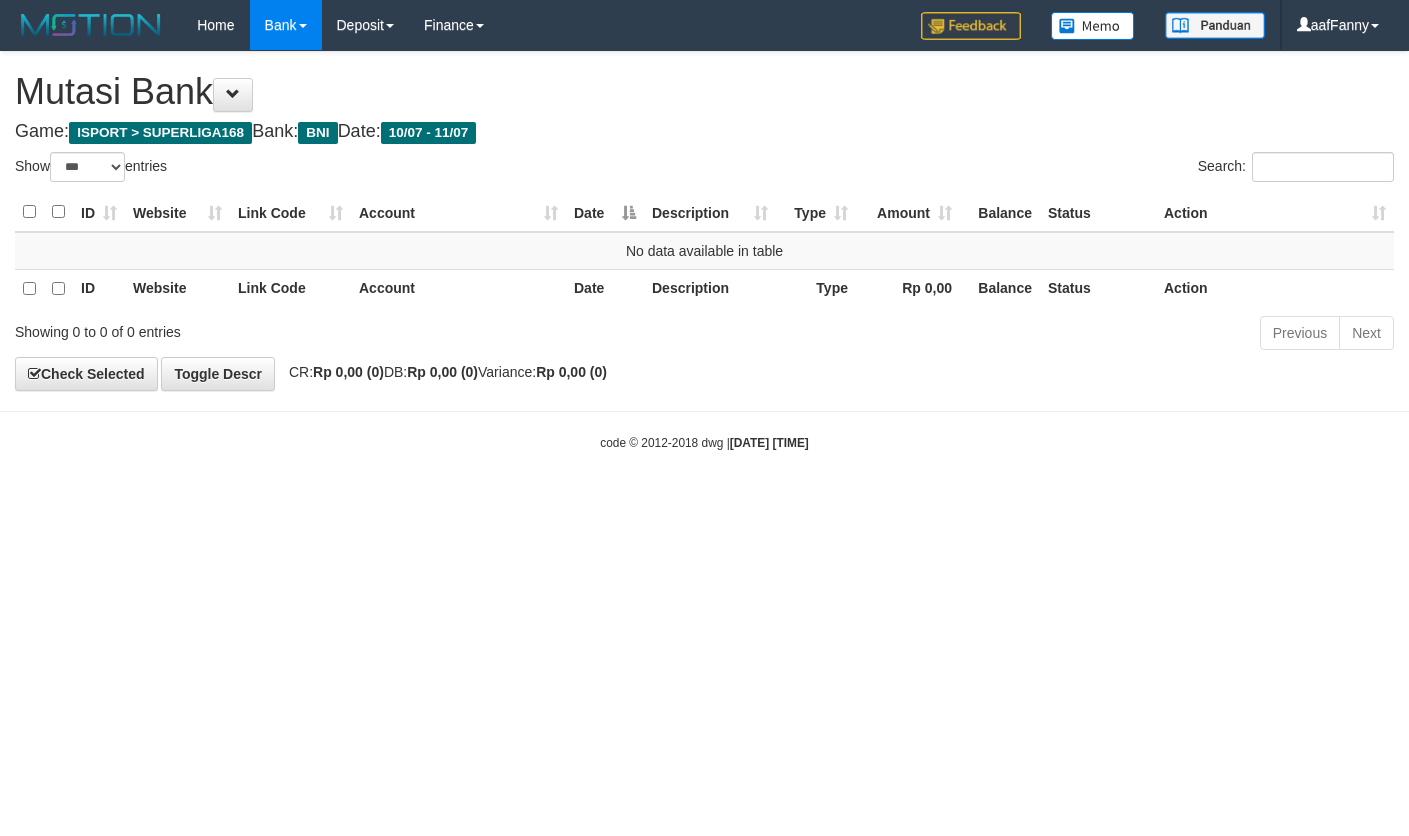 select on "***" 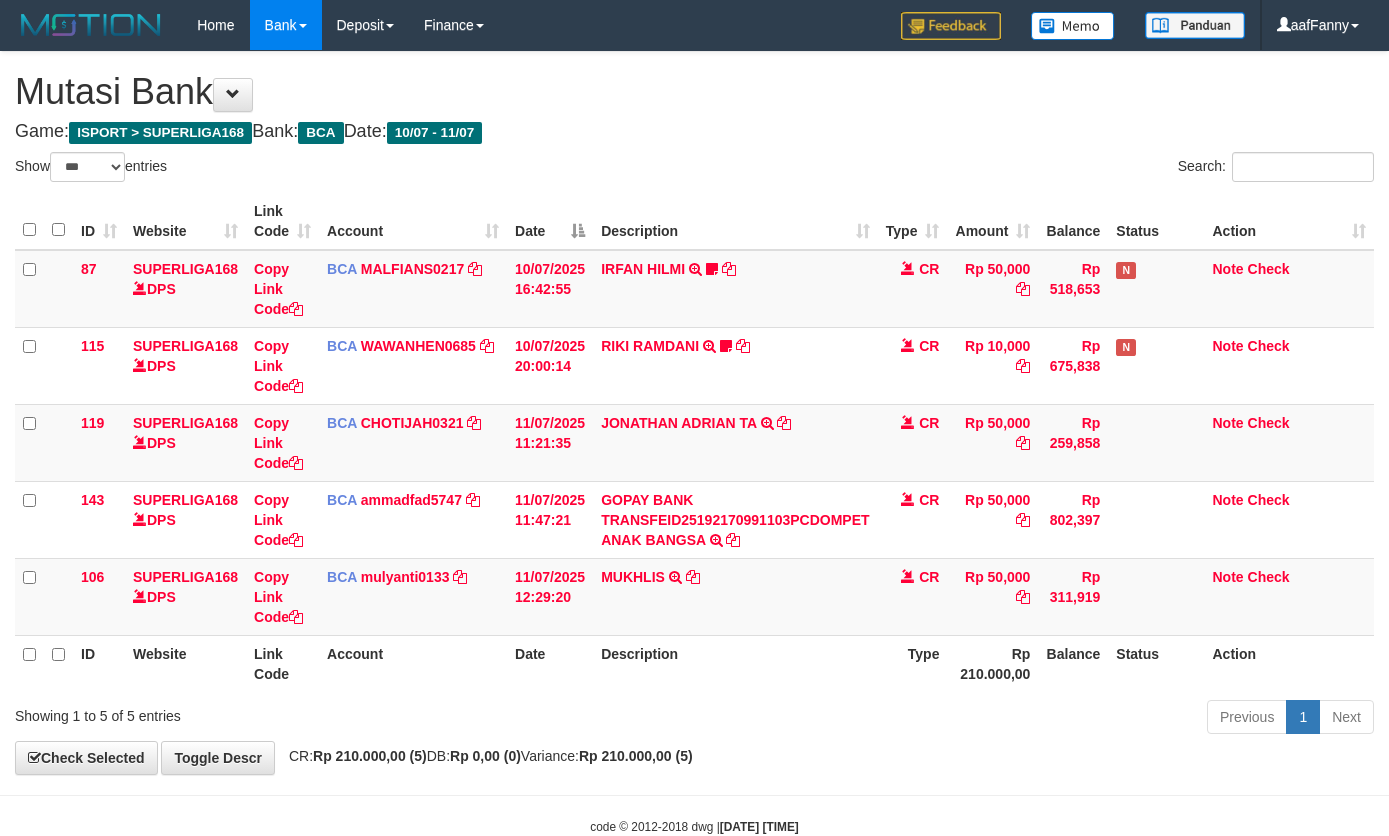 select on "***" 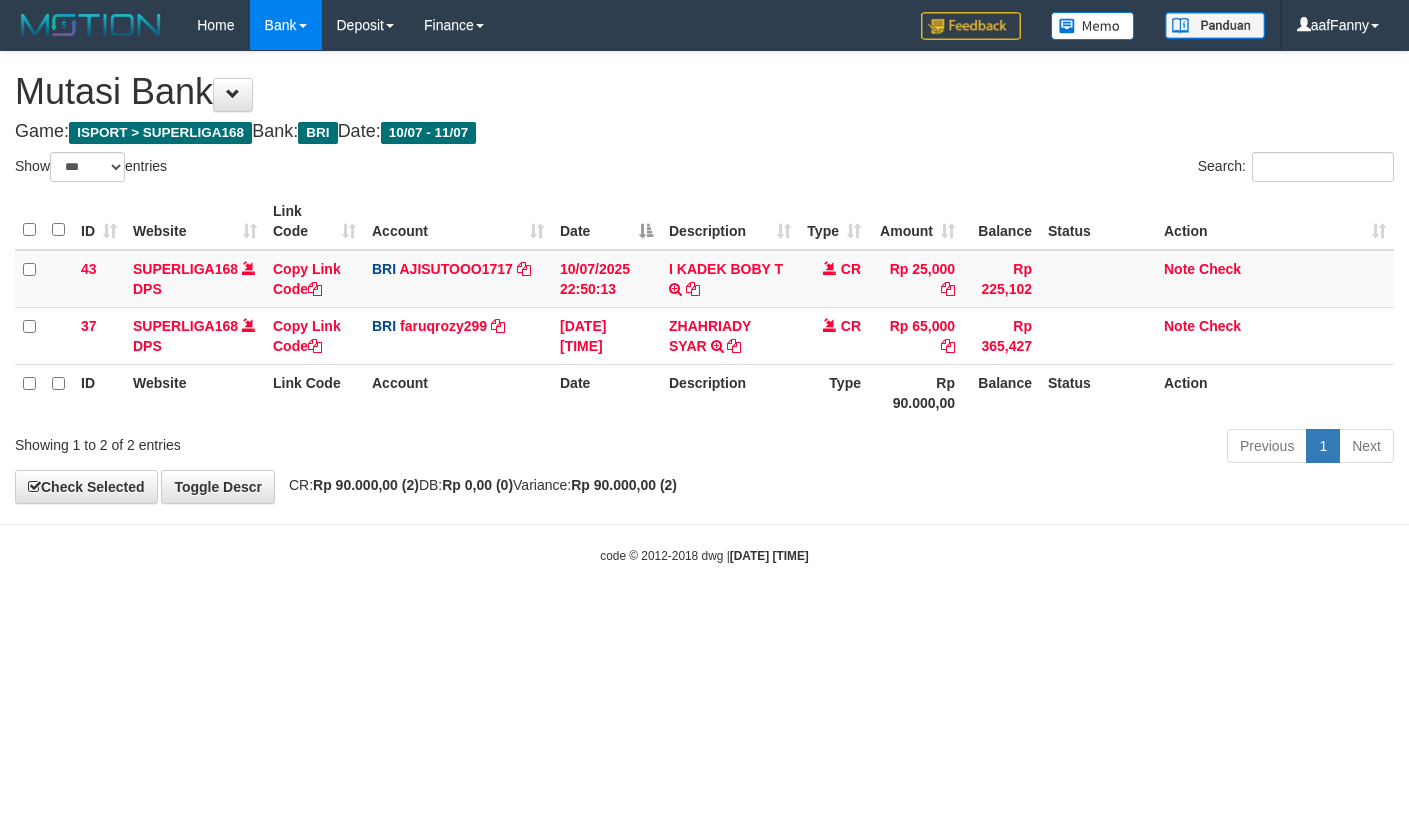 select on "***" 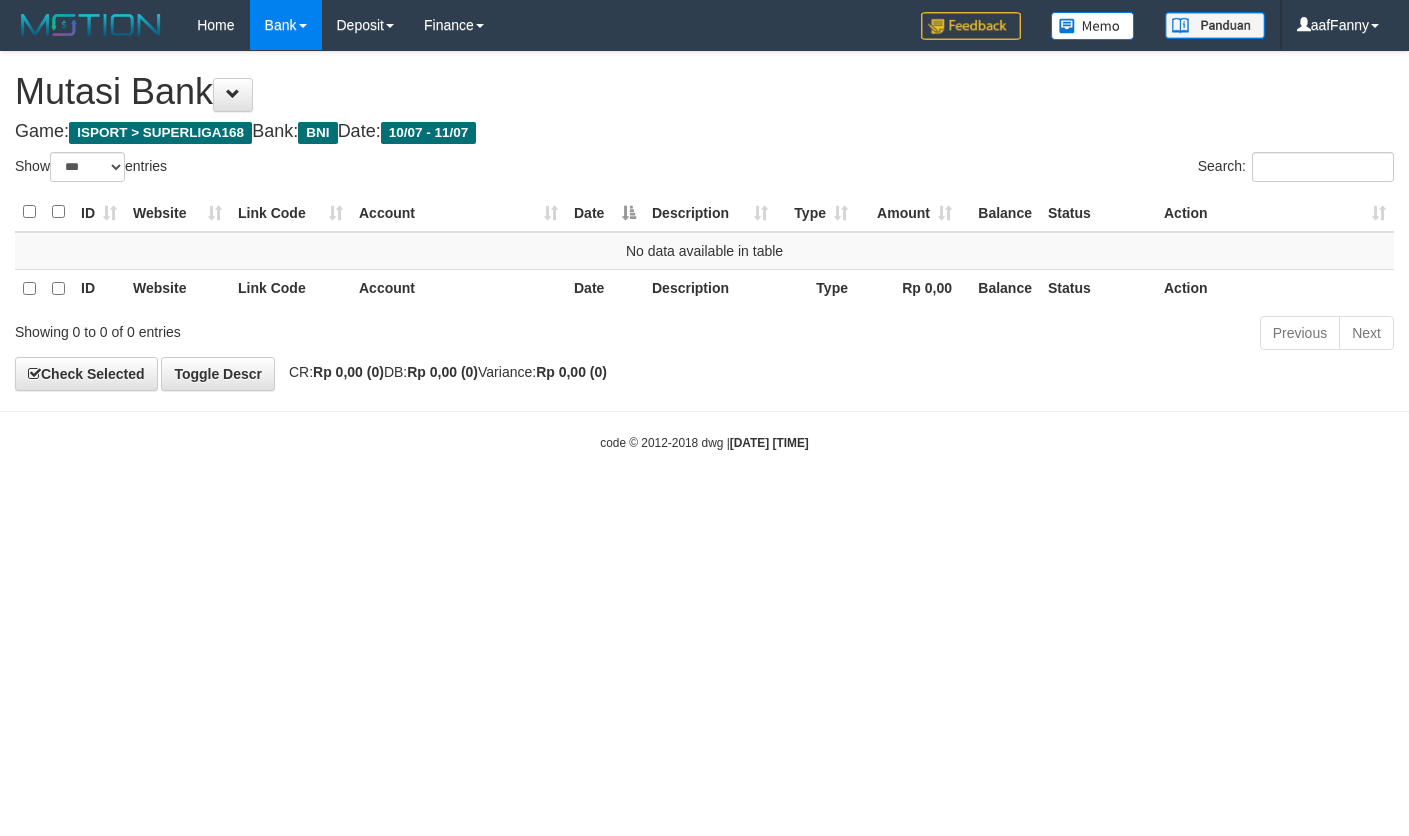 select on "***" 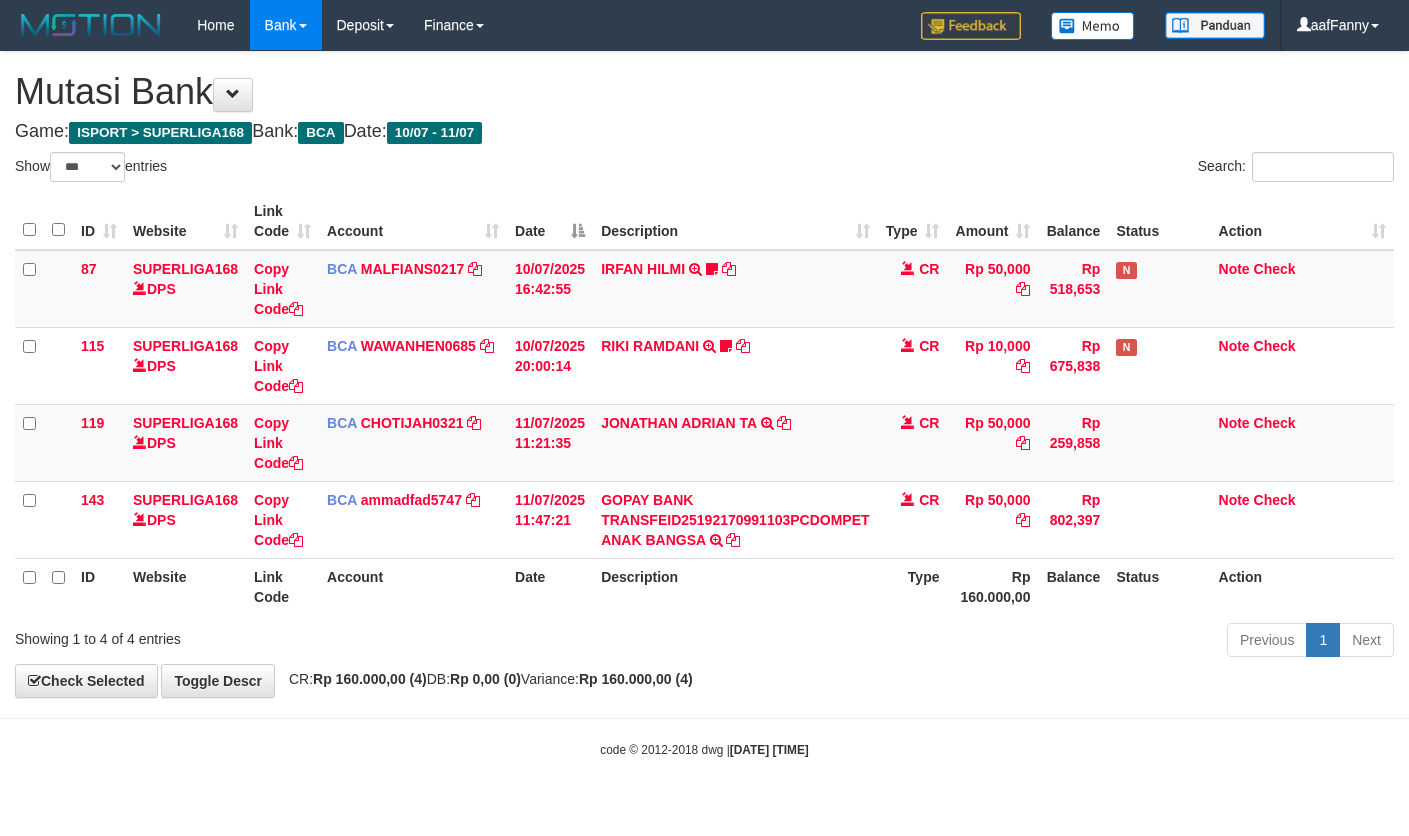 select on "***" 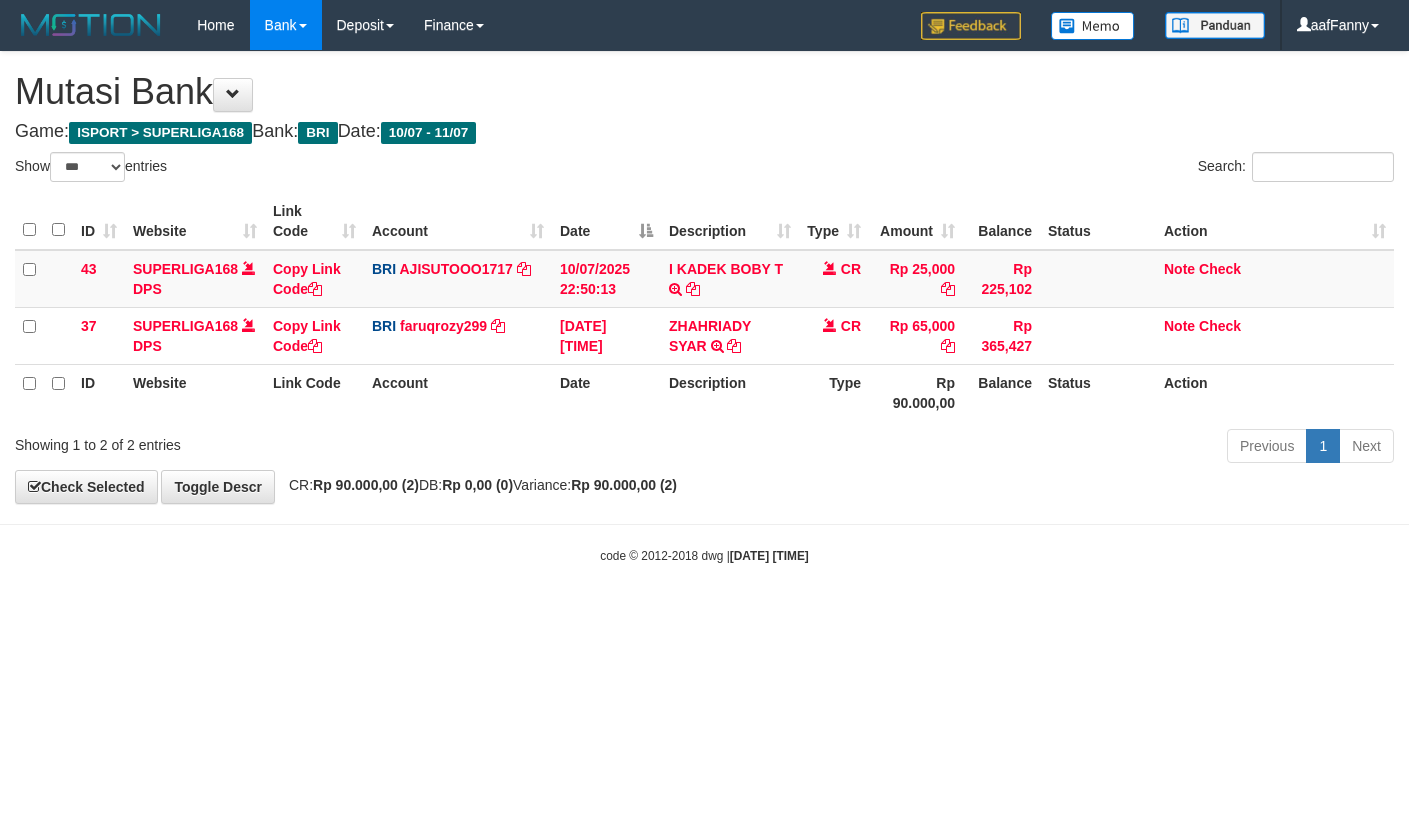 select on "***" 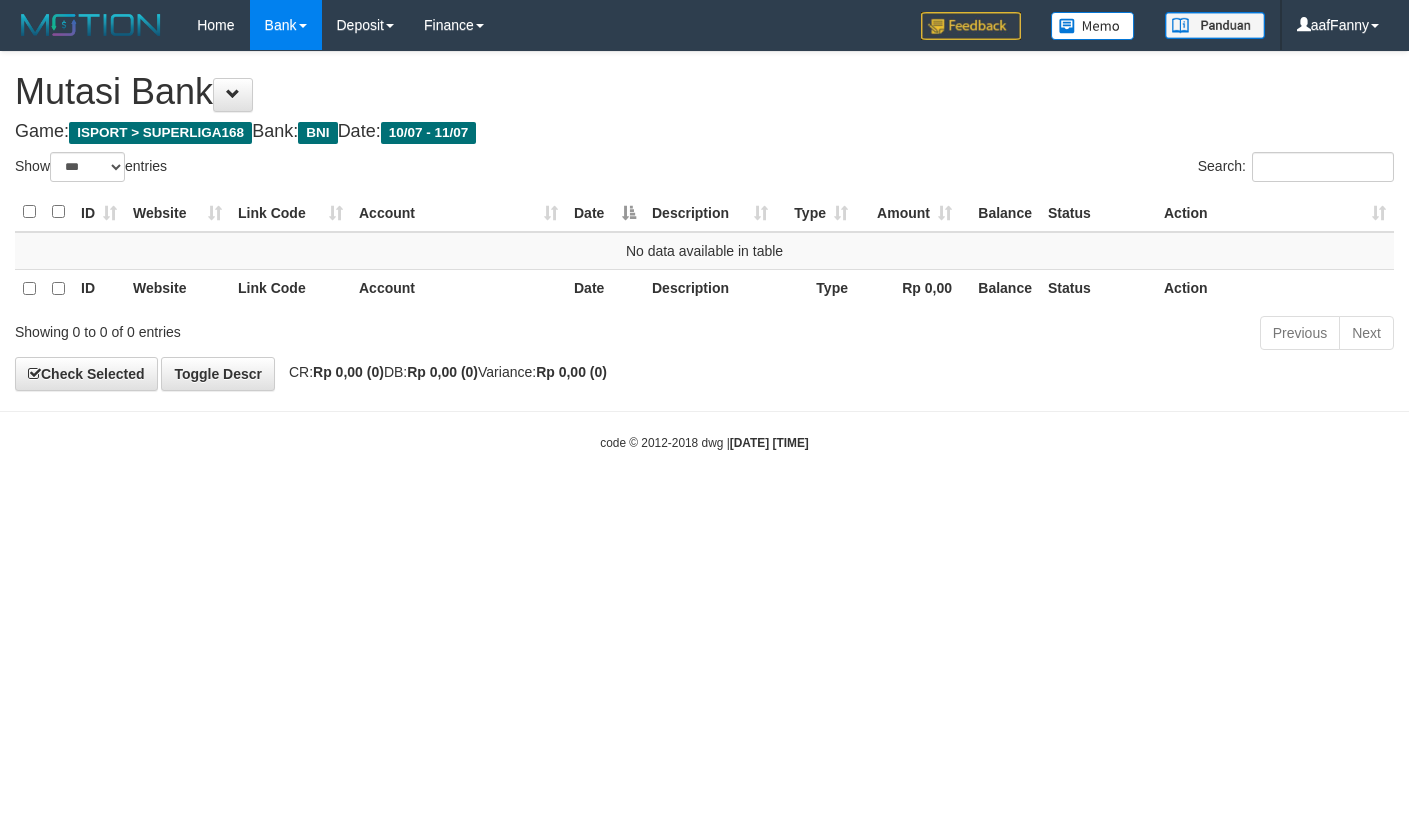 select on "***" 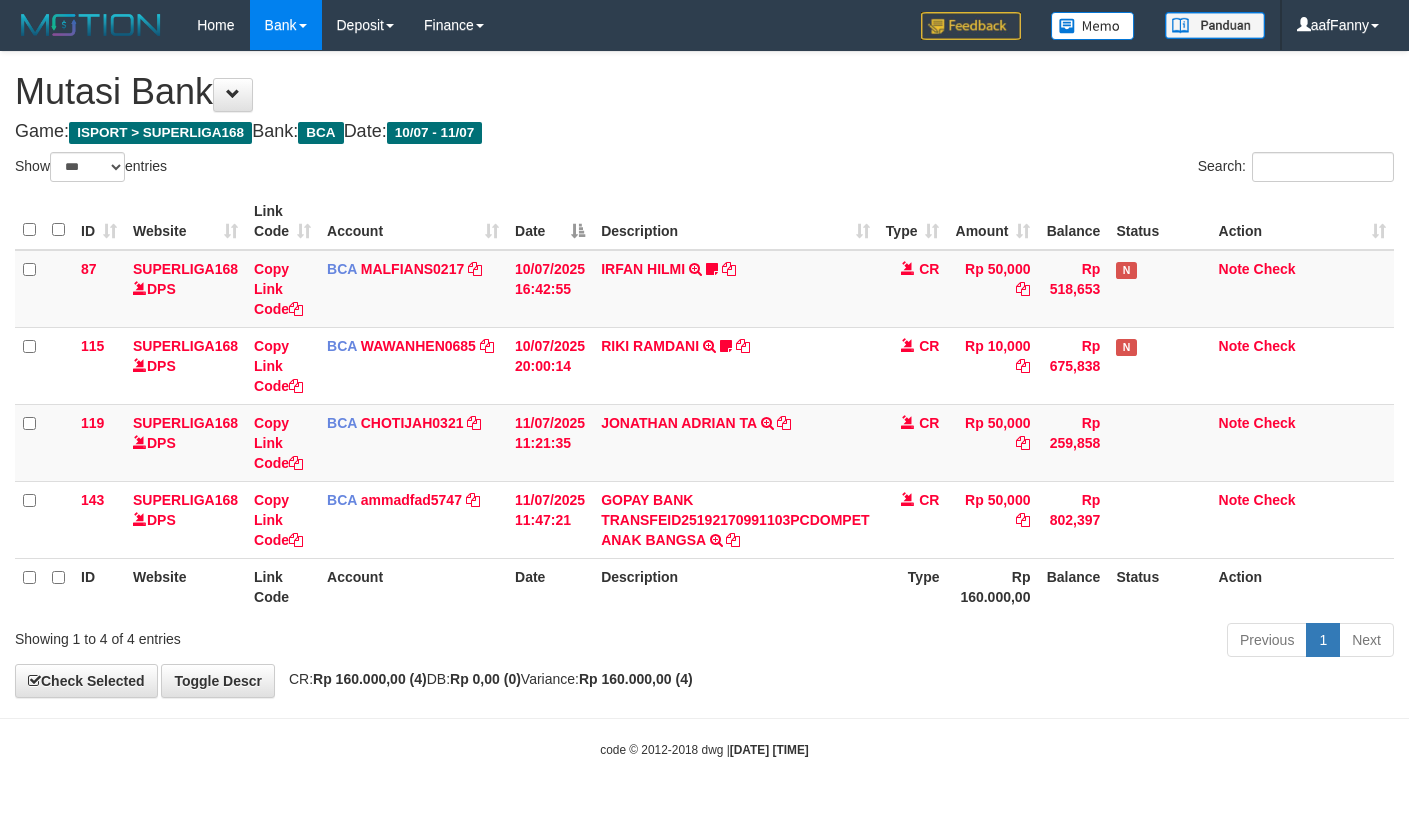 select on "***" 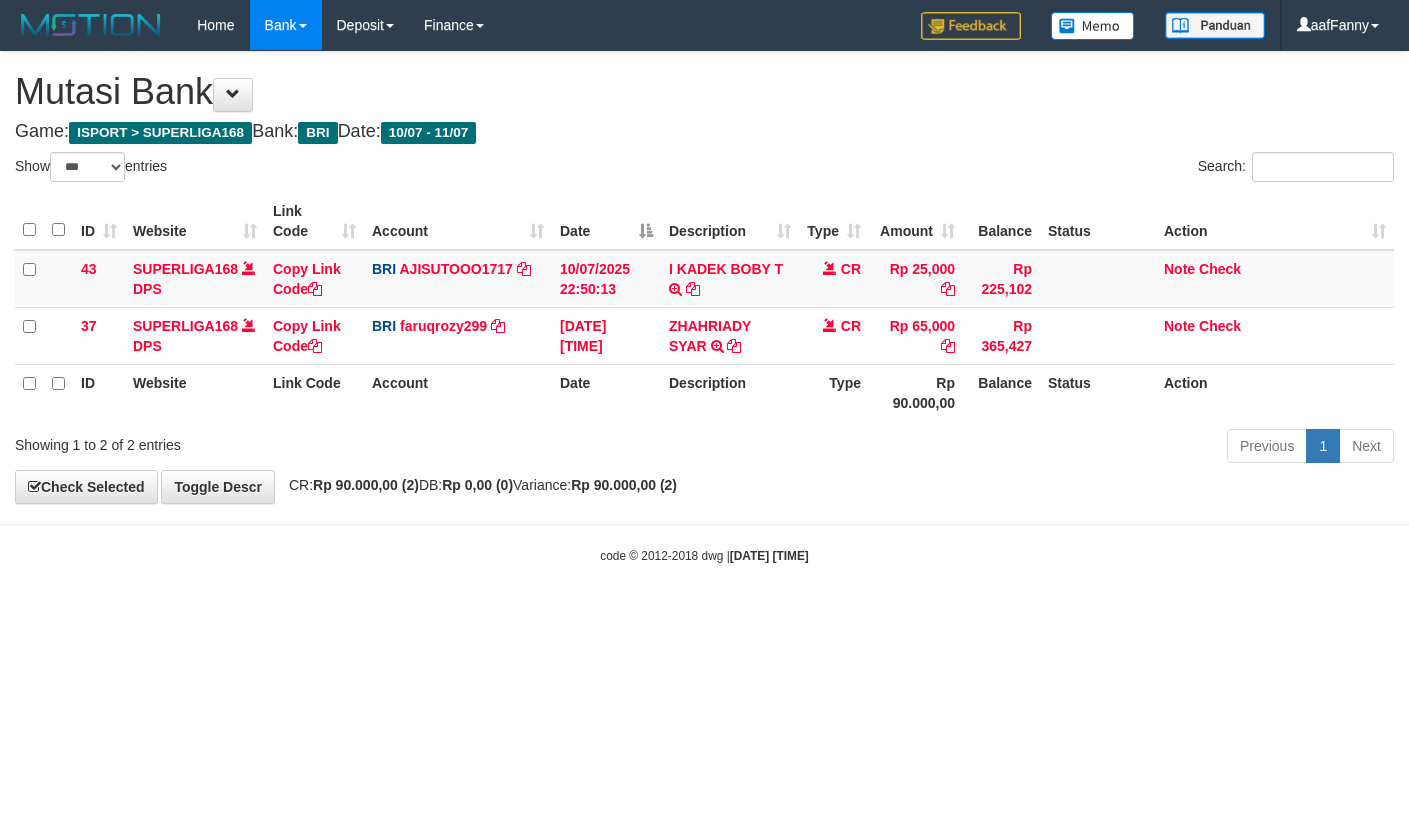 select on "***" 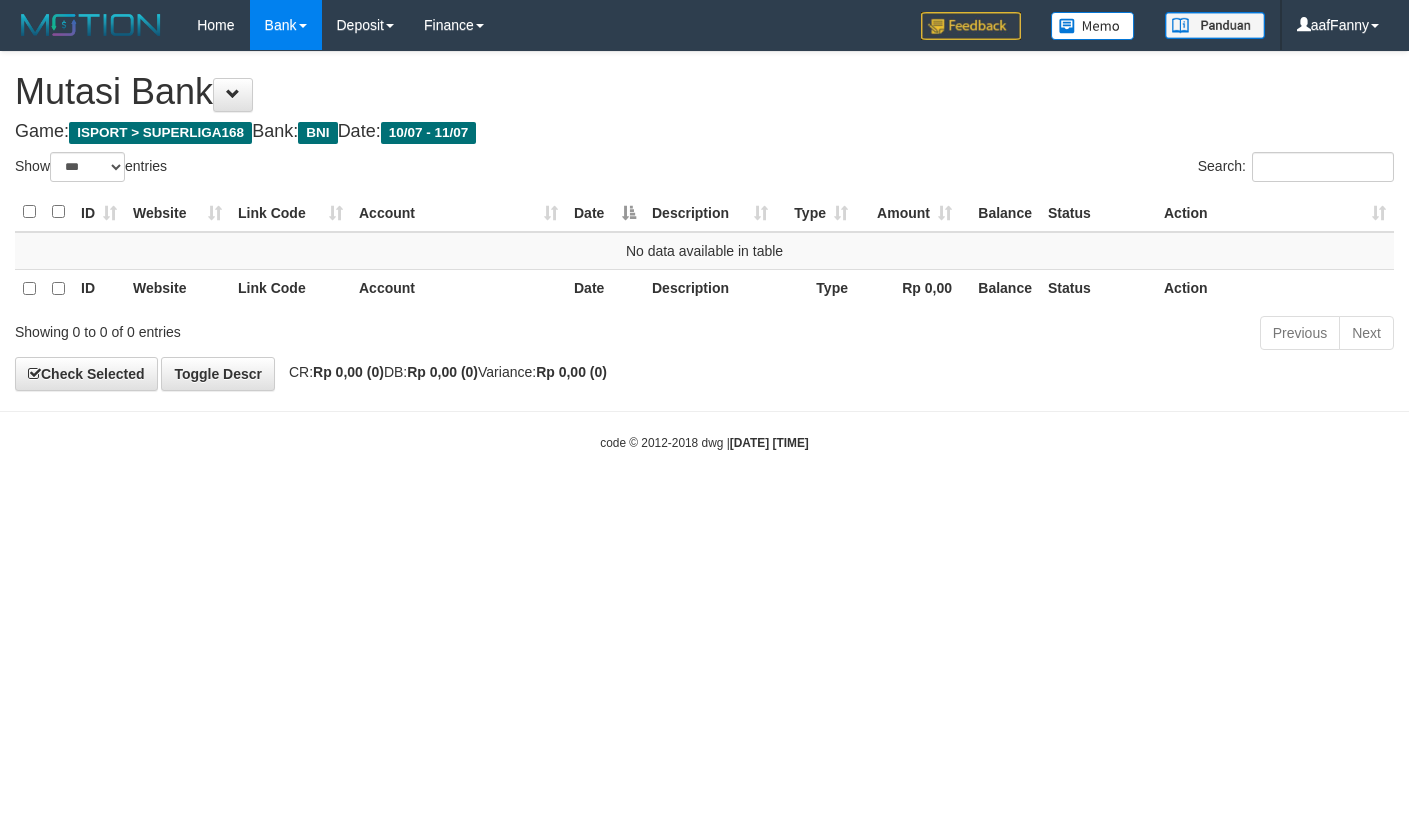select on "***" 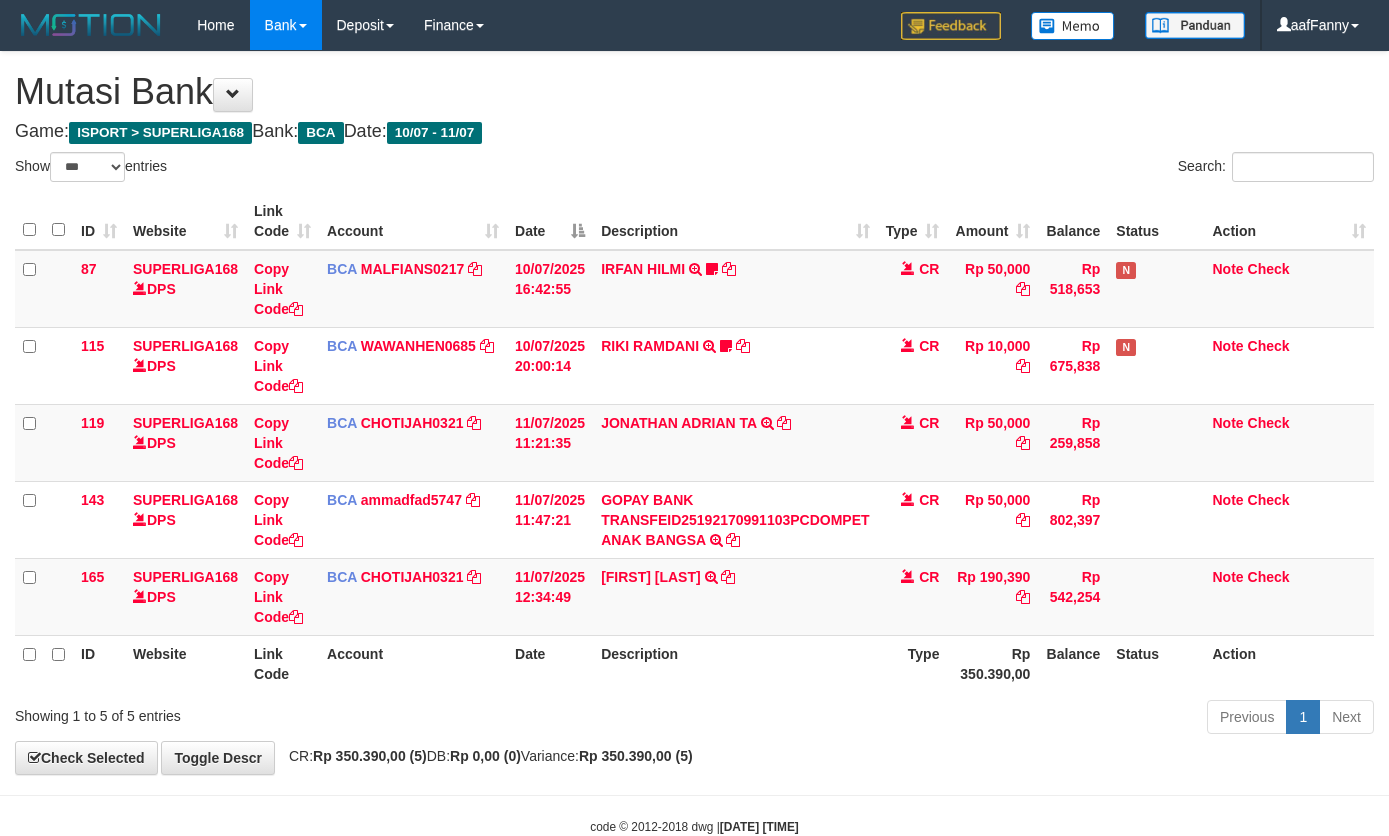 select on "***" 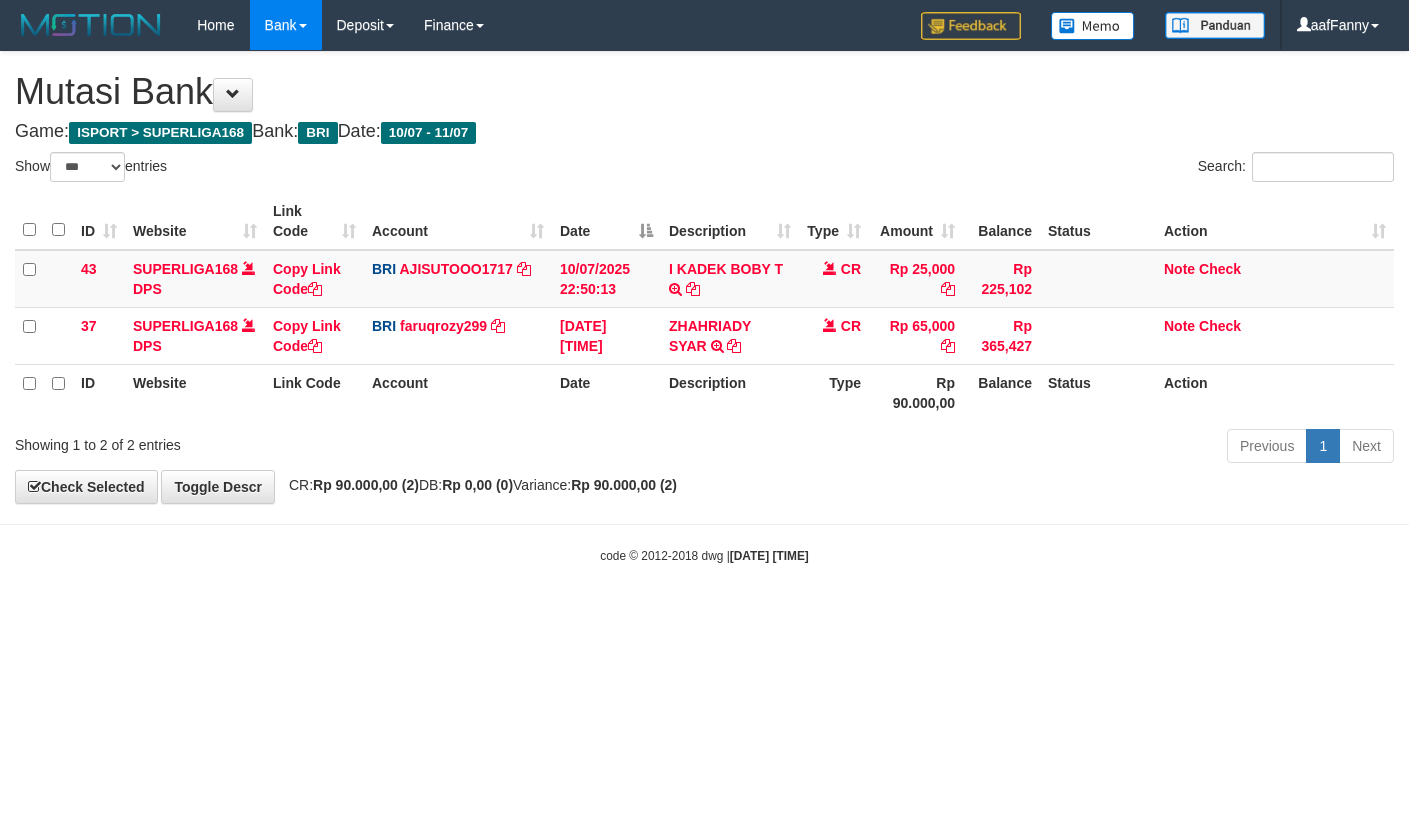 select on "***" 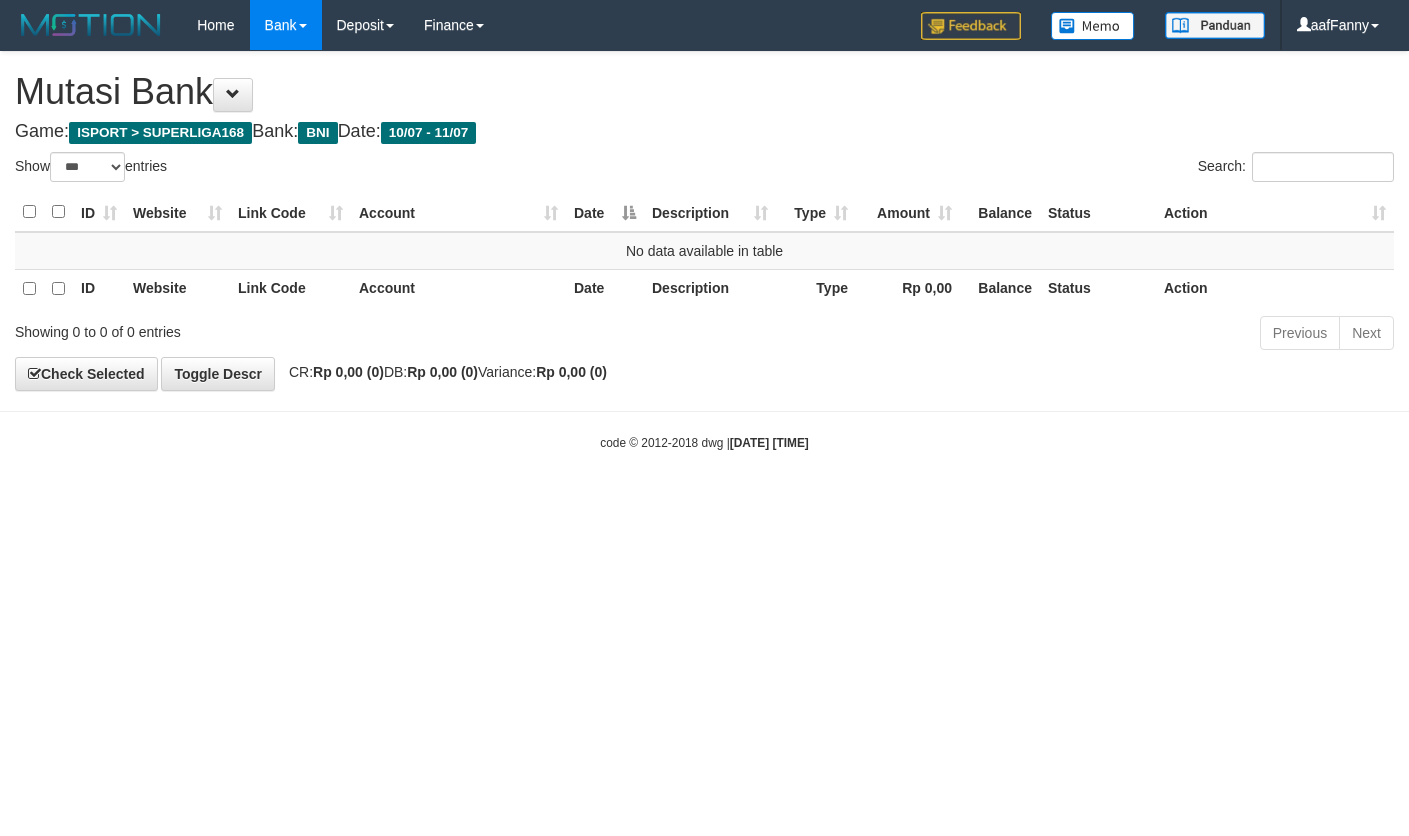 select on "***" 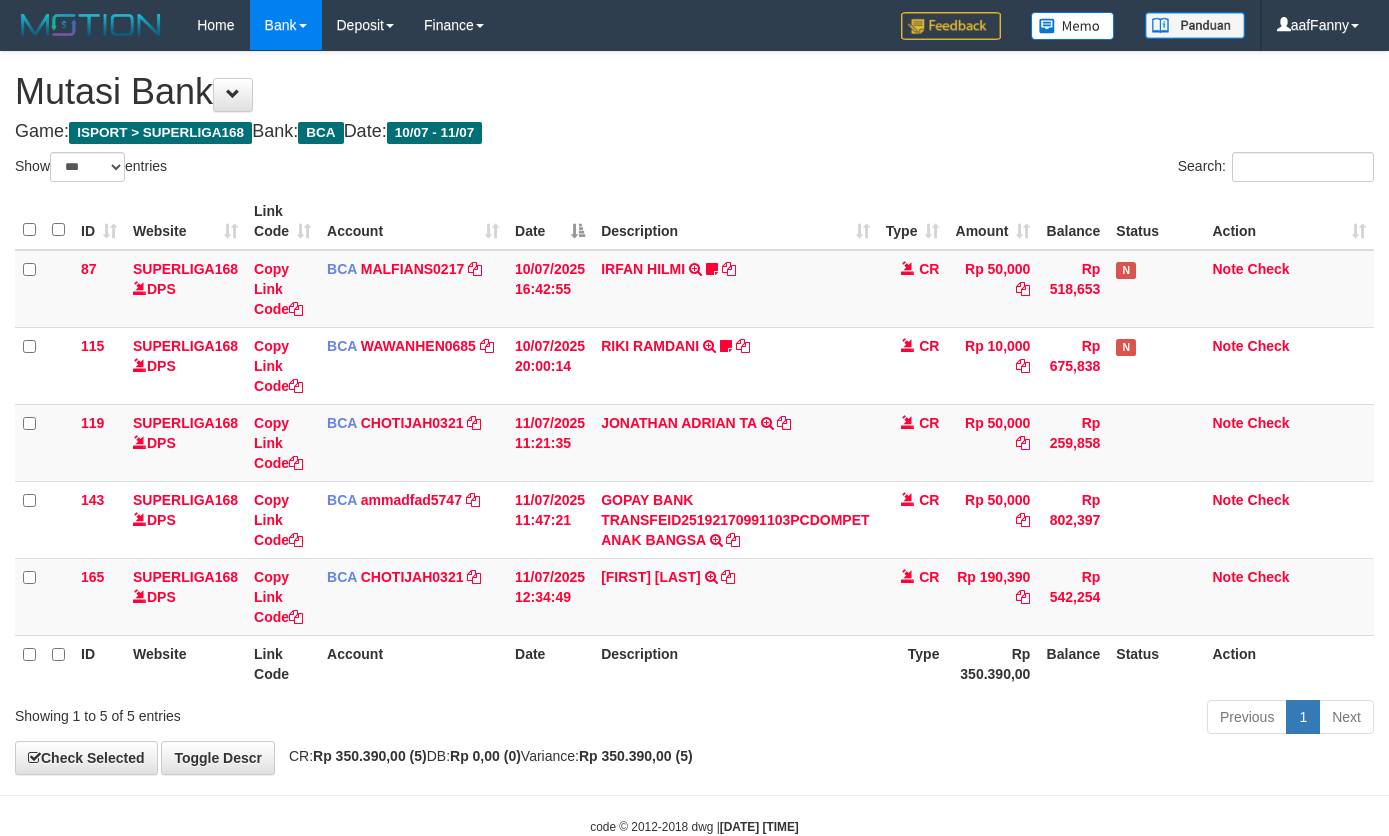 select on "***" 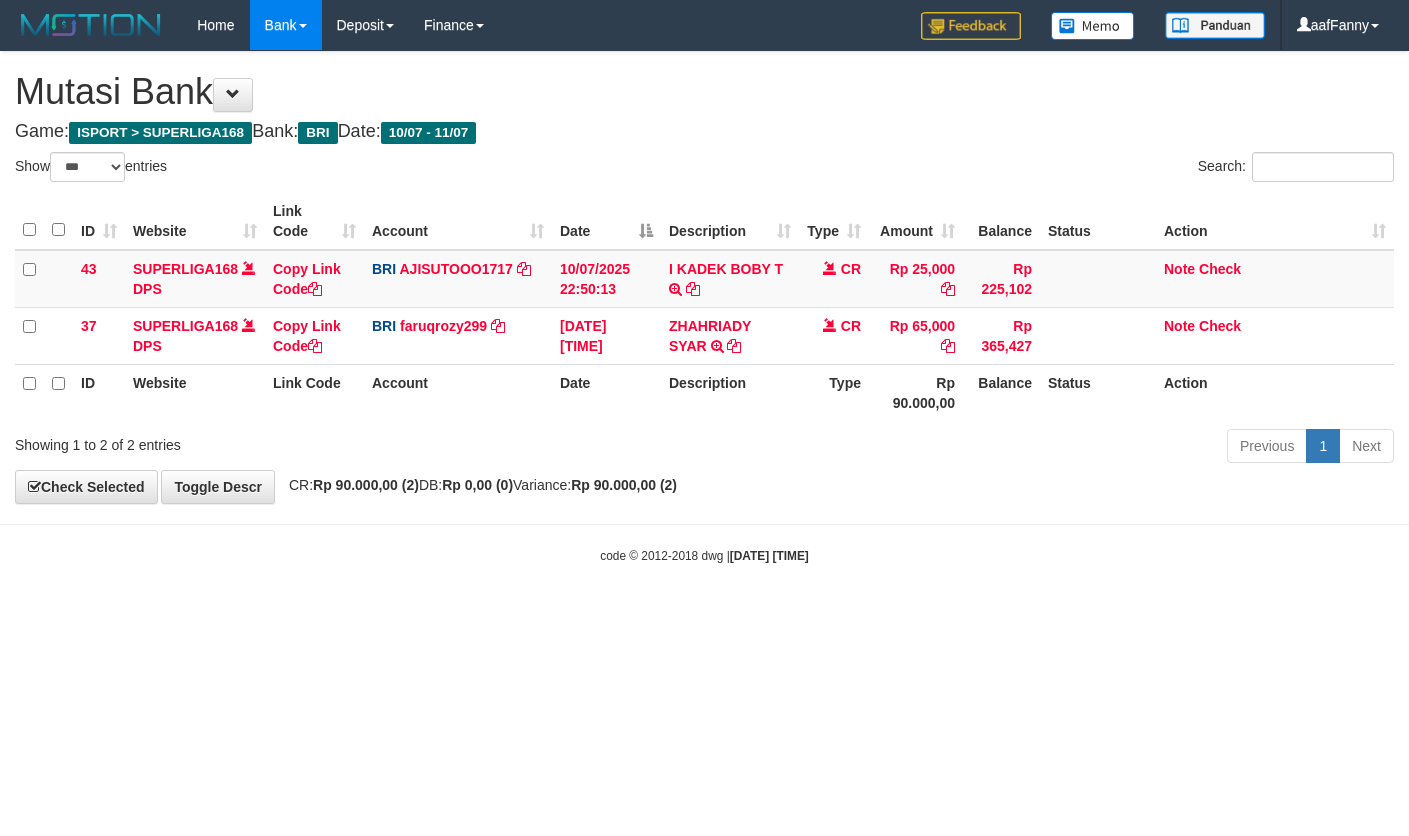 select on "***" 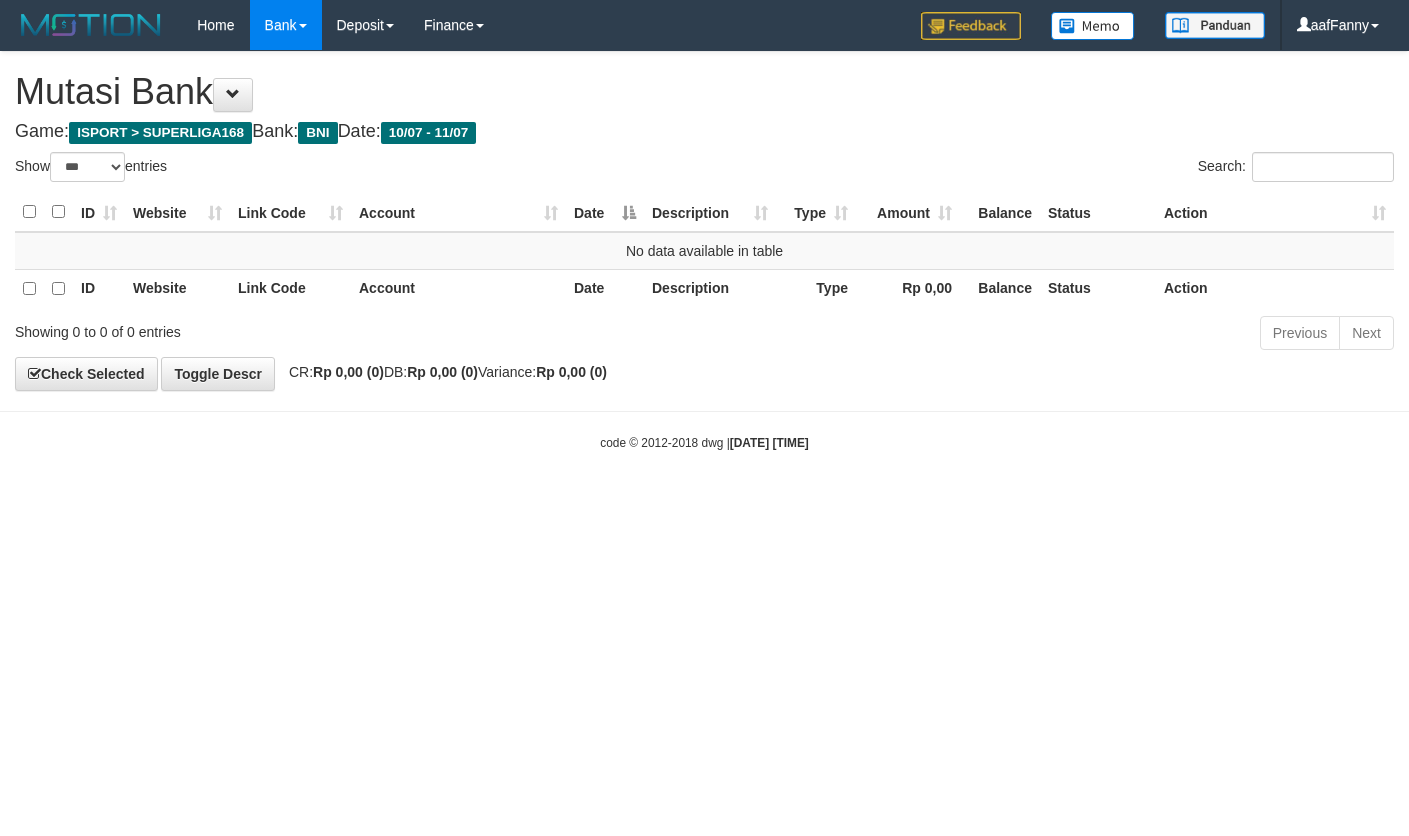 select on "***" 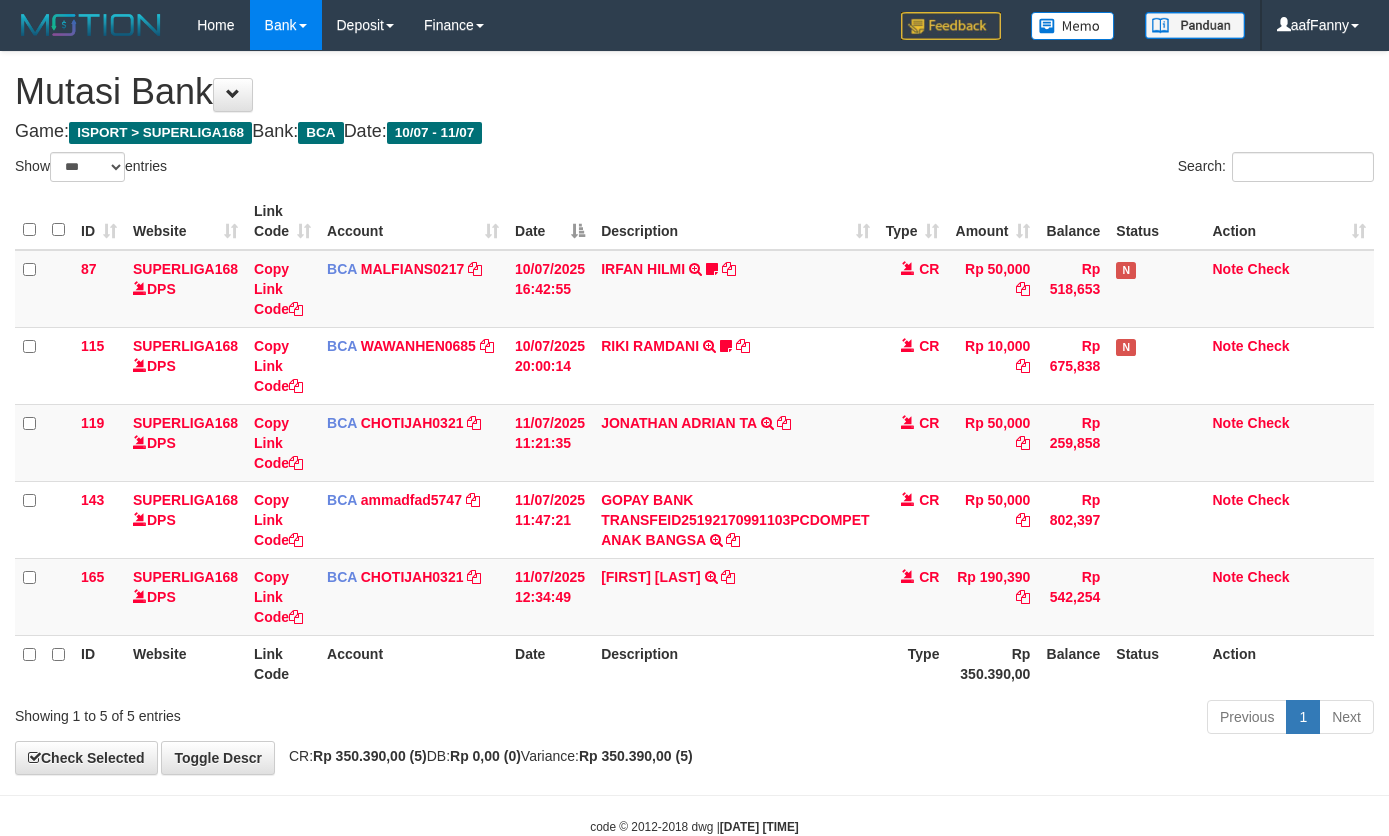 select on "***" 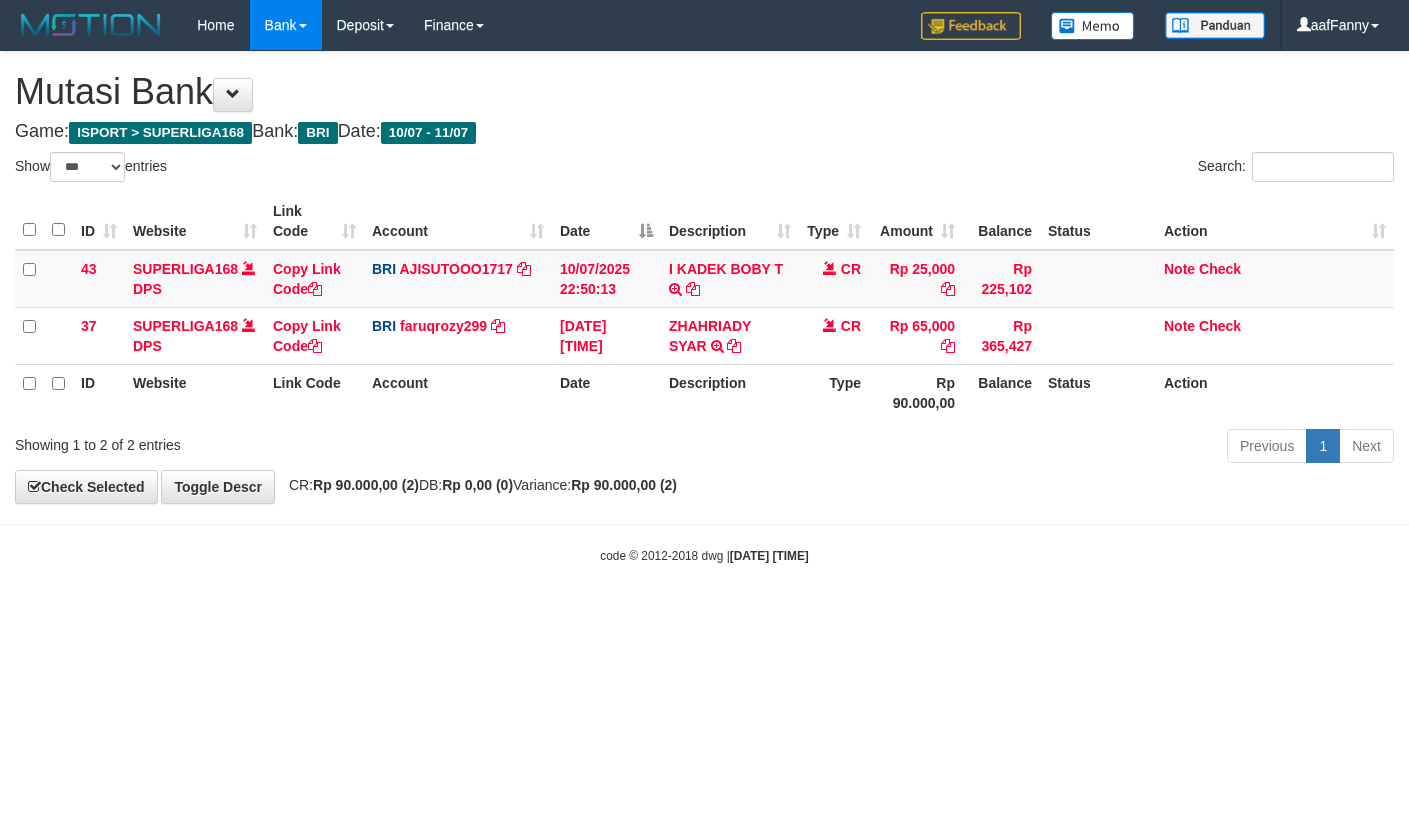 select on "***" 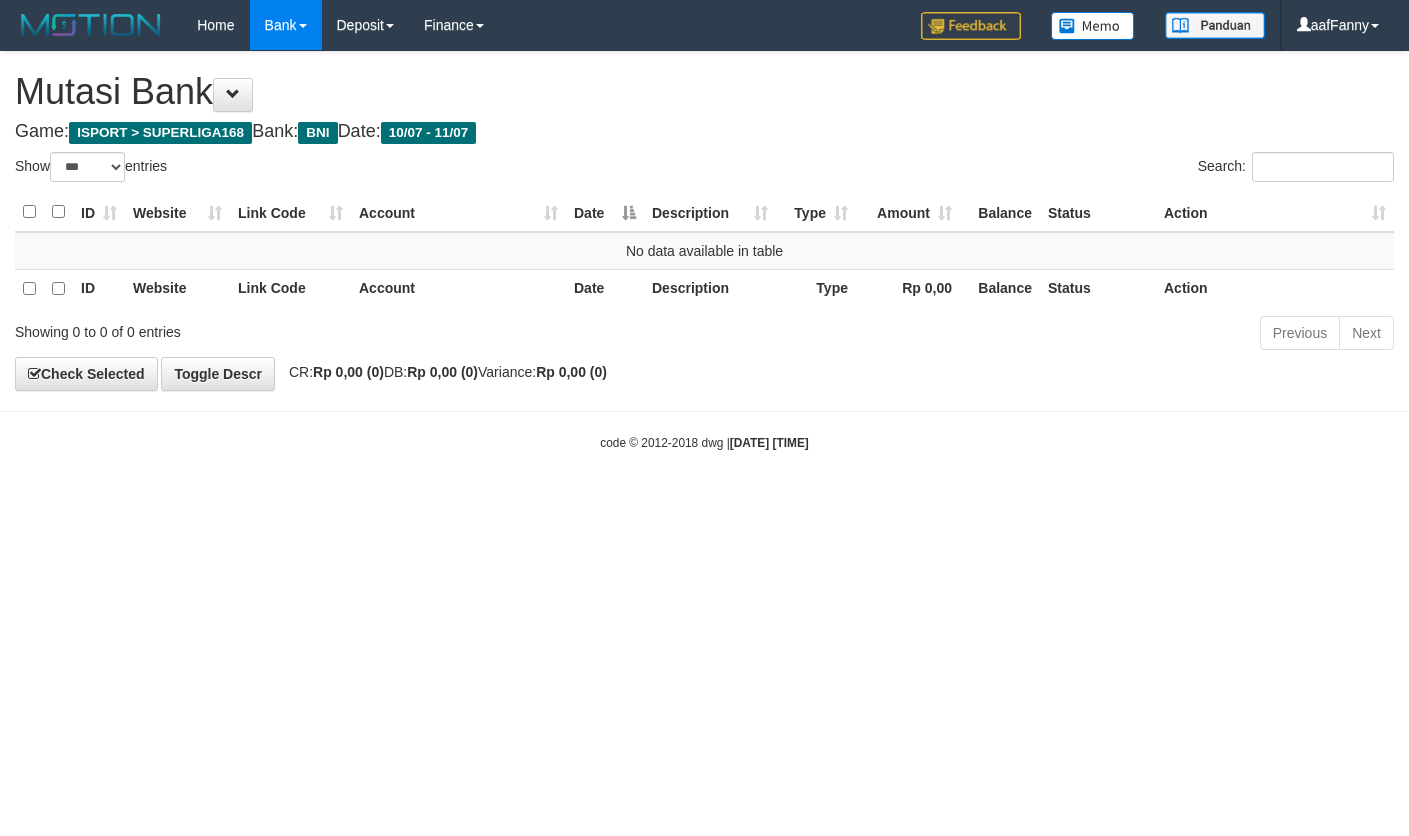 select on "***" 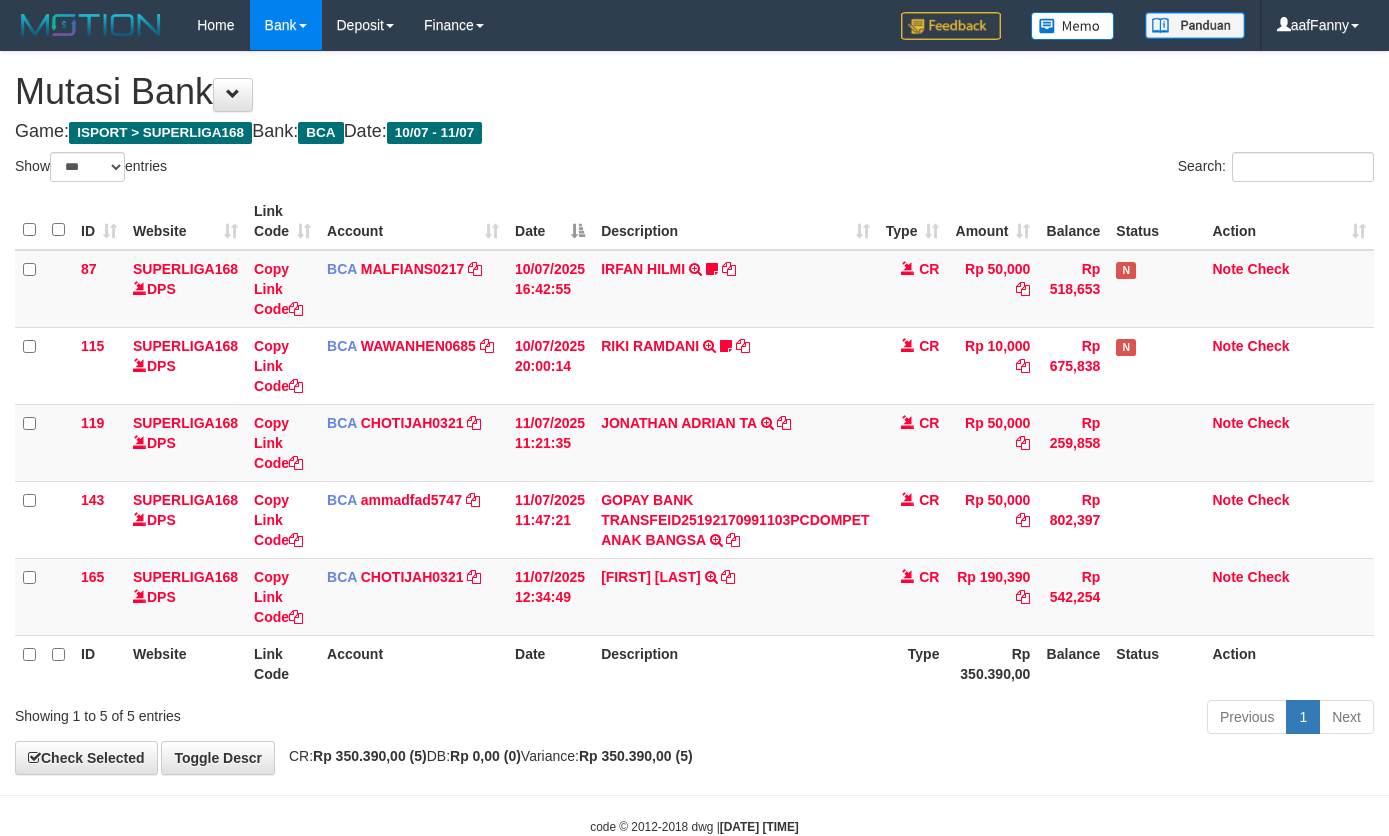 select on "***" 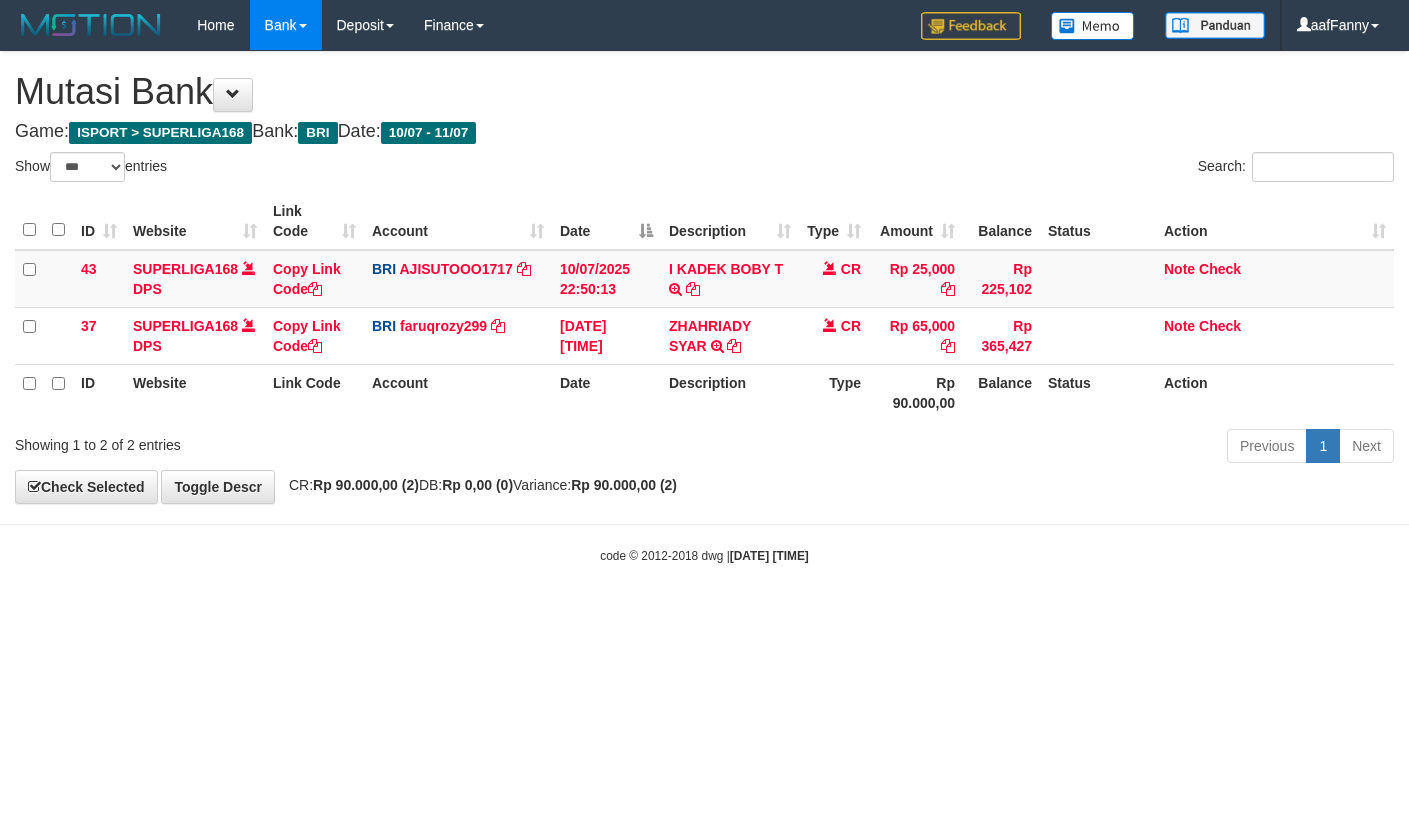 select on "***" 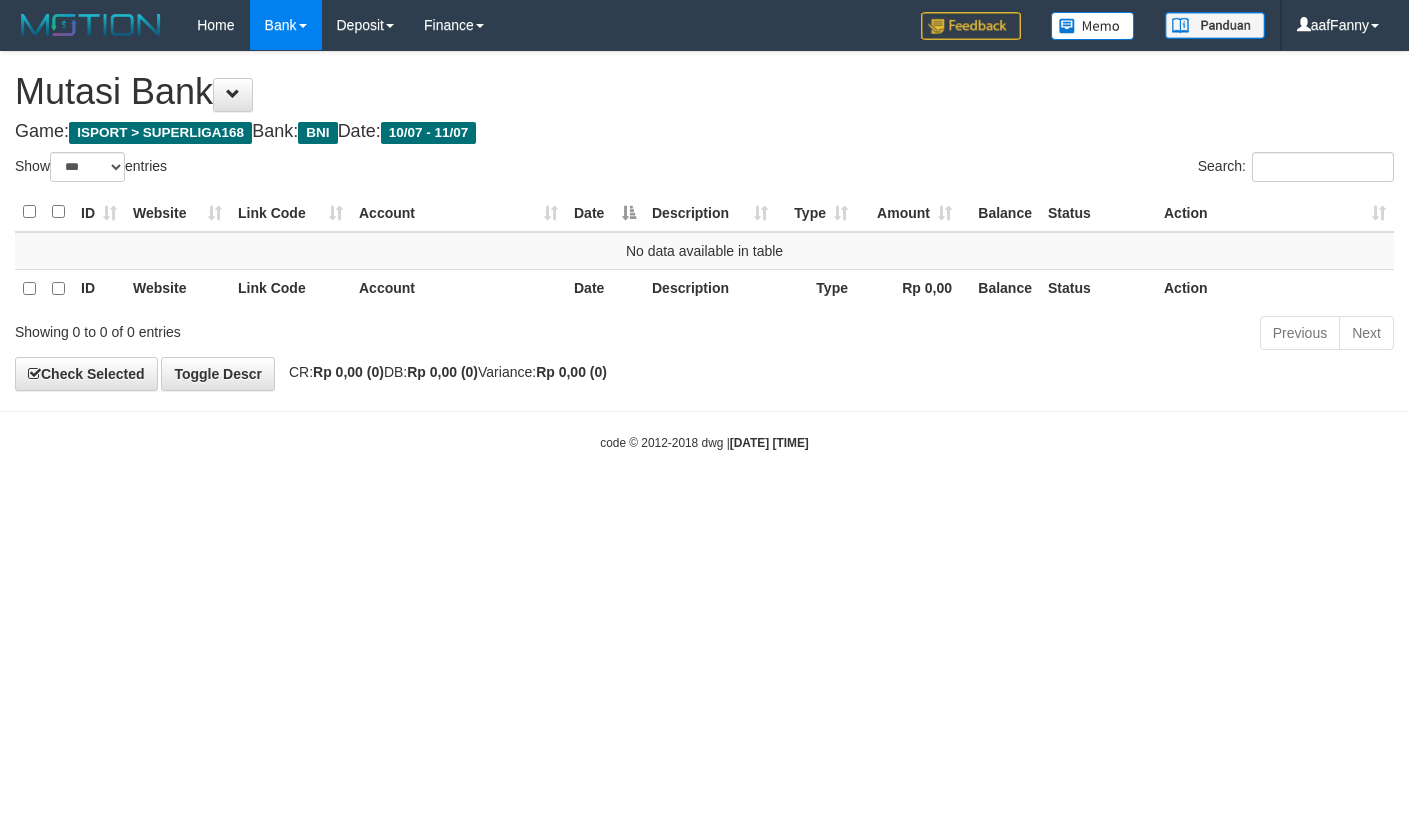 select on "***" 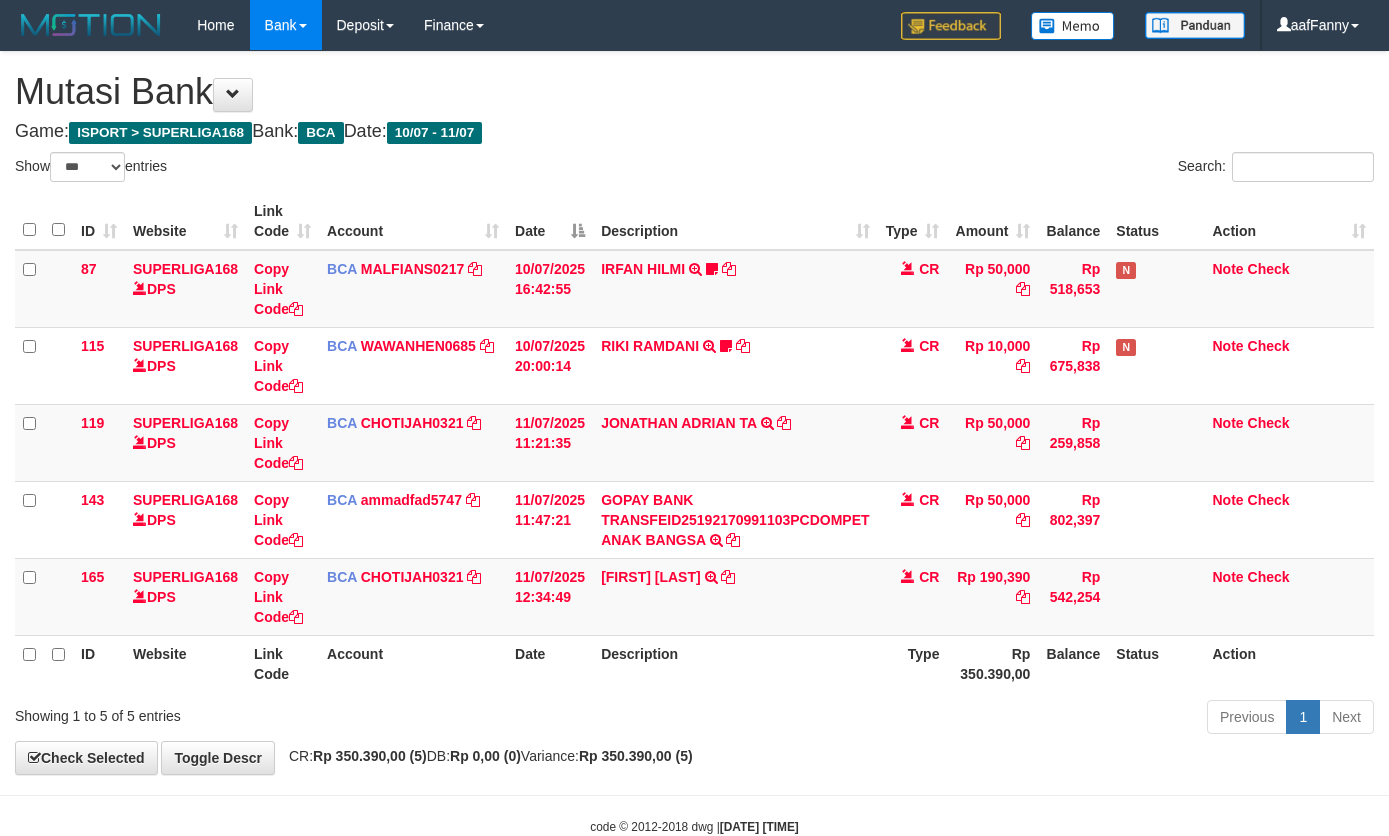 select on "***" 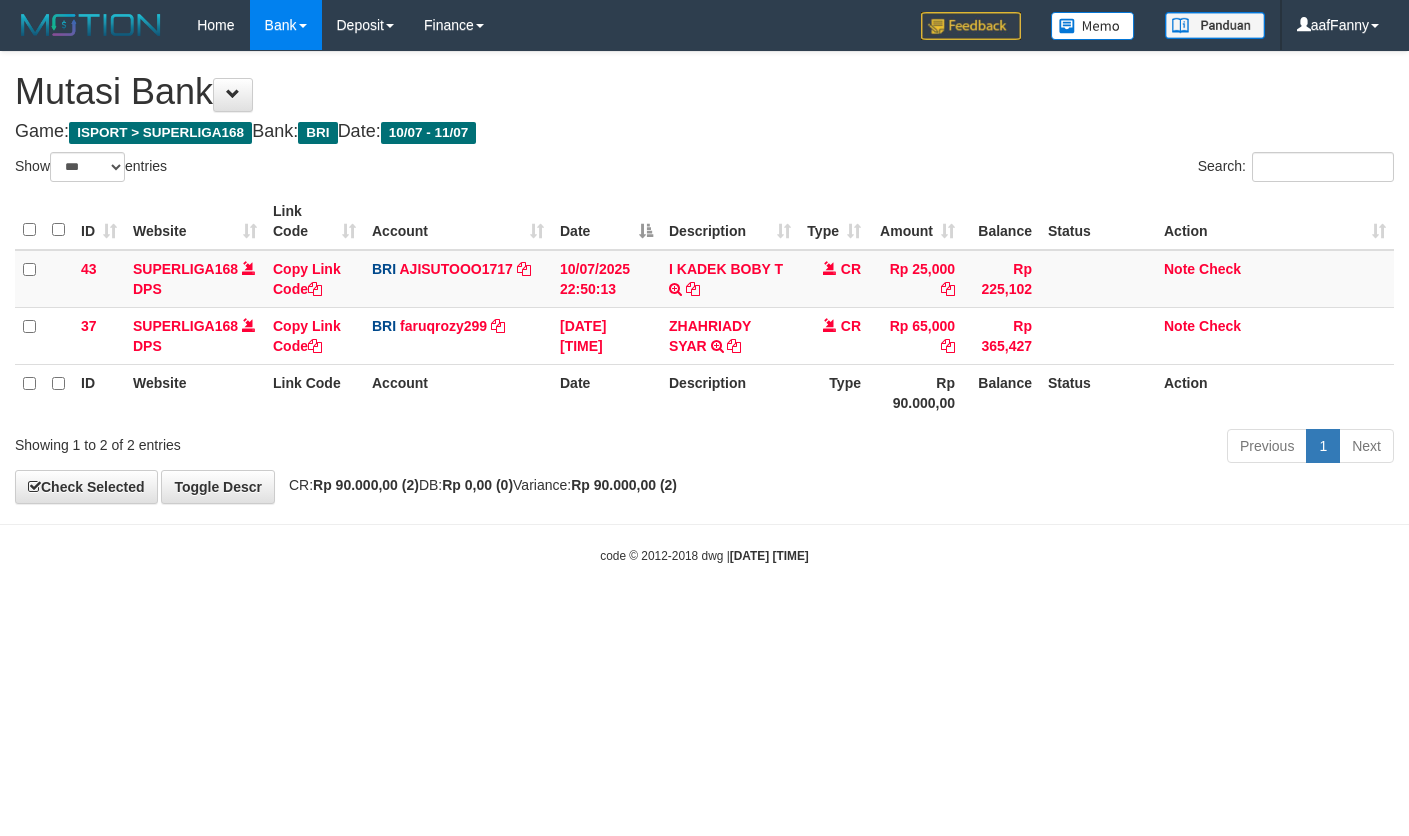 select on "***" 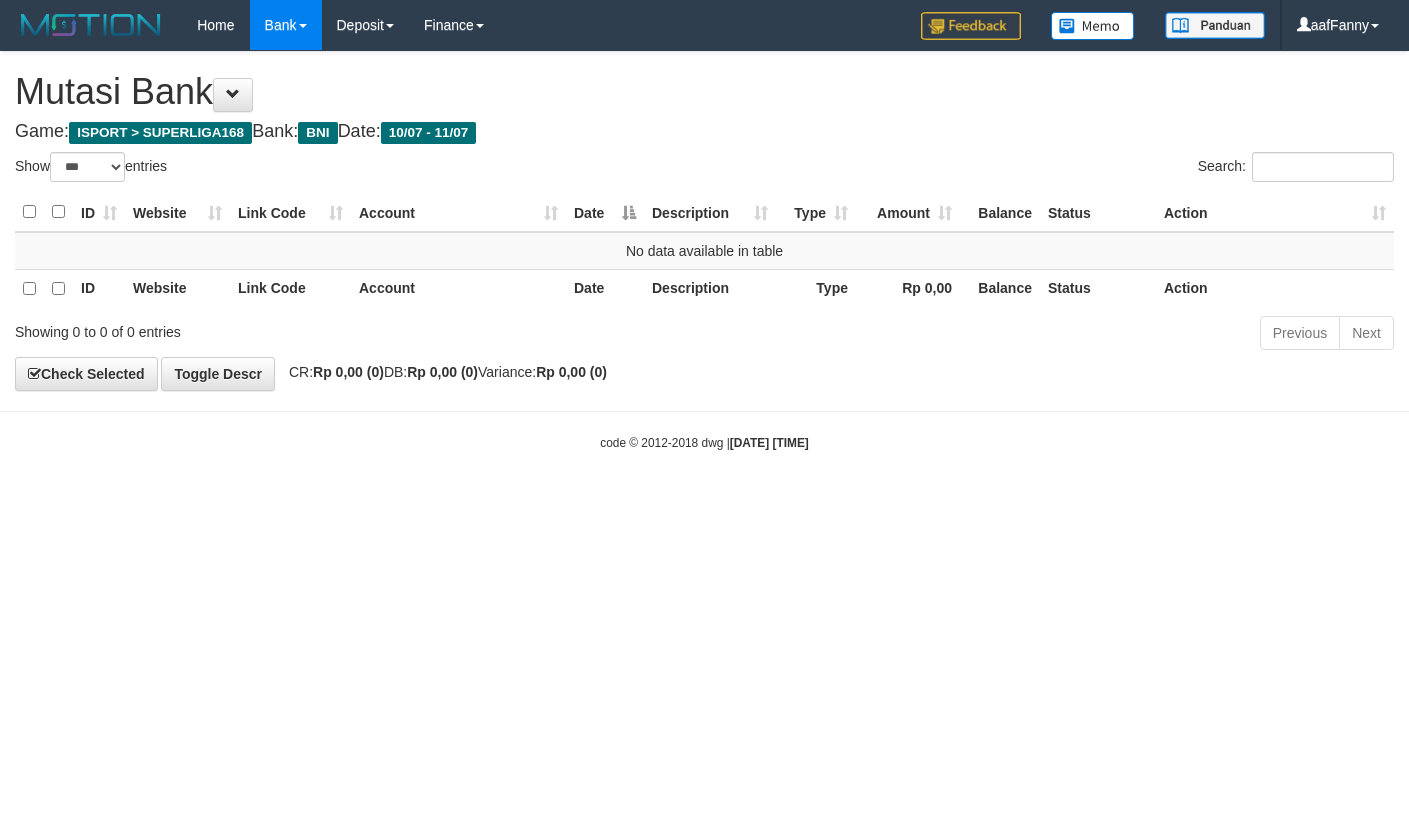 select on "***" 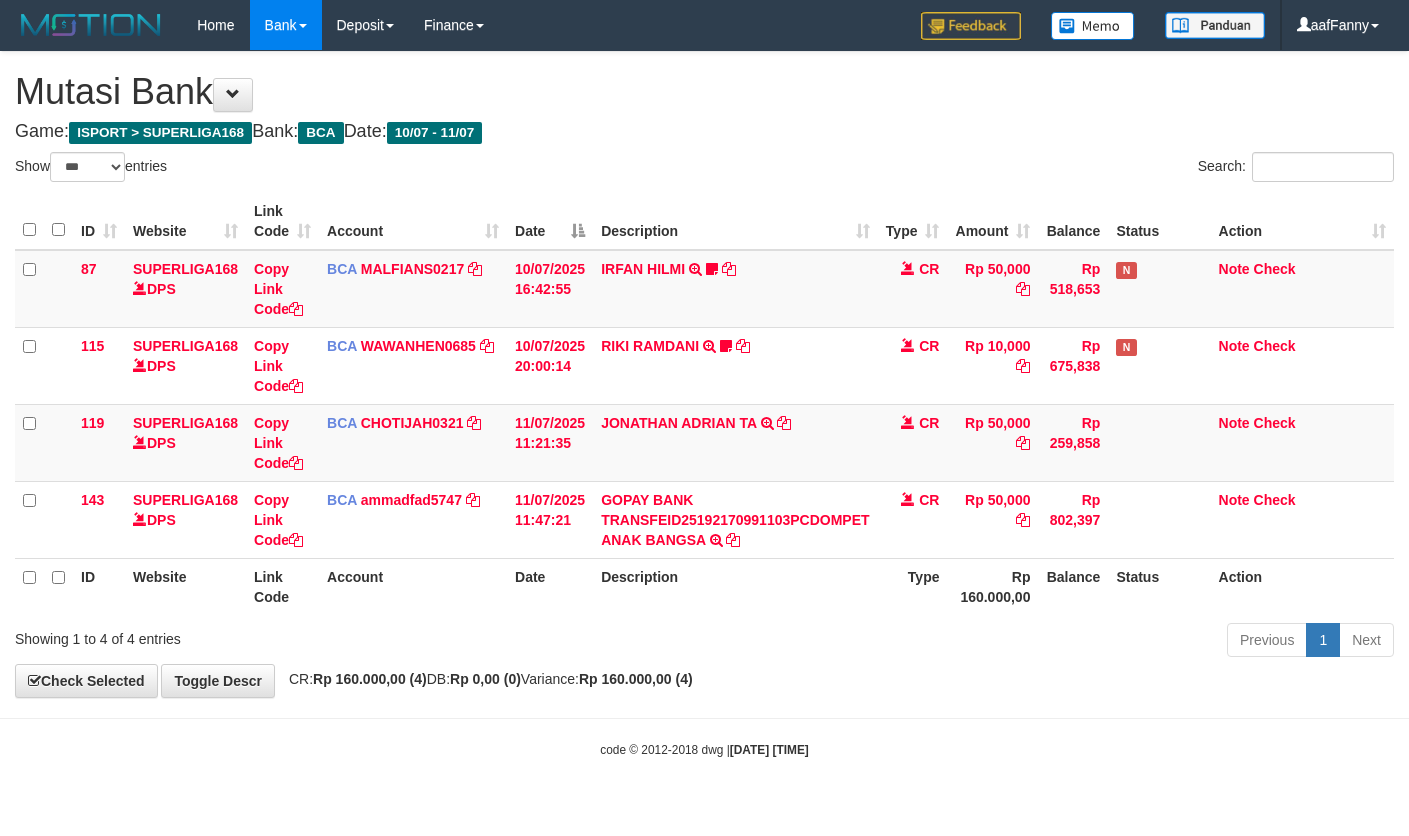 select on "***" 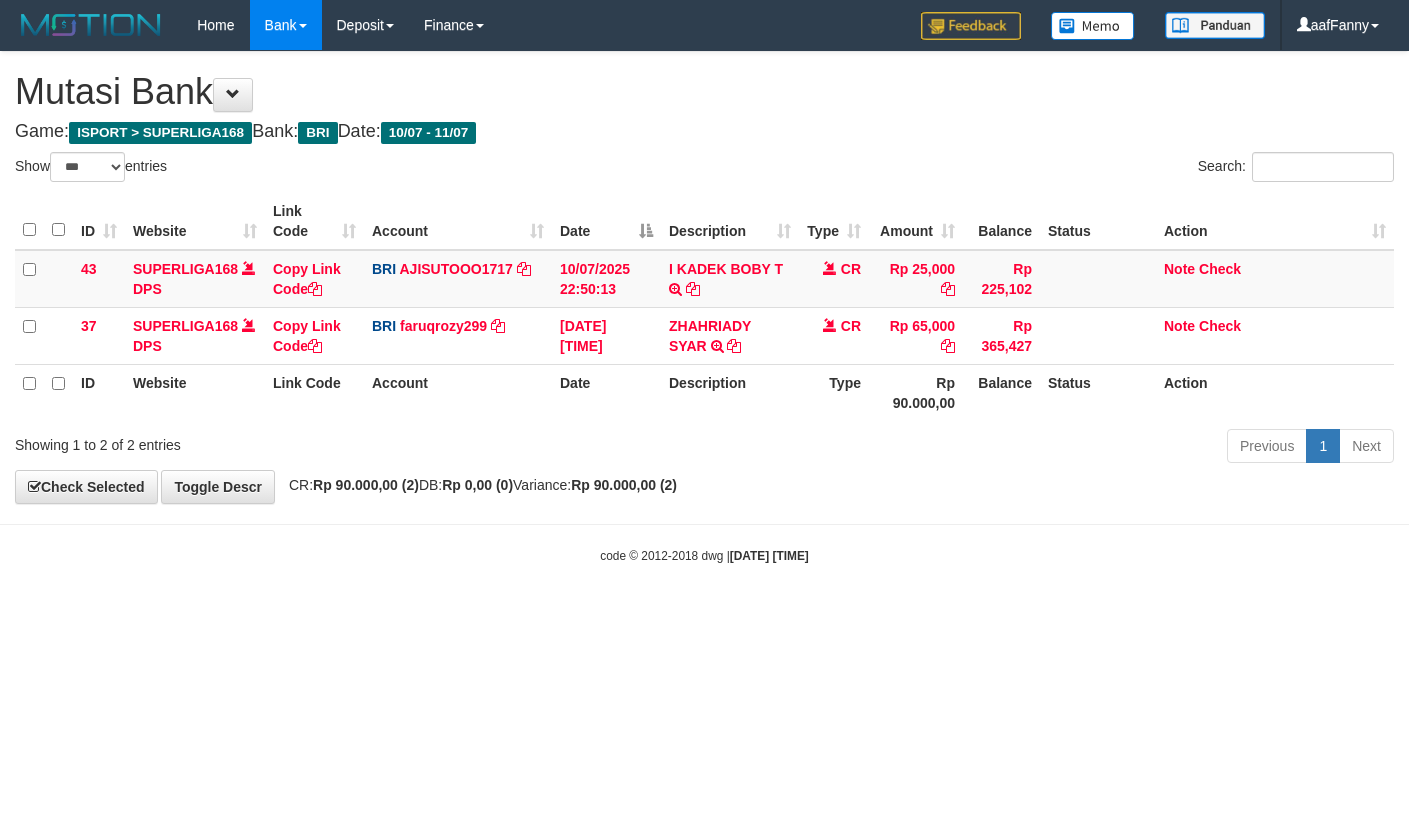select on "***" 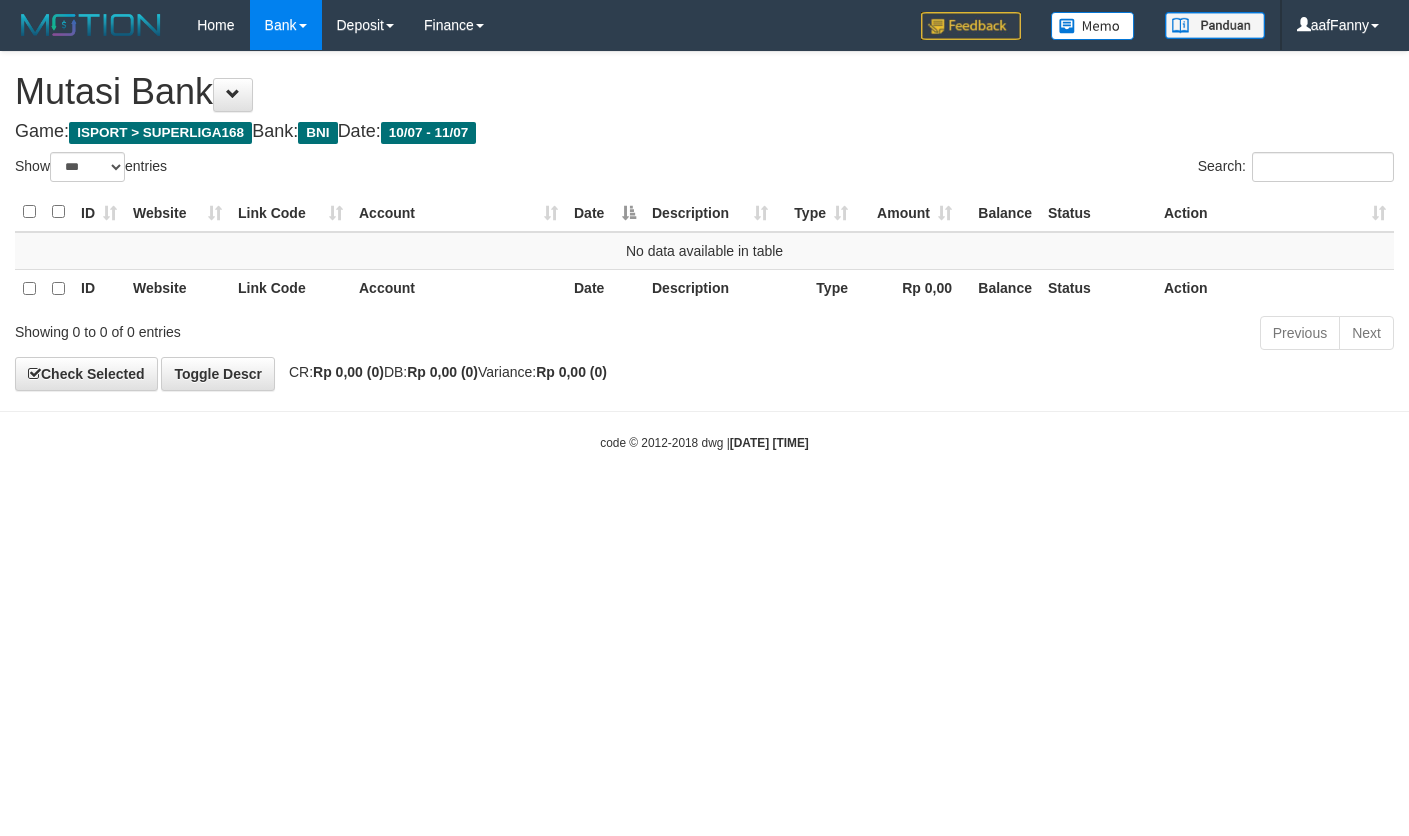 select on "***" 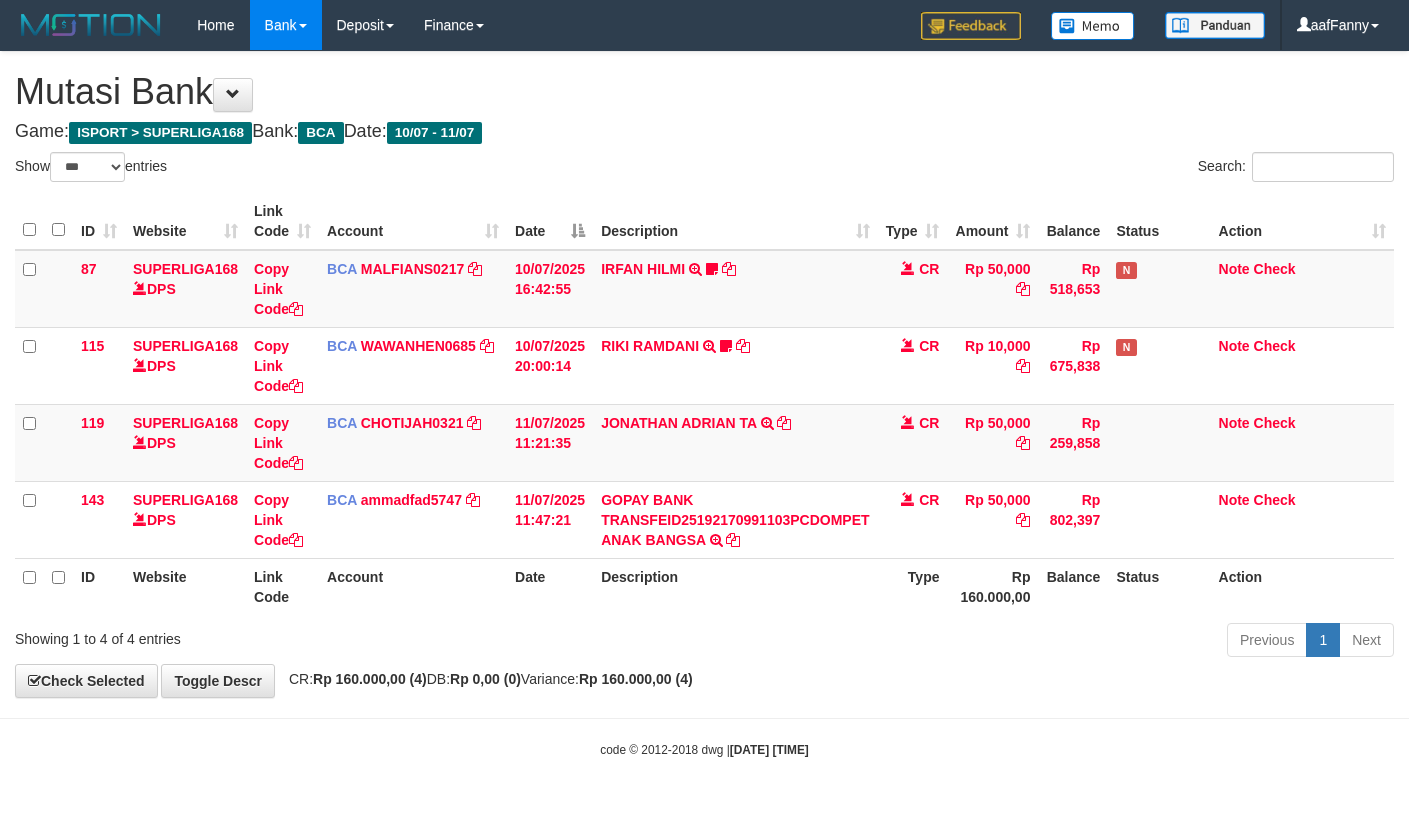 select on "***" 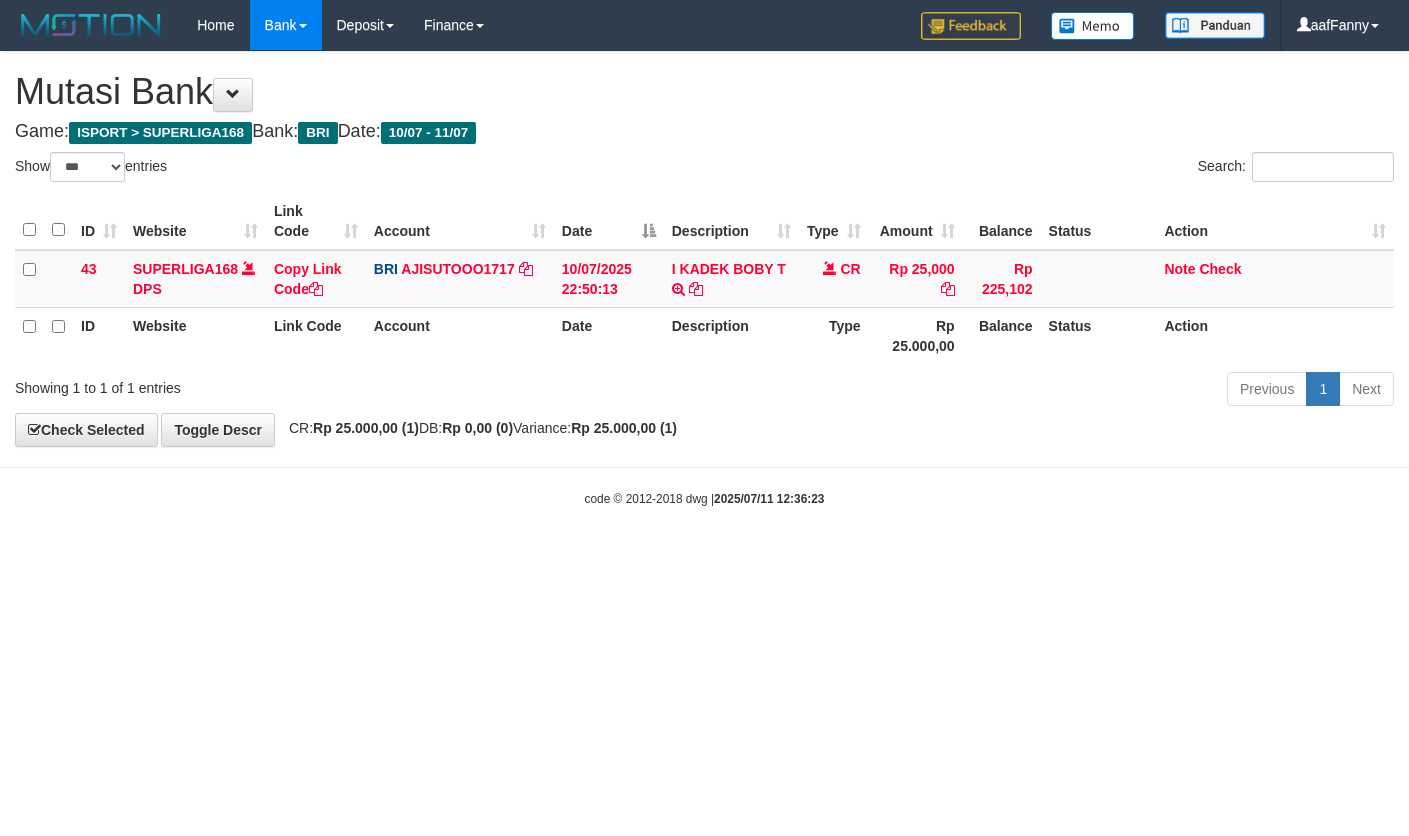 select on "***" 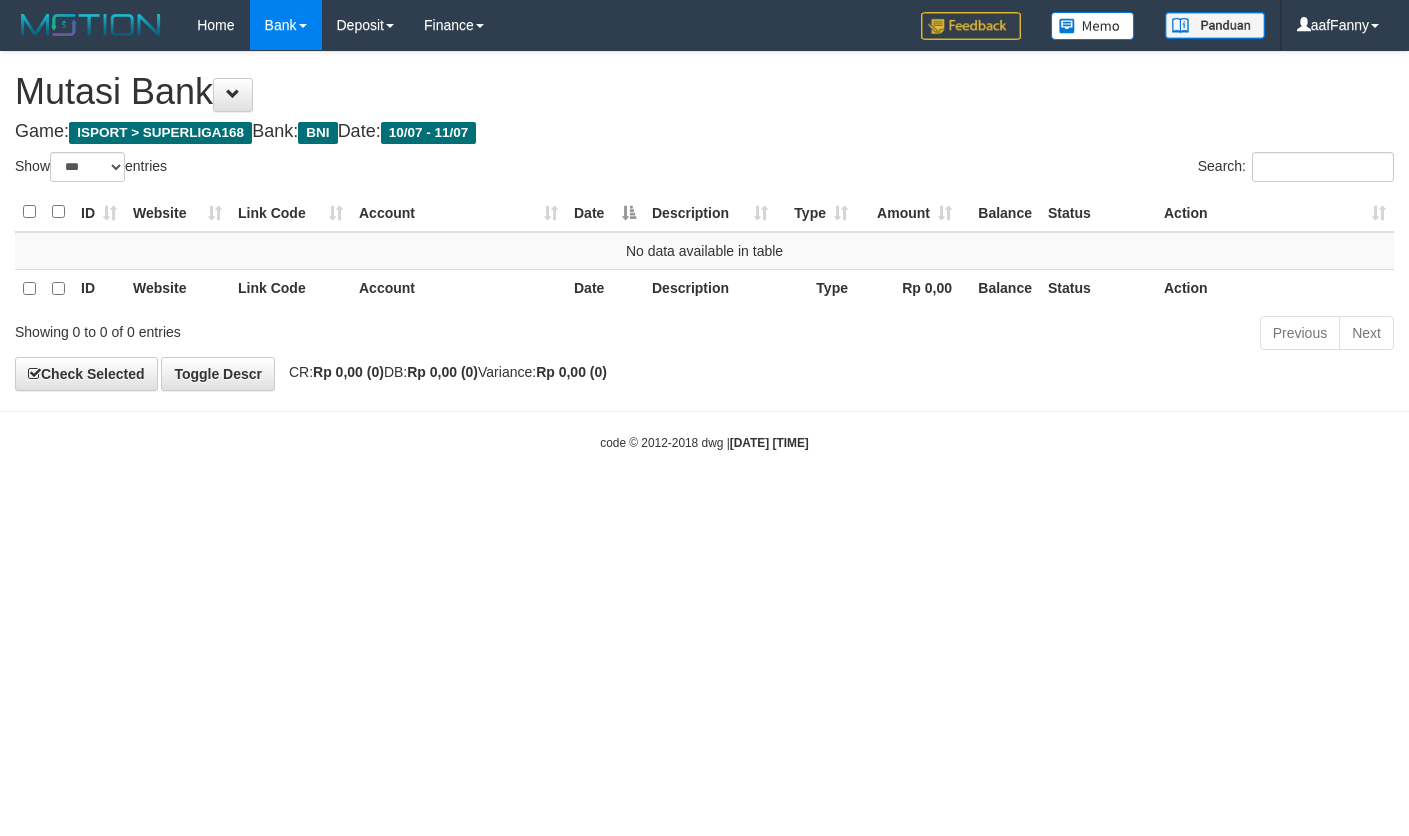 select on "***" 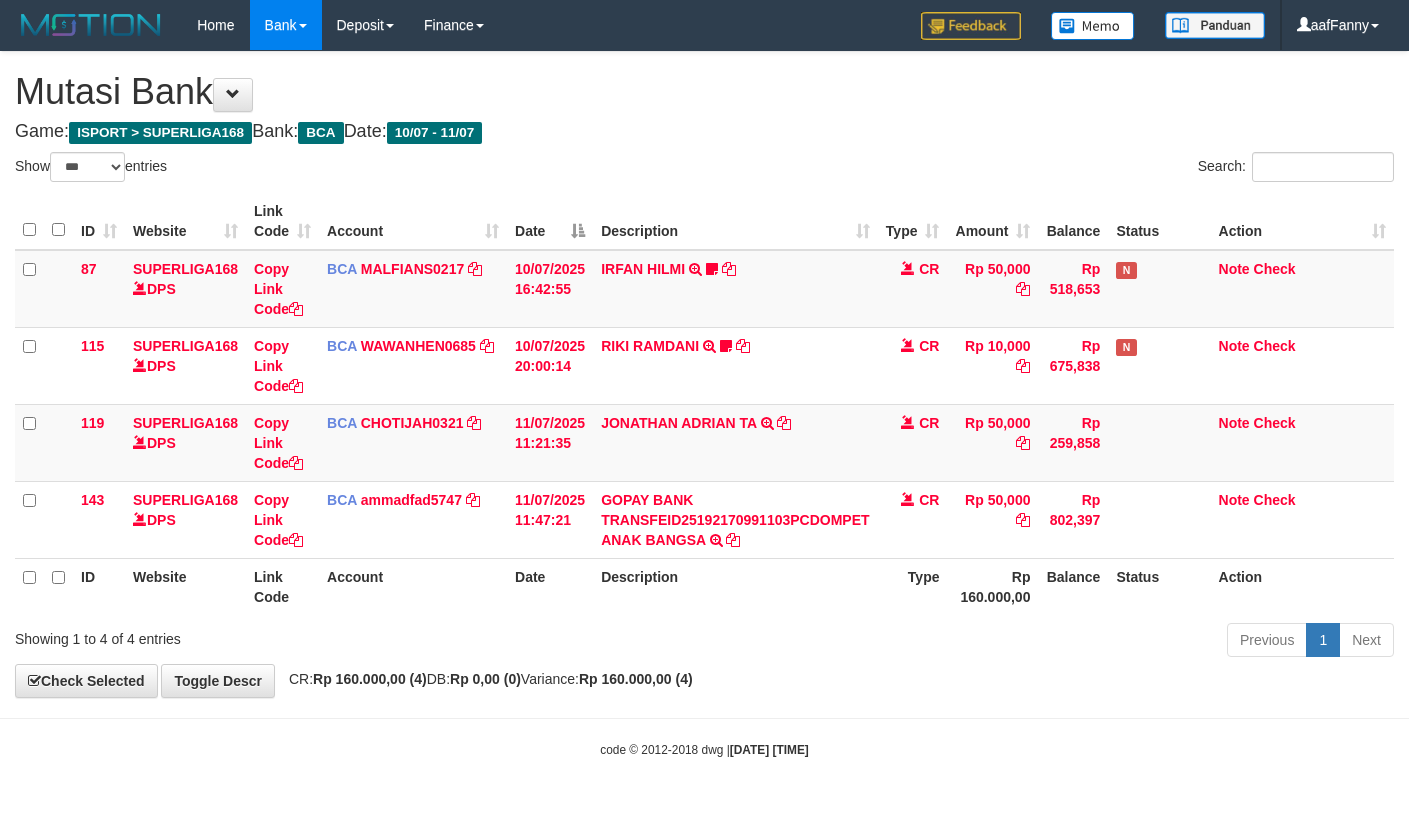 select on "***" 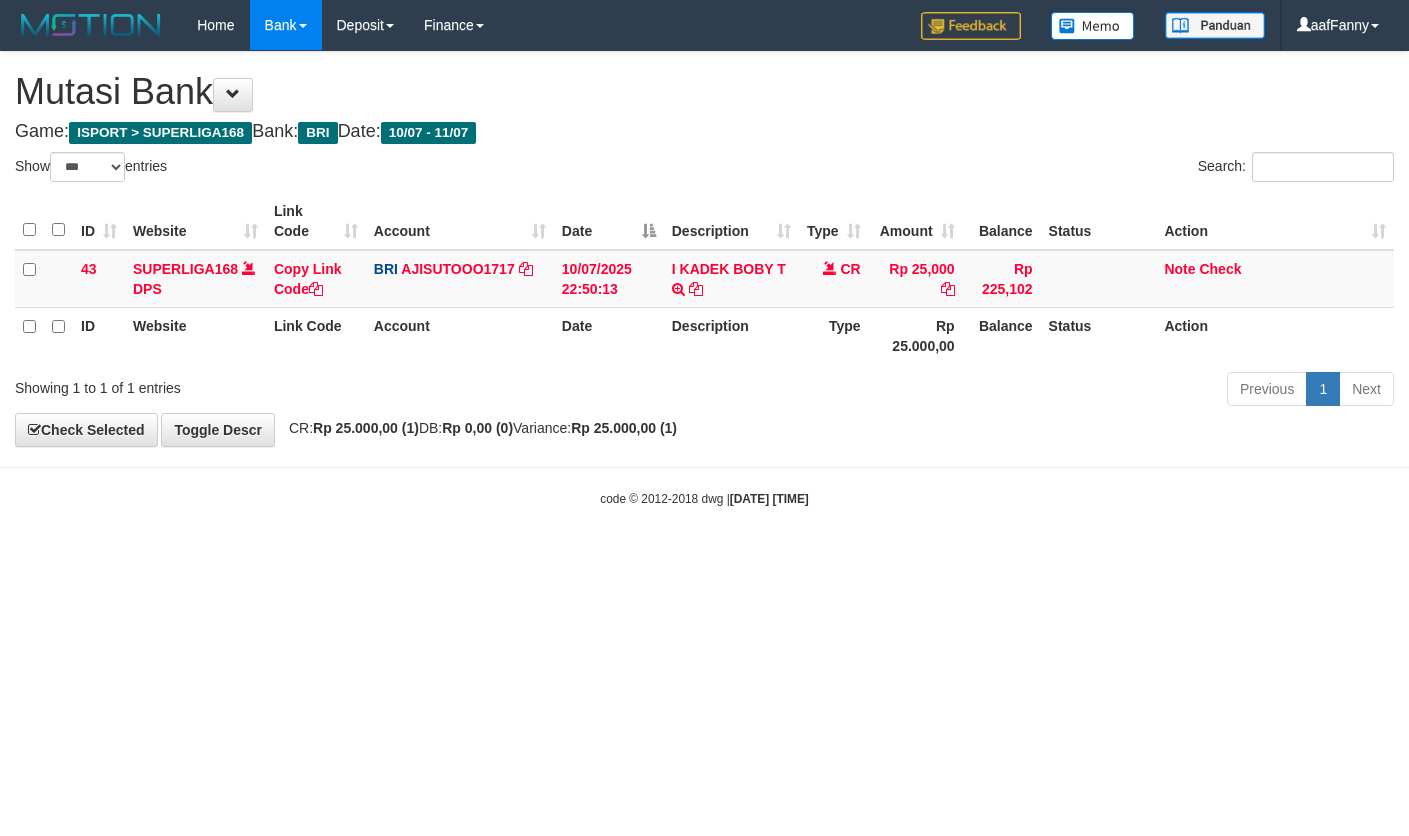 select on "***" 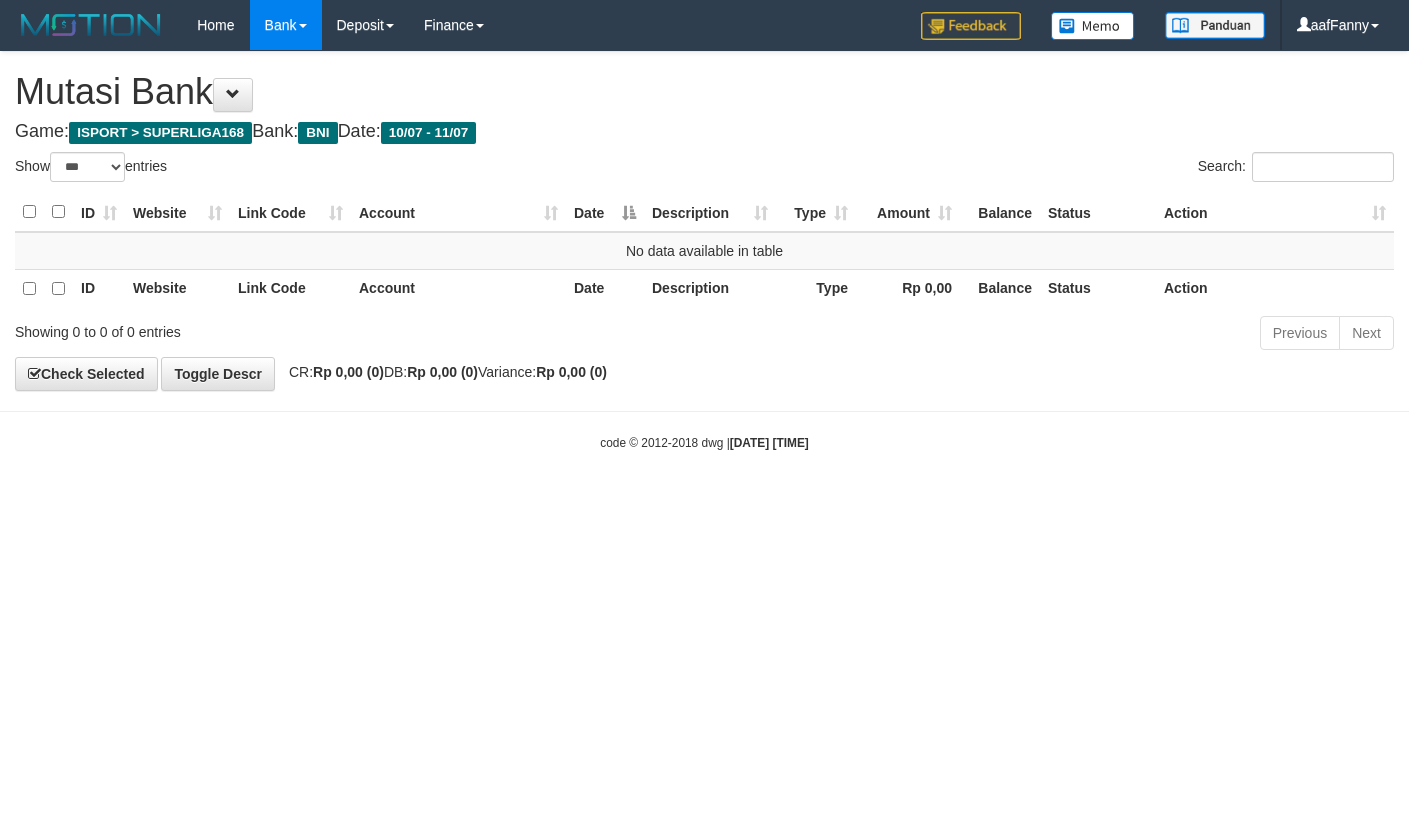 select on "***" 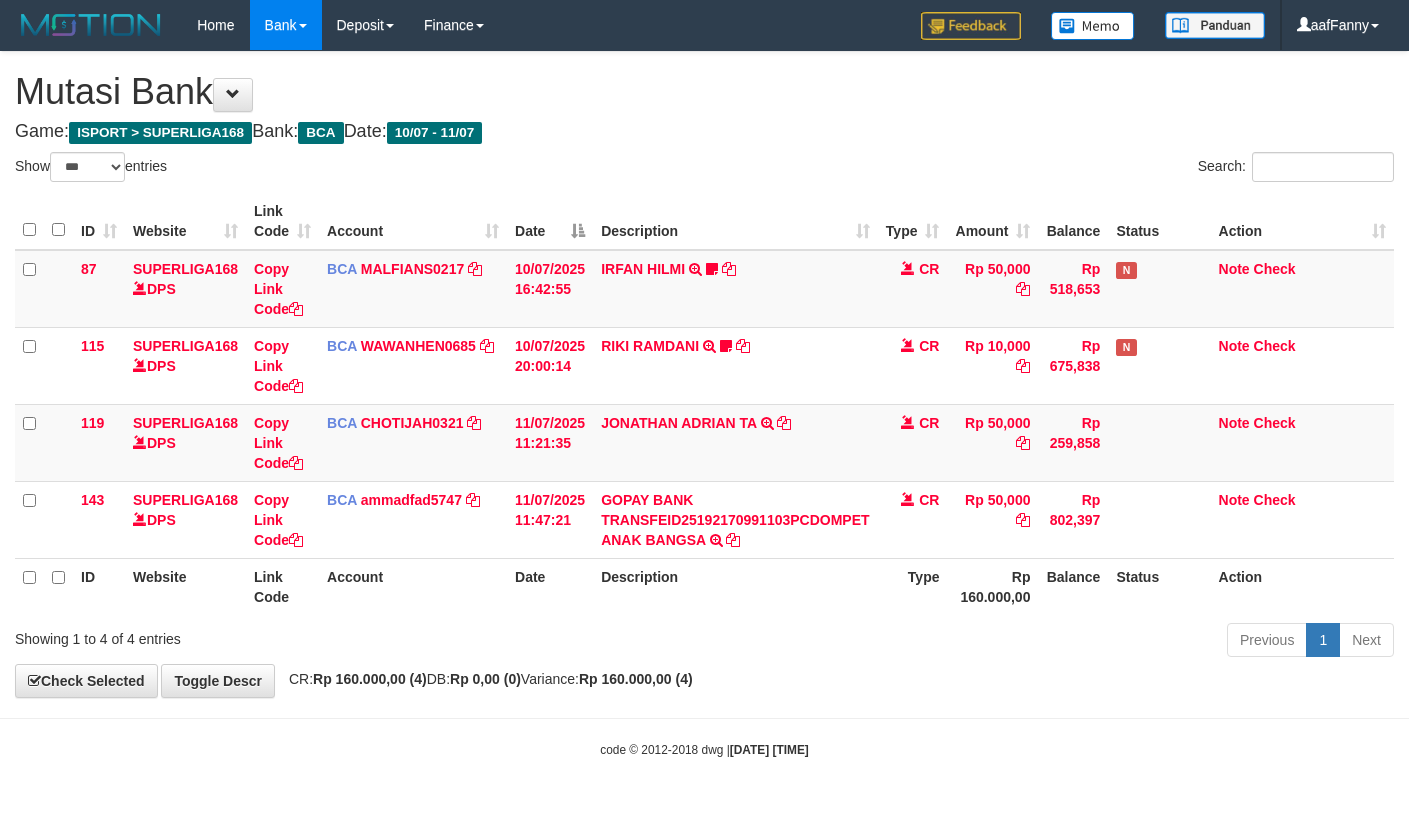 select on "***" 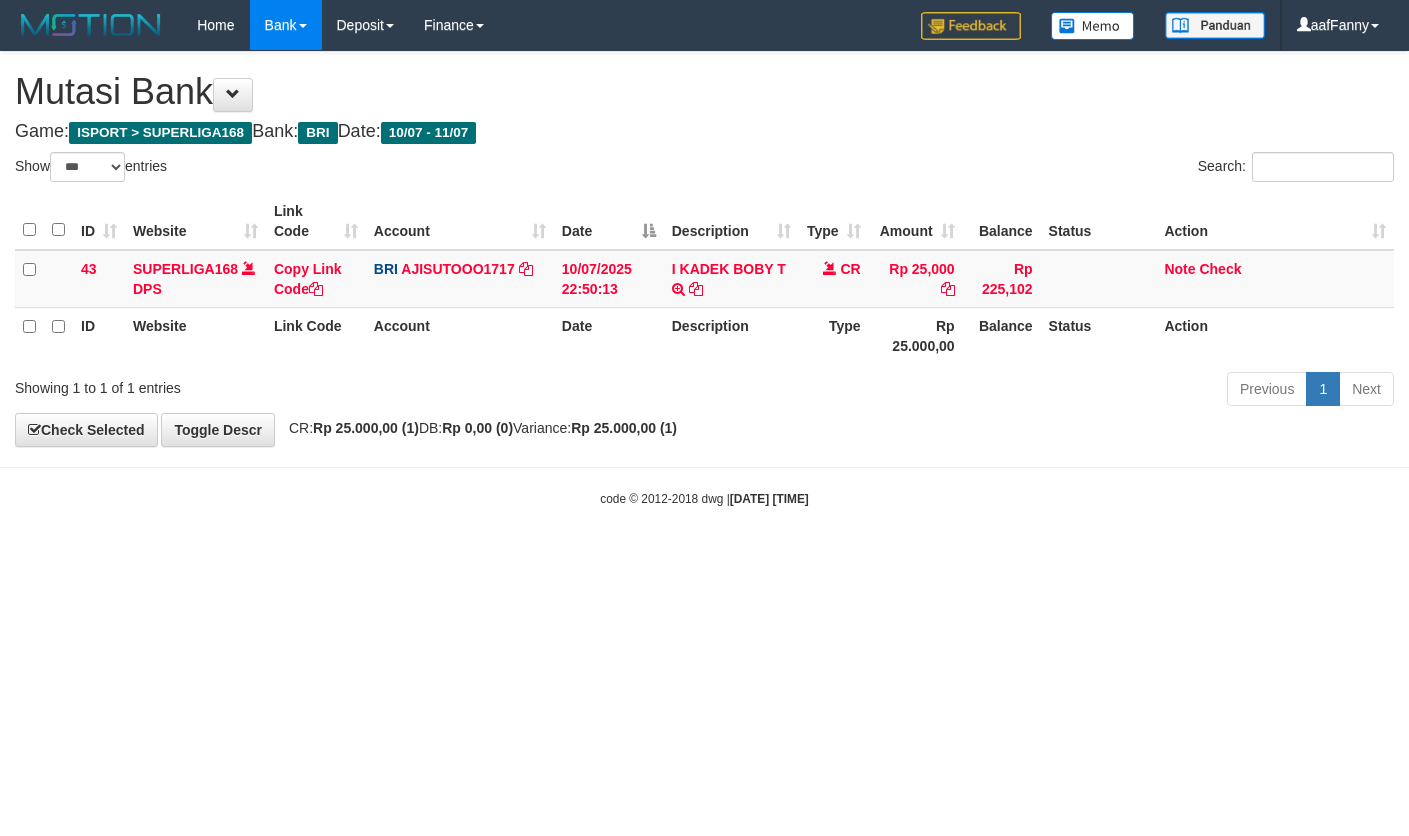 select on "***" 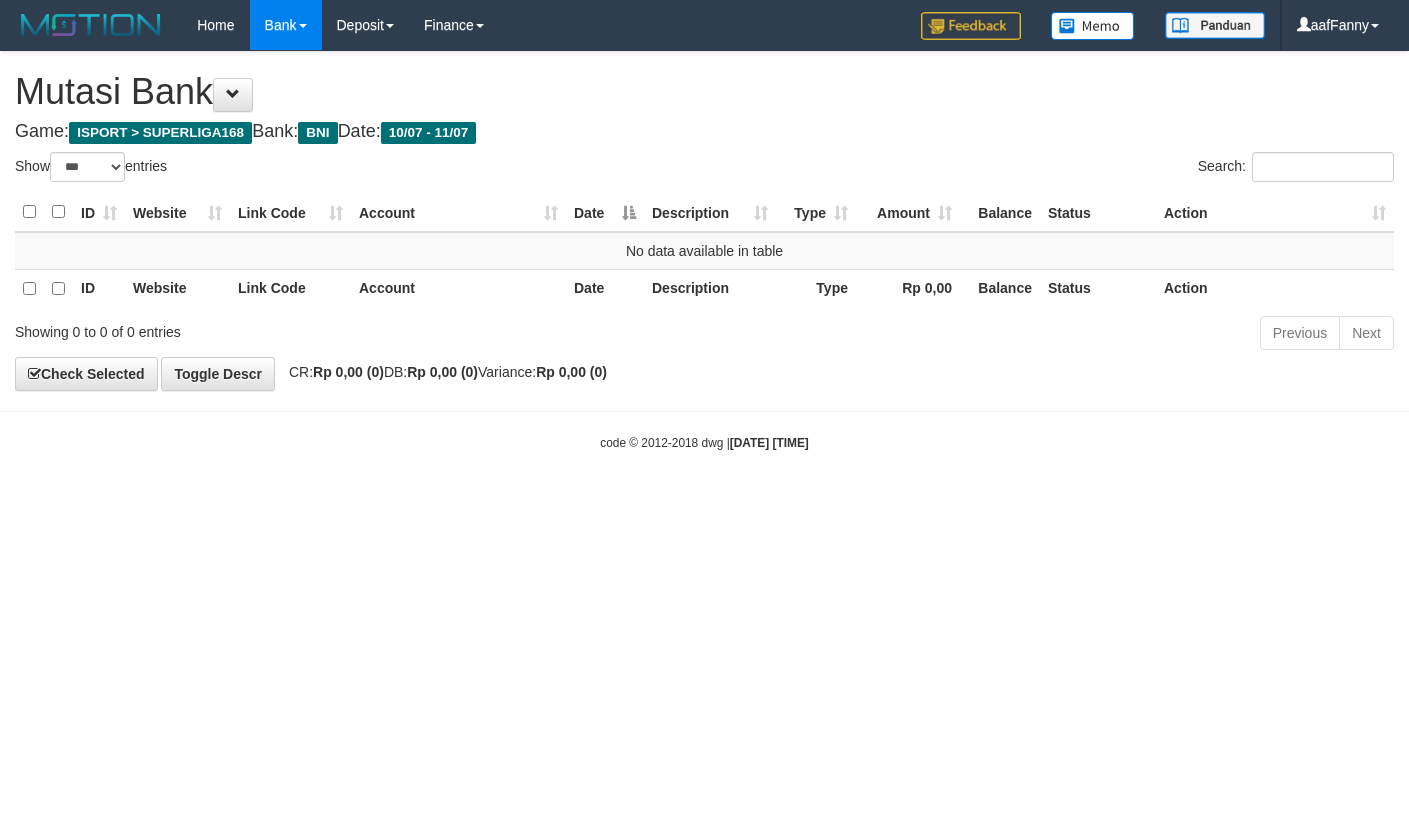 select on "***" 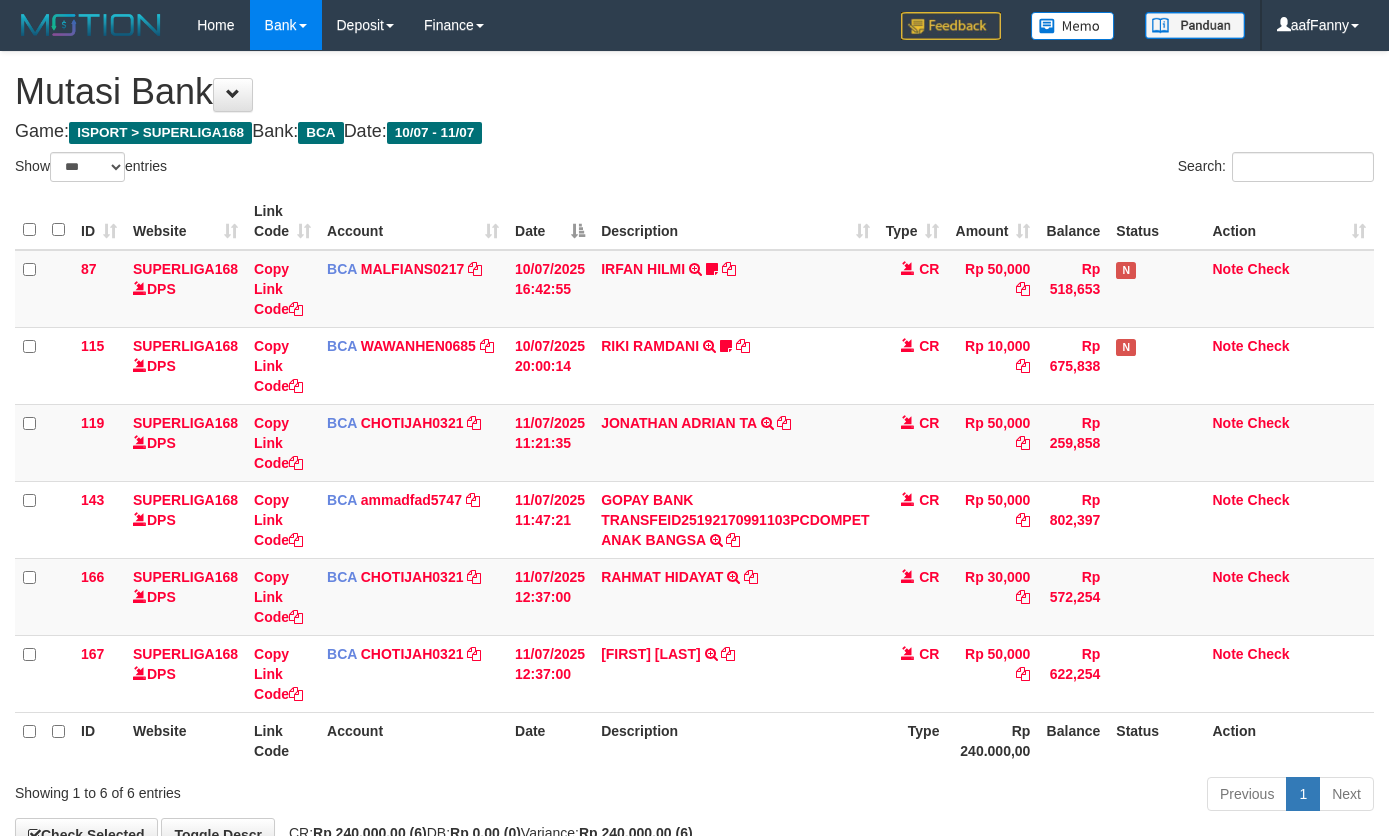 select on "***" 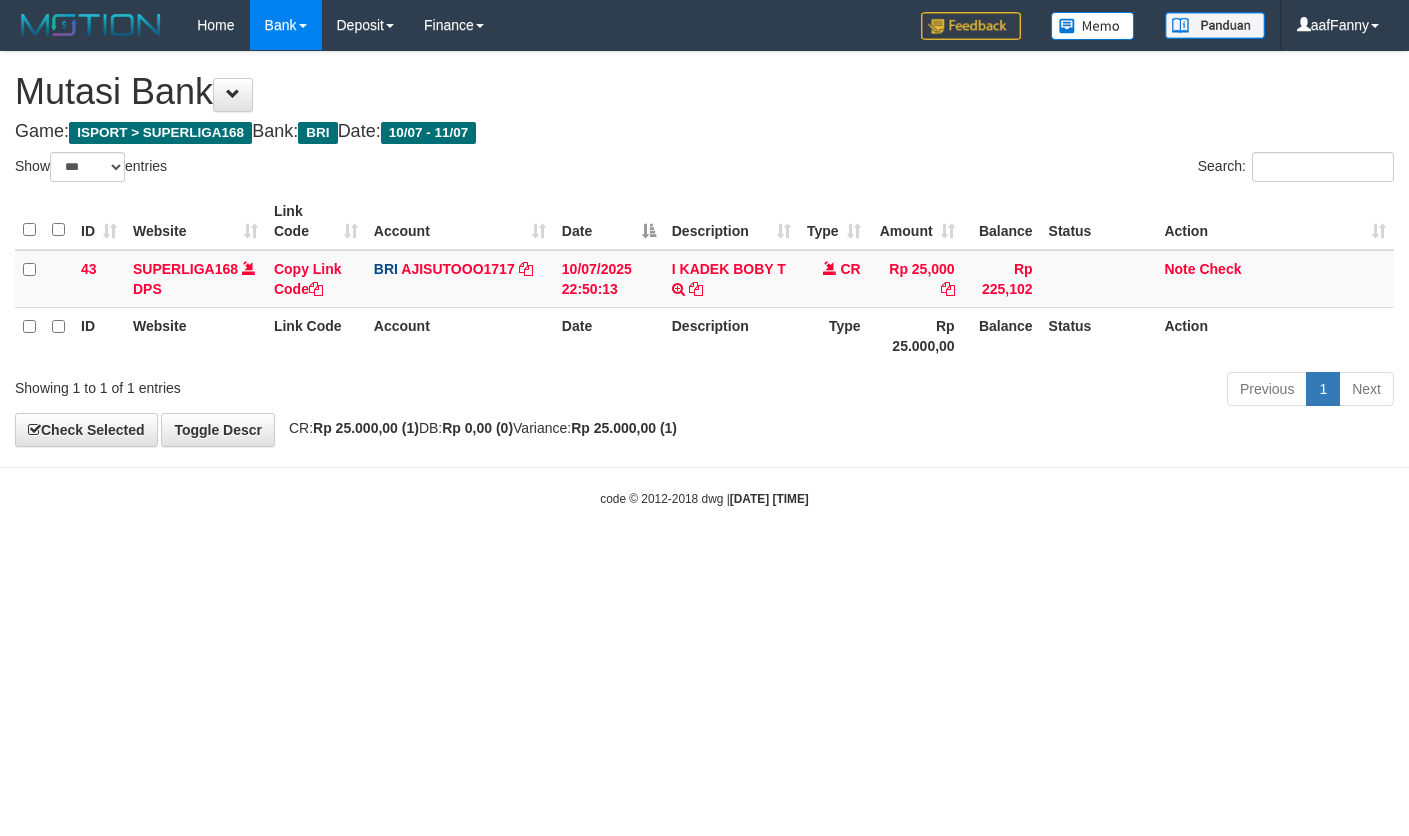select on "***" 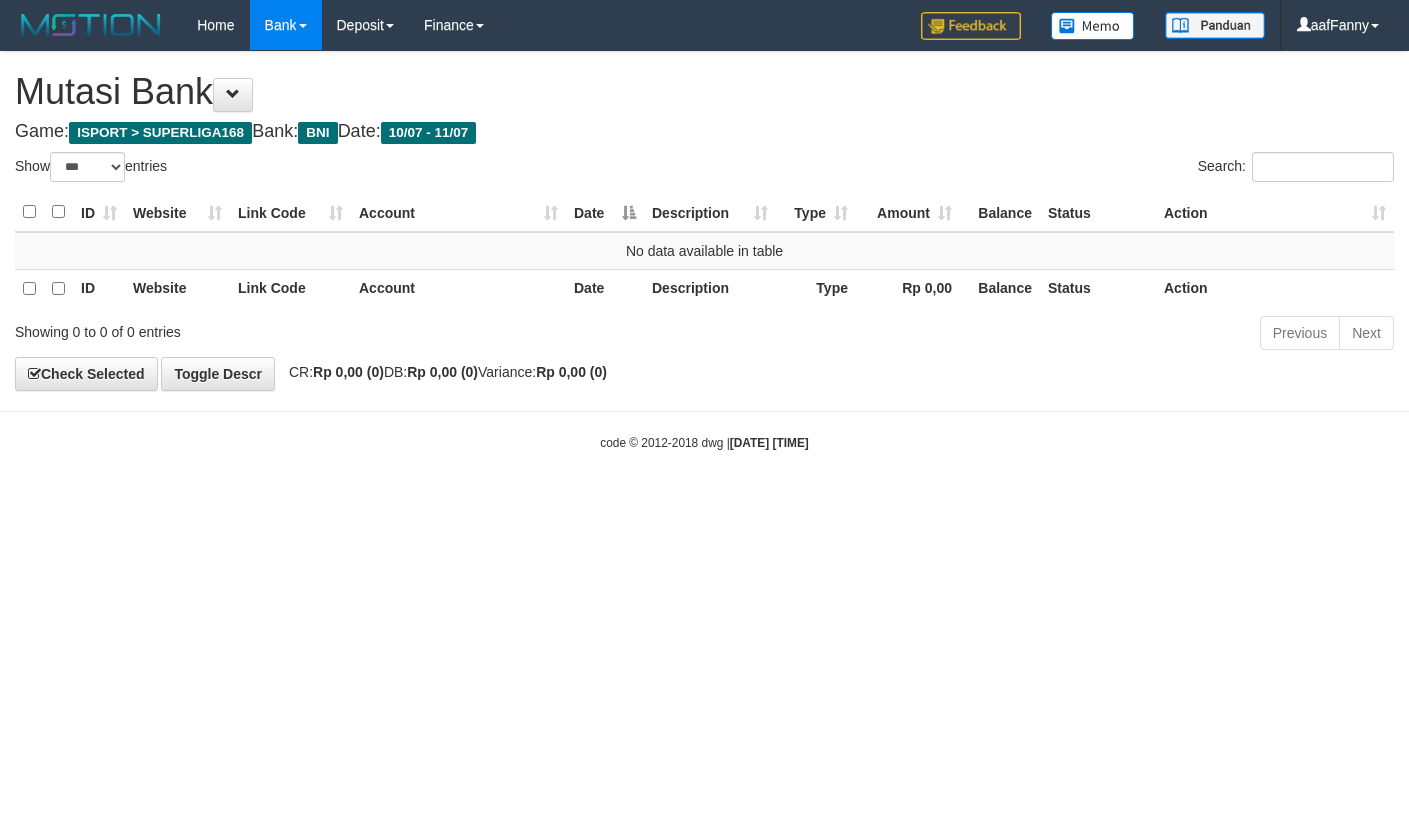 select on "***" 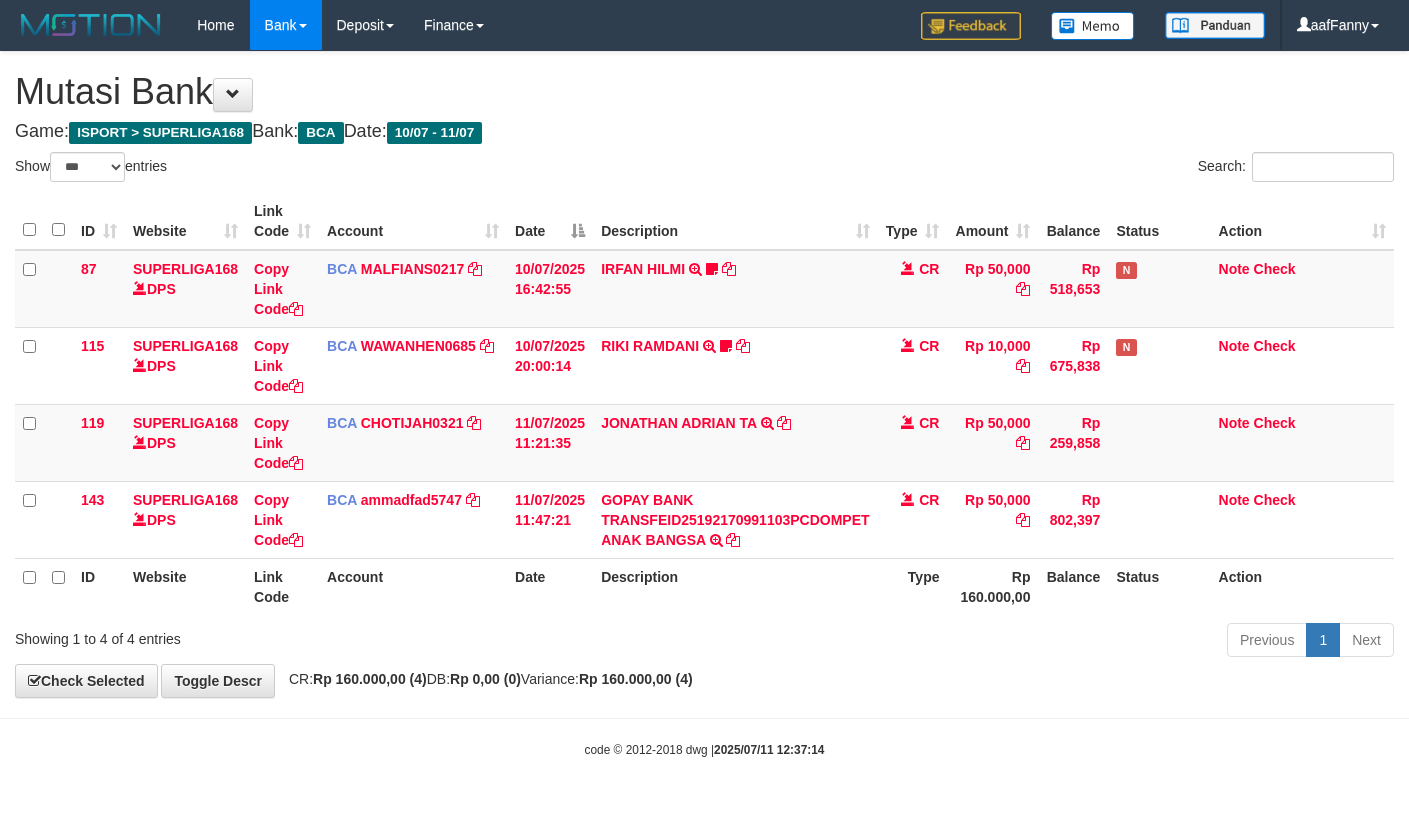 select on "***" 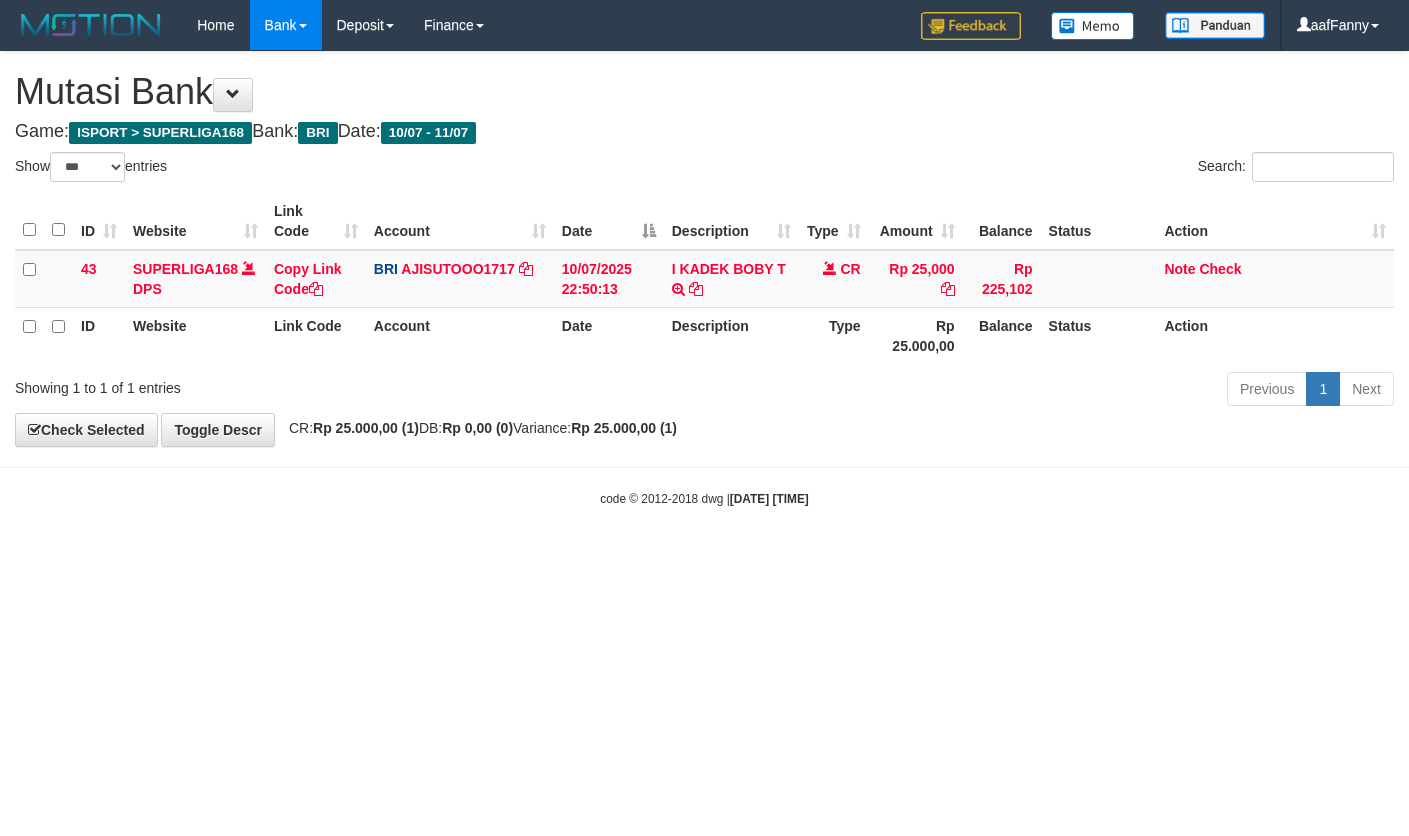 select on "***" 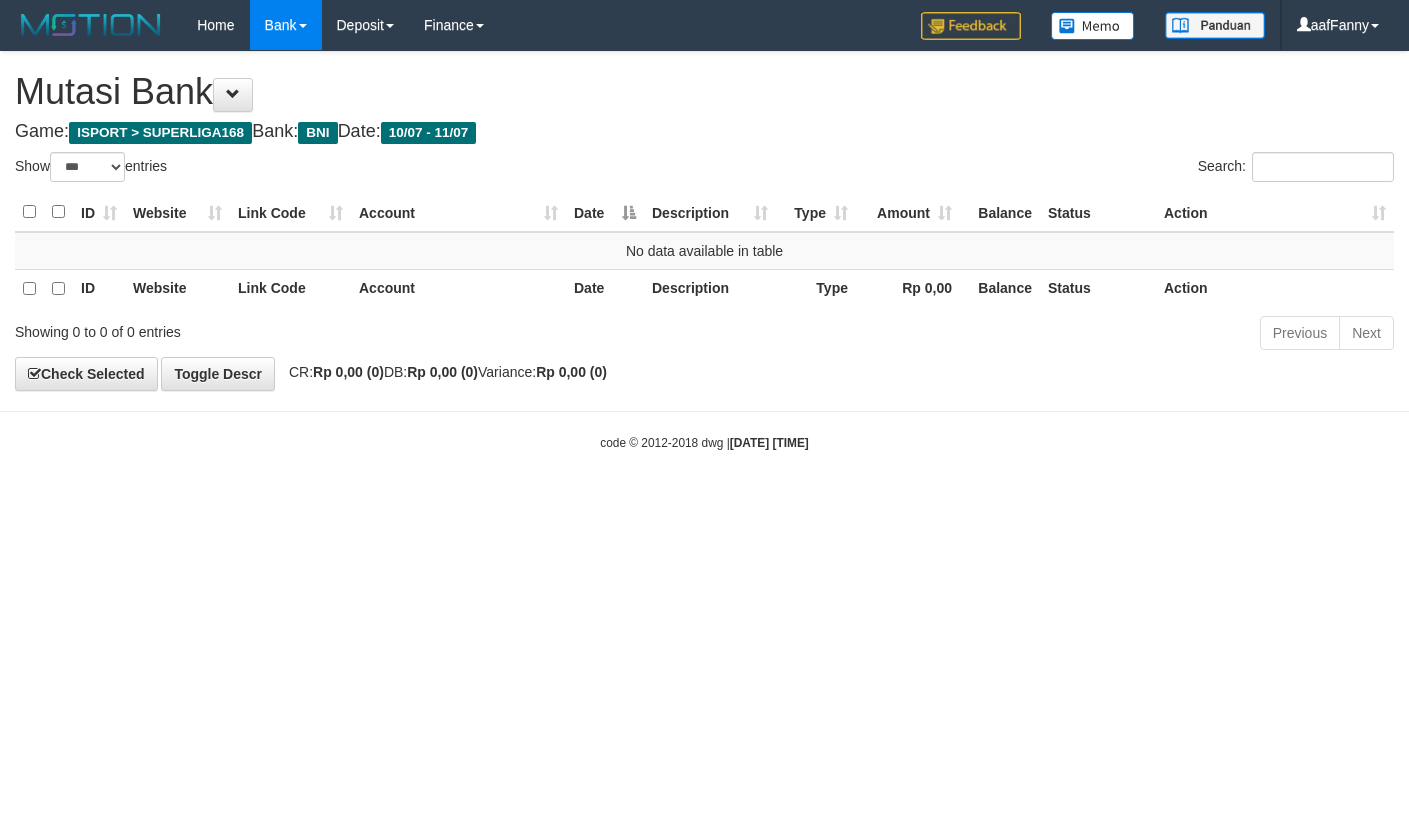 select on "***" 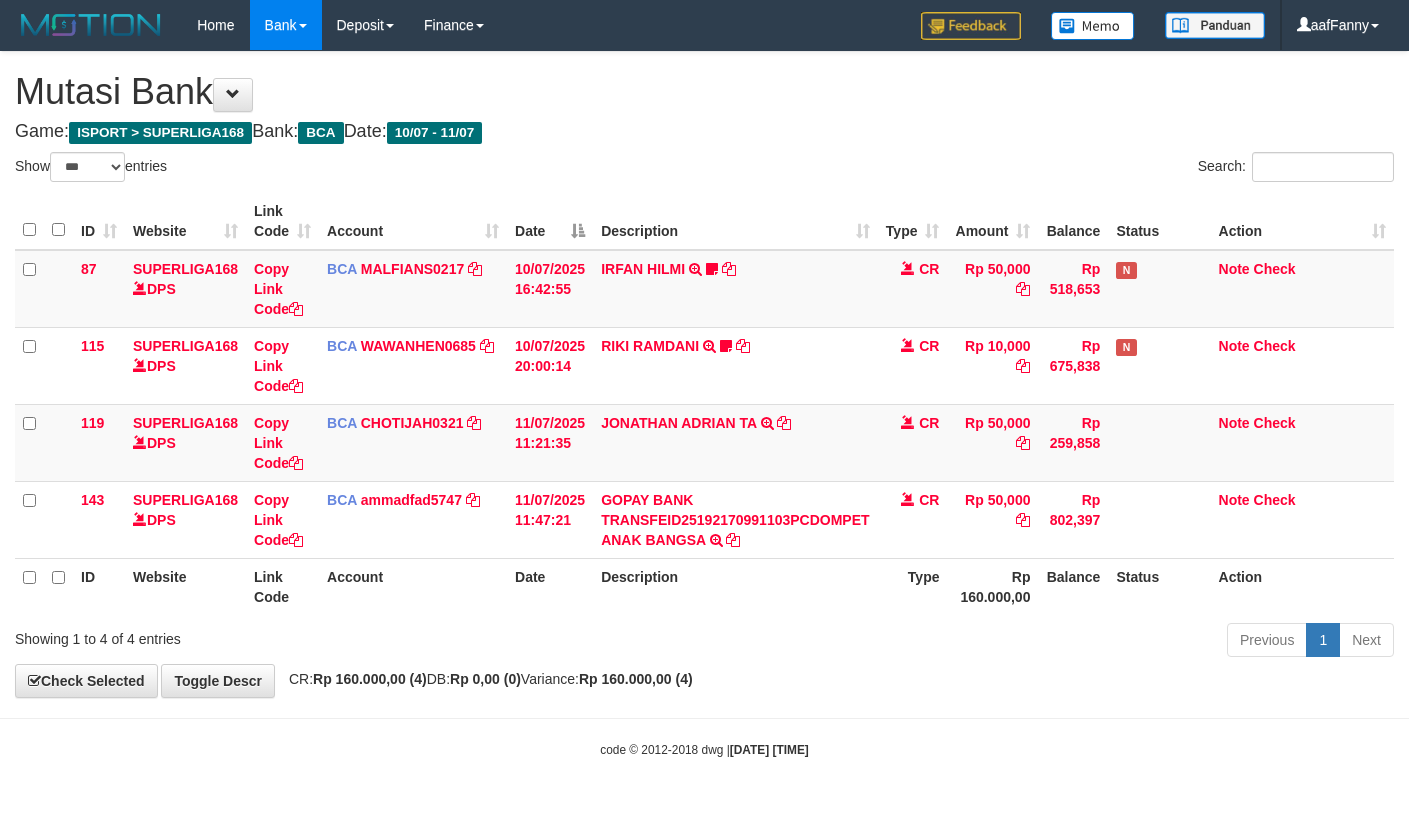 select on "***" 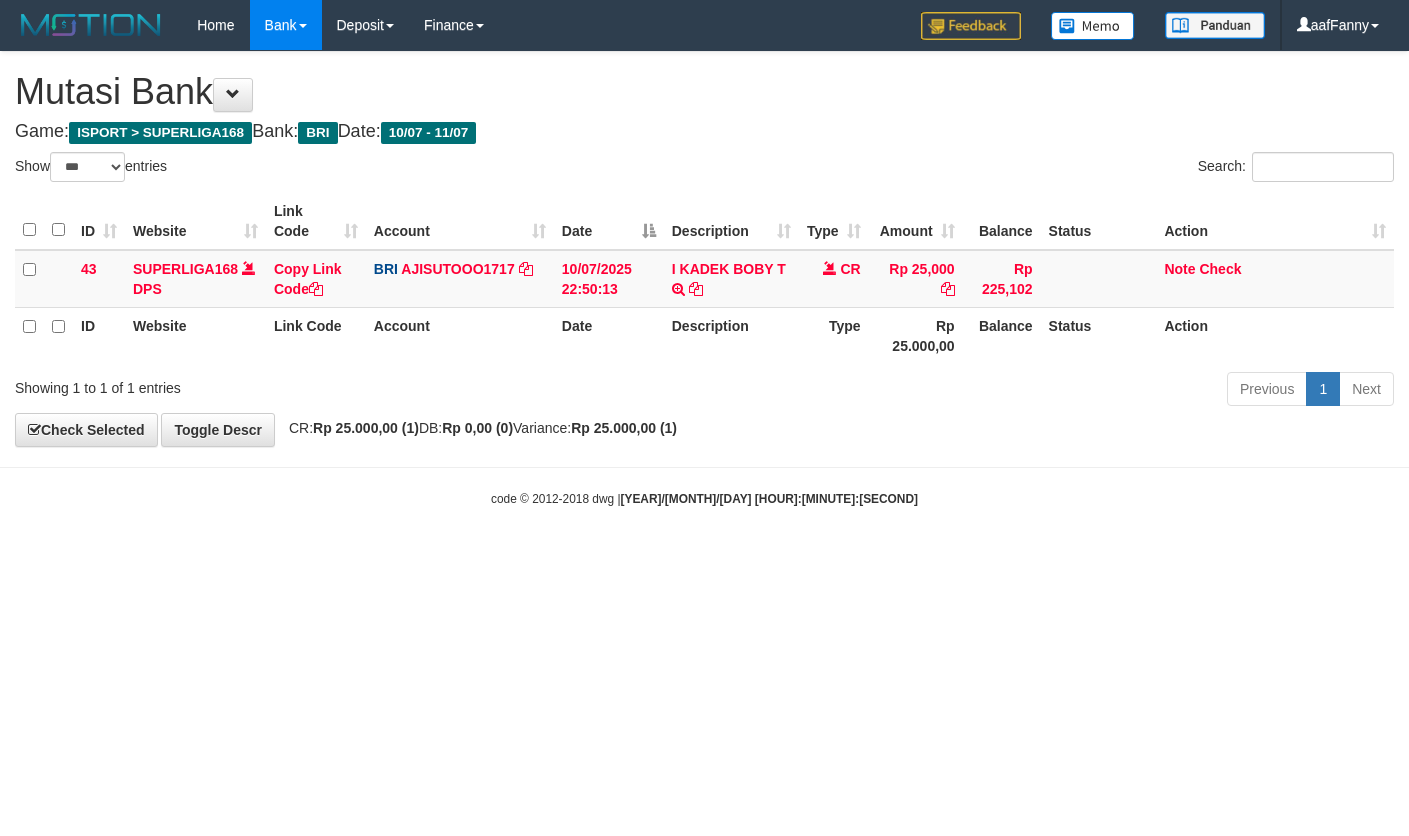 select on "***" 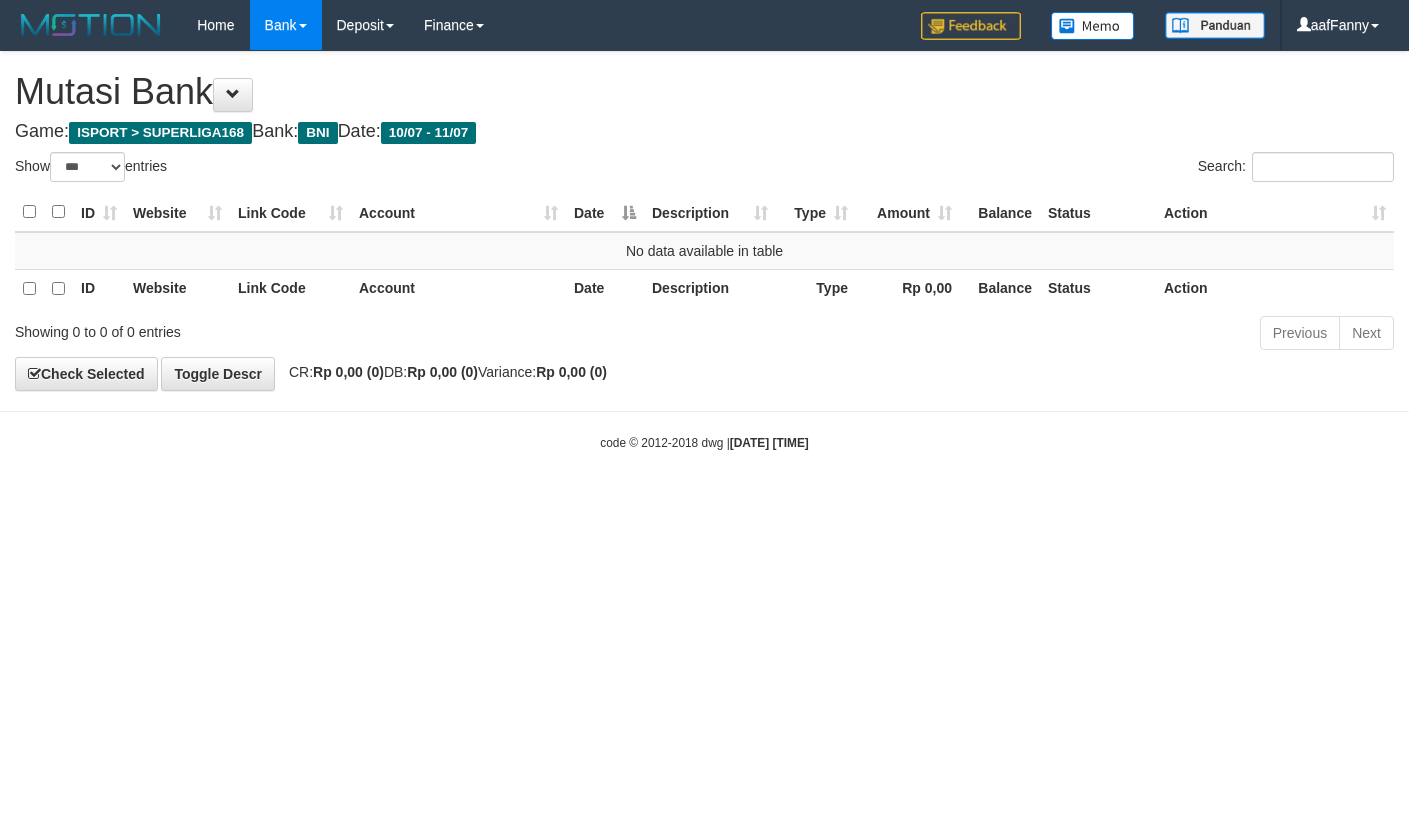 select on "***" 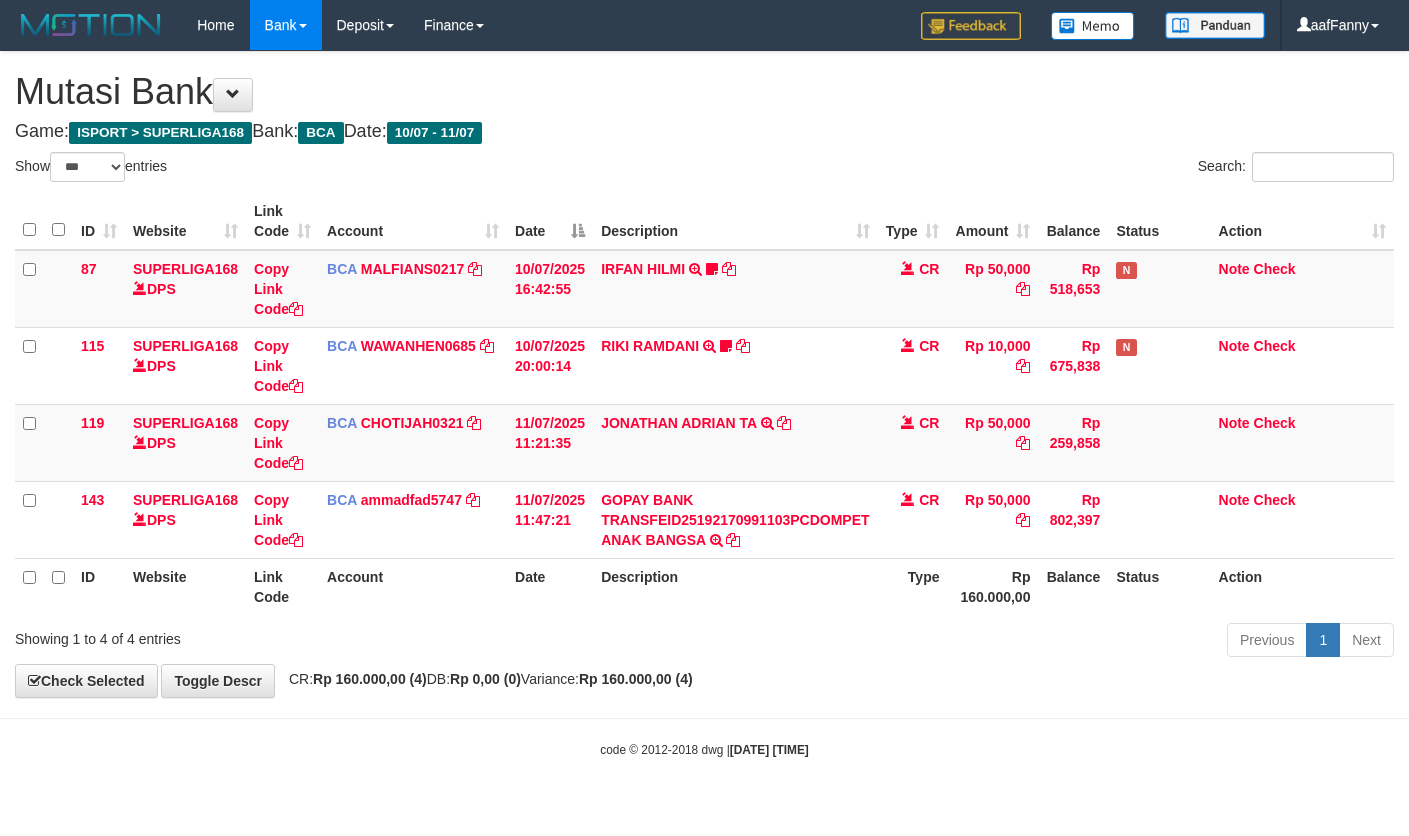 select on "***" 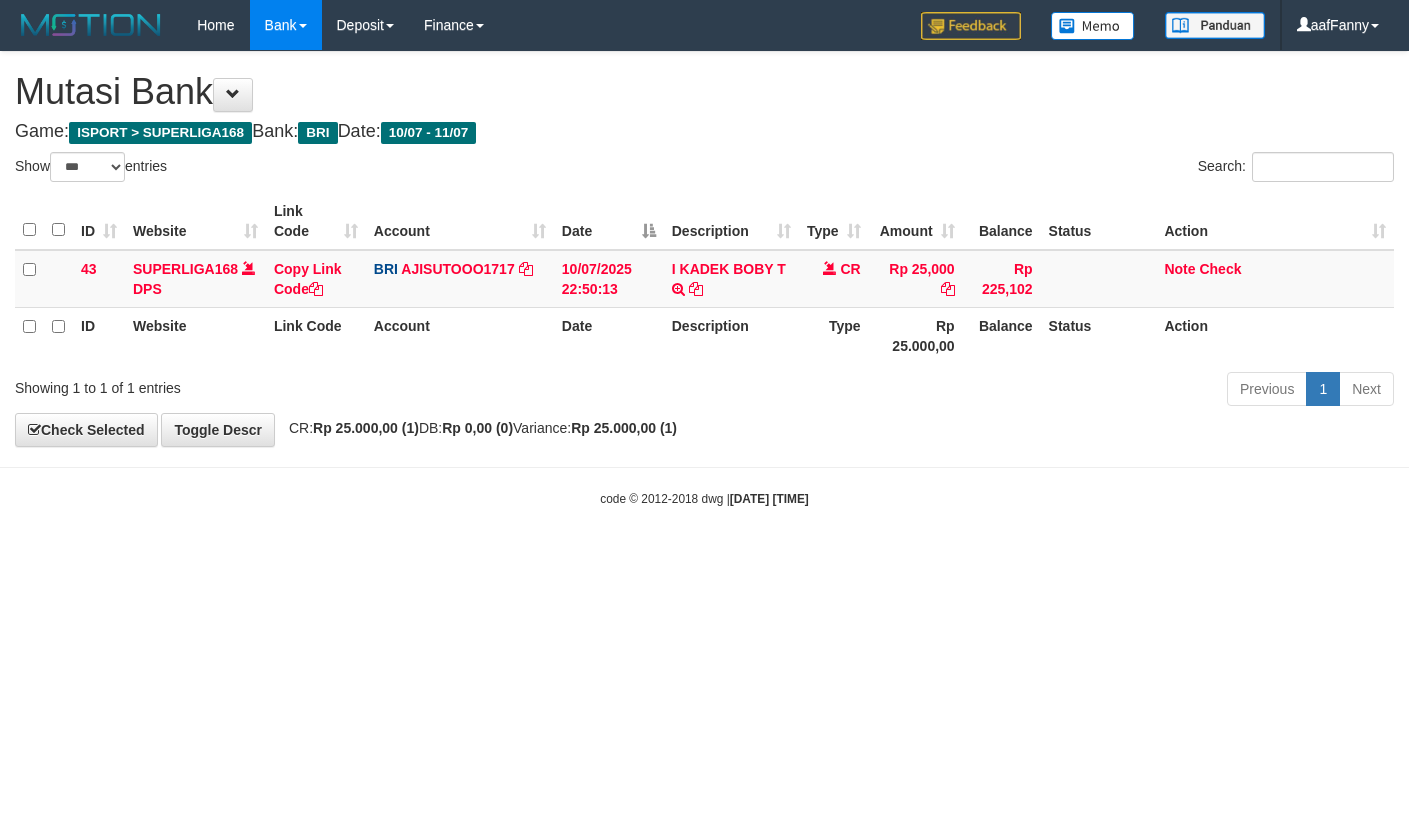 select on "***" 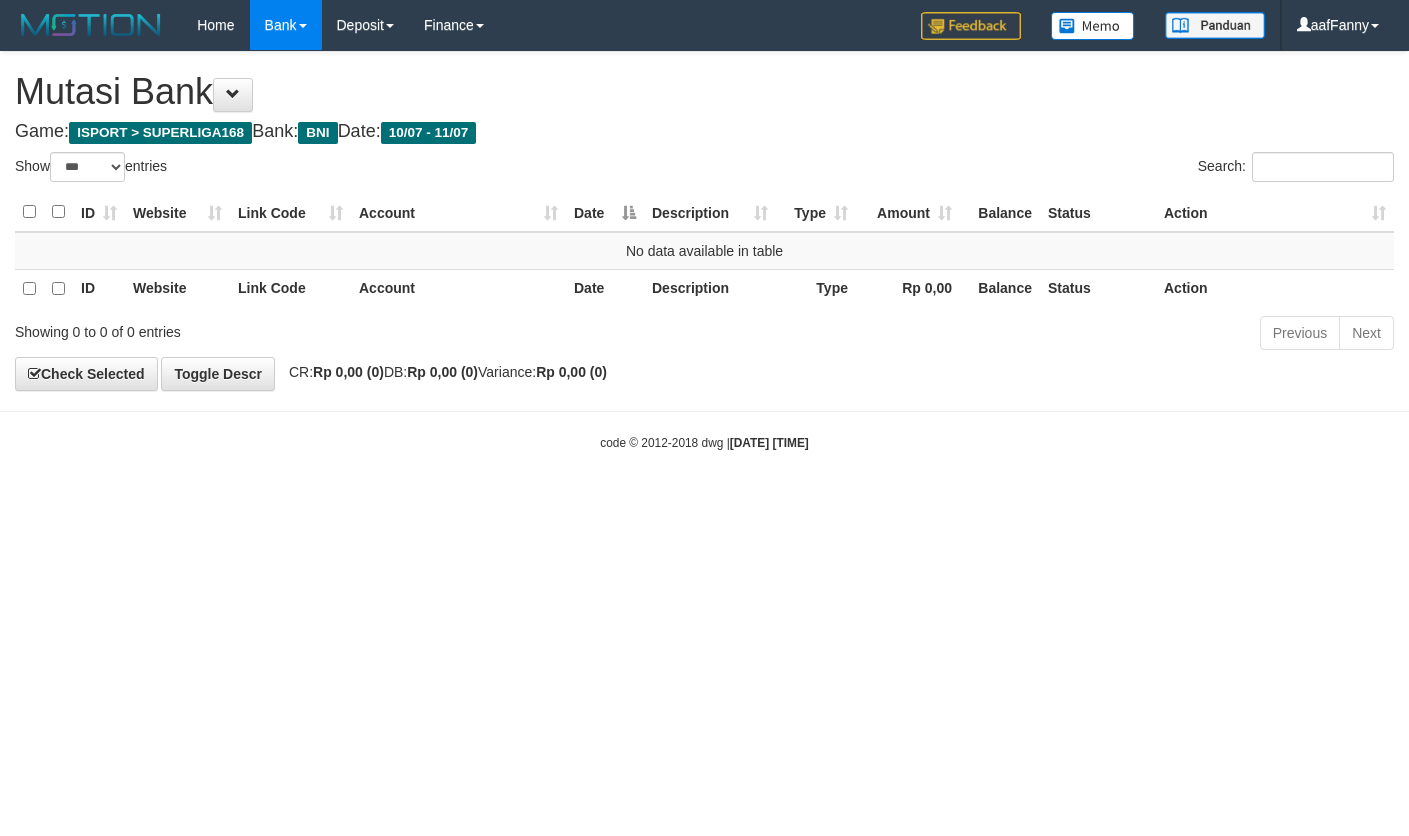 select on "***" 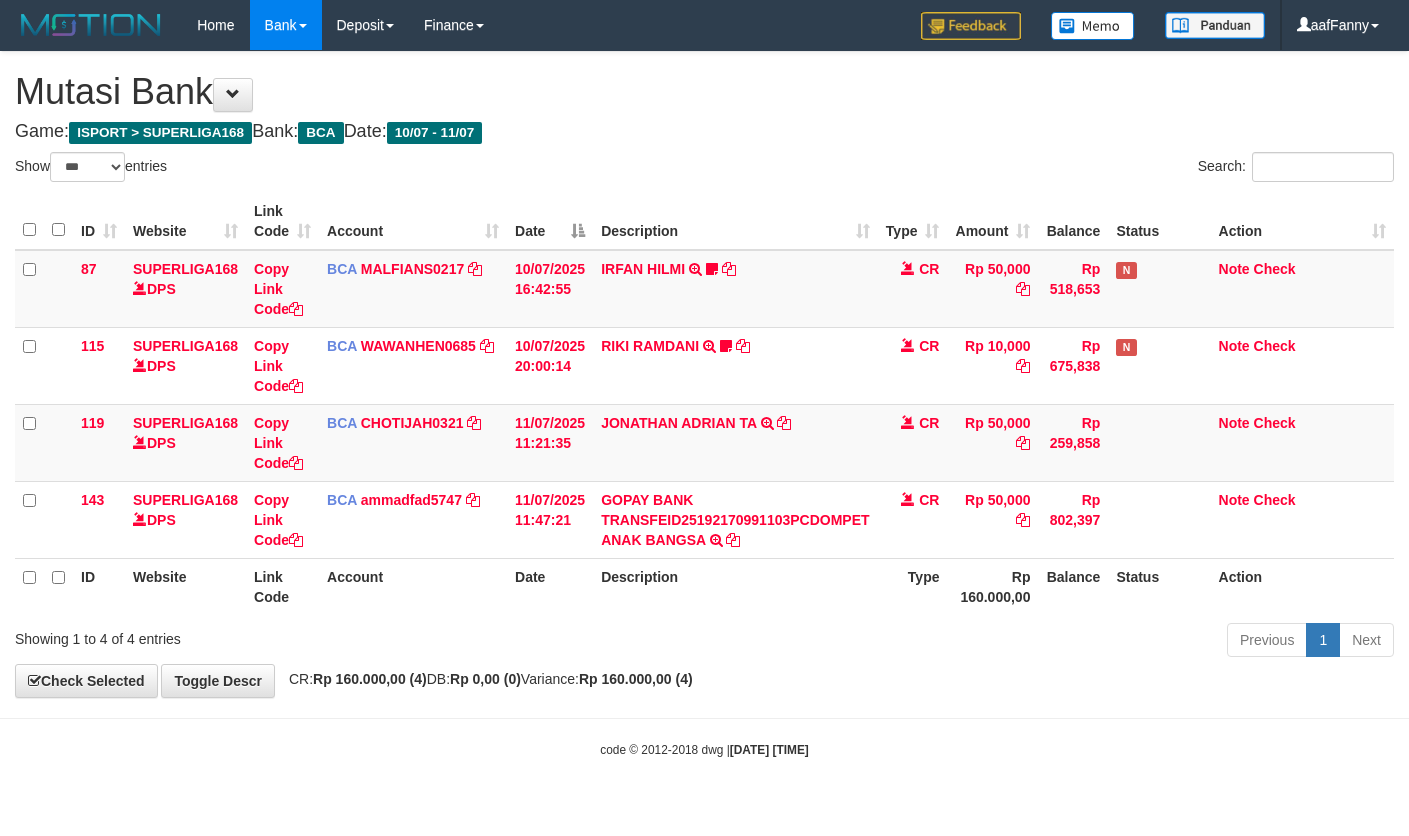 select on "***" 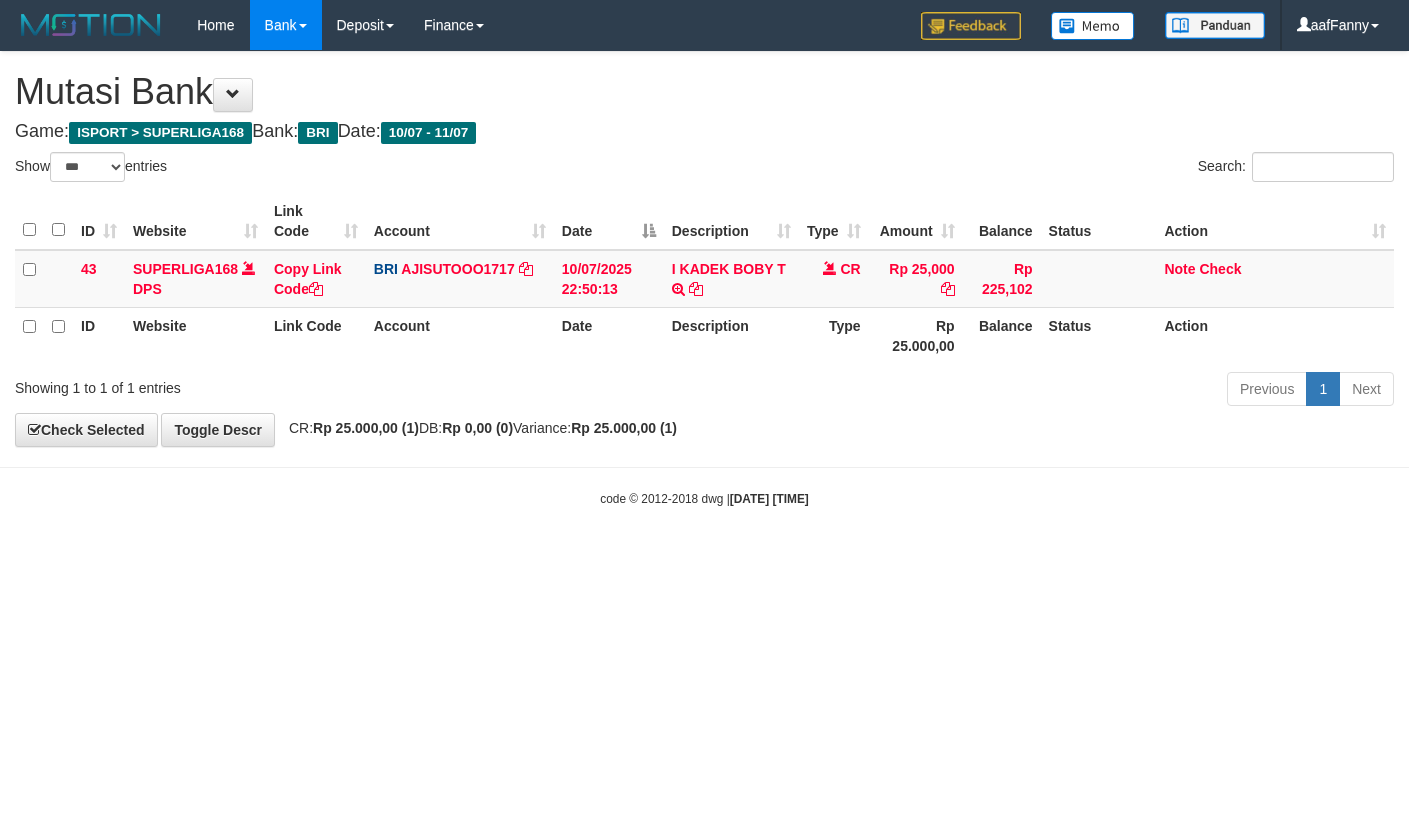 select on "***" 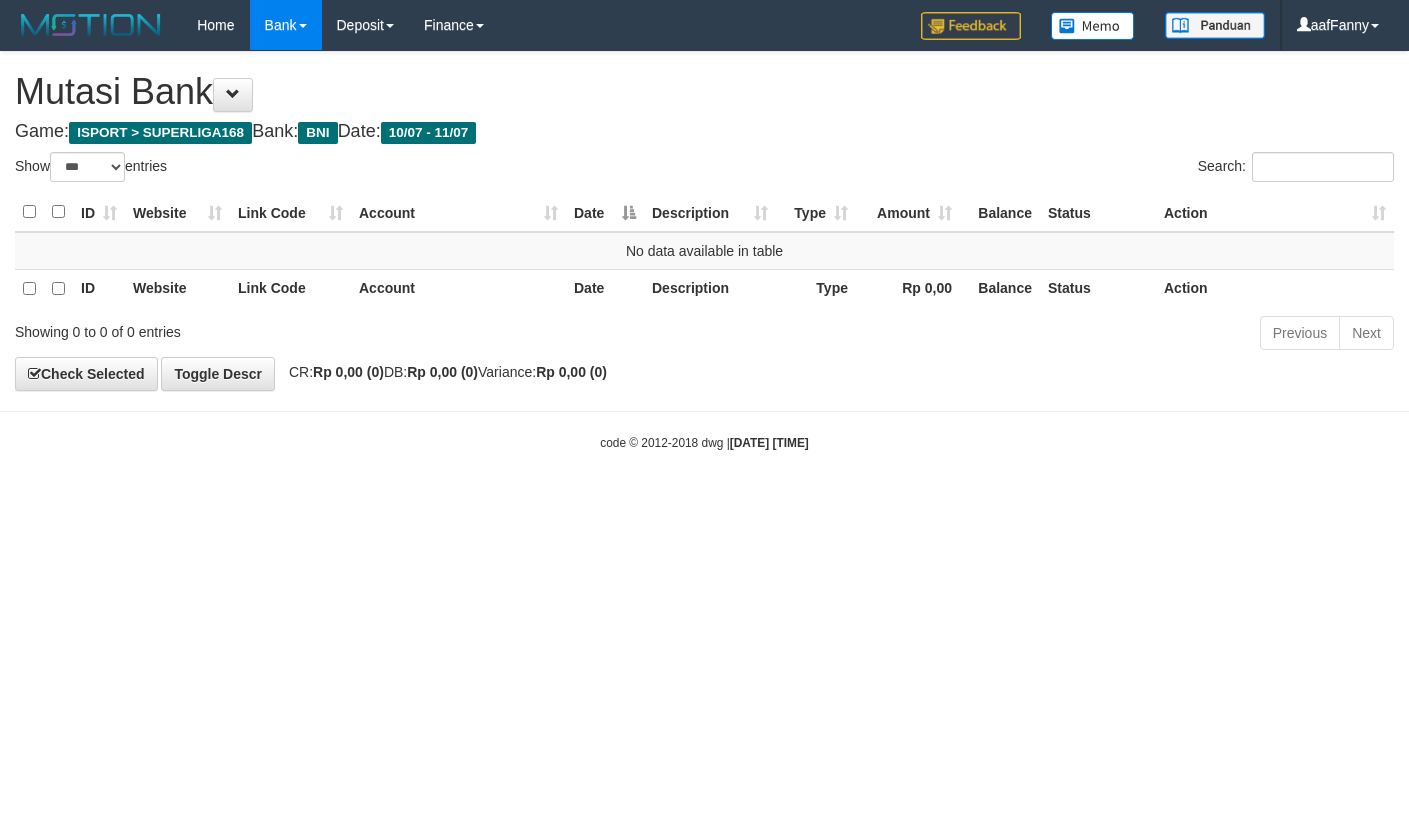 select on "***" 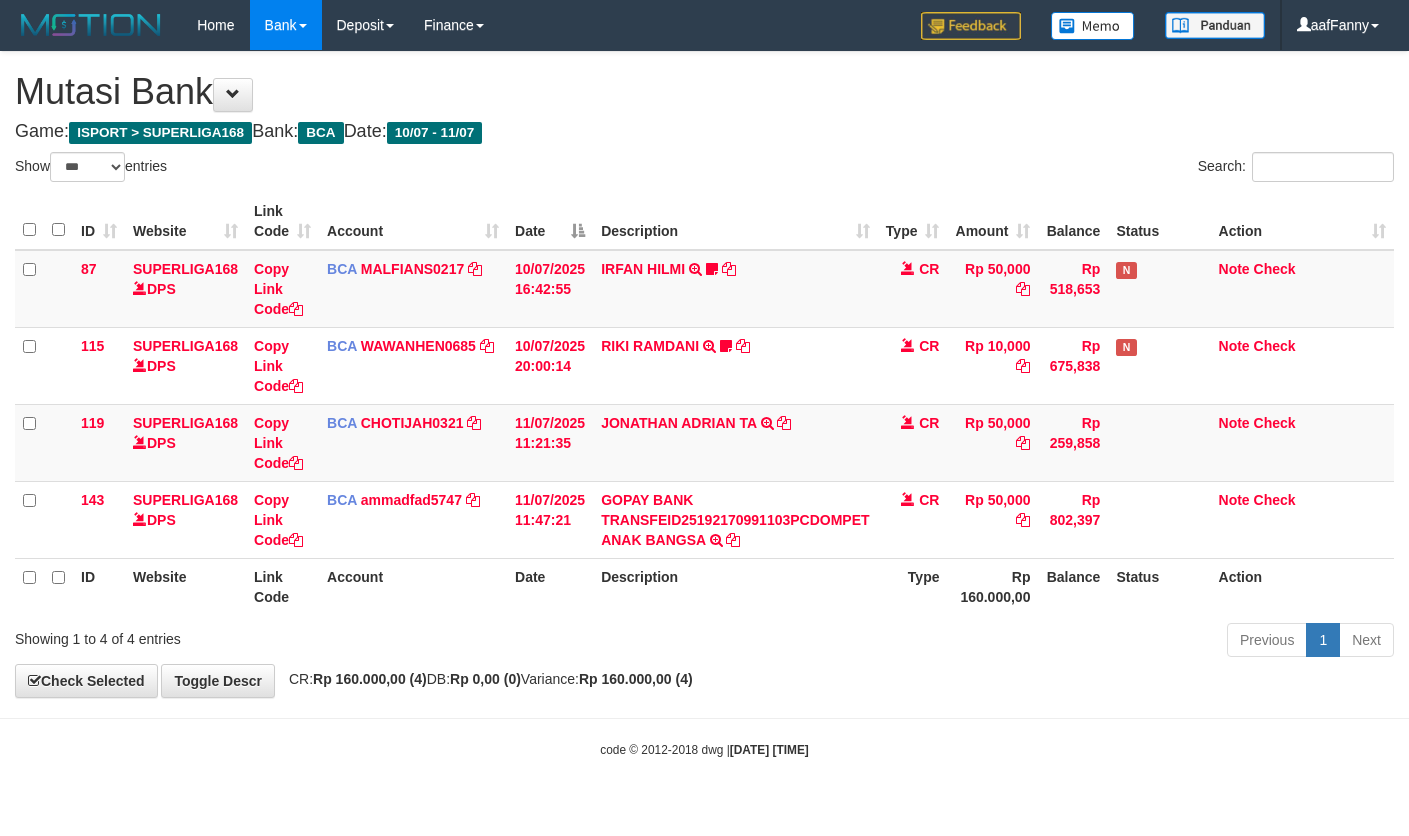 select on "***" 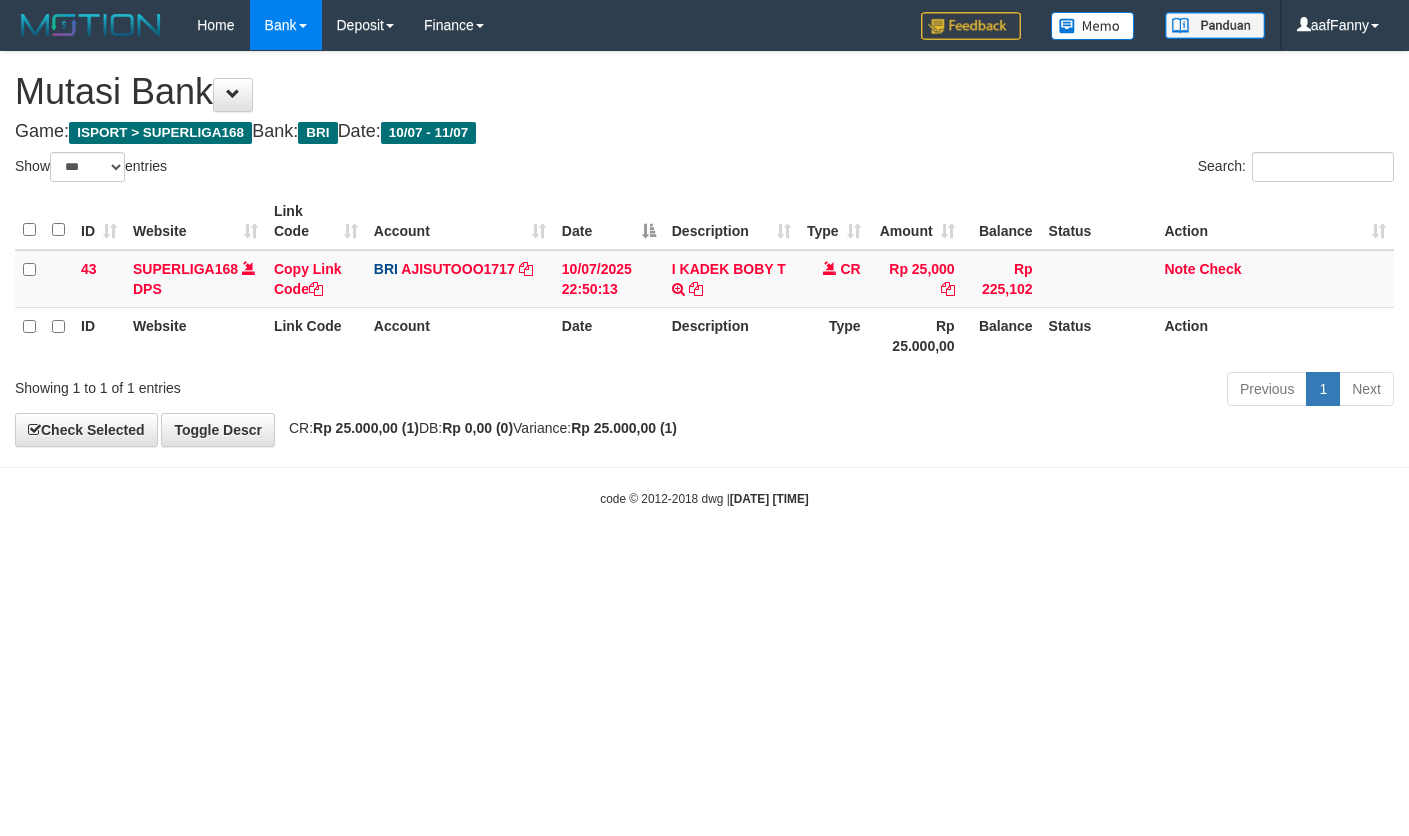 select on "***" 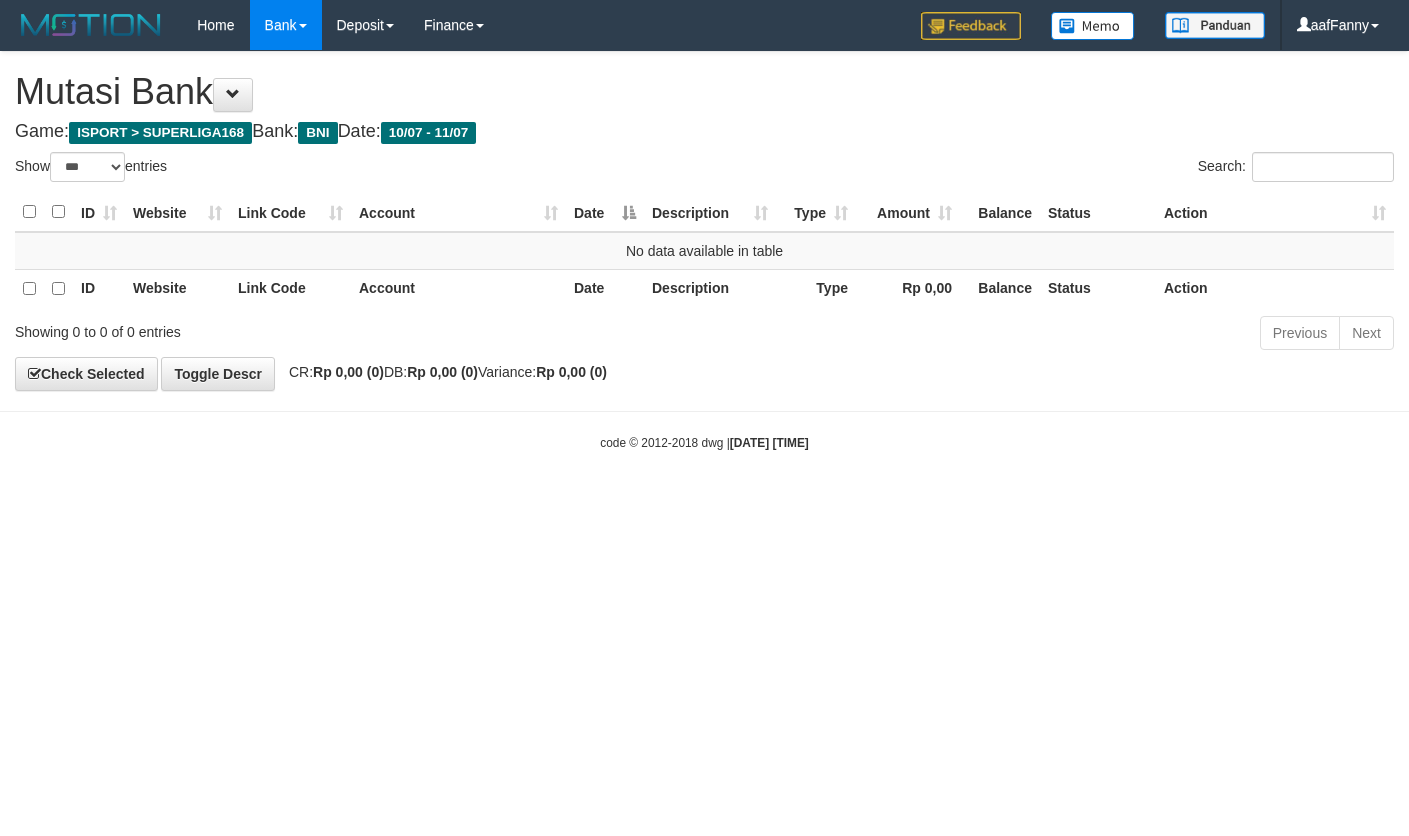 select on "***" 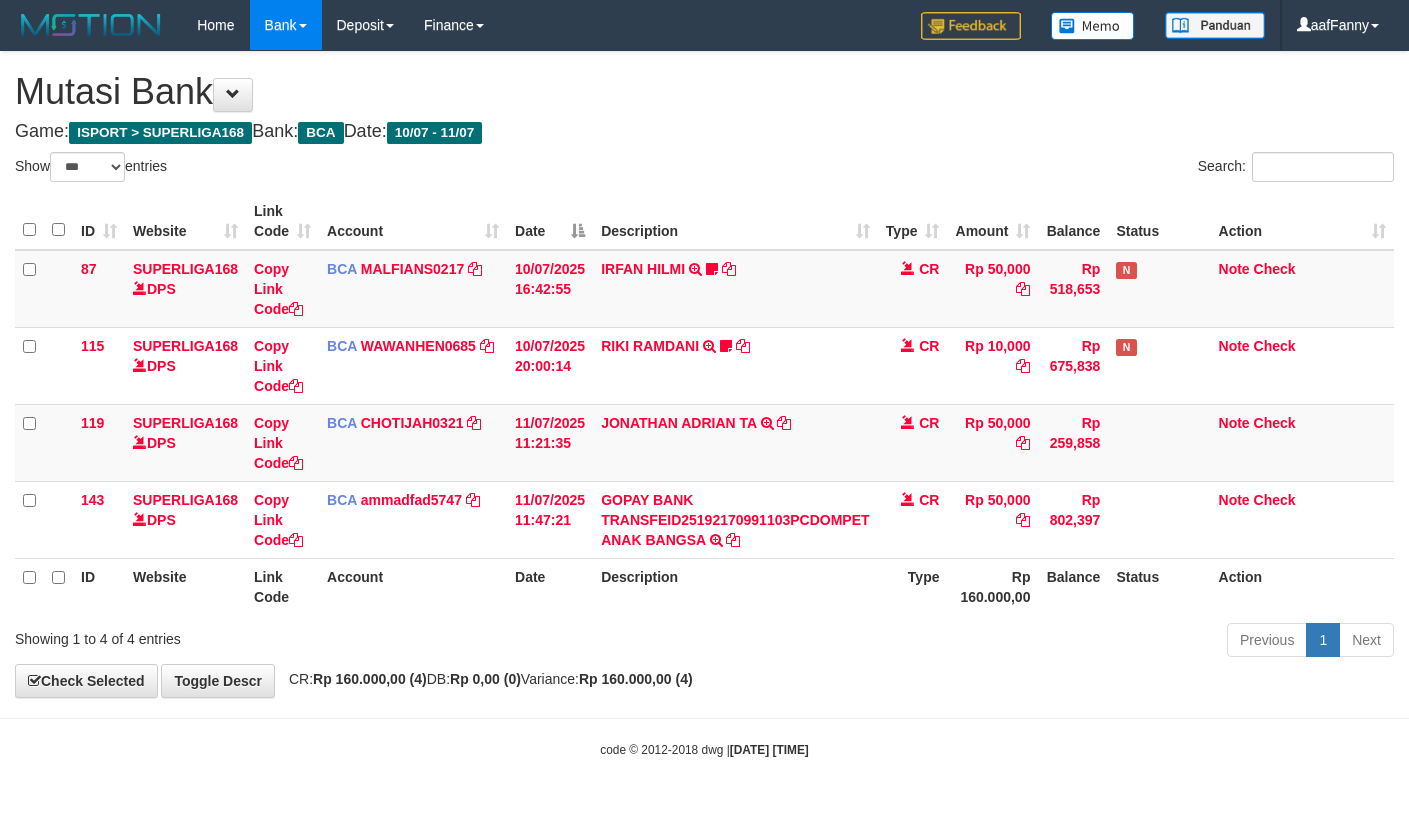 select on "***" 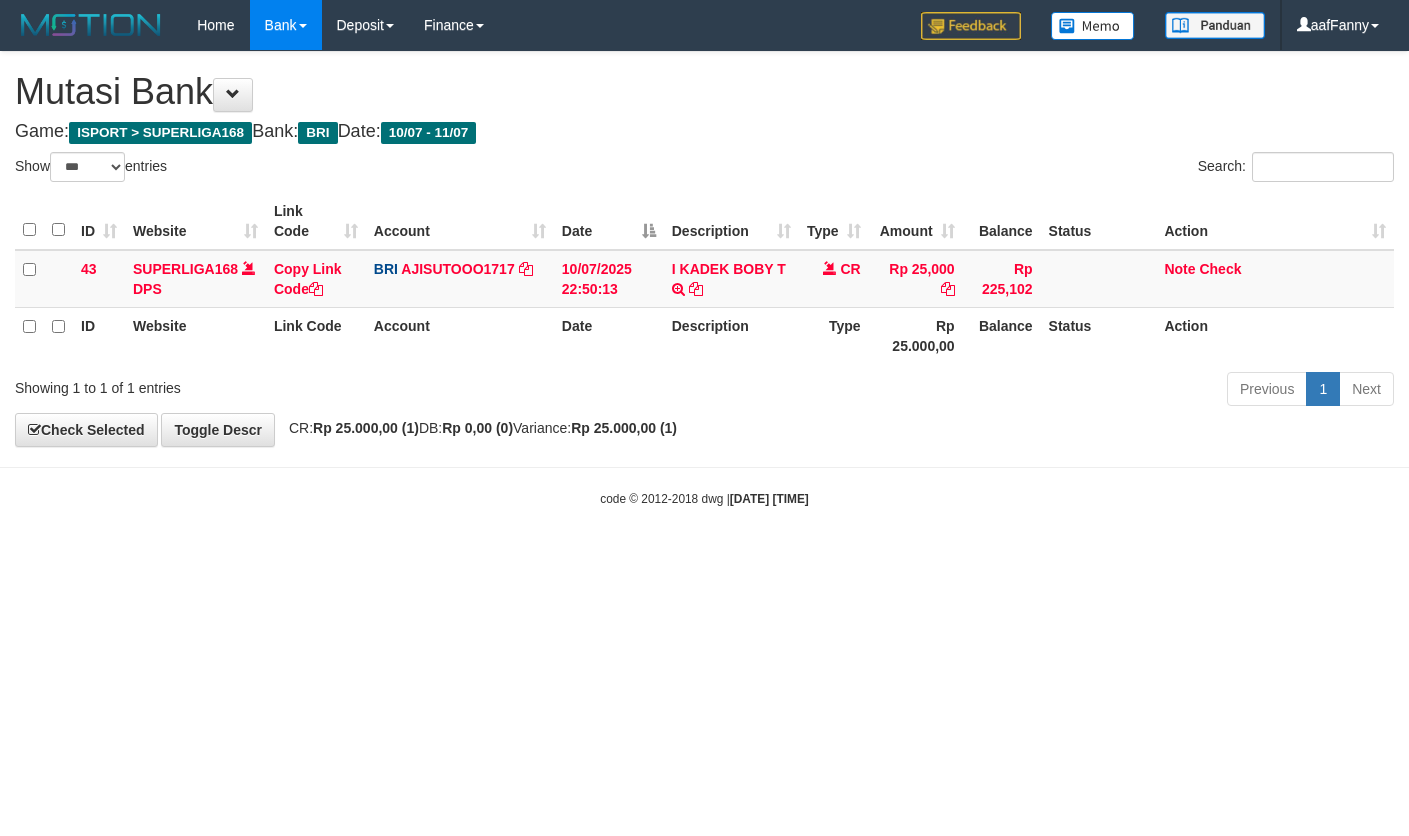 select on "***" 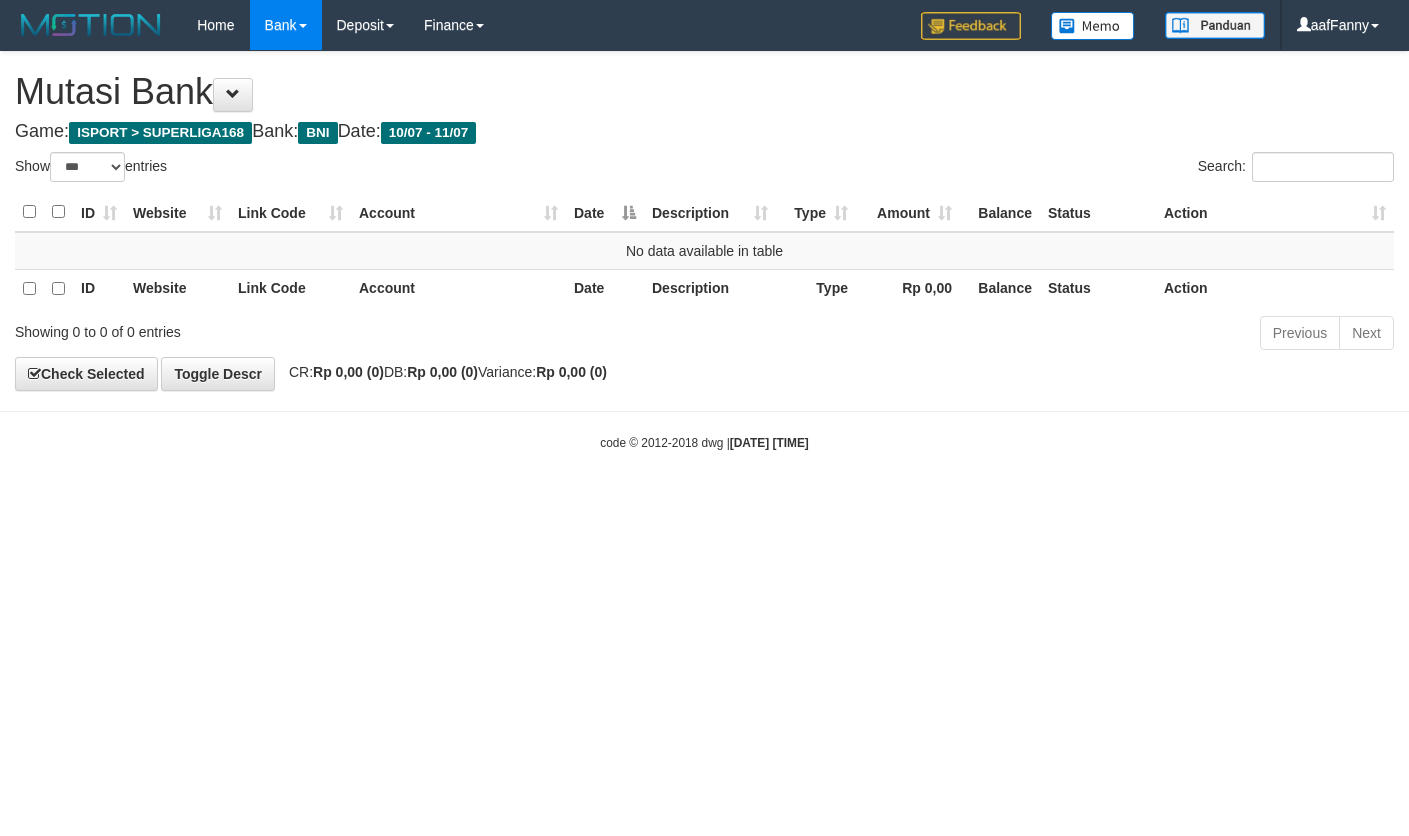 select on "***" 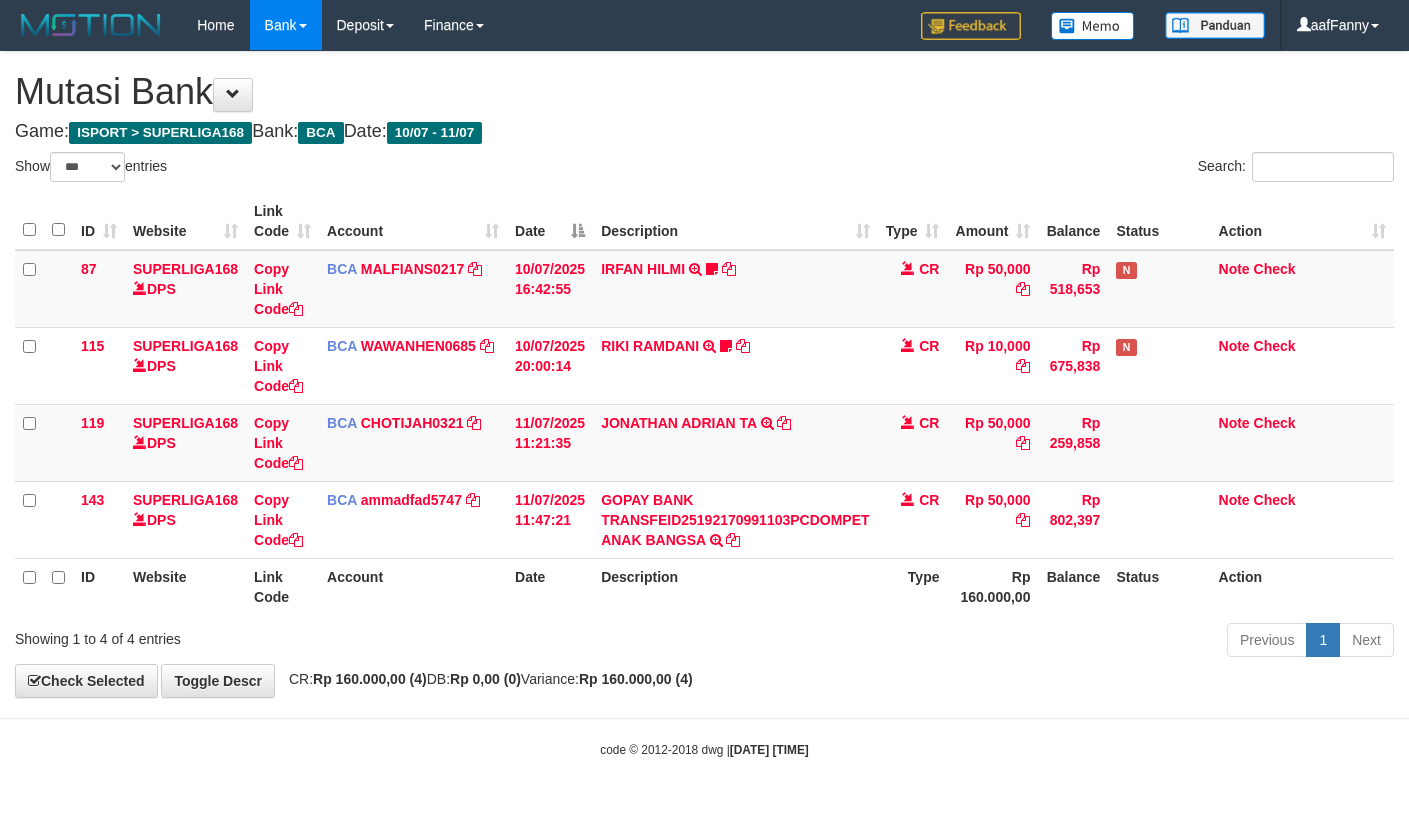 select on "***" 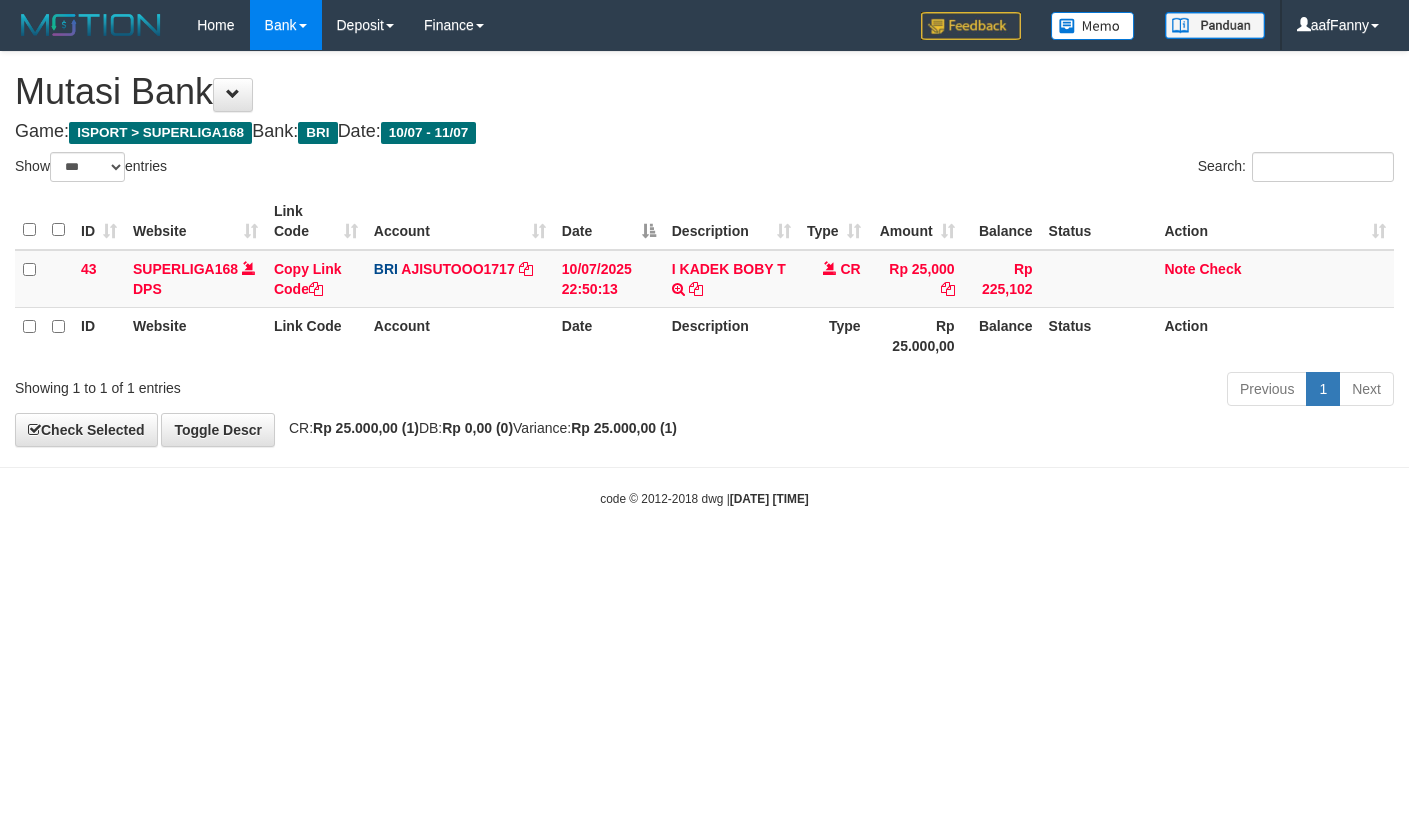 select on "***" 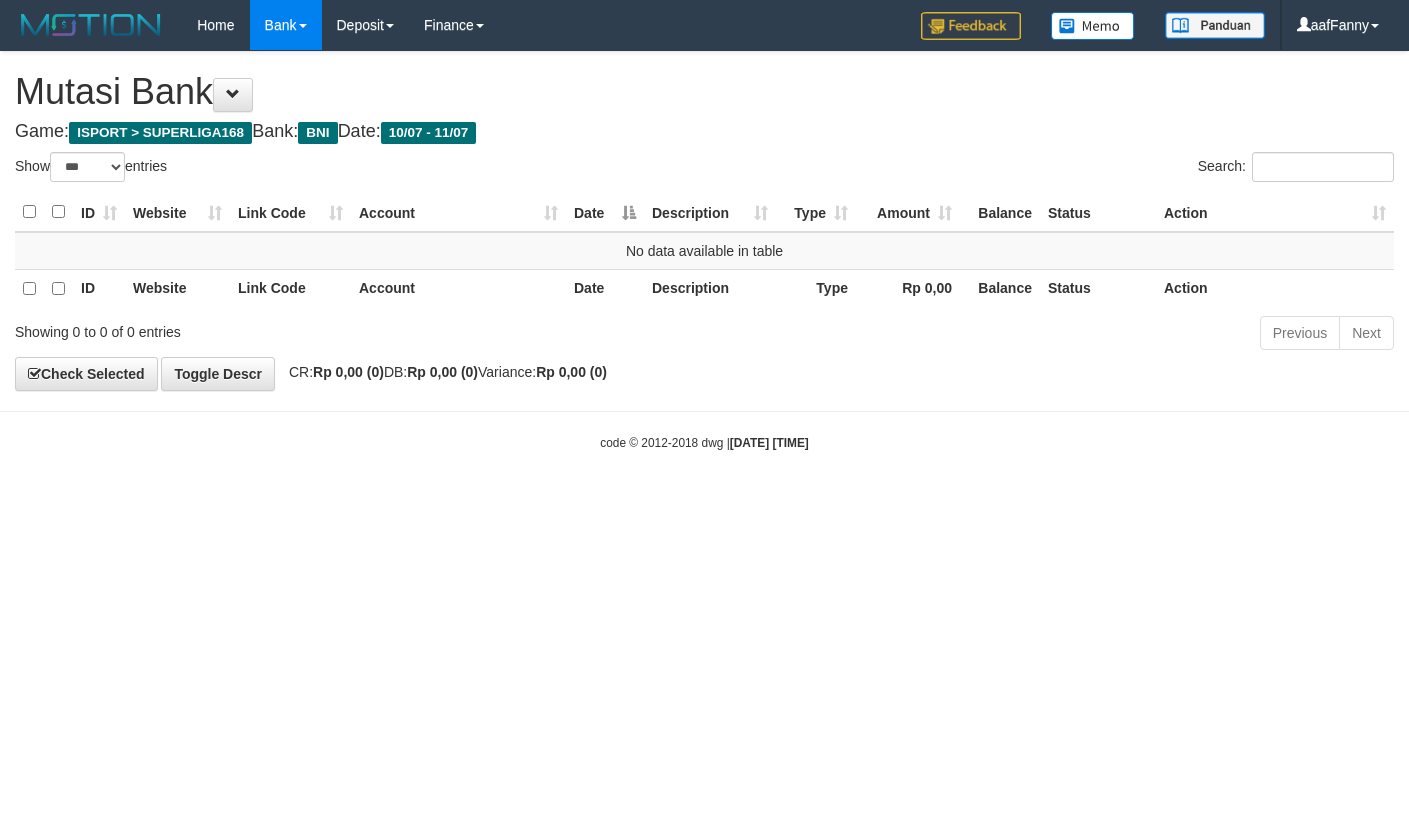 select on "***" 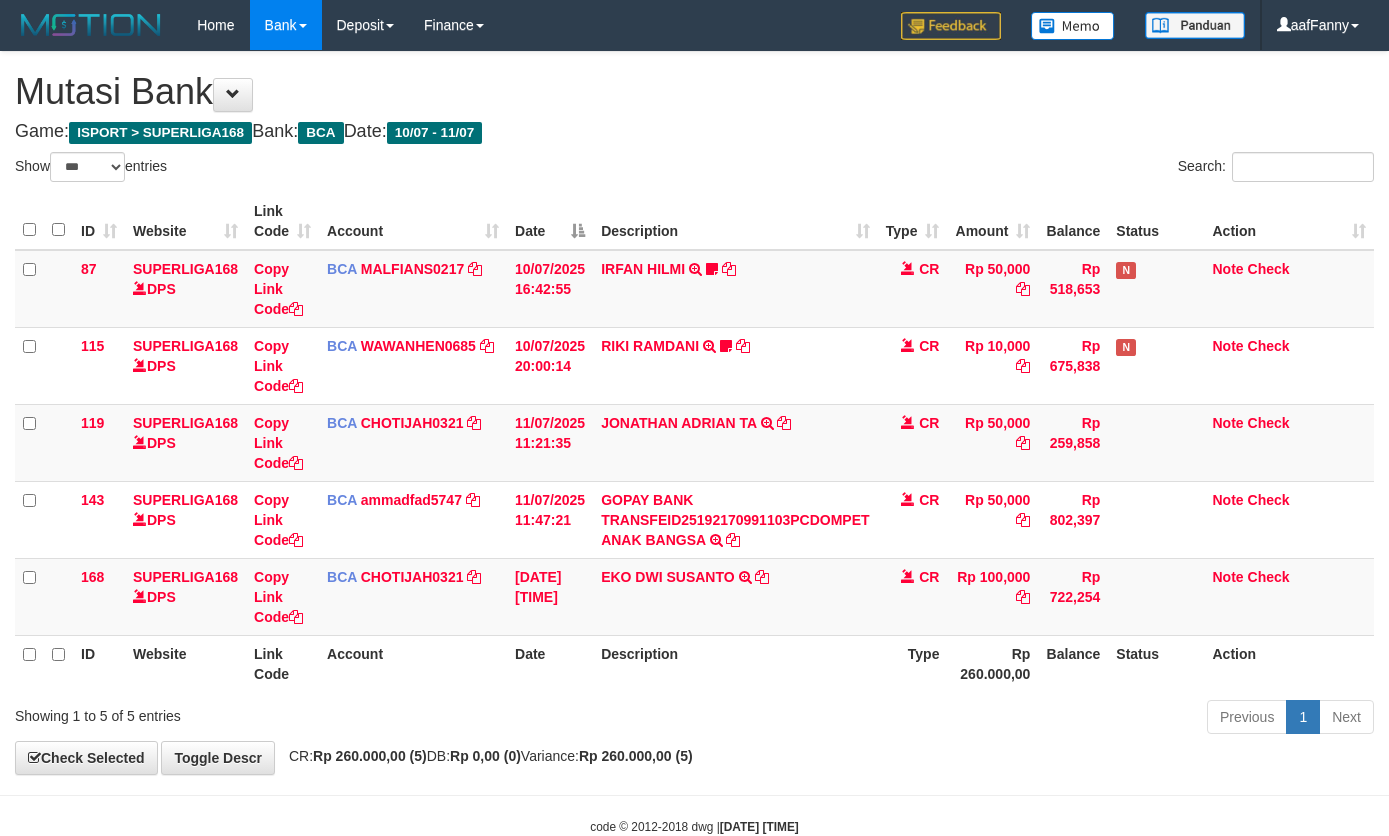 select on "***" 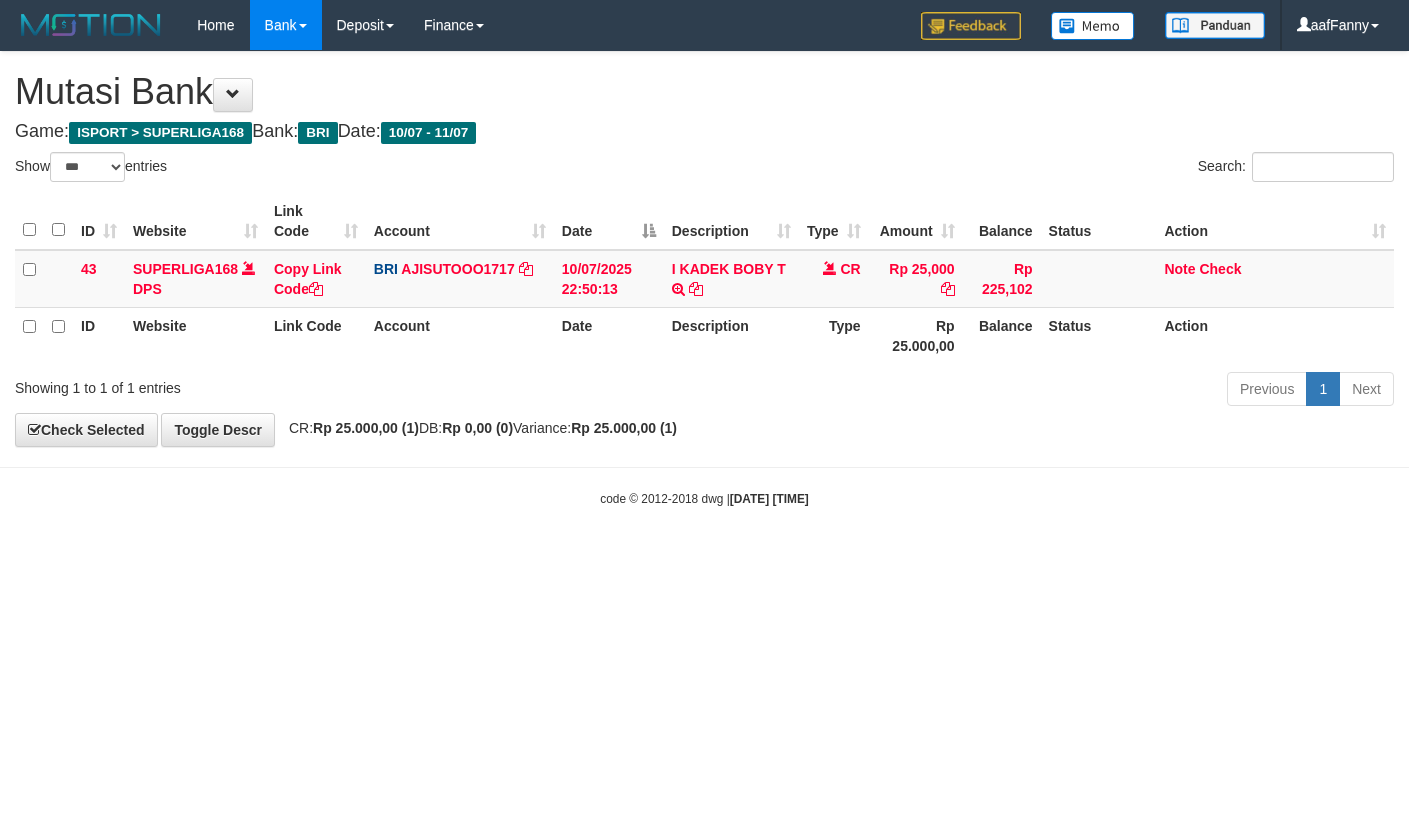 select on "***" 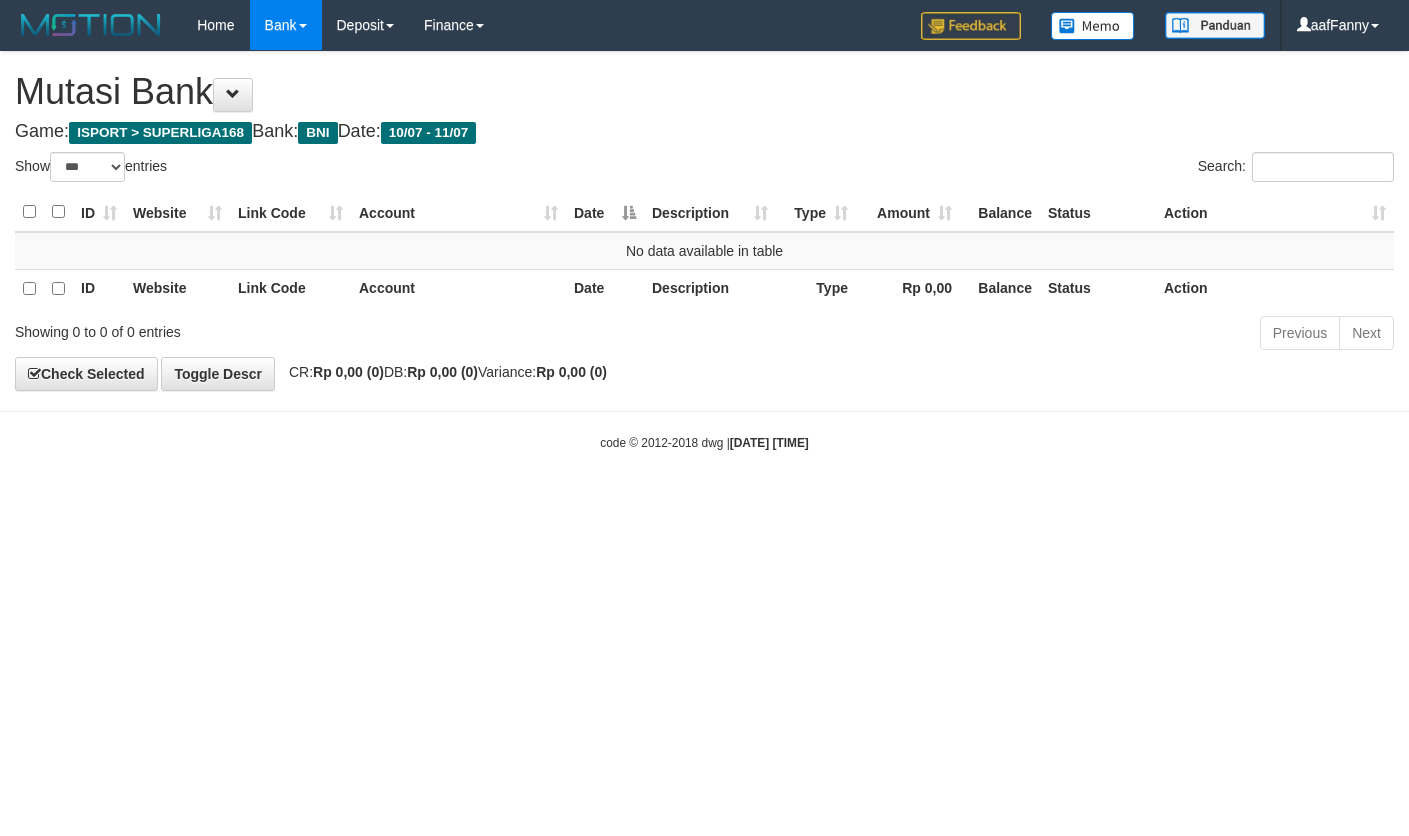 select on "***" 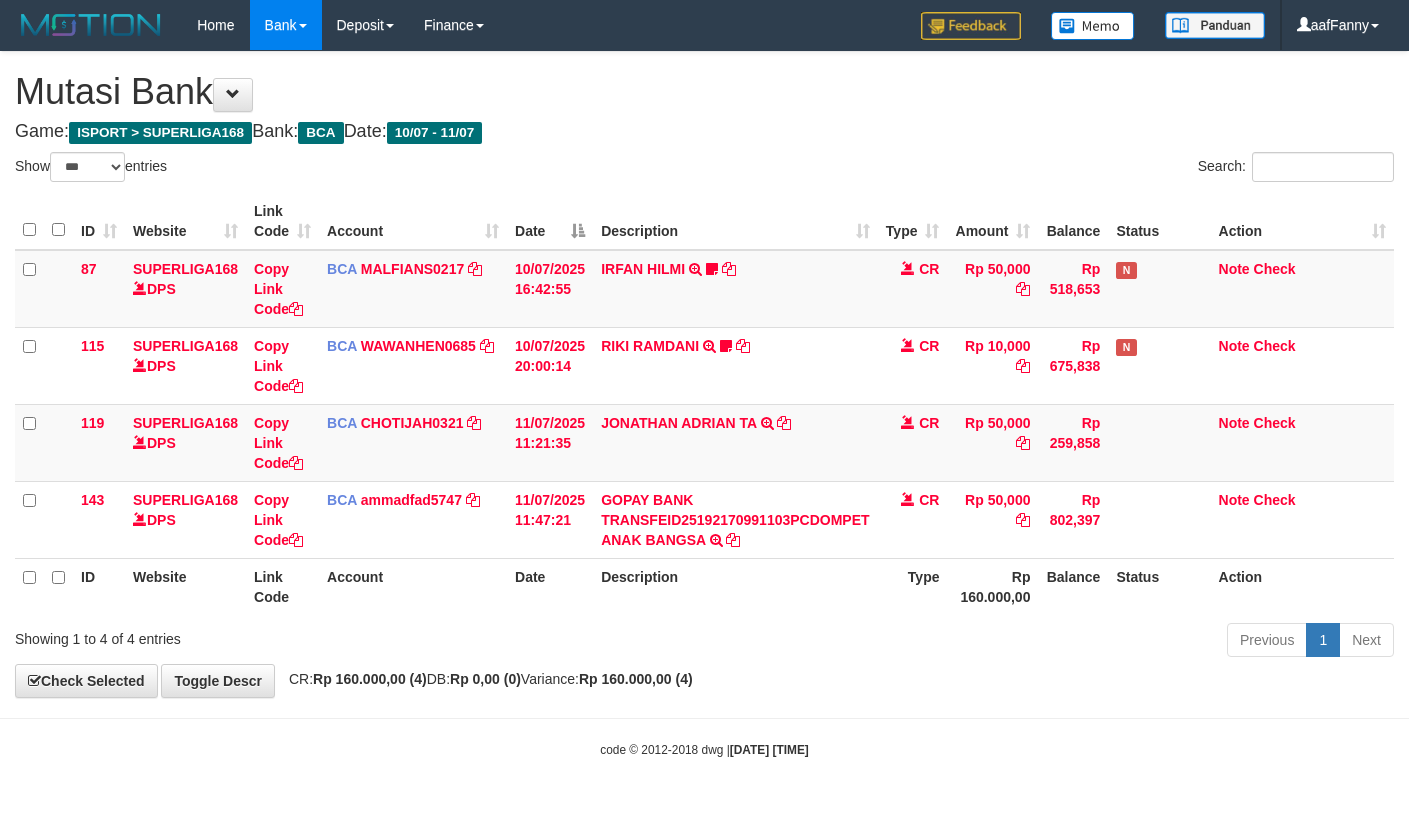 select on "***" 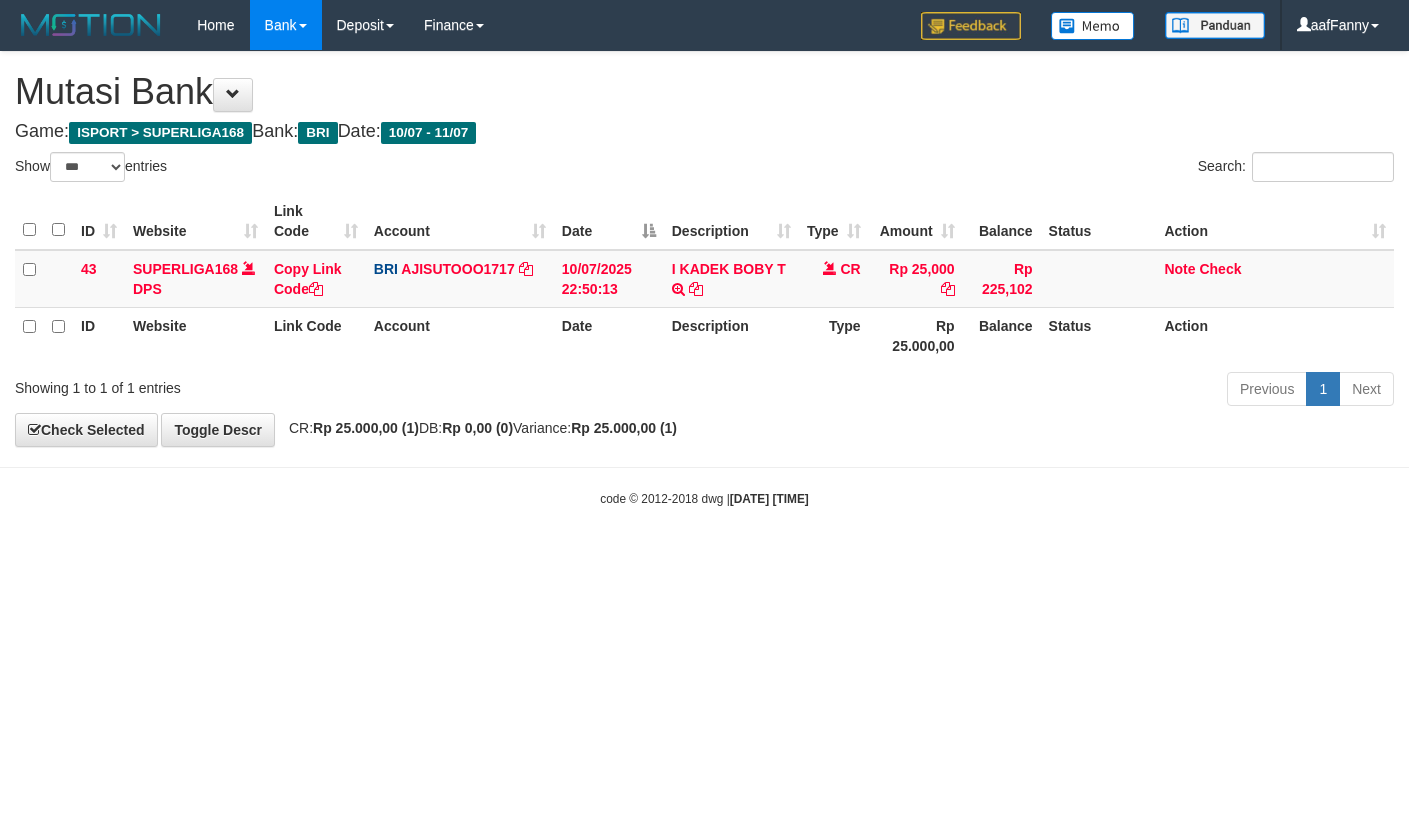 select on "***" 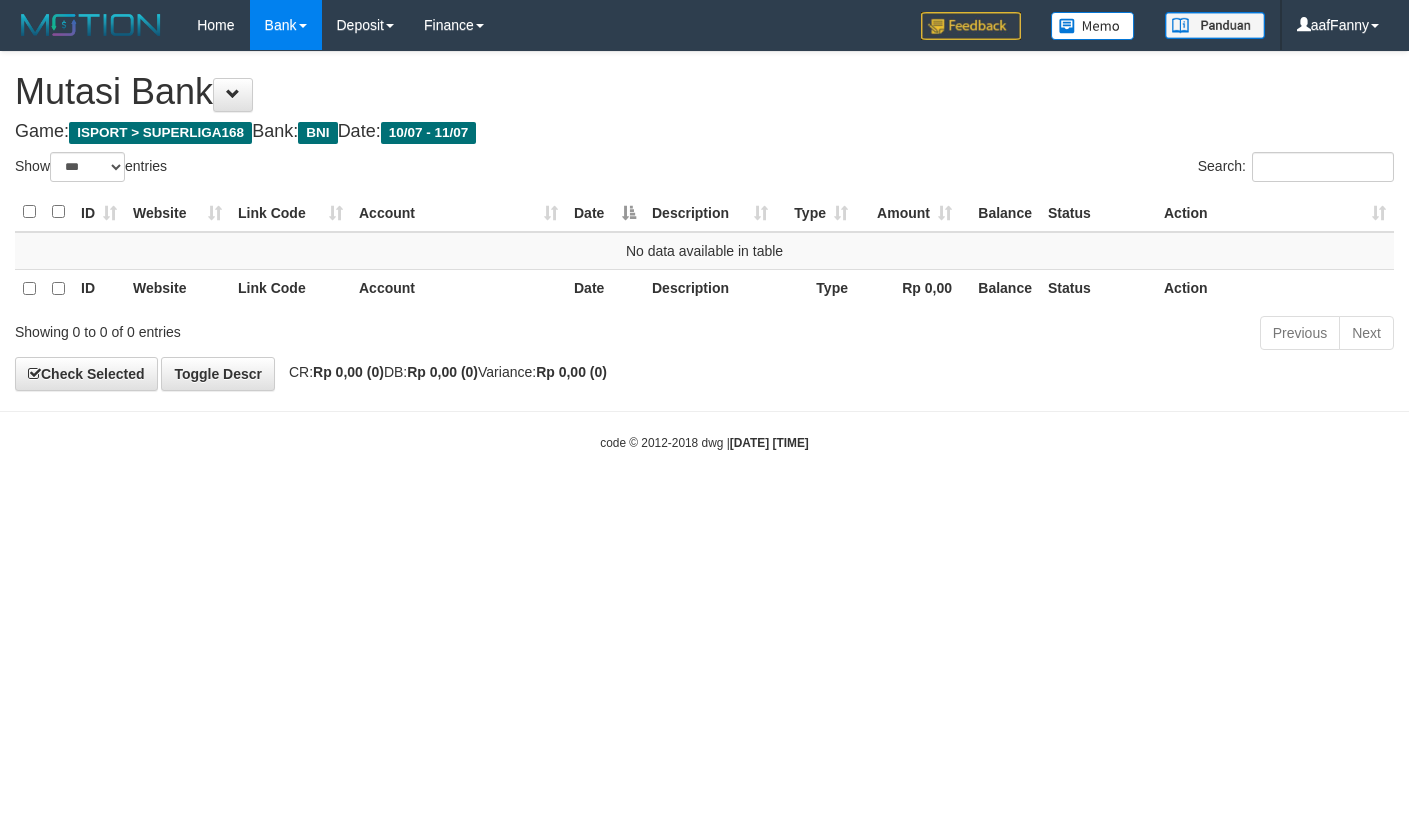 select on "***" 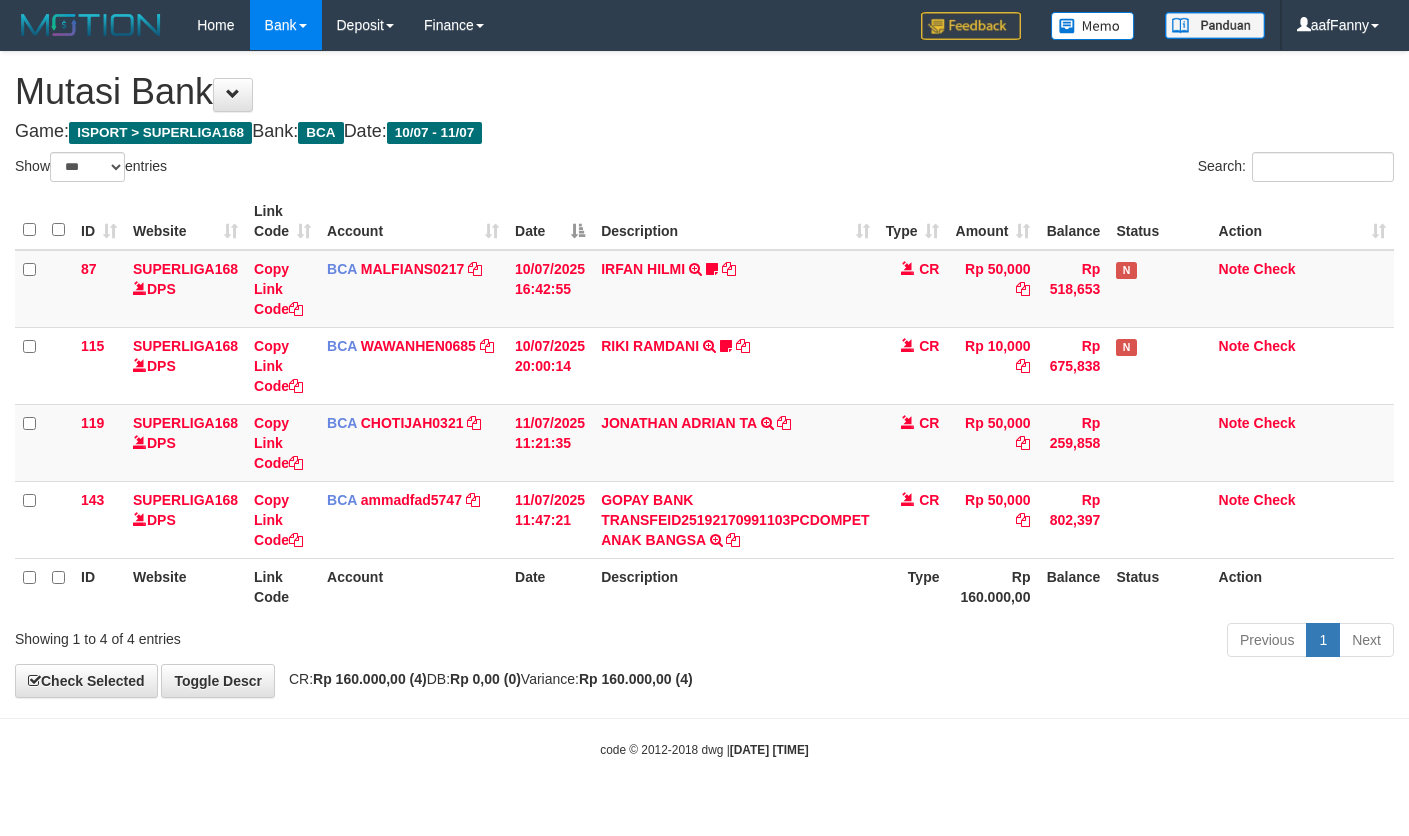 select on "***" 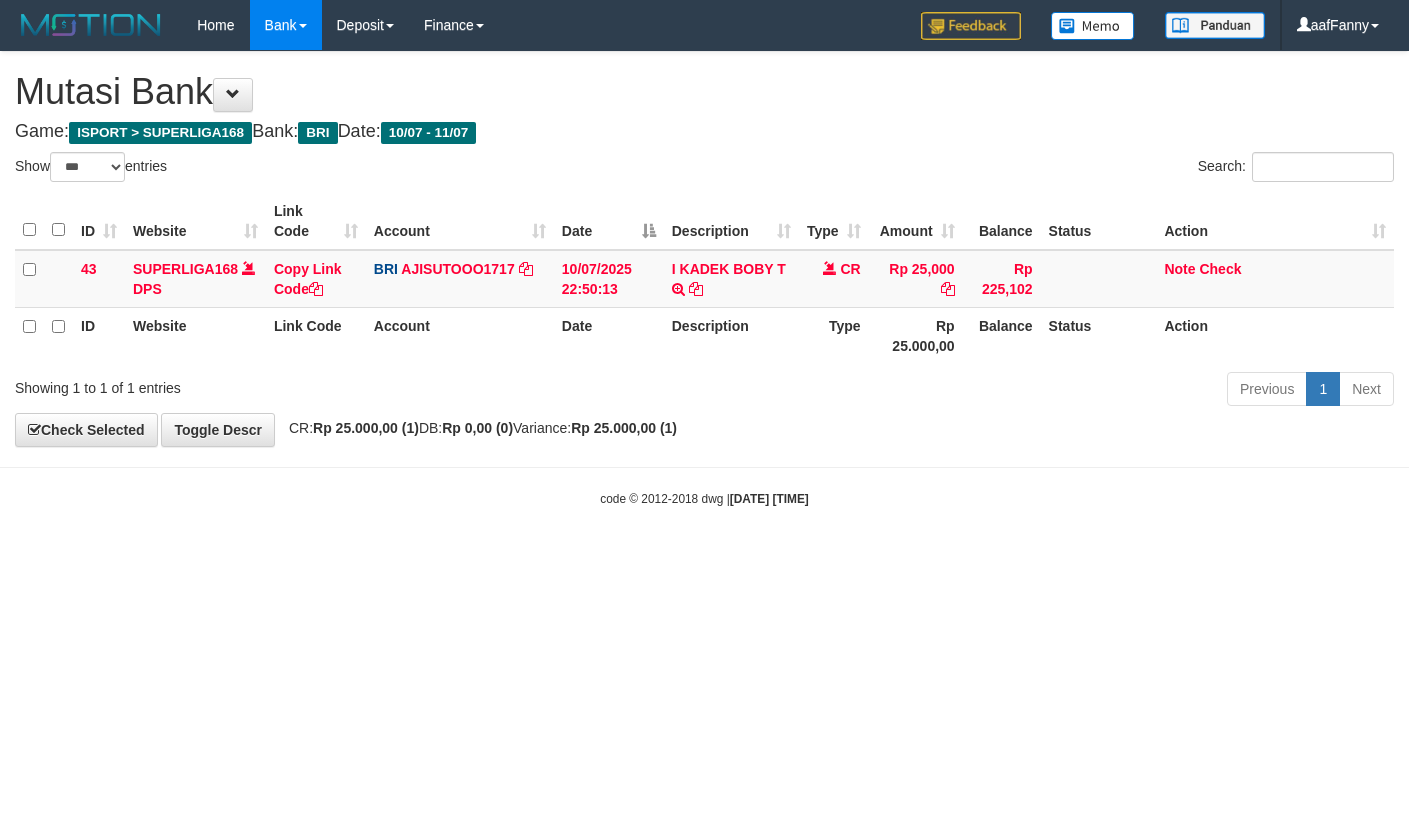 select on "***" 